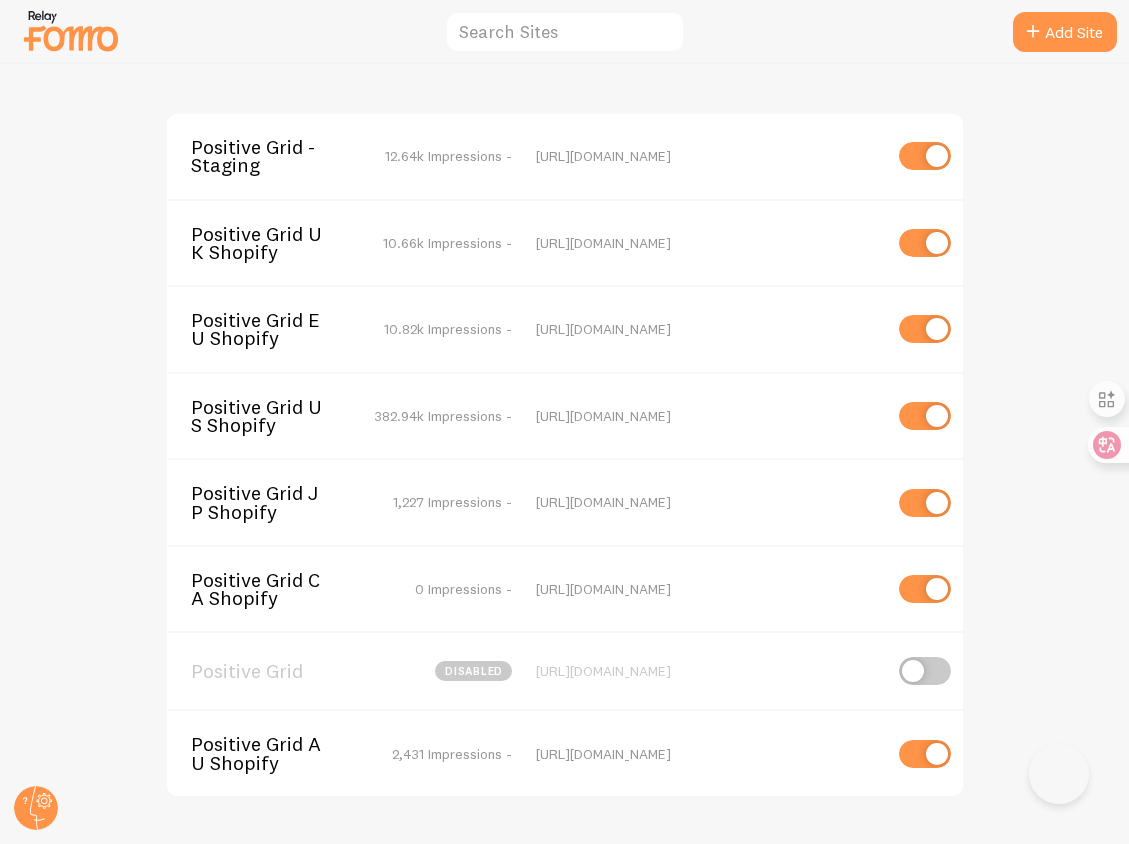scroll, scrollTop: 0, scrollLeft: 0, axis: both 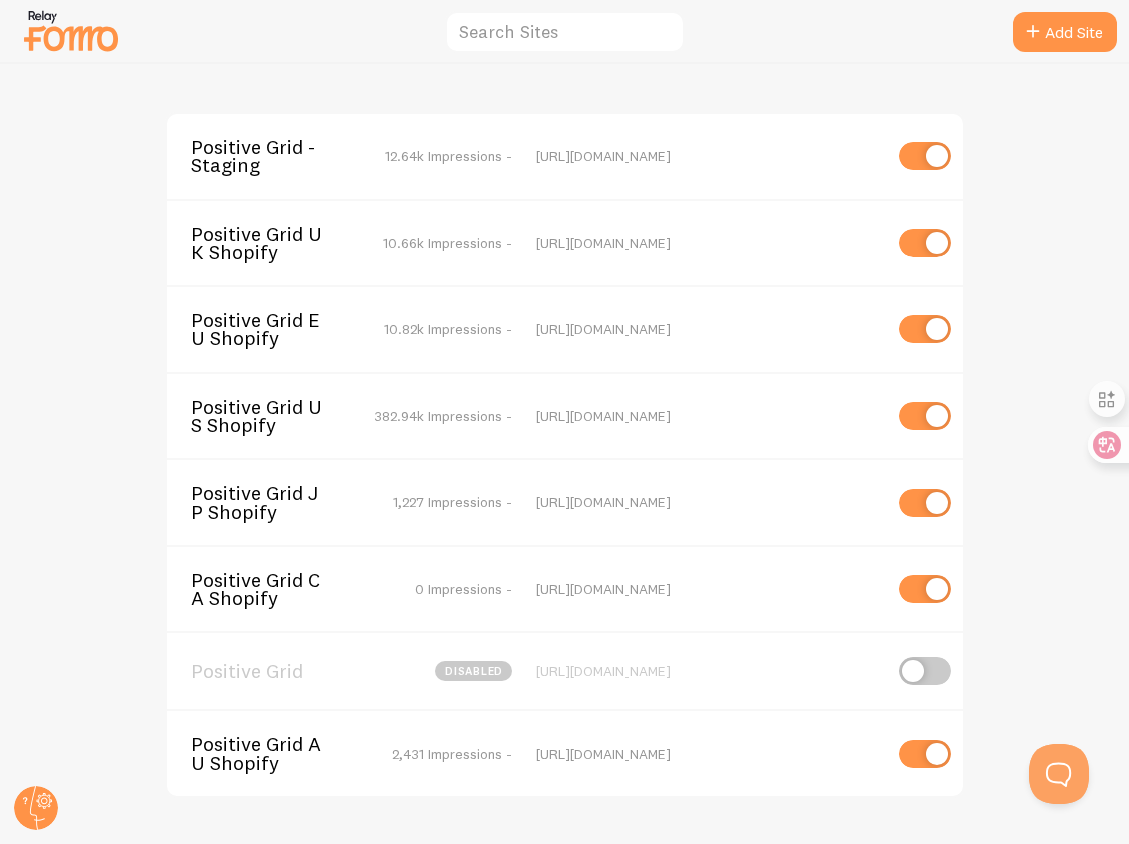click on "Positive Grid UK Shopify" at bounding box center [271, 243] 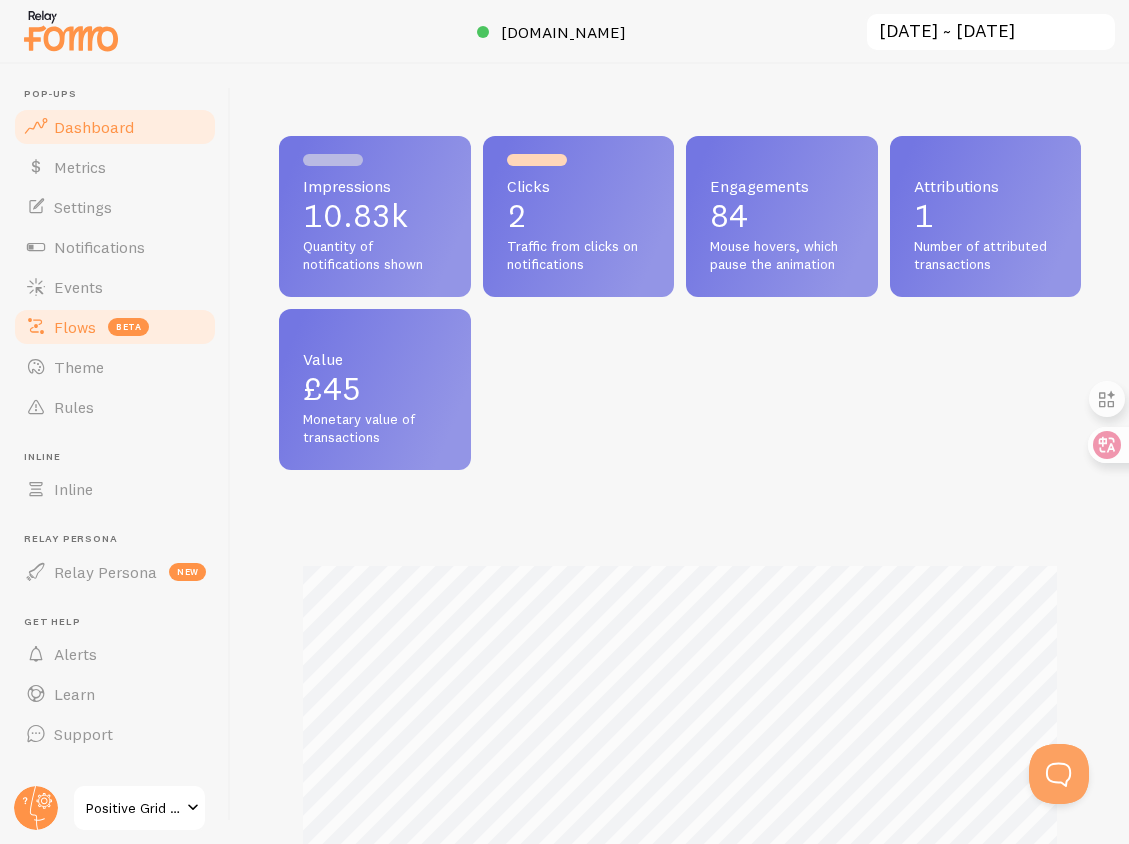 scroll, scrollTop: 999474, scrollLeft: 999198, axis: both 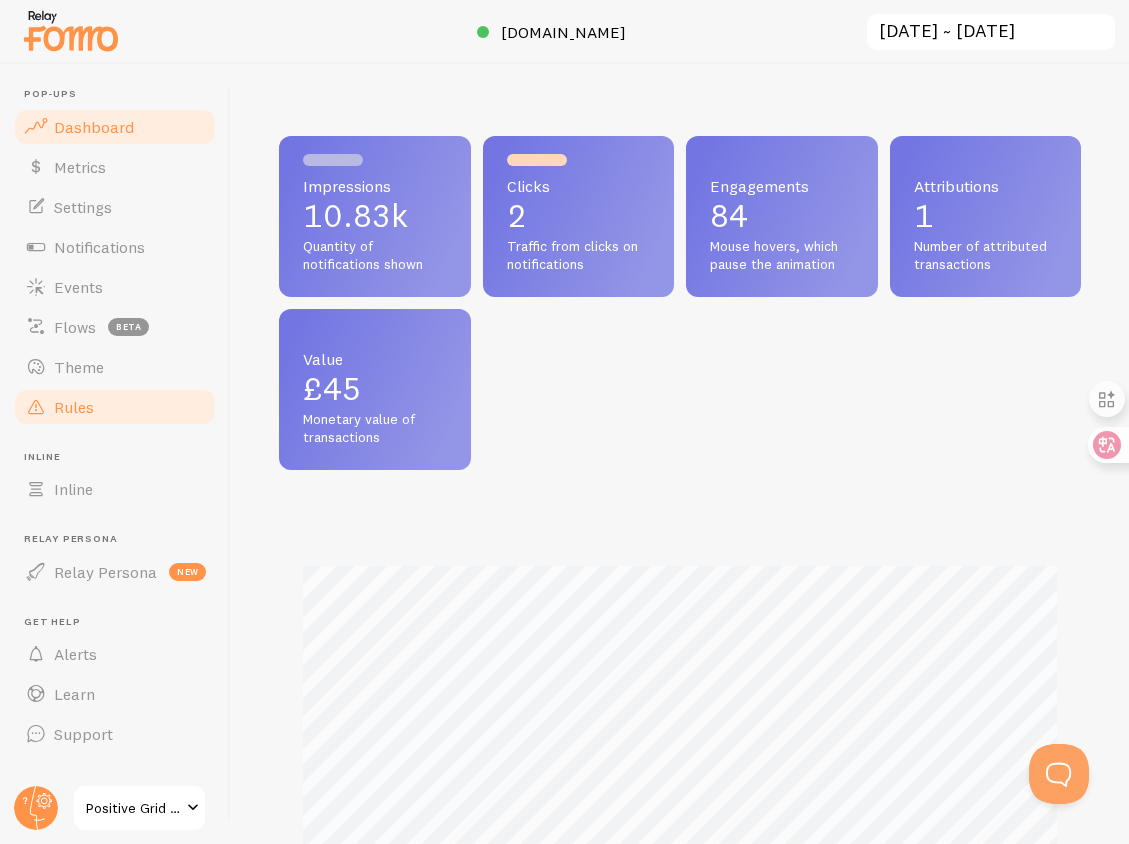 click on "Rules" at bounding box center (115, 407) 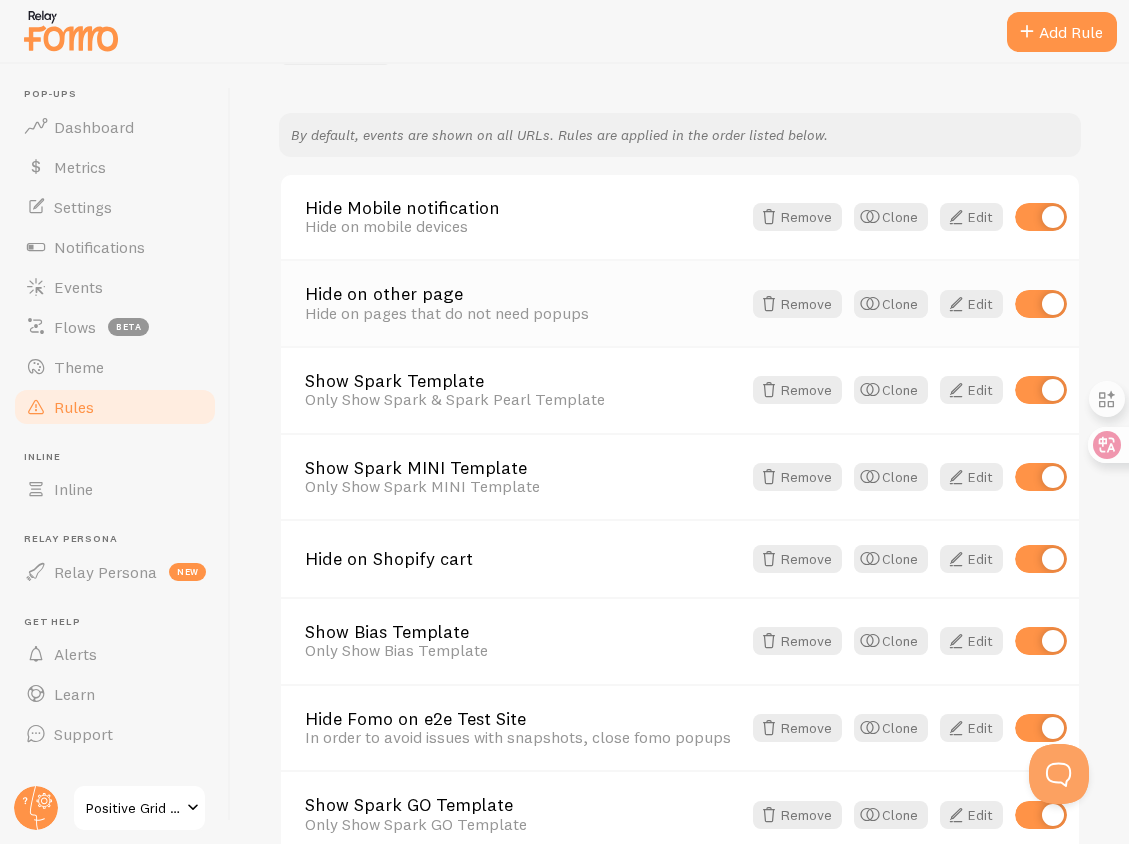 scroll, scrollTop: 276, scrollLeft: 0, axis: vertical 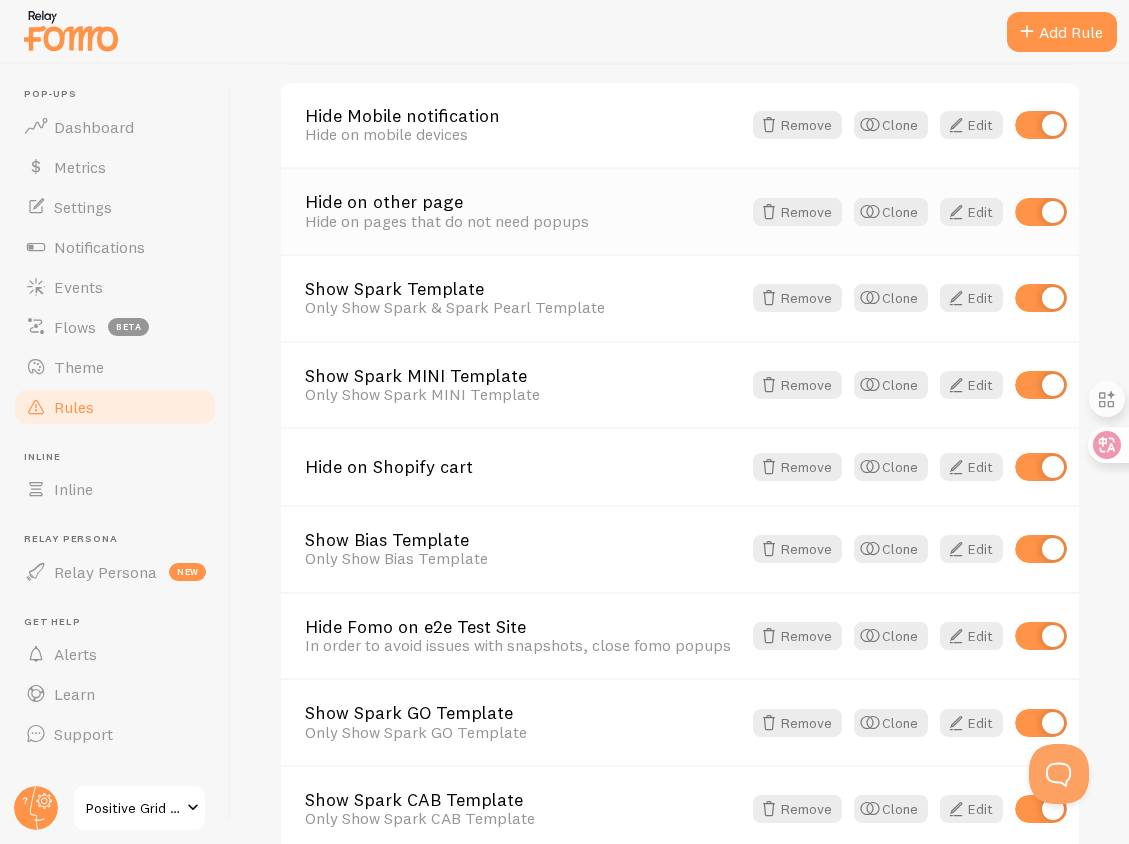 click on "Hide on pages that do not need popups" at bounding box center (523, 221) 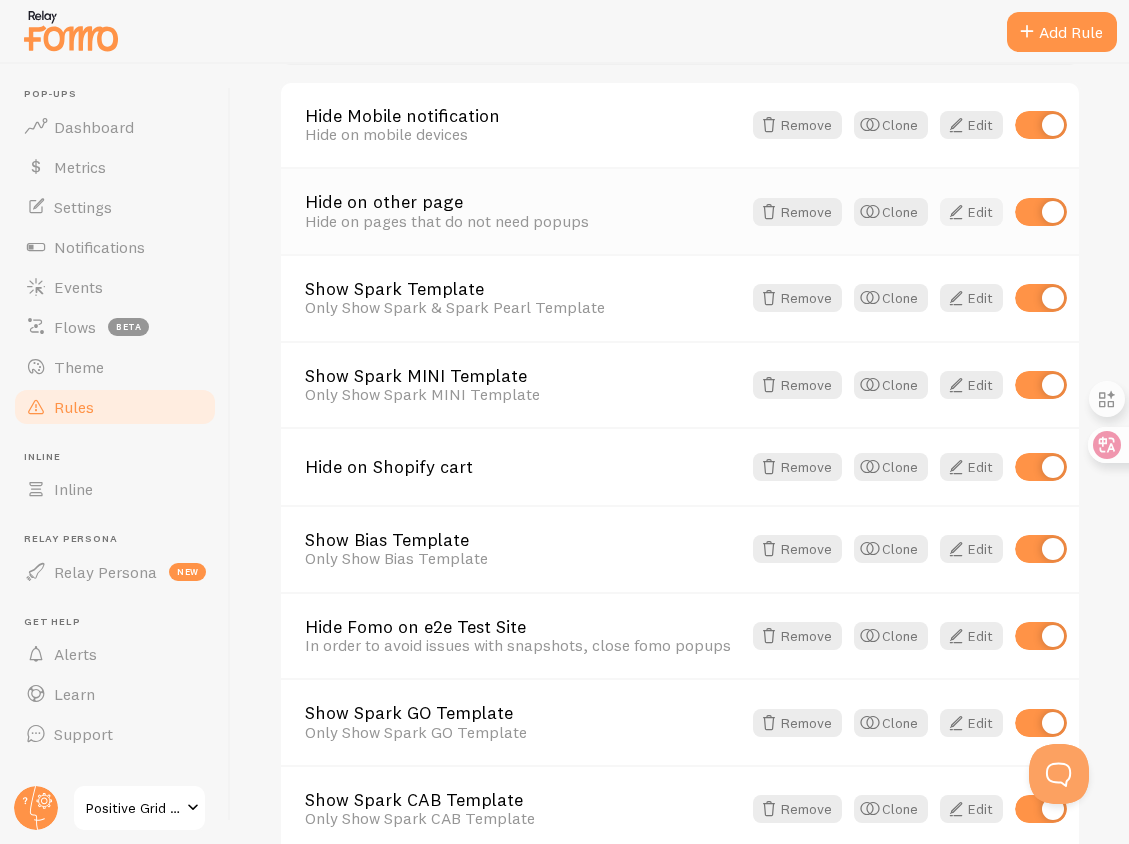 click on "Edit" at bounding box center [971, 212] 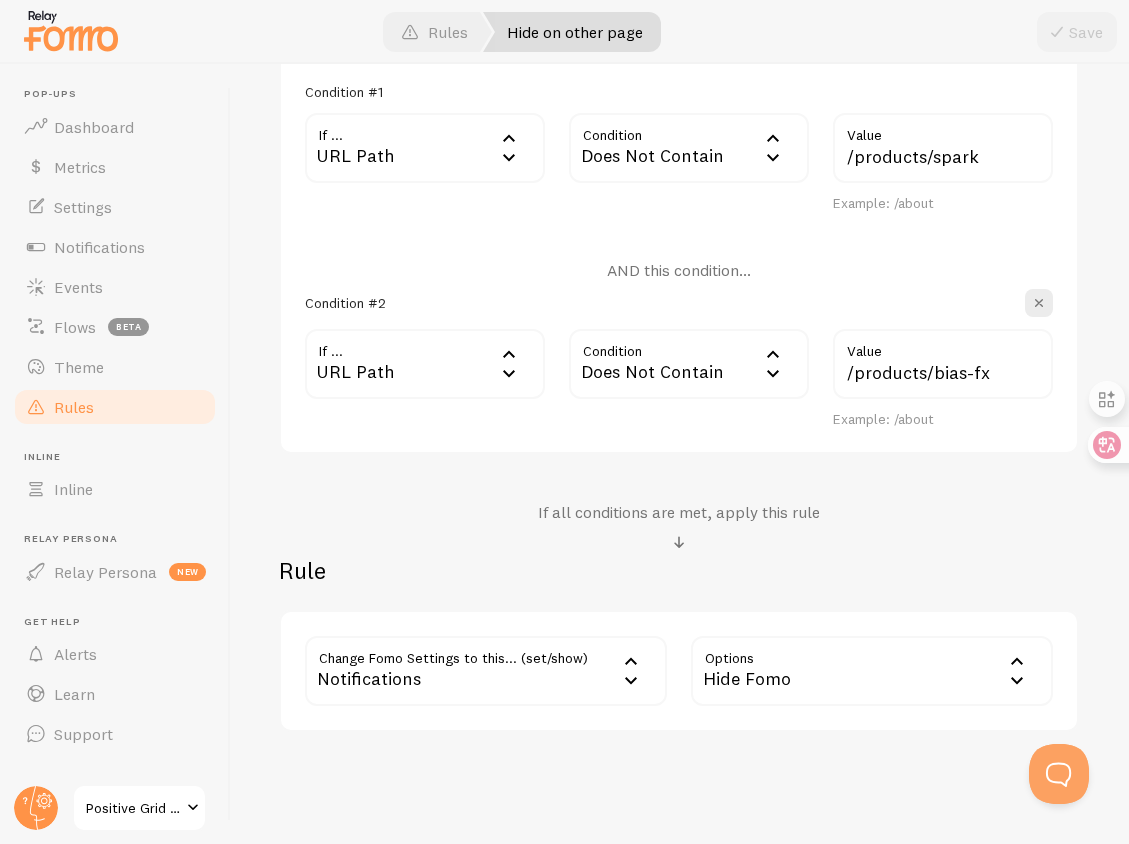 scroll, scrollTop: 613, scrollLeft: 0, axis: vertical 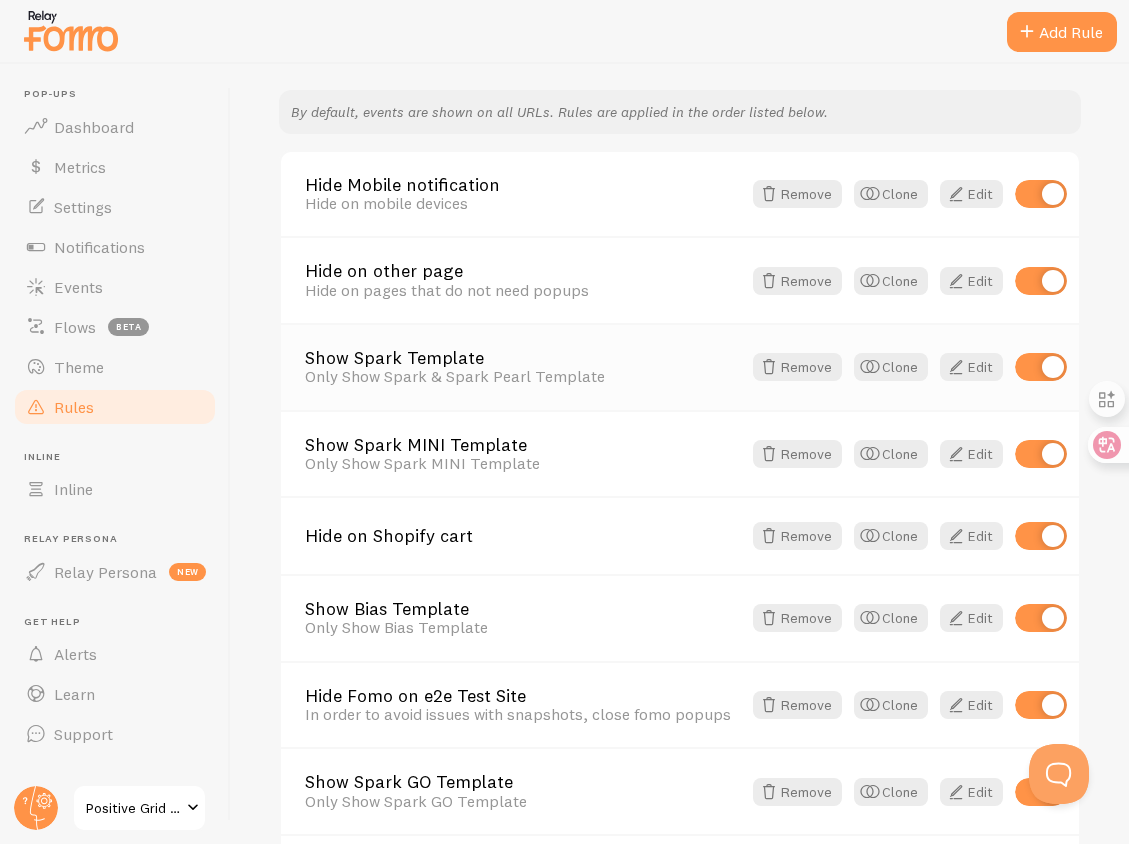 click on "Show Spark Template" at bounding box center (523, 358) 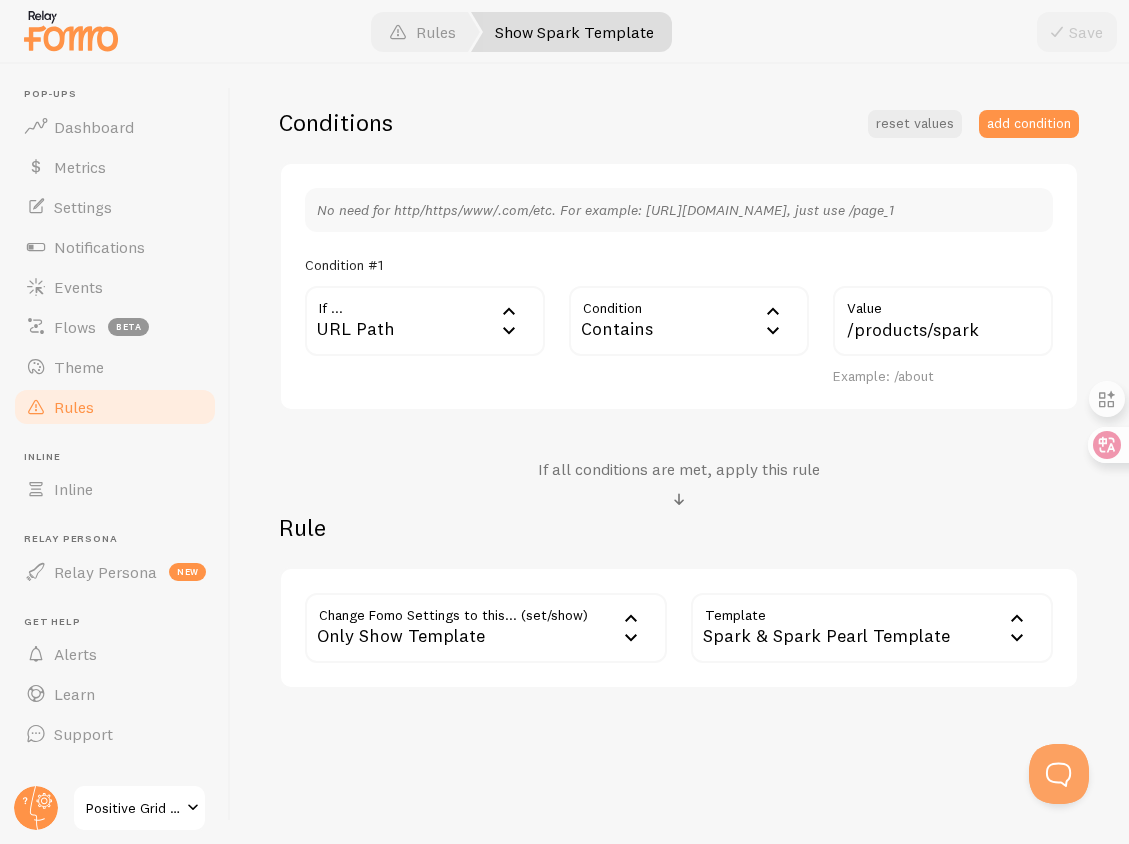 scroll, scrollTop: 481, scrollLeft: 0, axis: vertical 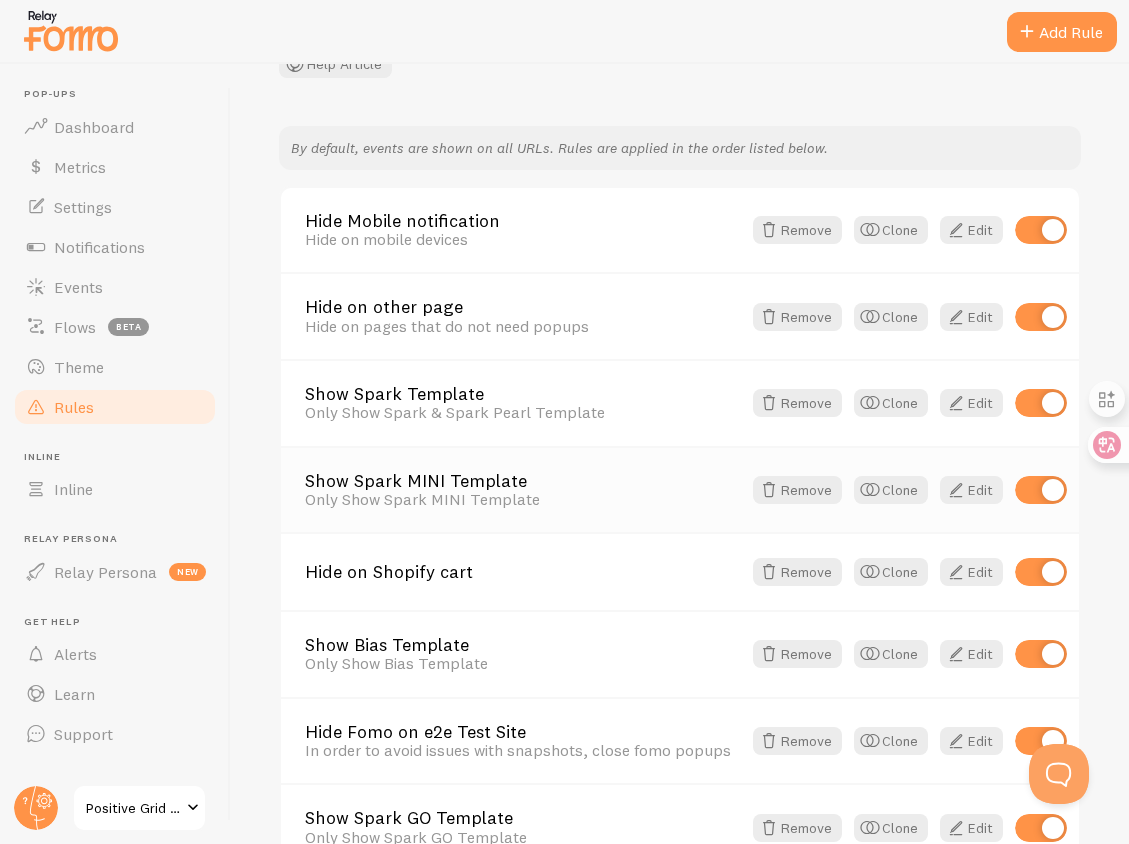 click on "Show Spark MINI Template" at bounding box center (523, 481) 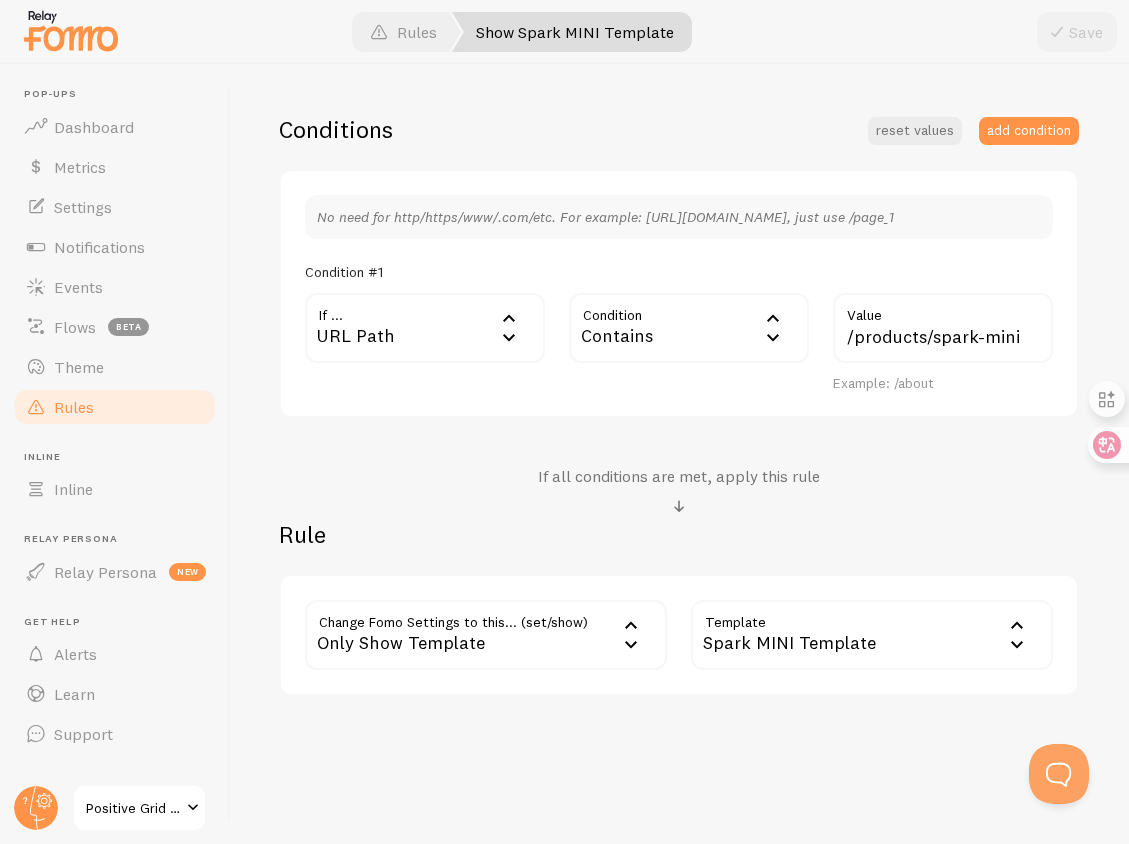 scroll, scrollTop: 465, scrollLeft: 0, axis: vertical 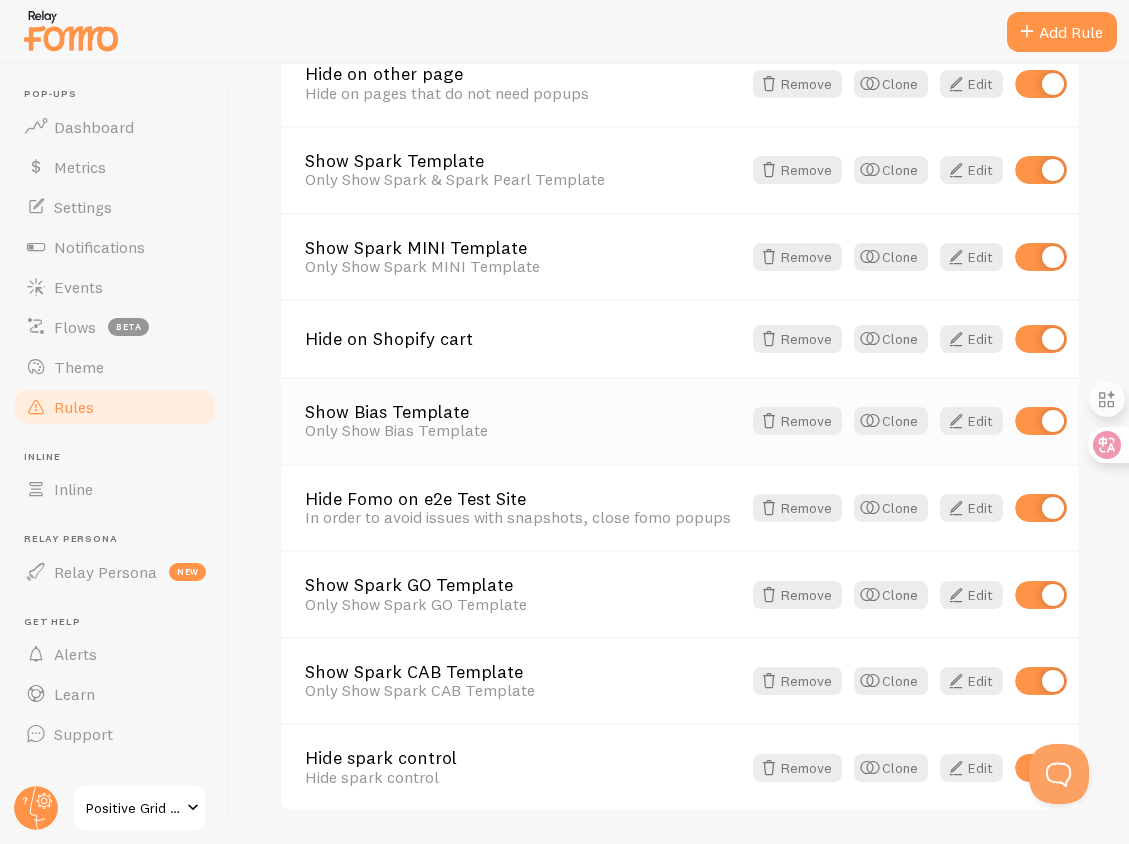 click on "Show Bias Template" at bounding box center (523, 412) 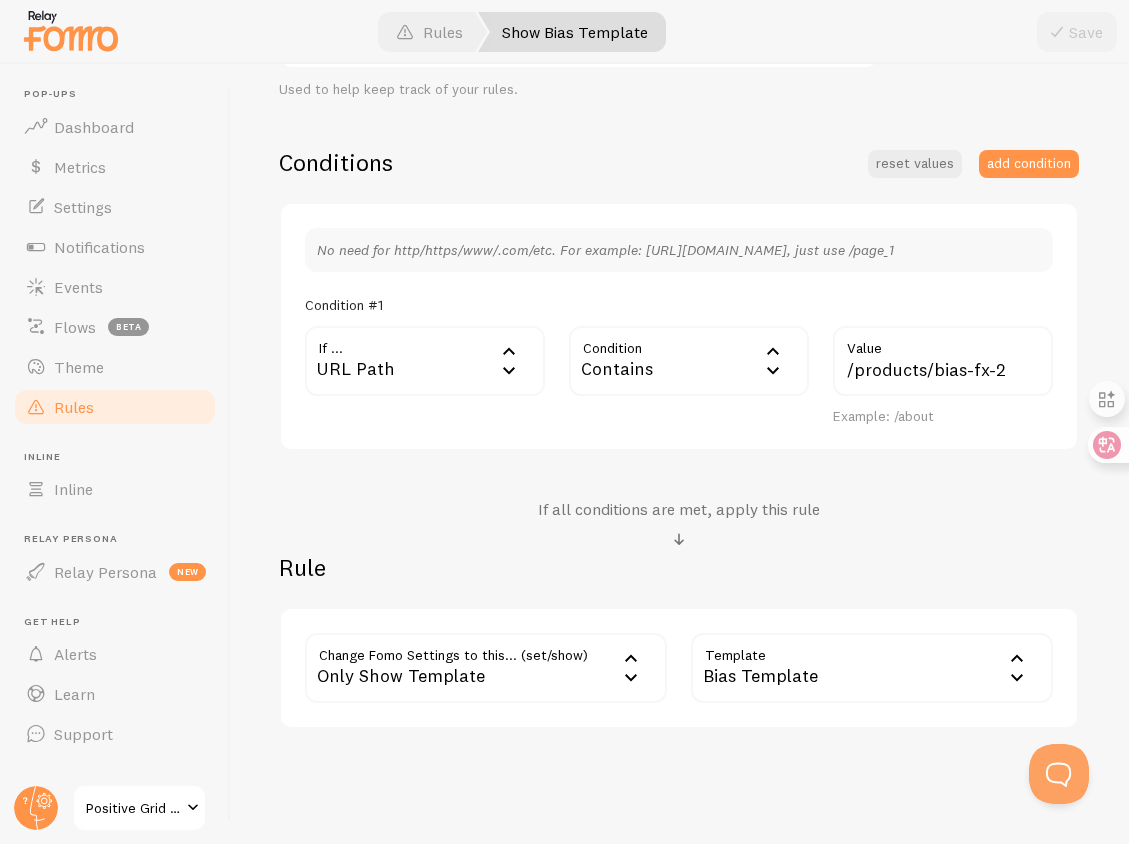 scroll, scrollTop: 481, scrollLeft: 0, axis: vertical 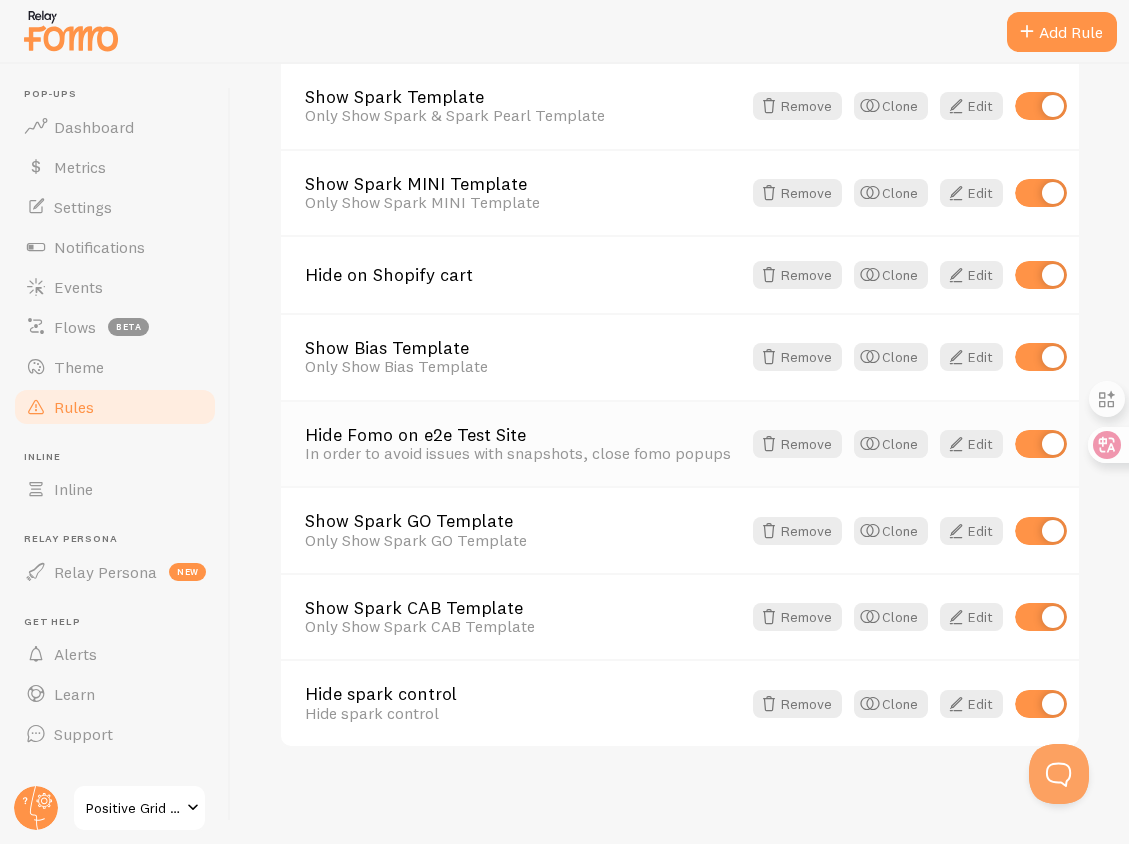 click on "In order to avoid issues with snapshots, close fomo popups" at bounding box center (523, 453) 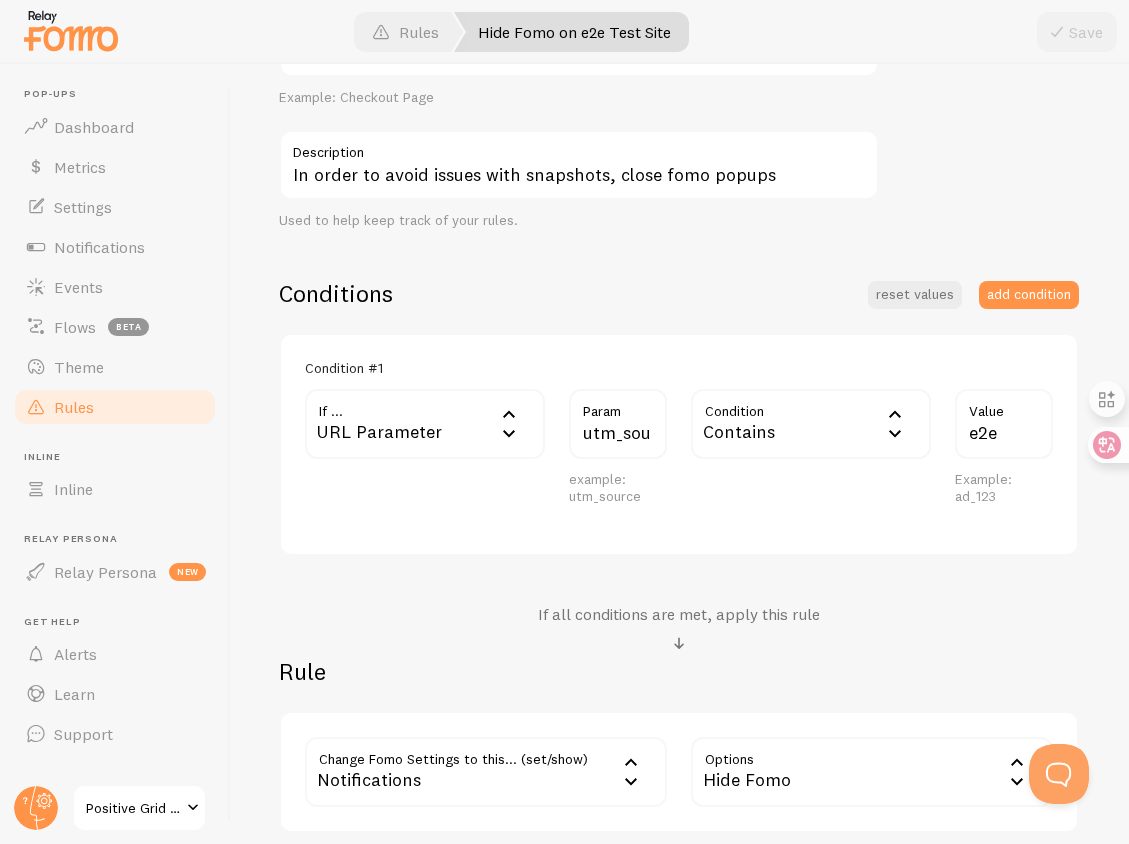 scroll, scrollTop: 455, scrollLeft: 0, axis: vertical 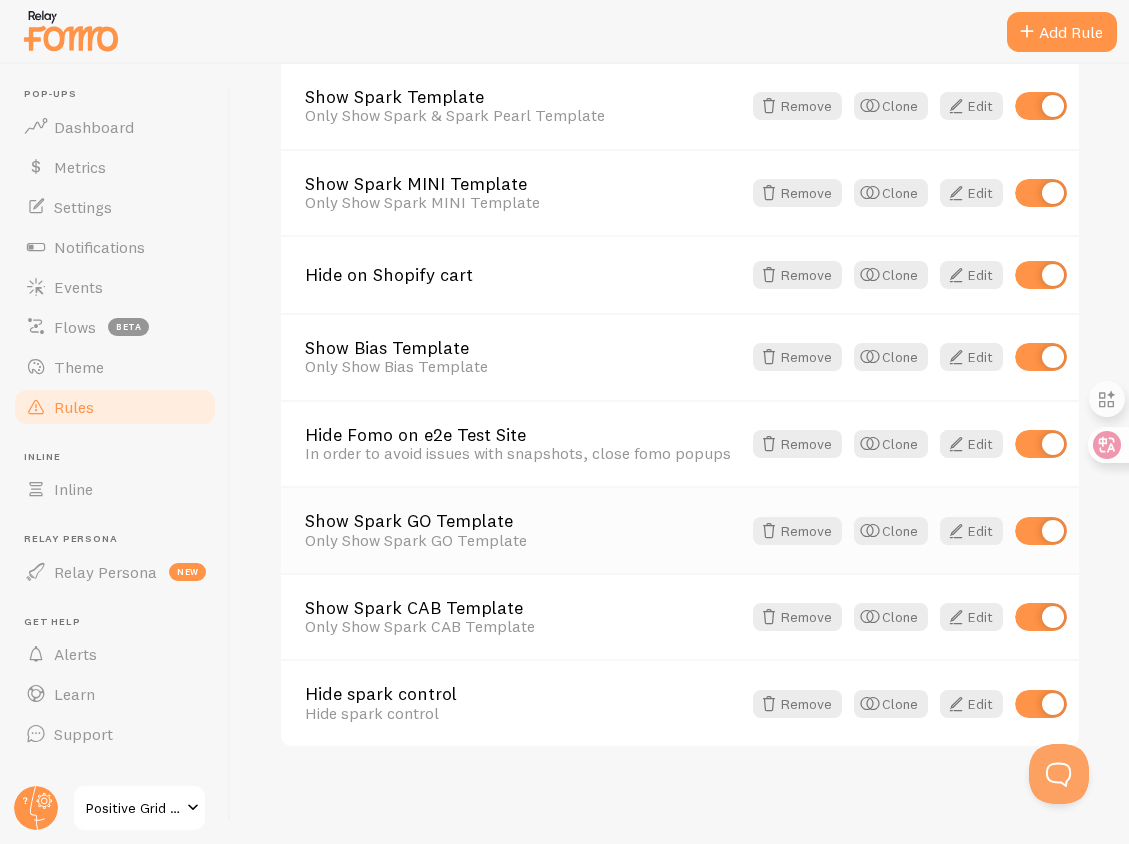 click on "Show Spark GO Template" at bounding box center (523, 521) 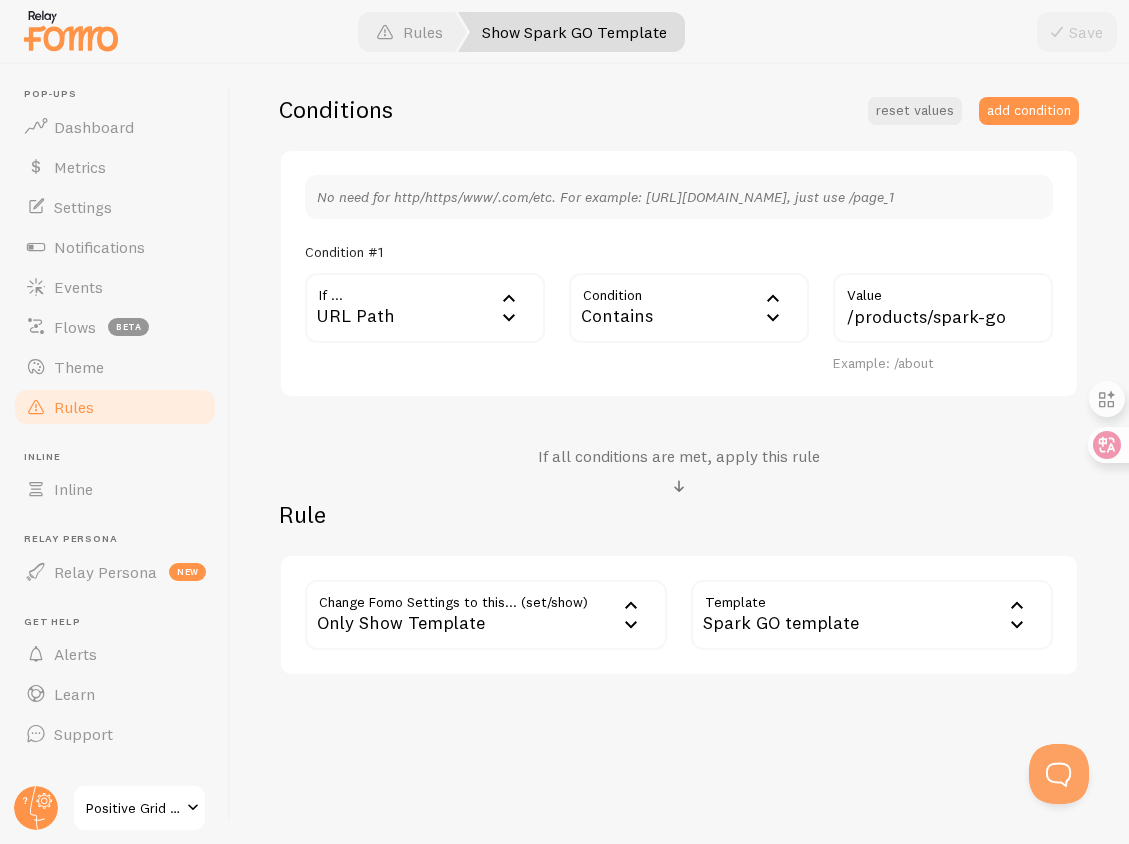 scroll, scrollTop: 481, scrollLeft: 0, axis: vertical 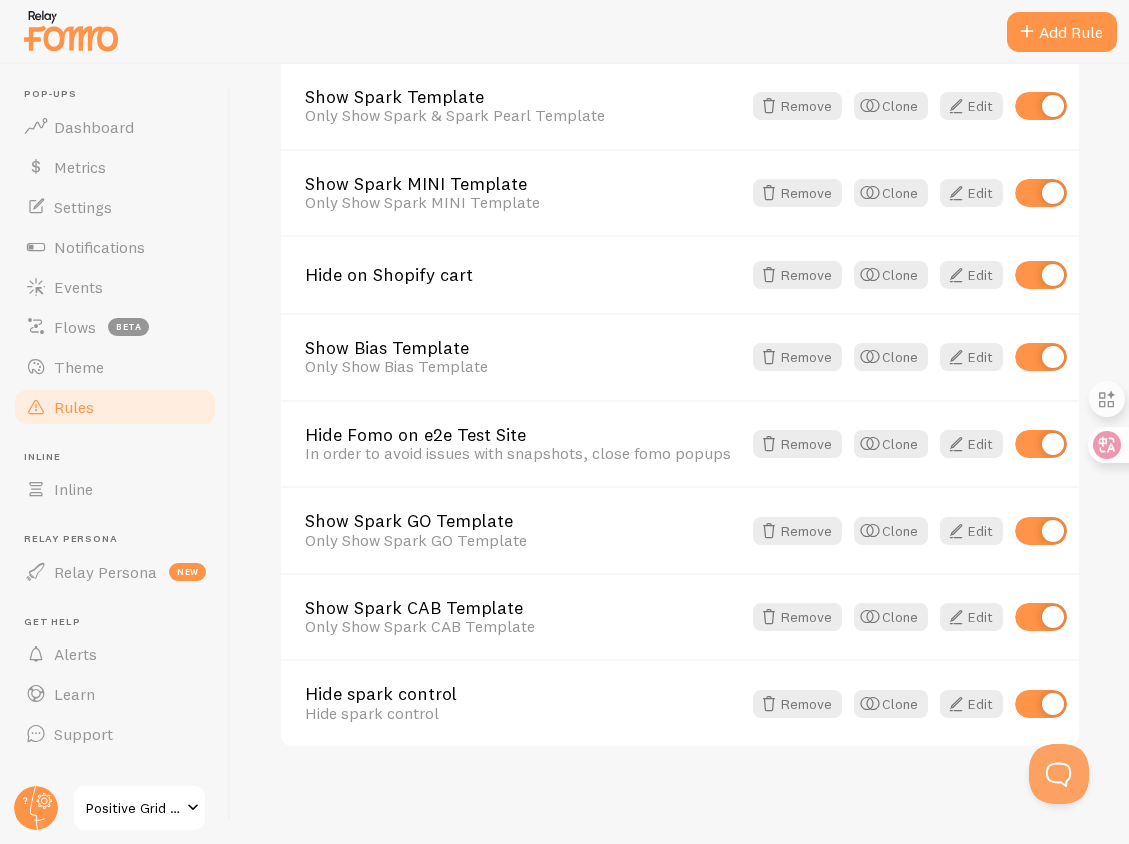 click on "Positive Grid UK Shopify" at bounding box center [133, 808] 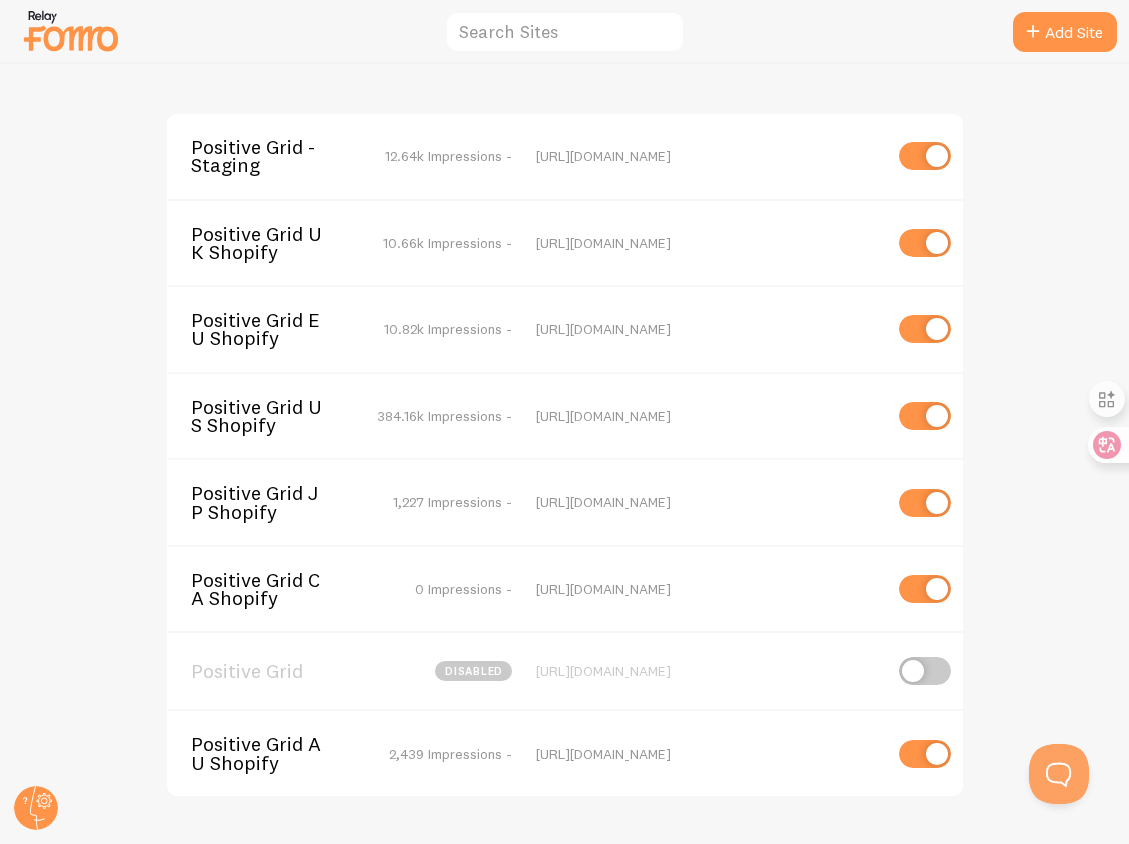 click at bounding box center (564, 32) 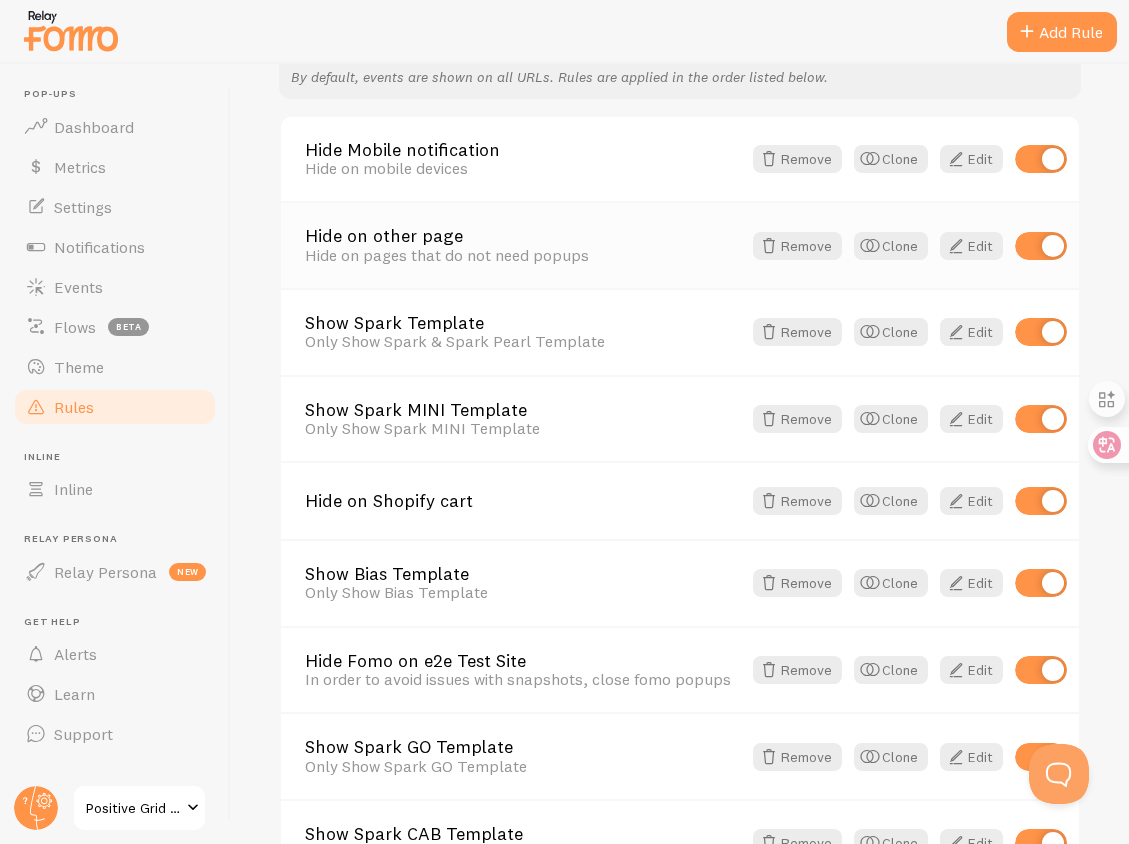 scroll, scrollTop: 160, scrollLeft: 0, axis: vertical 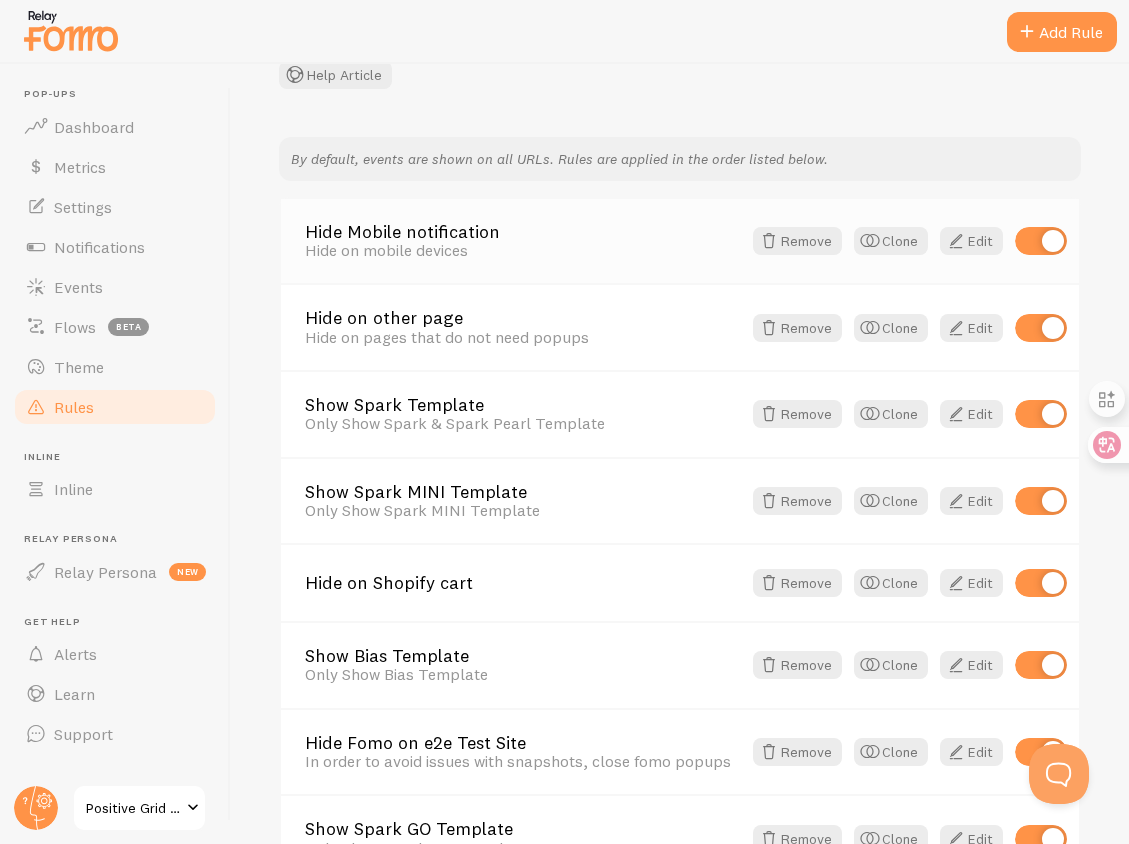 click on "Hide Mobile notification" at bounding box center (523, 232) 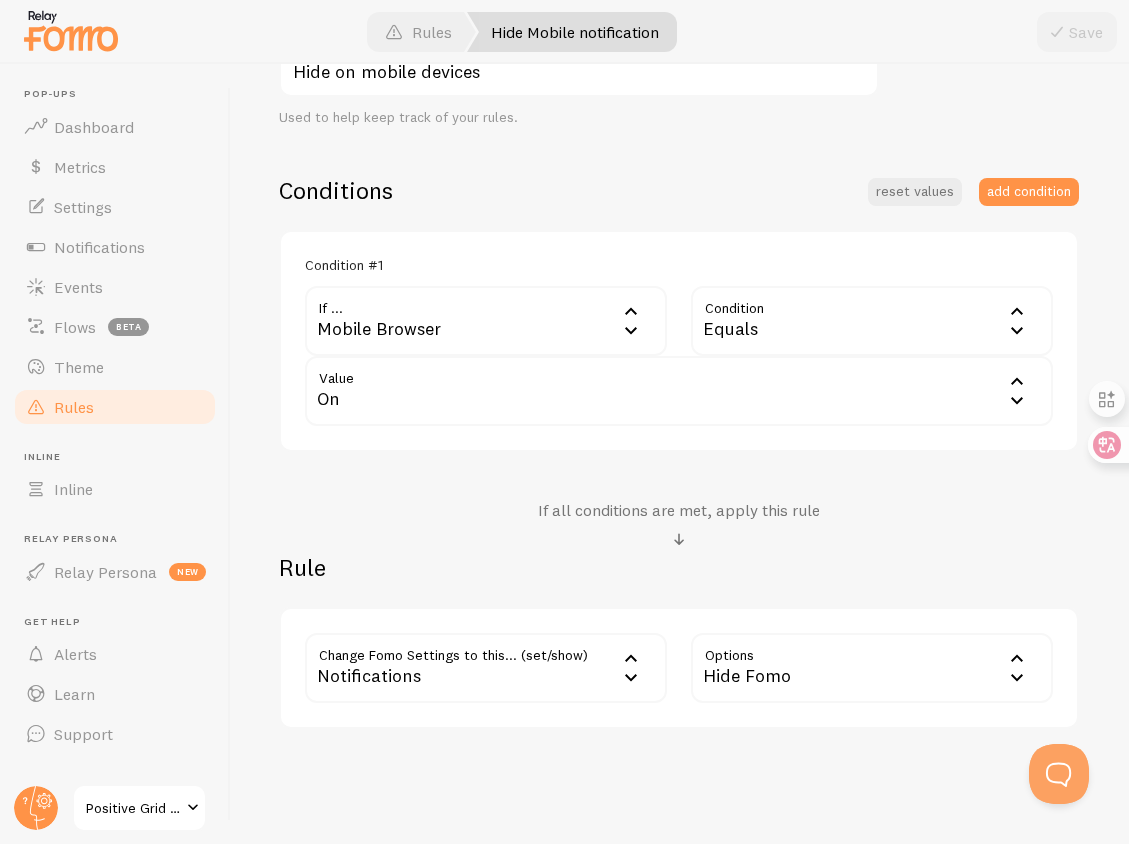 scroll, scrollTop: 373, scrollLeft: 0, axis: vertical 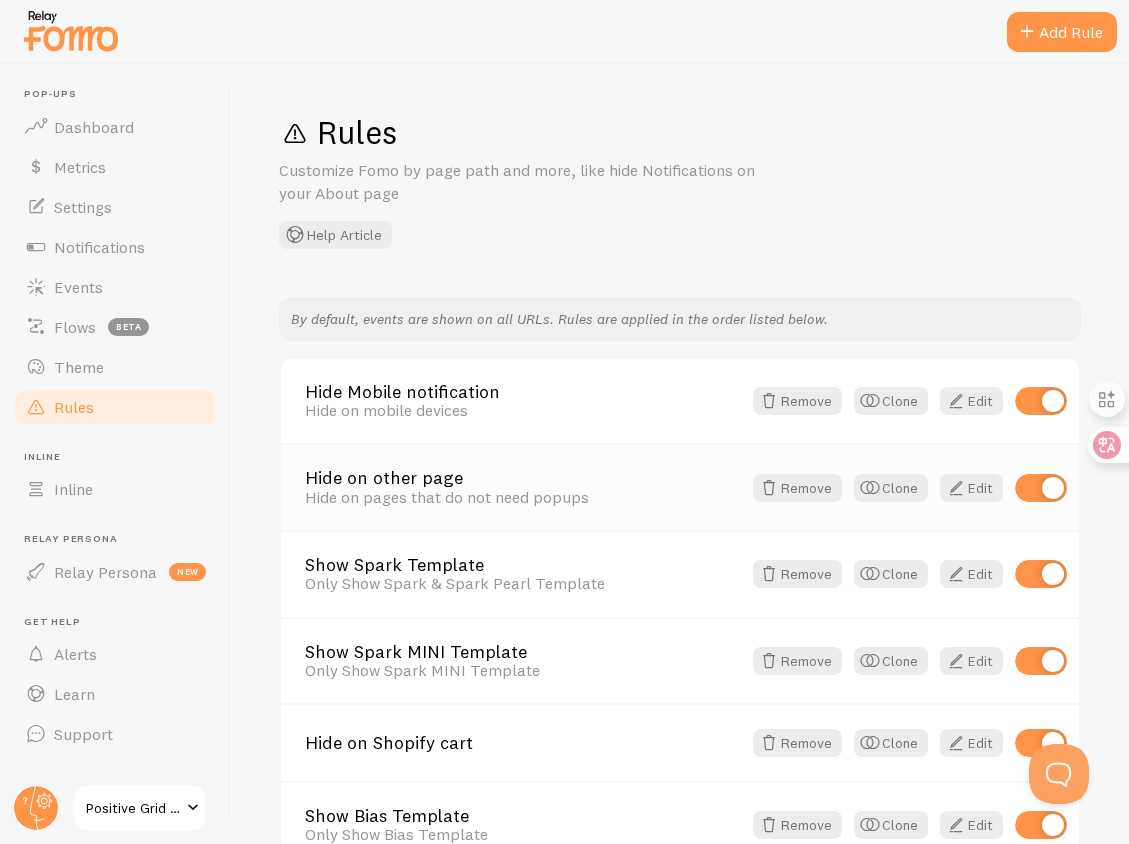 click on "Hide on pages that do not need popups" at bounding box center [523, 497] 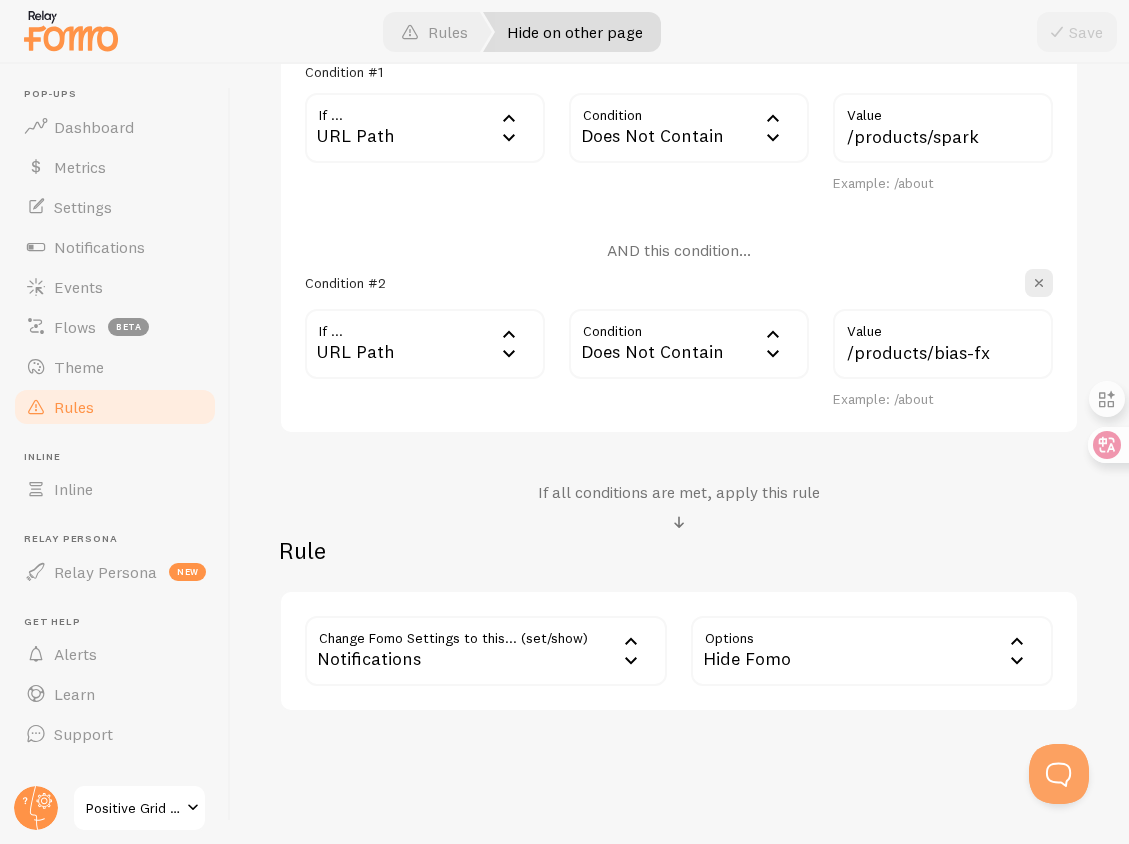 scroll, scrollTop: 644, scrollLeft: 0, axis: vertical 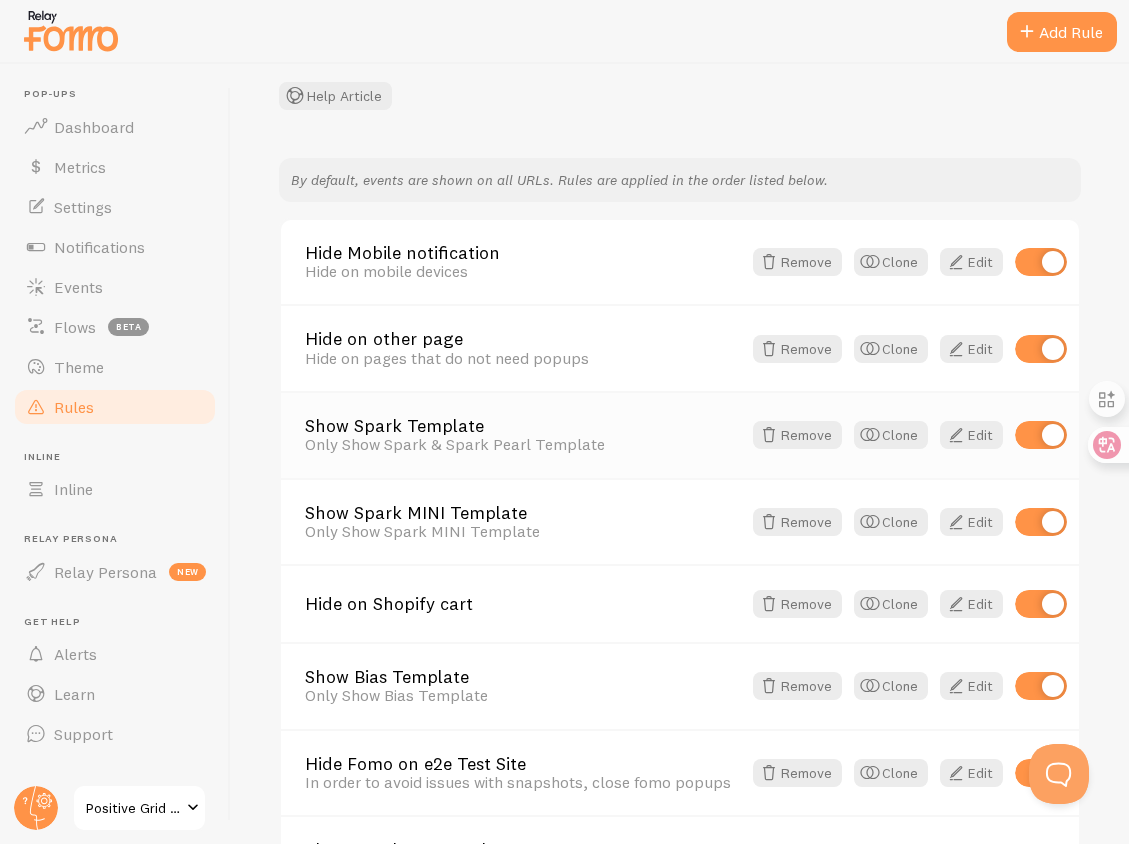 click on "Show Spark Template" at bounding box center [523, 426] 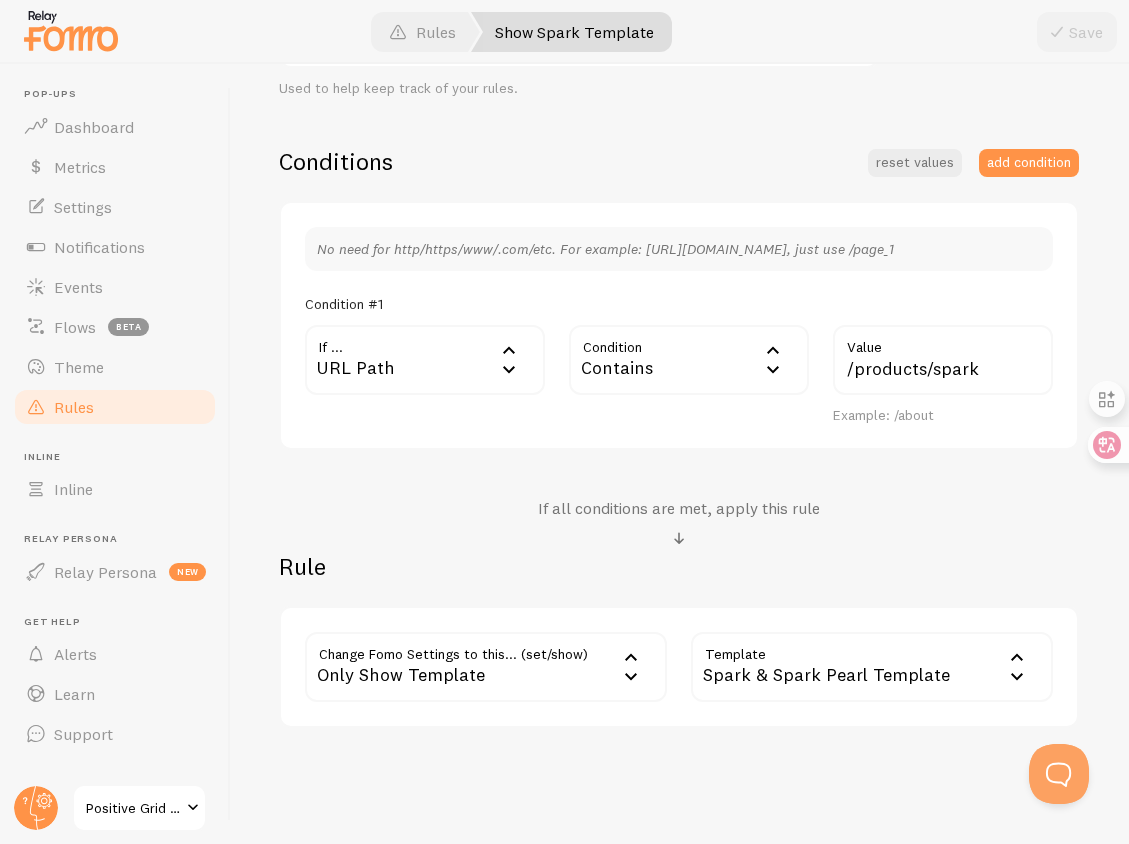 scroll, scrollTop: 481, scrollLeft: 0, axis: vertical 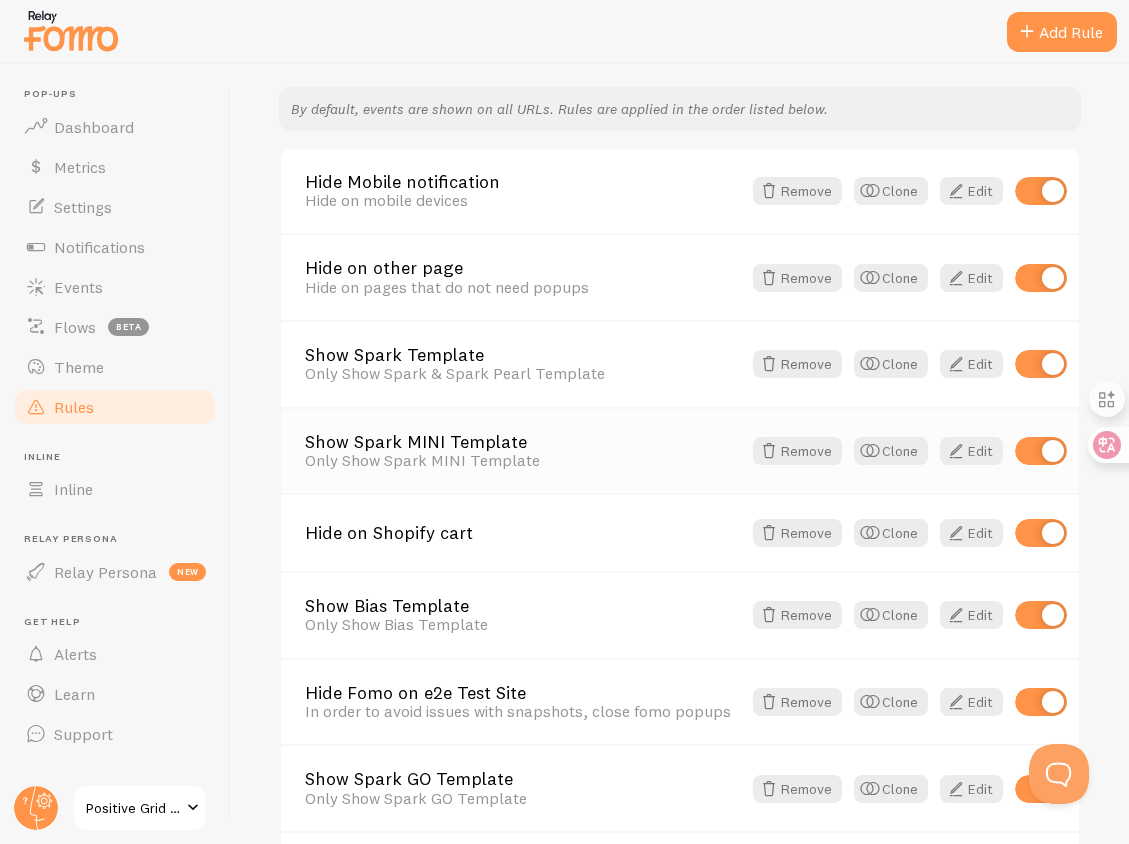click on "Show Spark MINI Template" at bounding box center (523, 442) 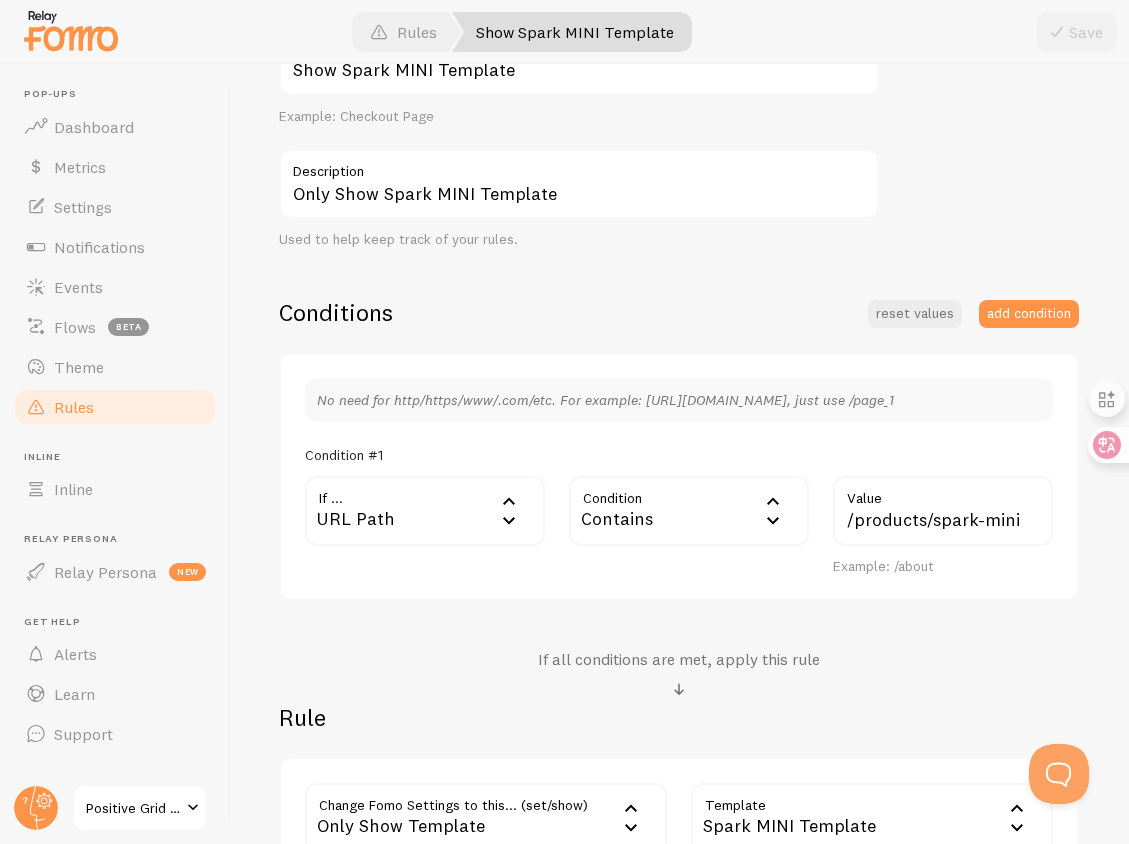 scroll, scrollTop: 445, scrollLeft: 0, axis: vertical 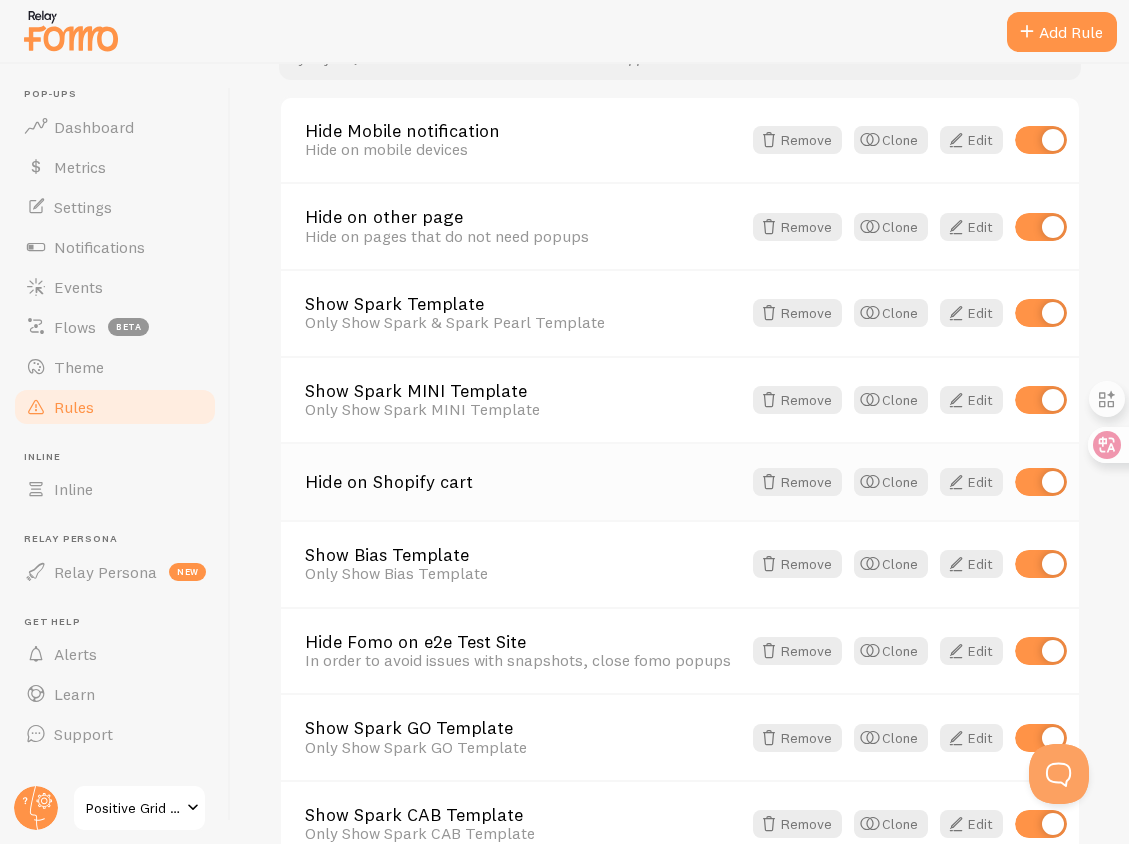 click on "Hide on Shopify cart" at bounding box center (523, 482) 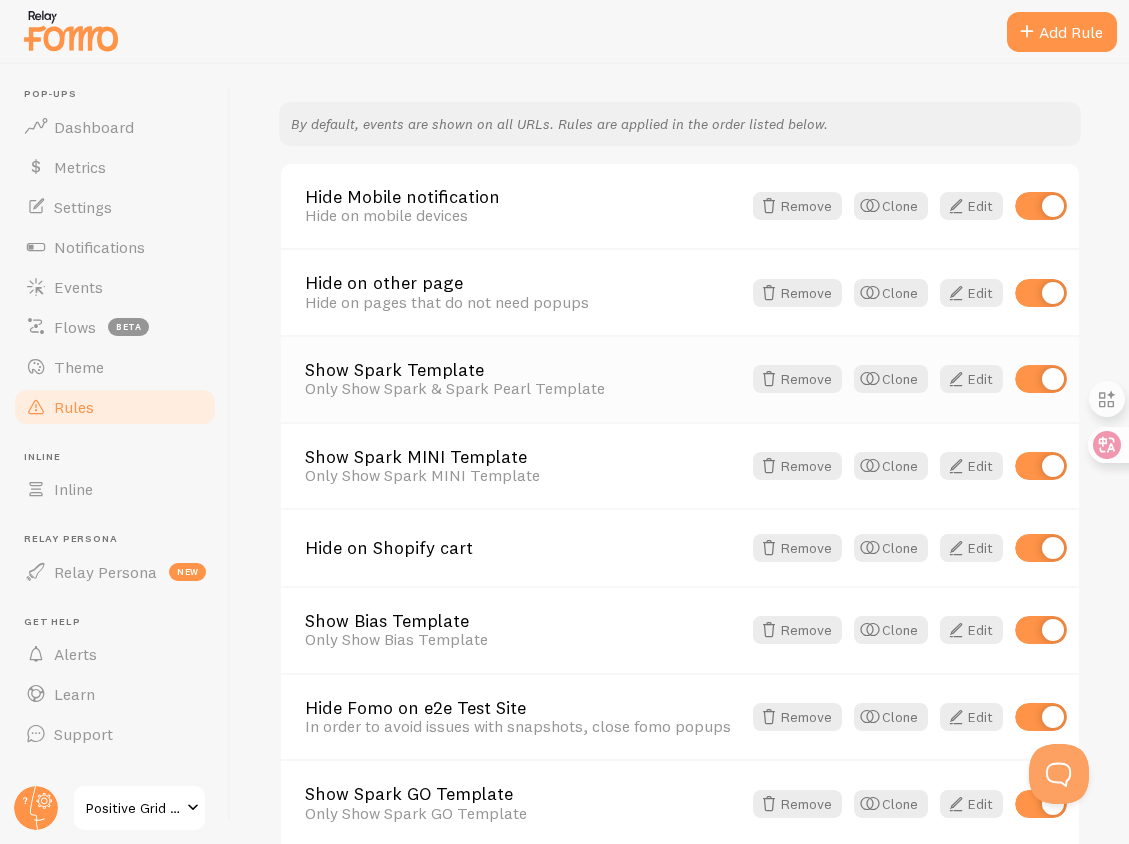 scroll, scrollTop: 335, scrollLeft: 0, axis: vertical 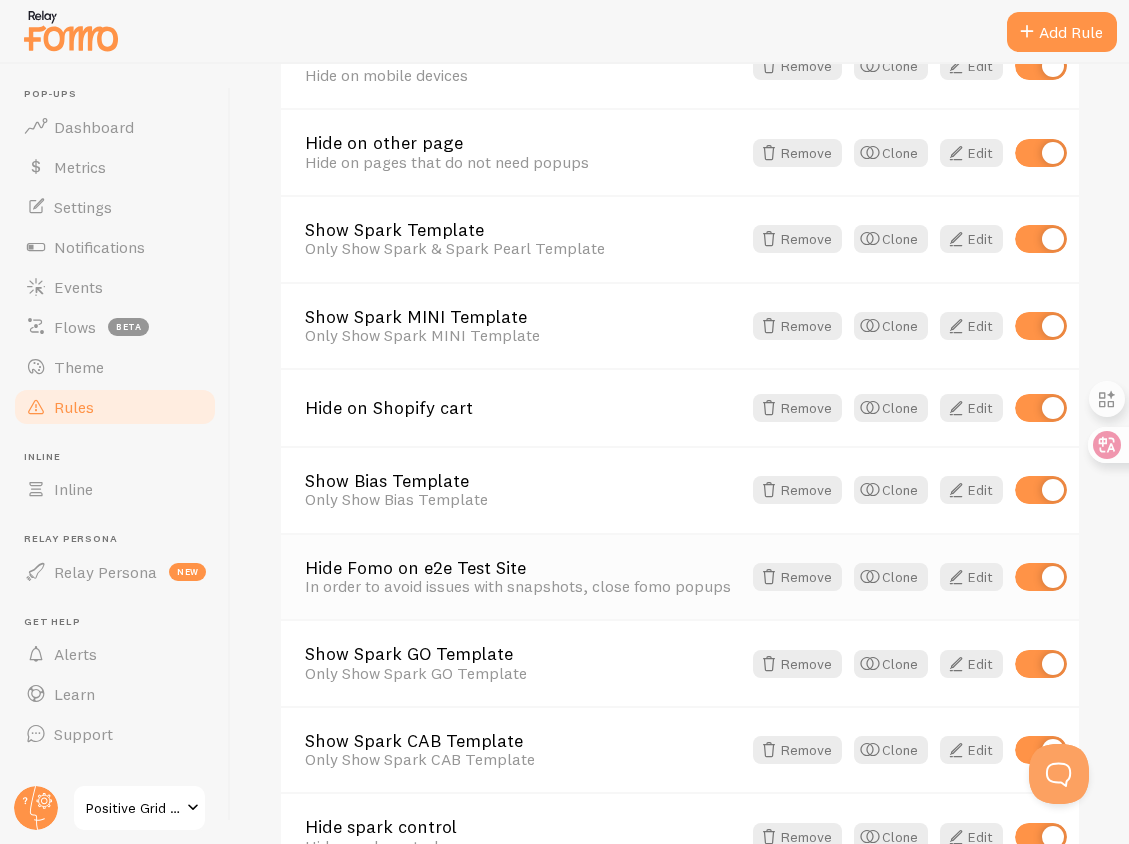 click on "Hide Fomo on e2e Test Site" at bounding box center (523, 568) 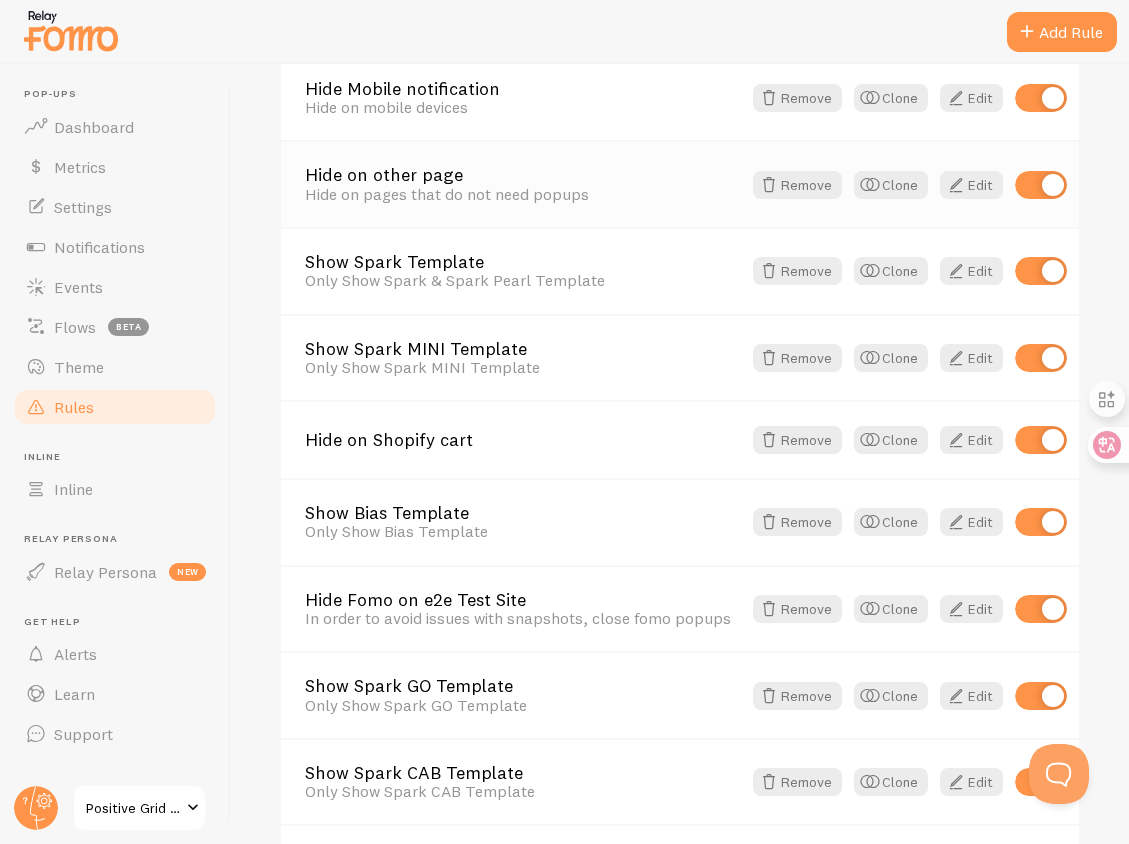 scroll, scrollTop: 442, scrollLeft: 0, axis: vertical 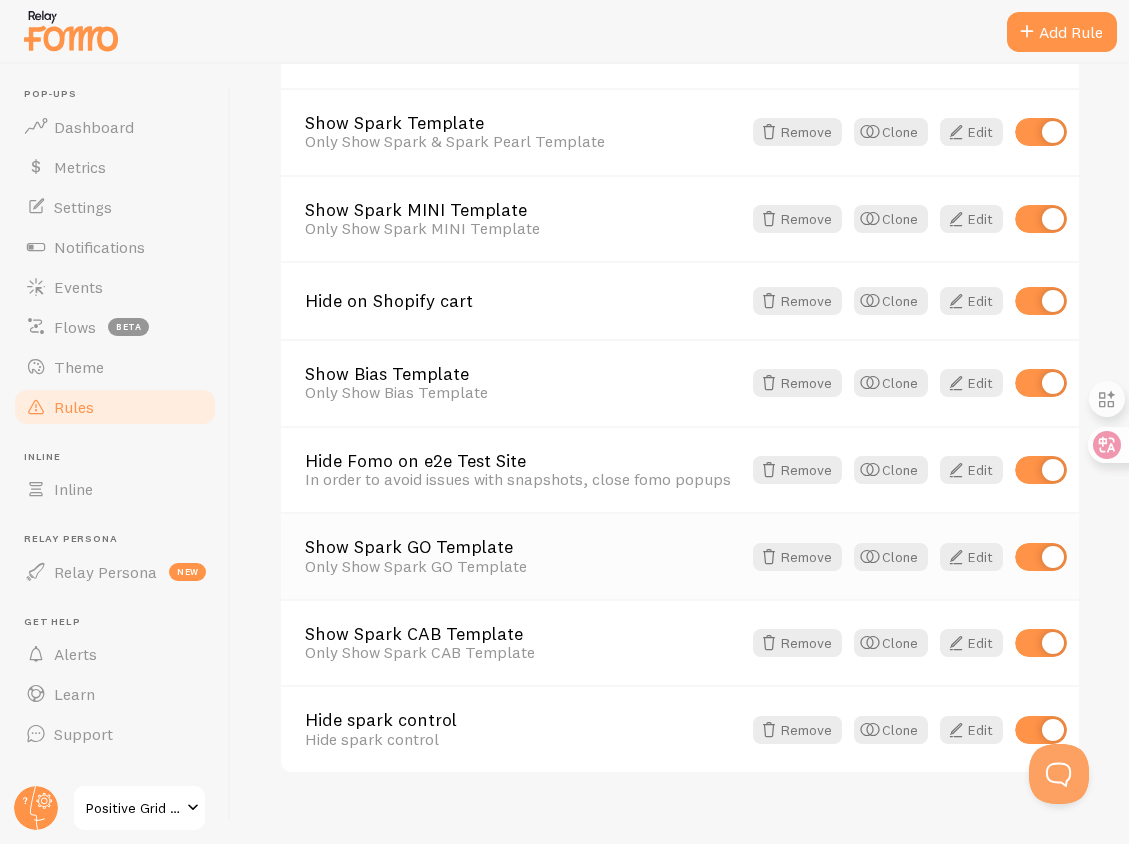 click on "Show Spark GO Template" at bounding box center [523, 547] 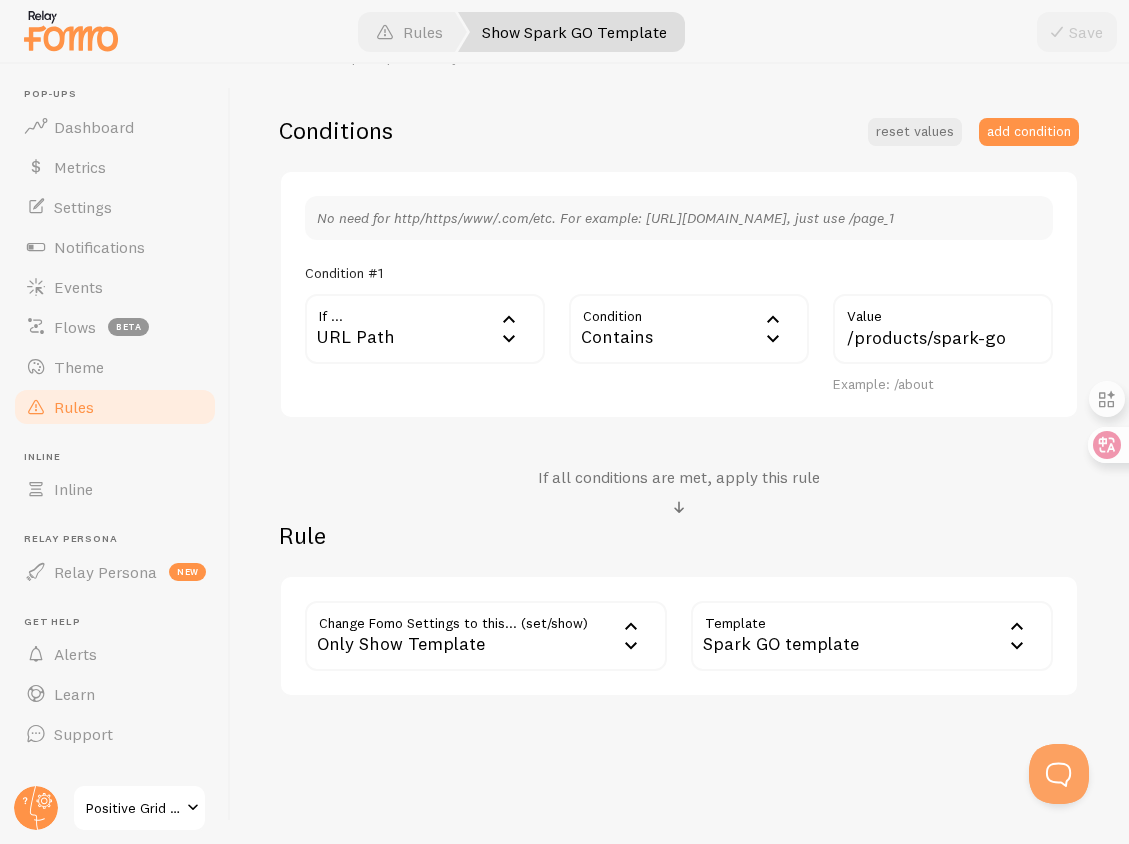 scroll, scrollTop: 481, scrollLeft: 0, axis: vertical 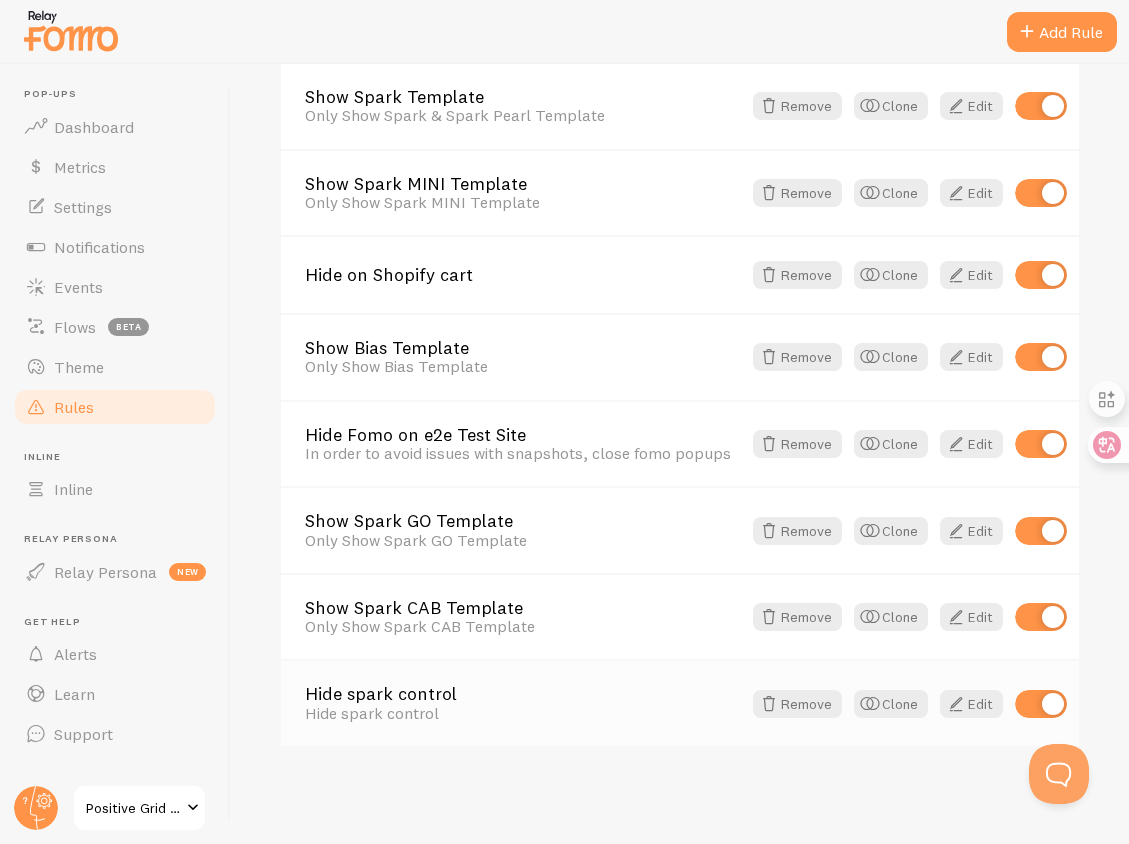 click on "Hide spark control" at bounding box center (523, 694) 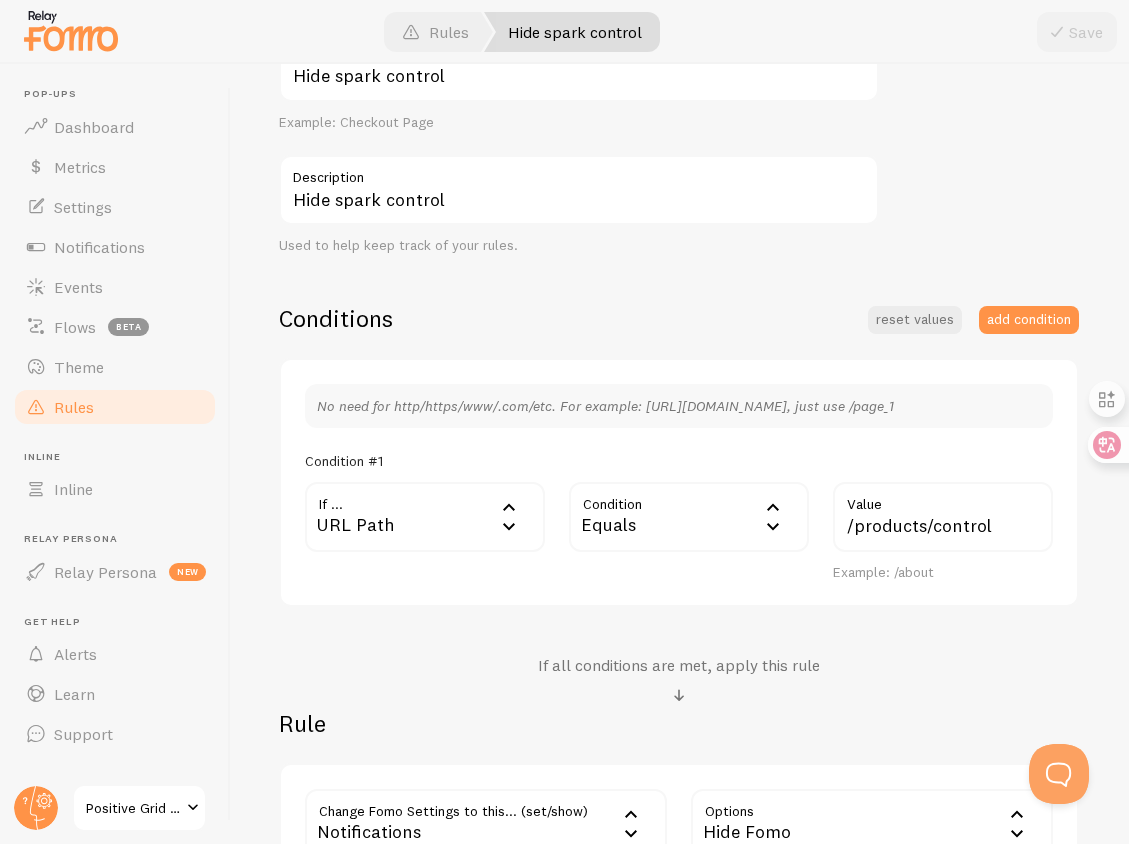 scroll, scrollTop: 481, scrollLeft: 0, axis: vertical 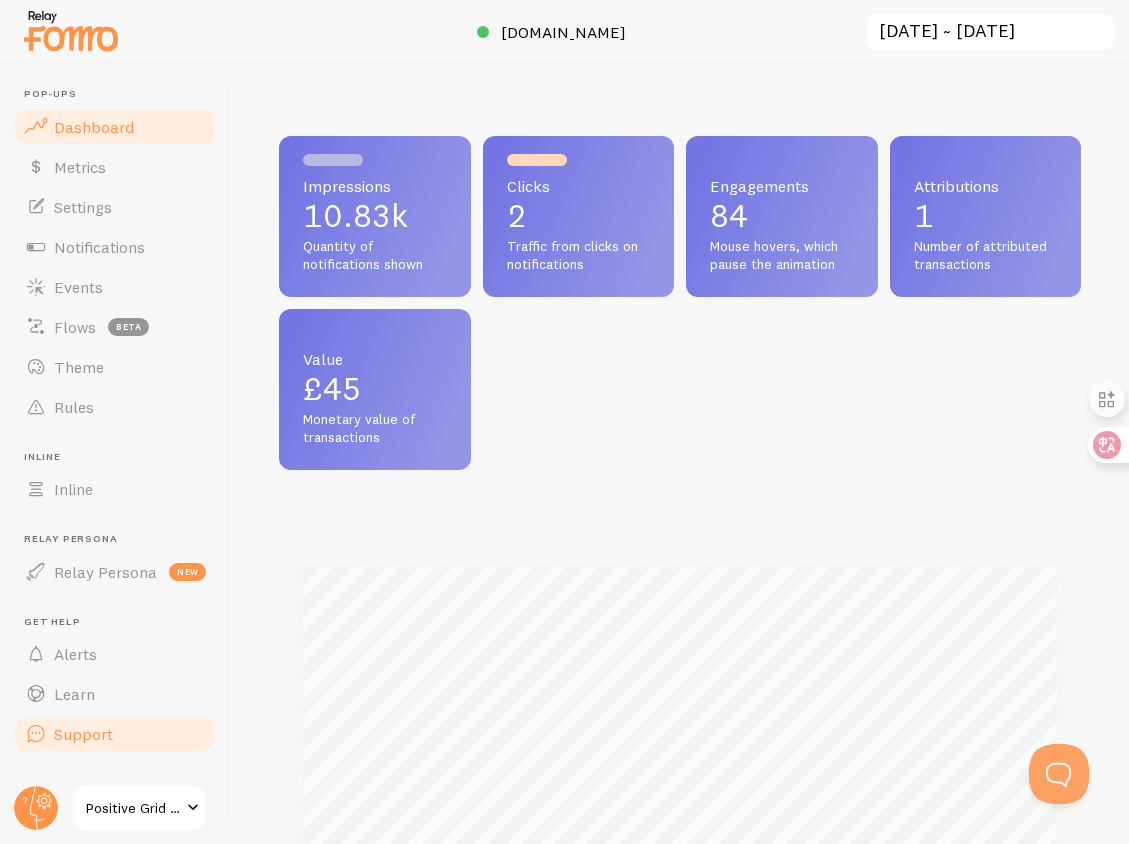click on "Support" at bounding box center [115, 734] 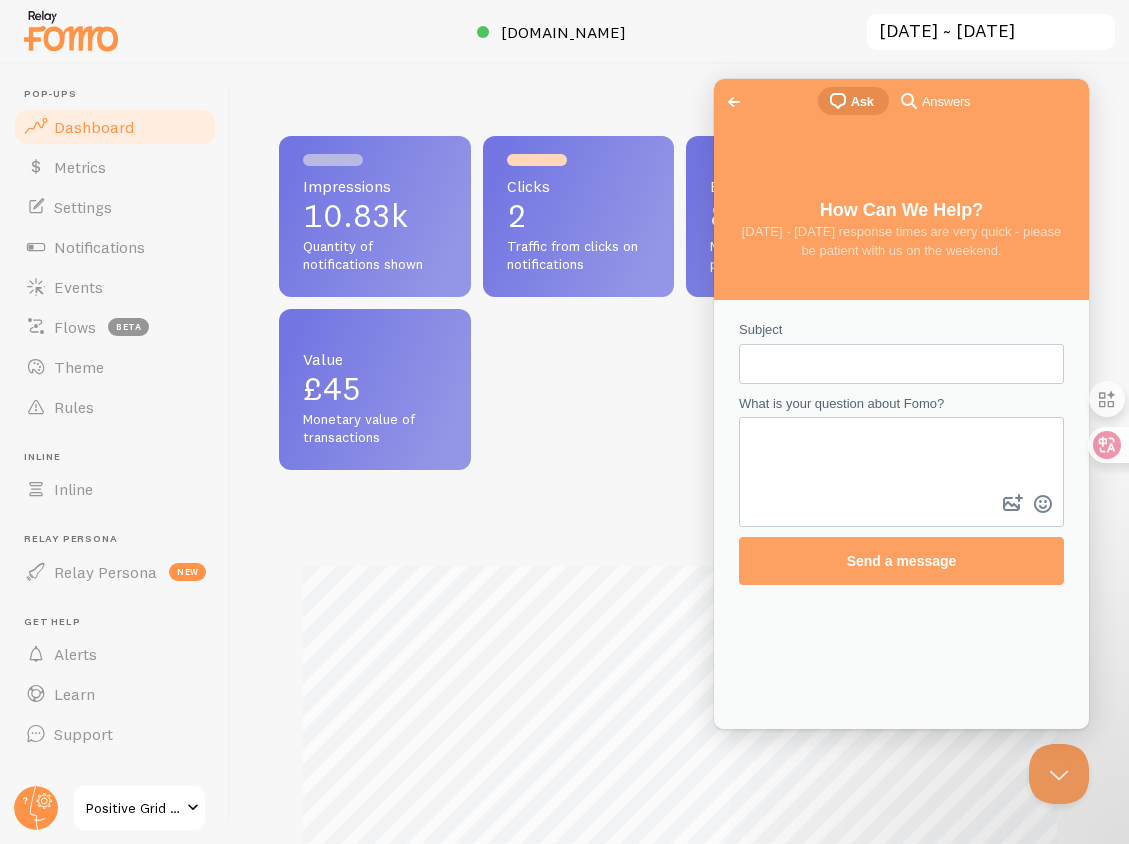 scroll, scrollTop: 0, scrollLeft: 0, axis: both 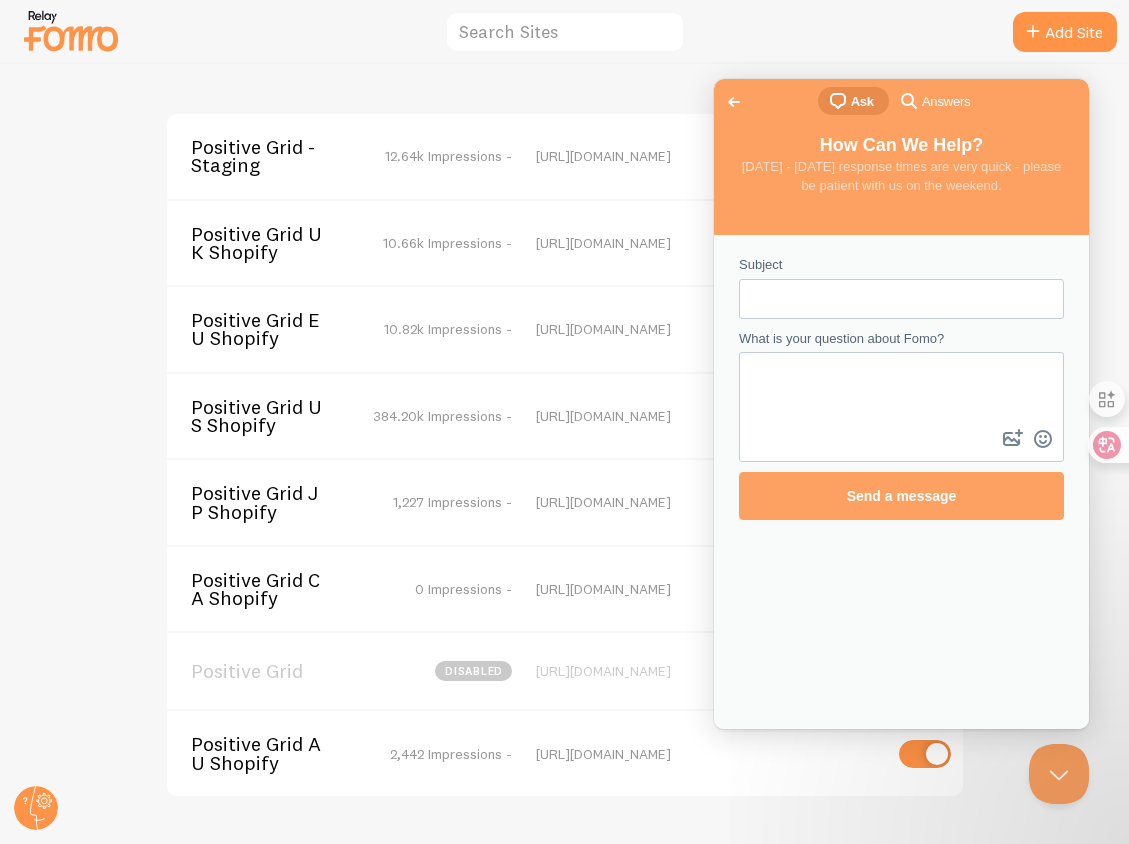 click on "Go back" at bounding box center (734, 102) 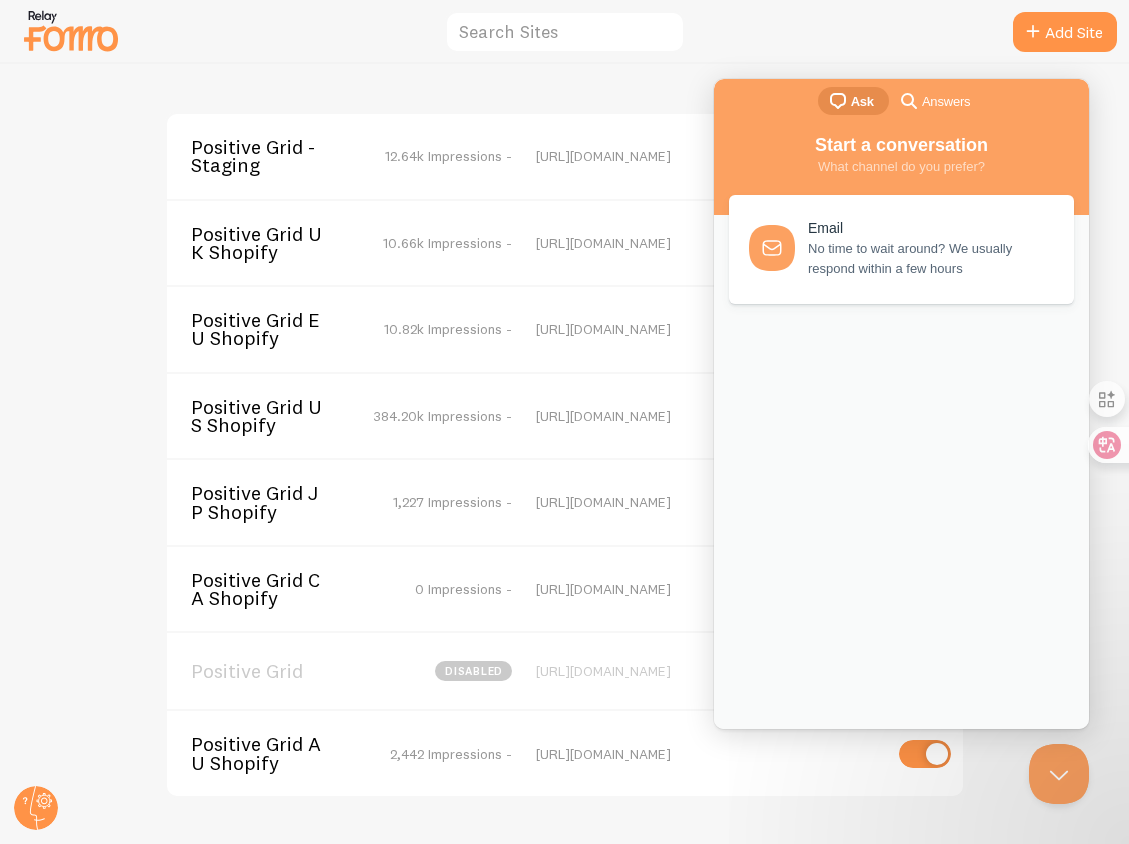 click on "Positive Grid - Staging" at bounding box center (271, 156) 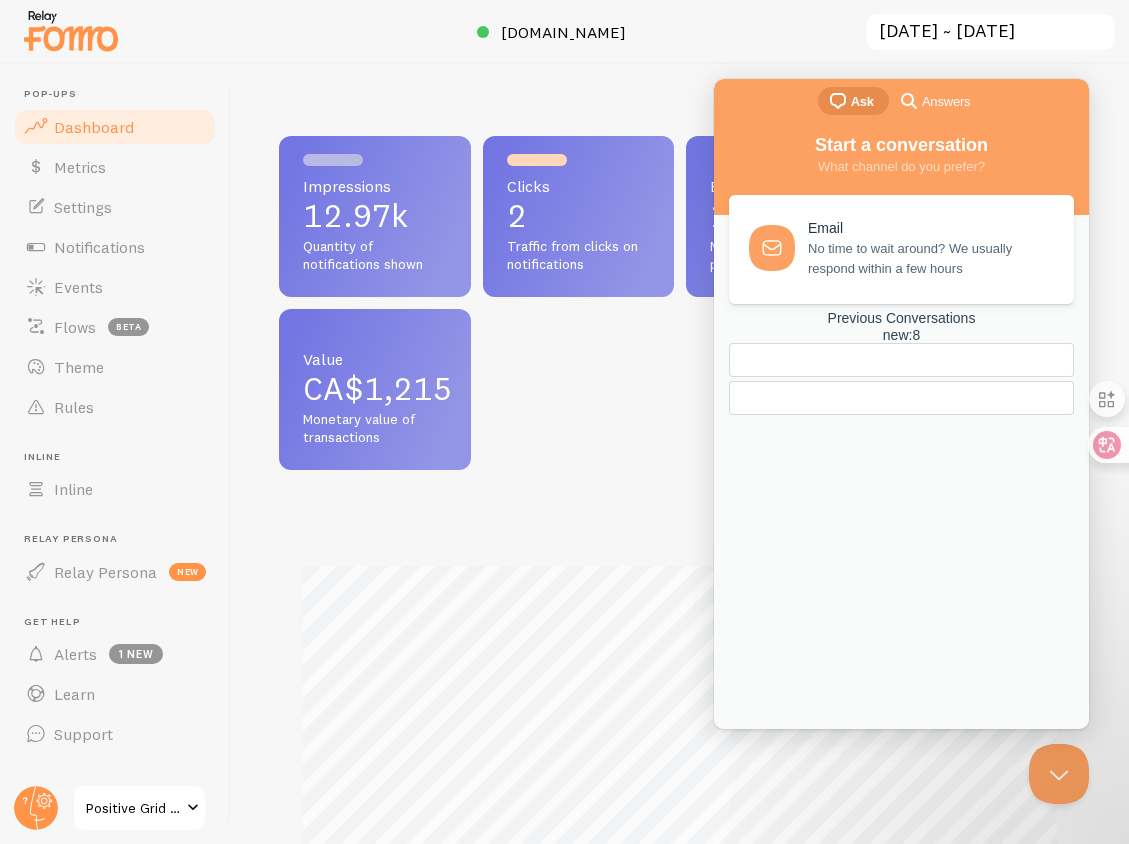 scroll, scrollTop: 999474, scrollLeft: 999198, axis: both 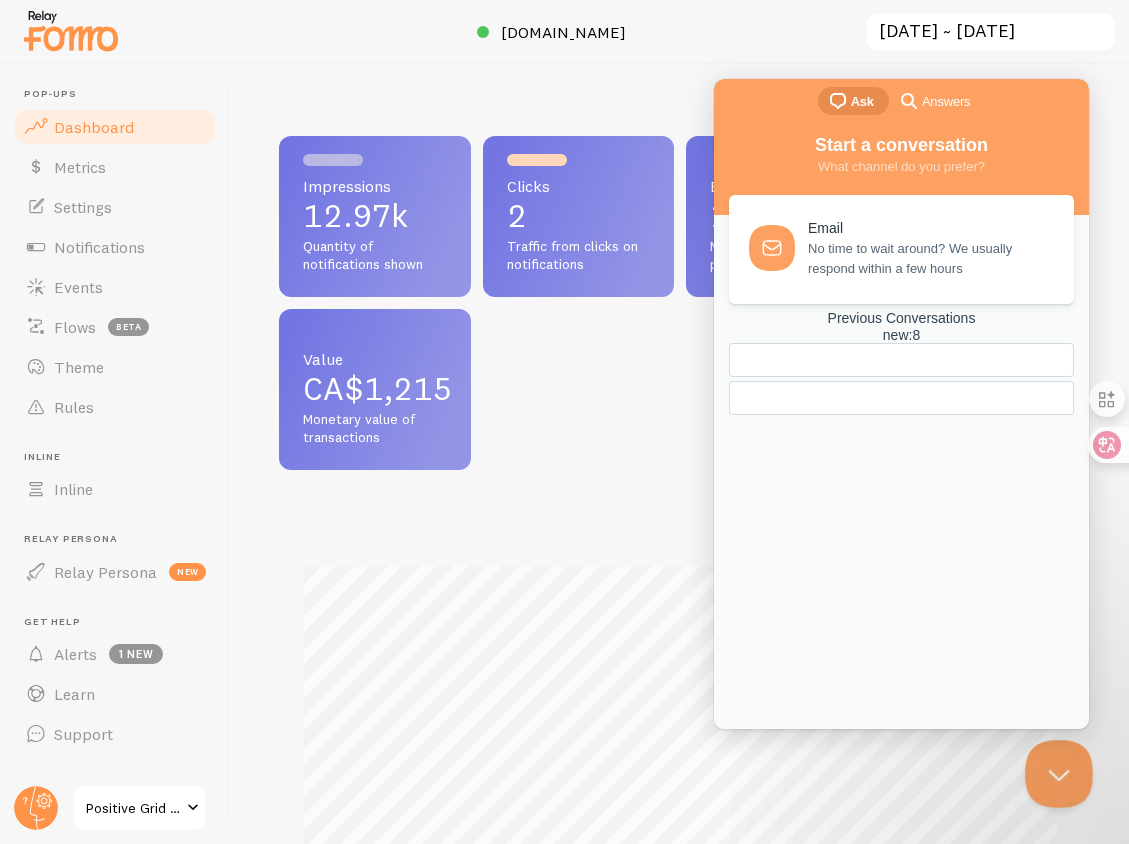 click at bounding box center [1055, 770] 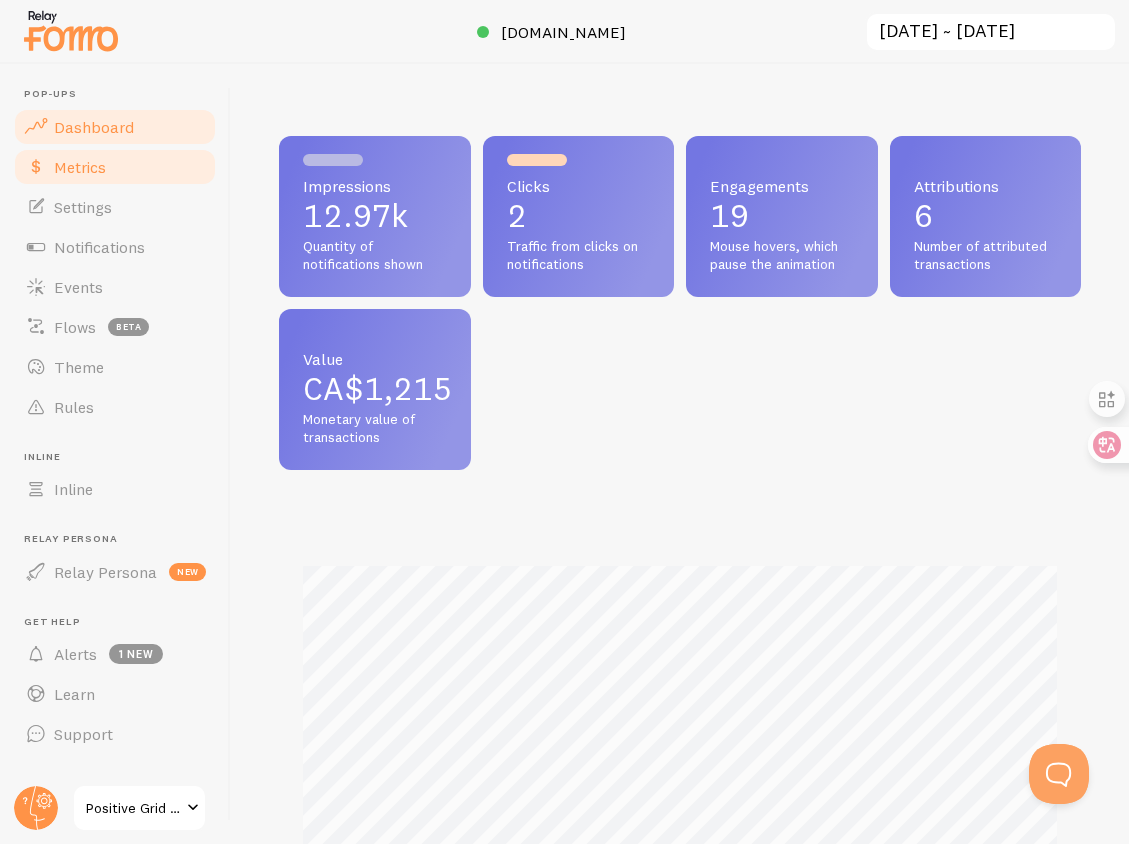 click on "Metrics" at bounding box center (115, 167) 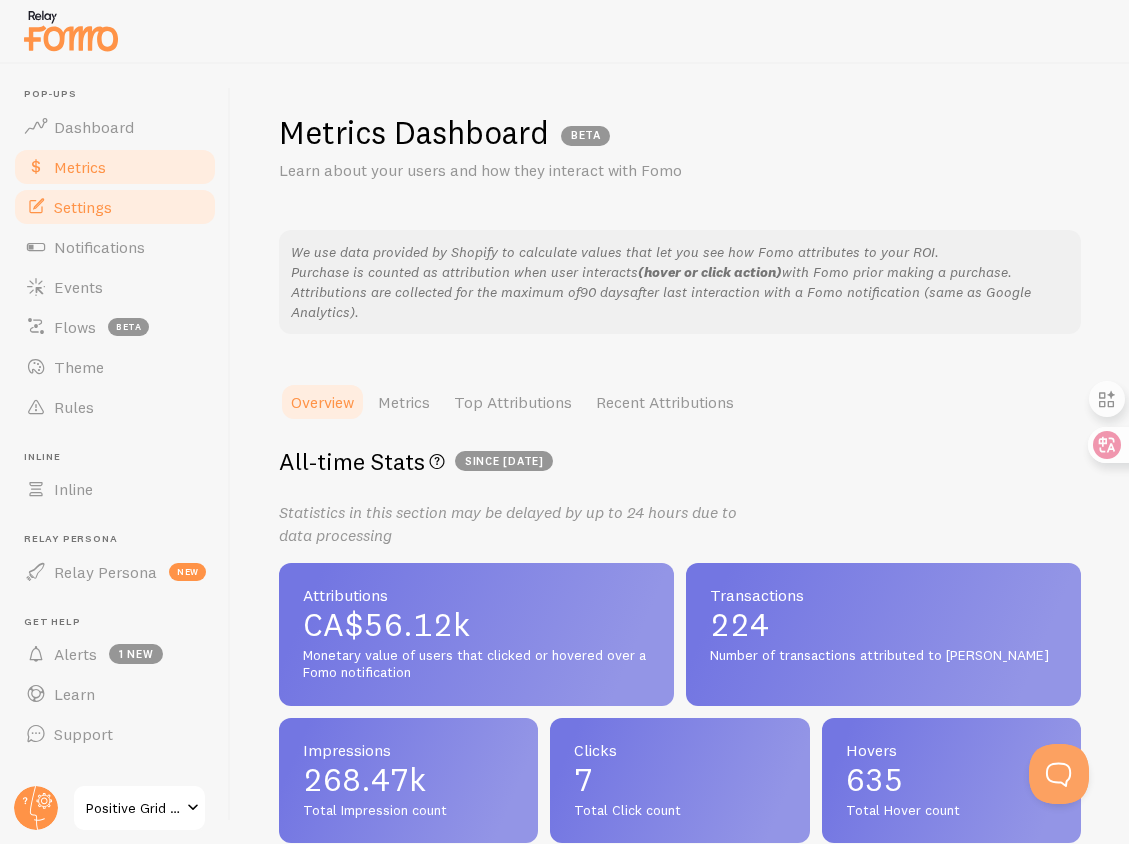 click on "Settings" at bounding box center [115, 207] 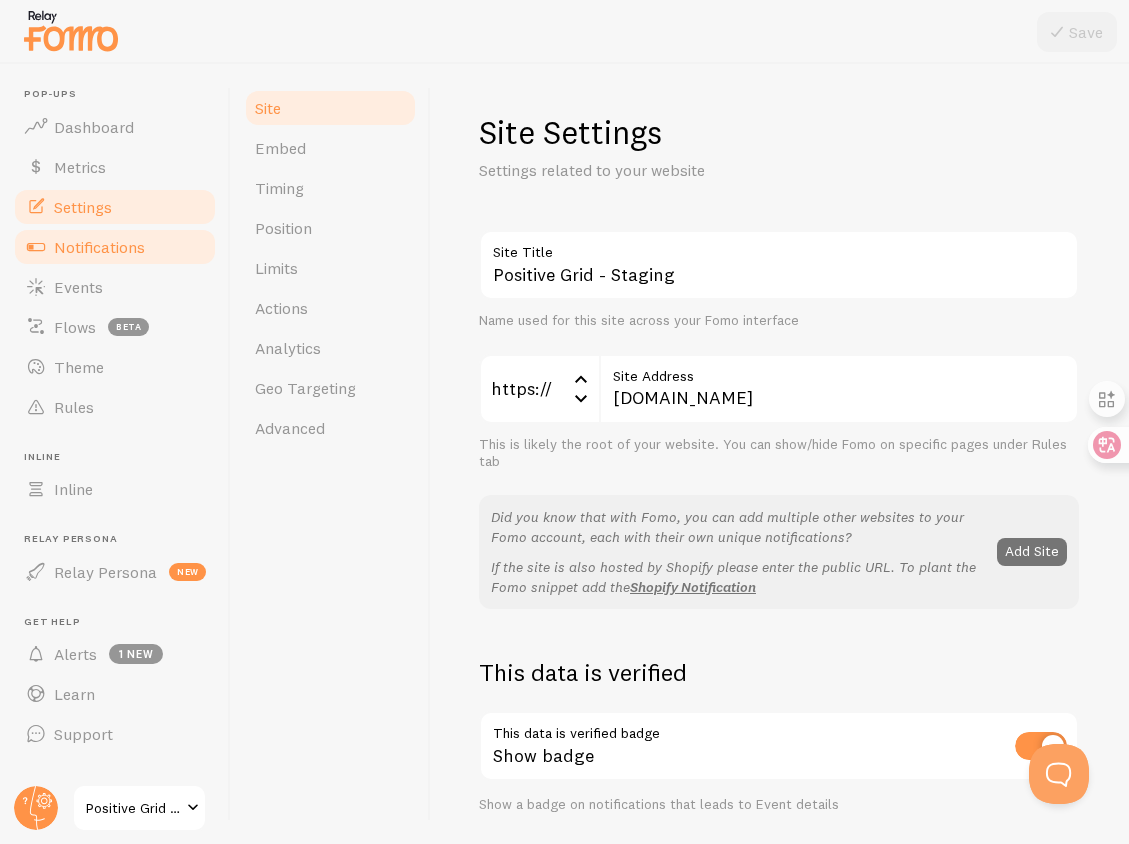 click on "Notifications" at bounding box center (99, 247) 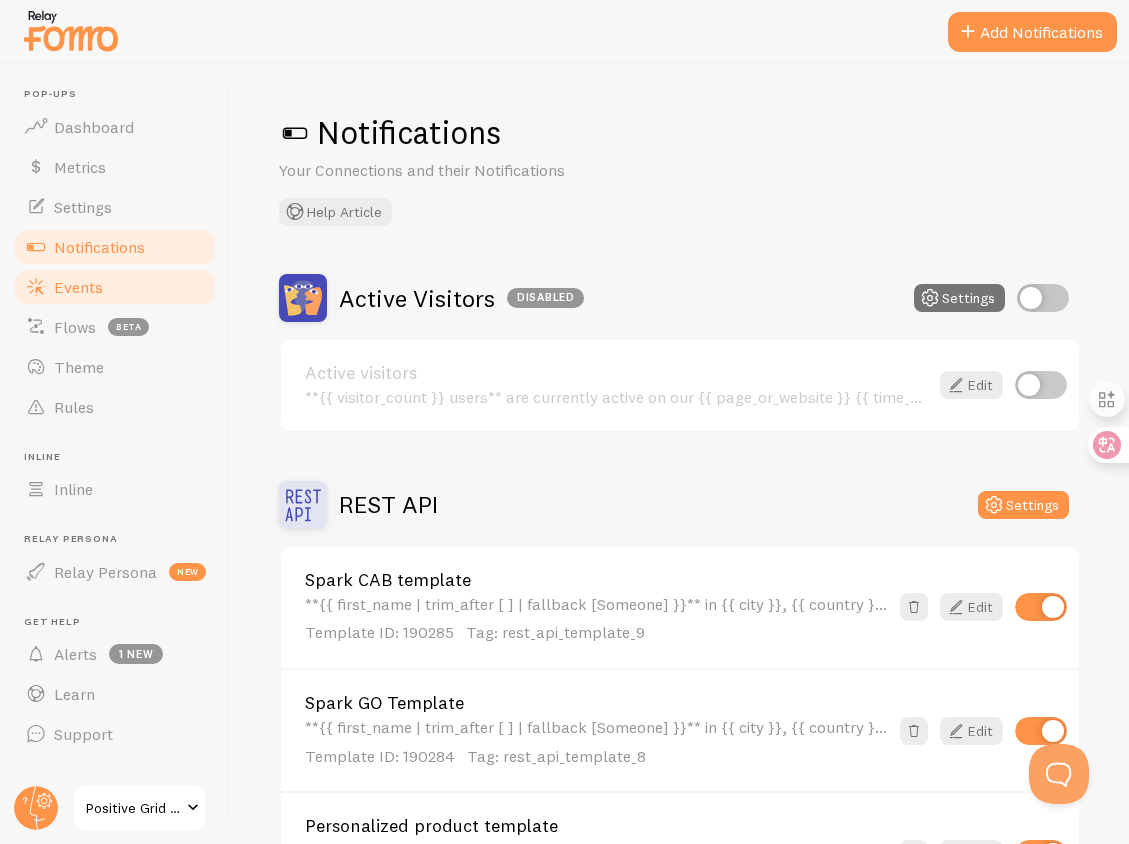 click on "Events" at bounding box center [115, 287] 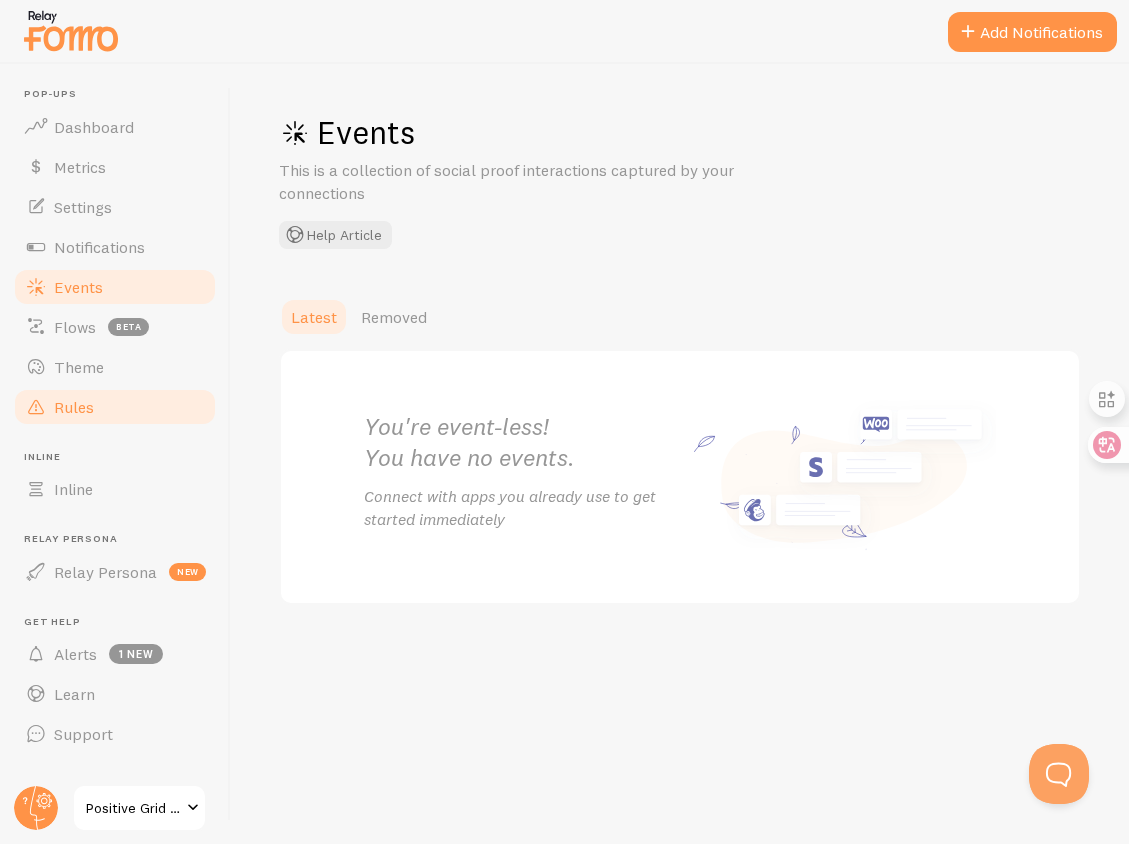 click on "Rules" at bounding box center (115, 407) 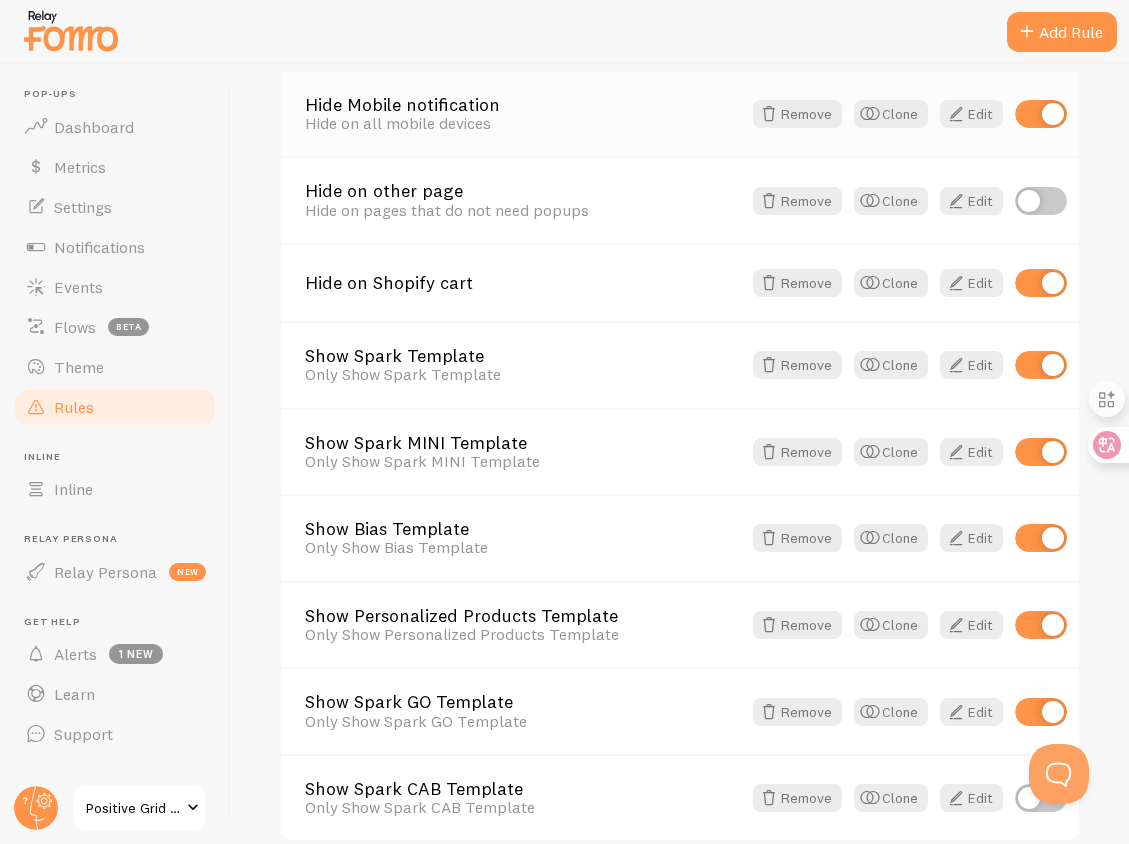 scroll, scrollTop: 381, scrollLeft: 0, axis: vertical 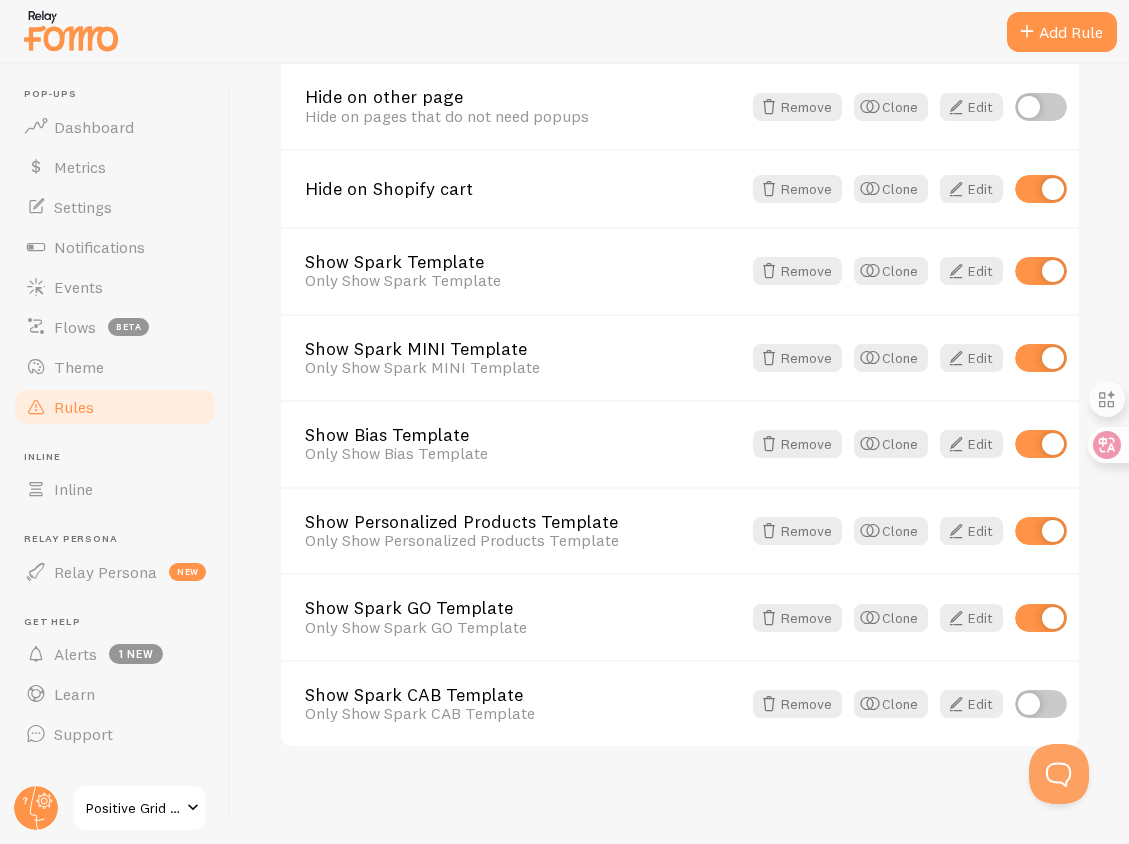 click on "Positive Grid - Staging" at bounding box center (139, 808) 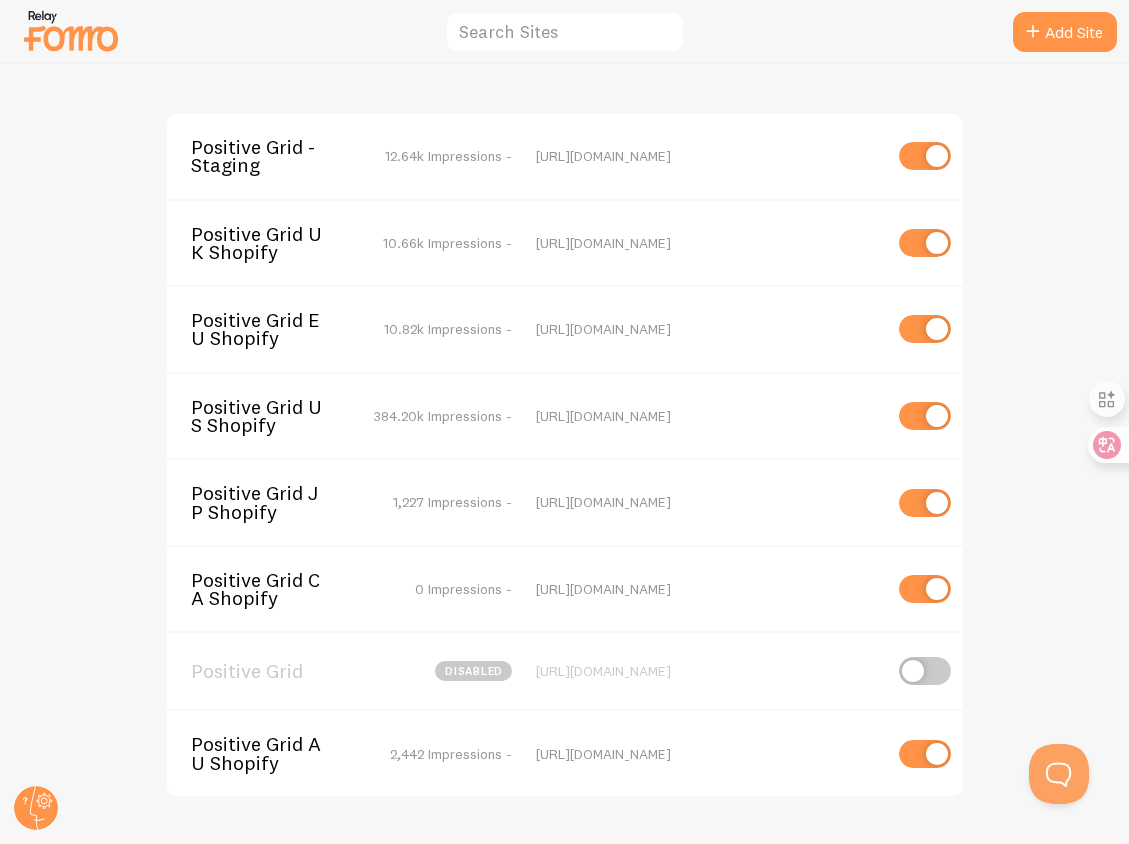 click on "Positive Grid US Shopify" at bounding box center (271, 416) 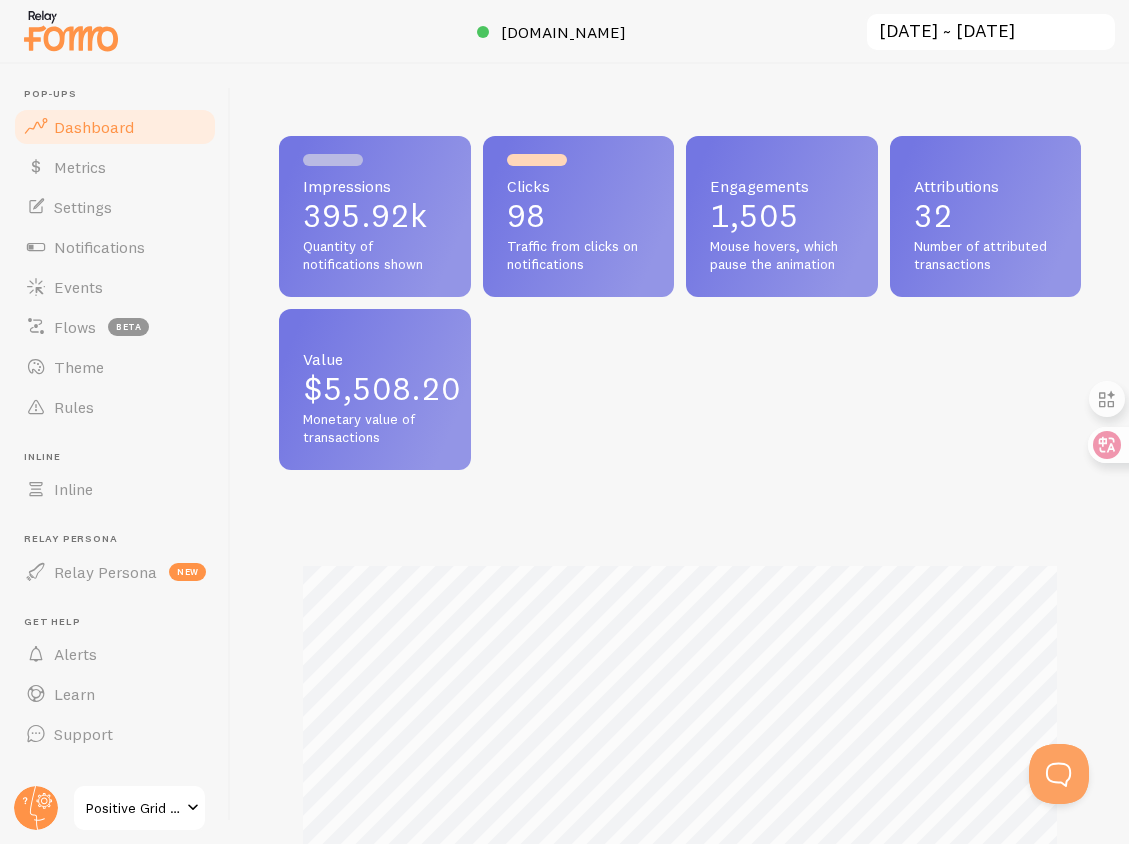 scroll, scrollTop: 999474, scrollLeft: 999198, axis: both 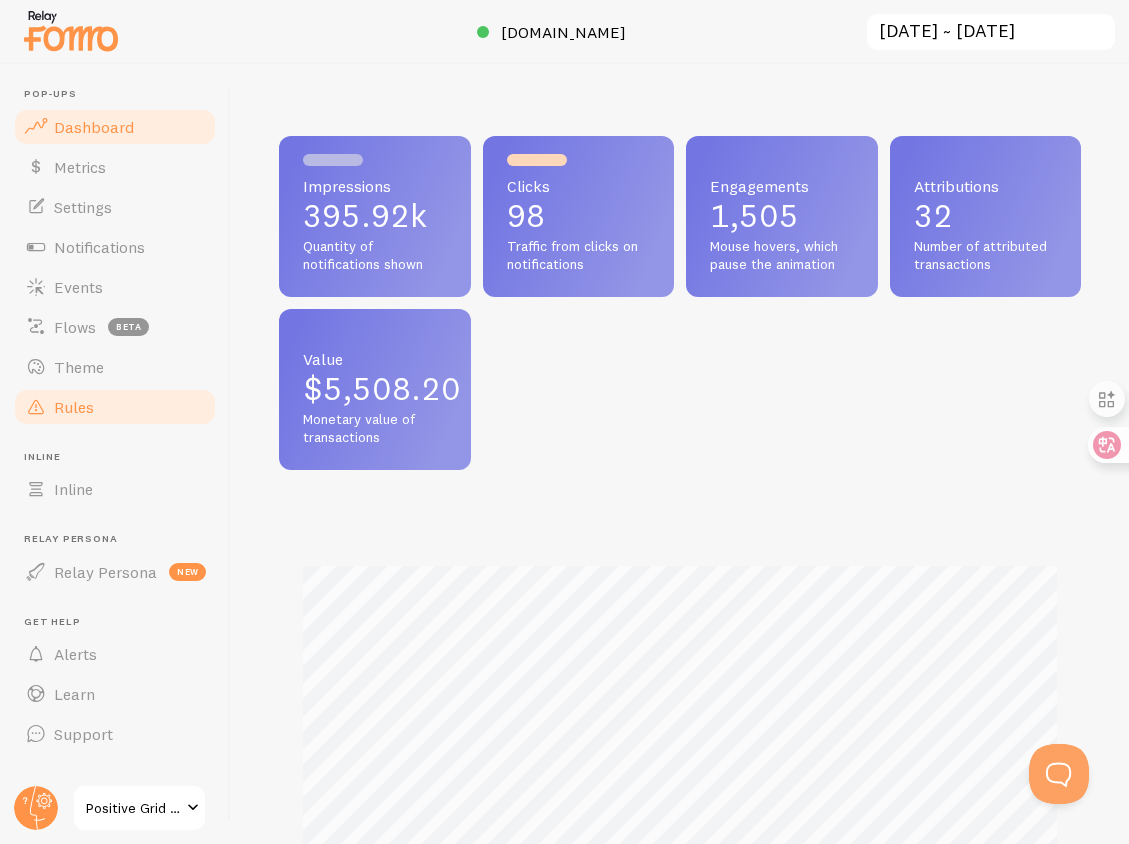 click on "Rules" at bounding box center [115, 407] 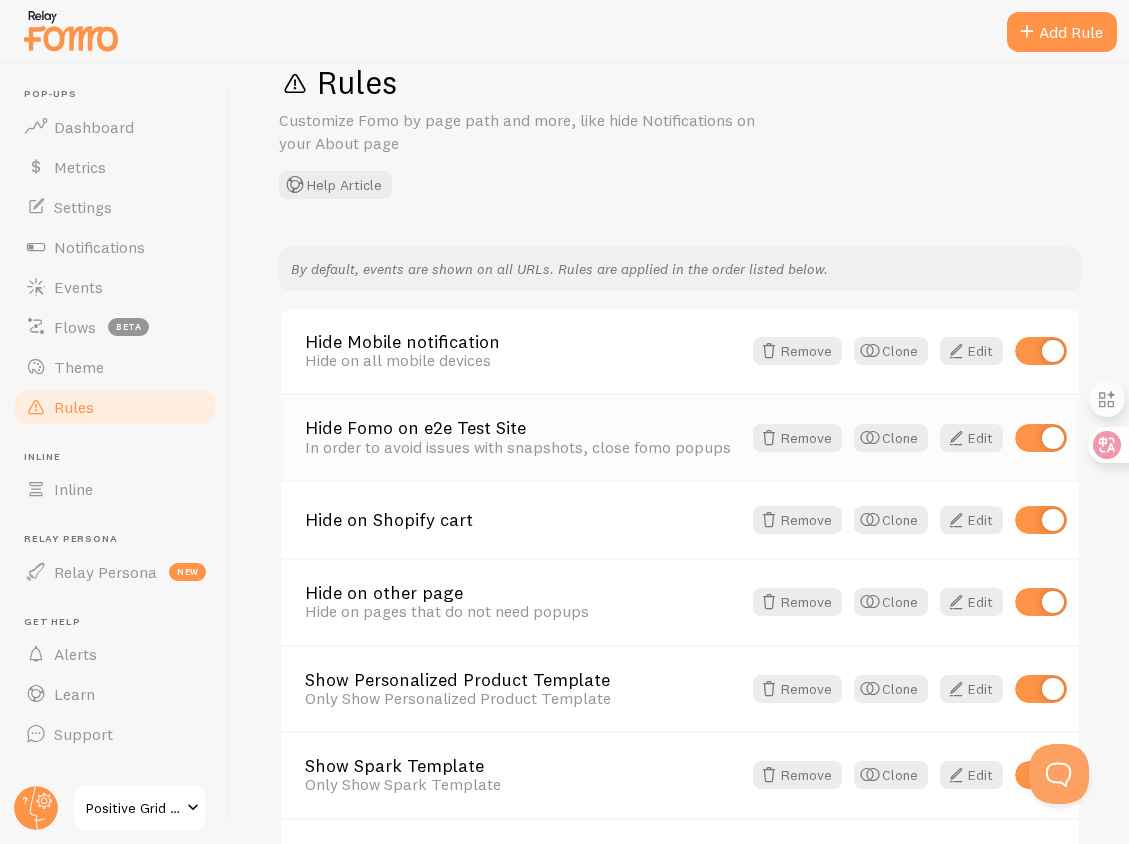 scroll, scrollTop: 111, scrollLeft: 0, axis: vertical 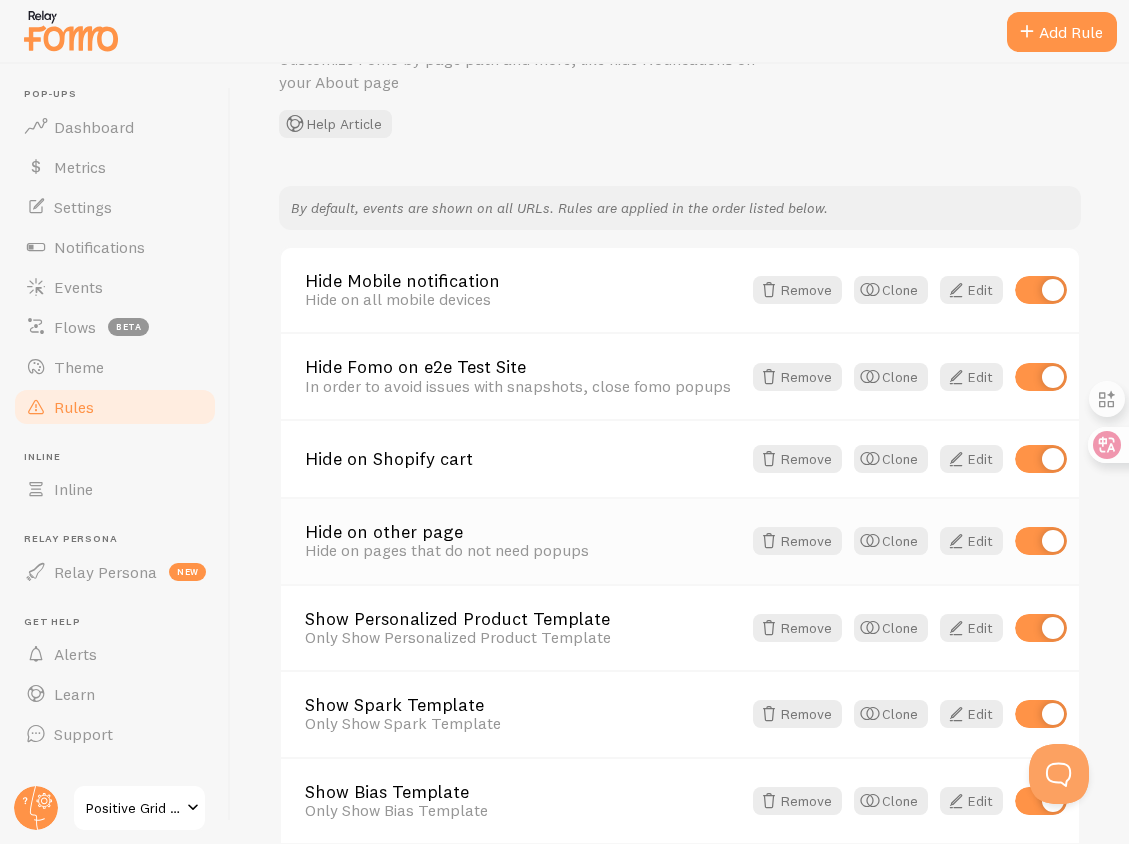 click on "Hide on other page" at bounding box center [523, 532] 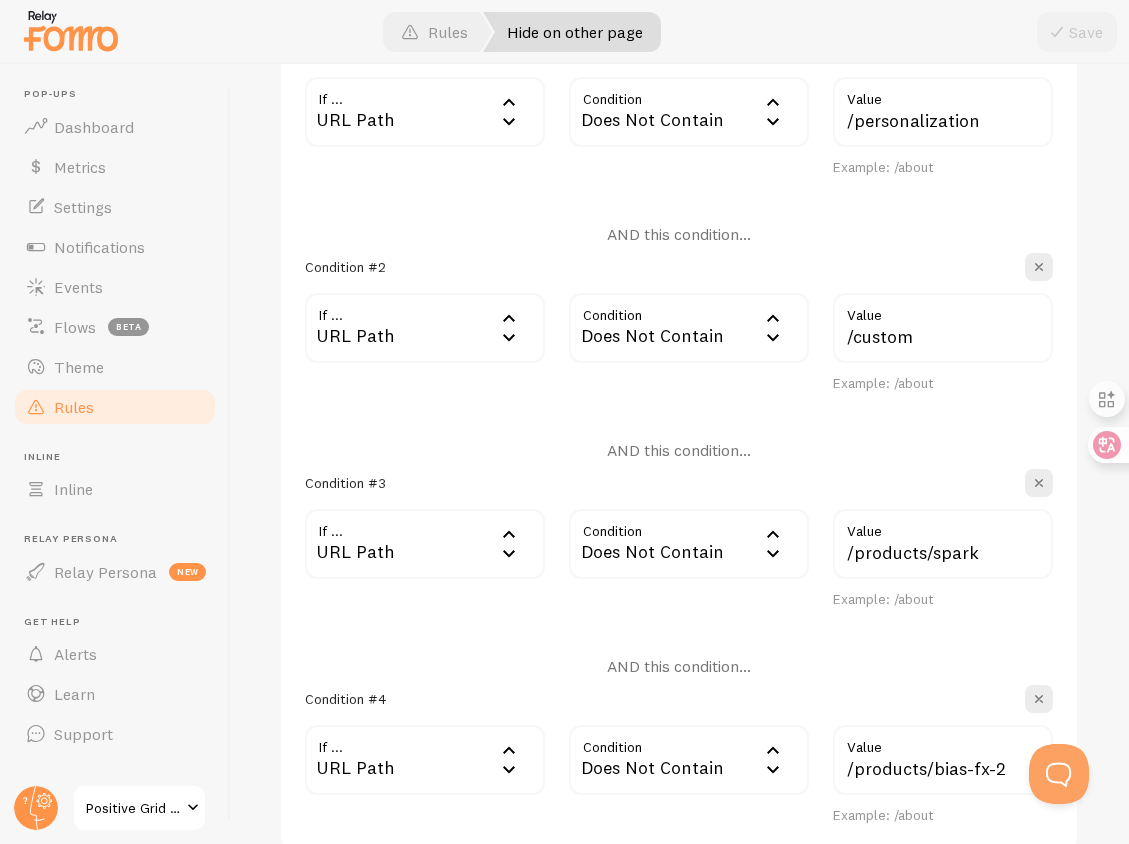 scroll, scrollTop: 595, scrollLeft: 0, axis: vertical 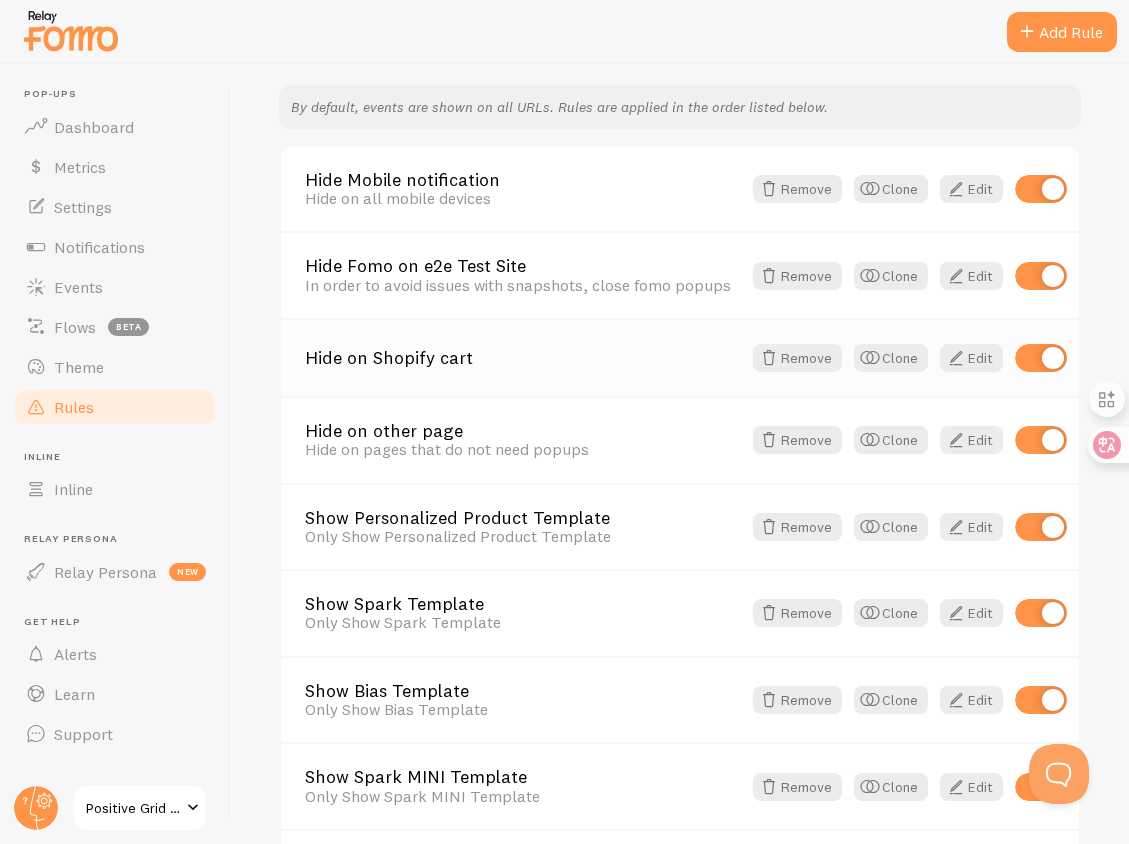 click on "Hide on Shopify cart" at bounding box center [523, 358] 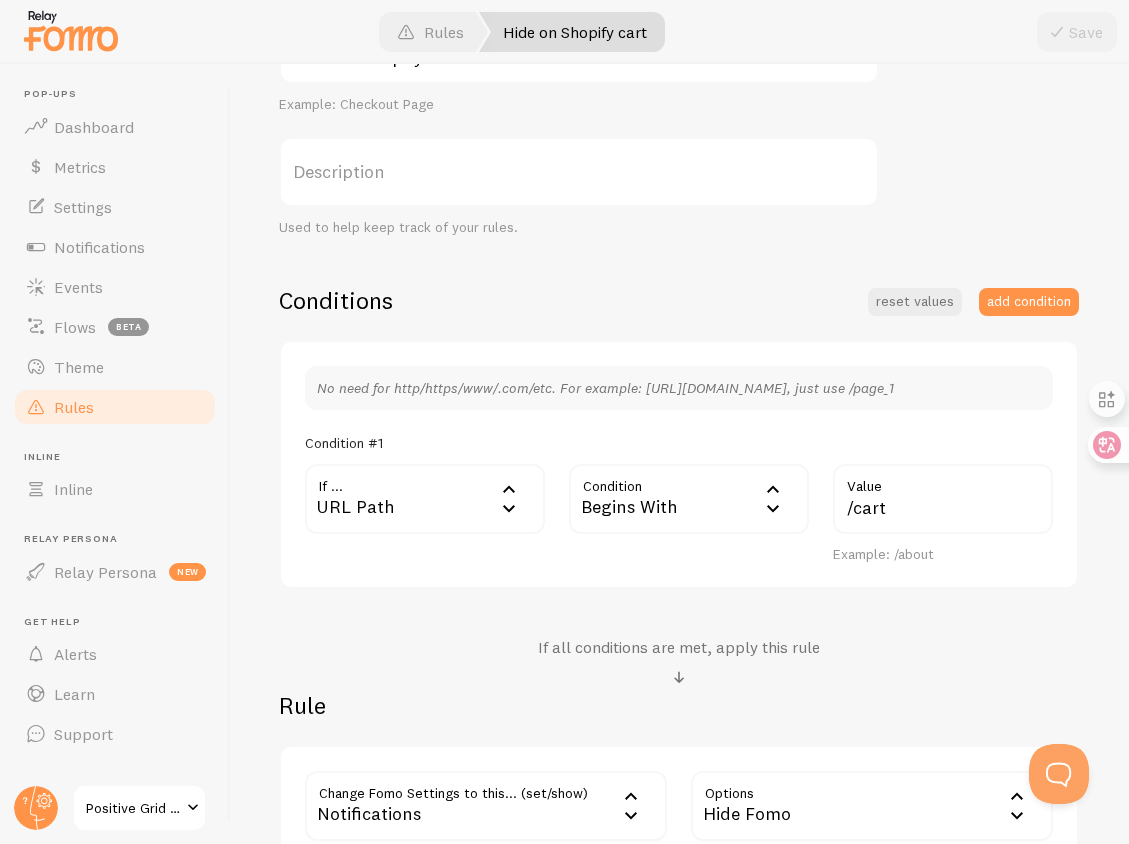 scroll, scrollTop: 401, scrollLeft: 0, axis: vertical 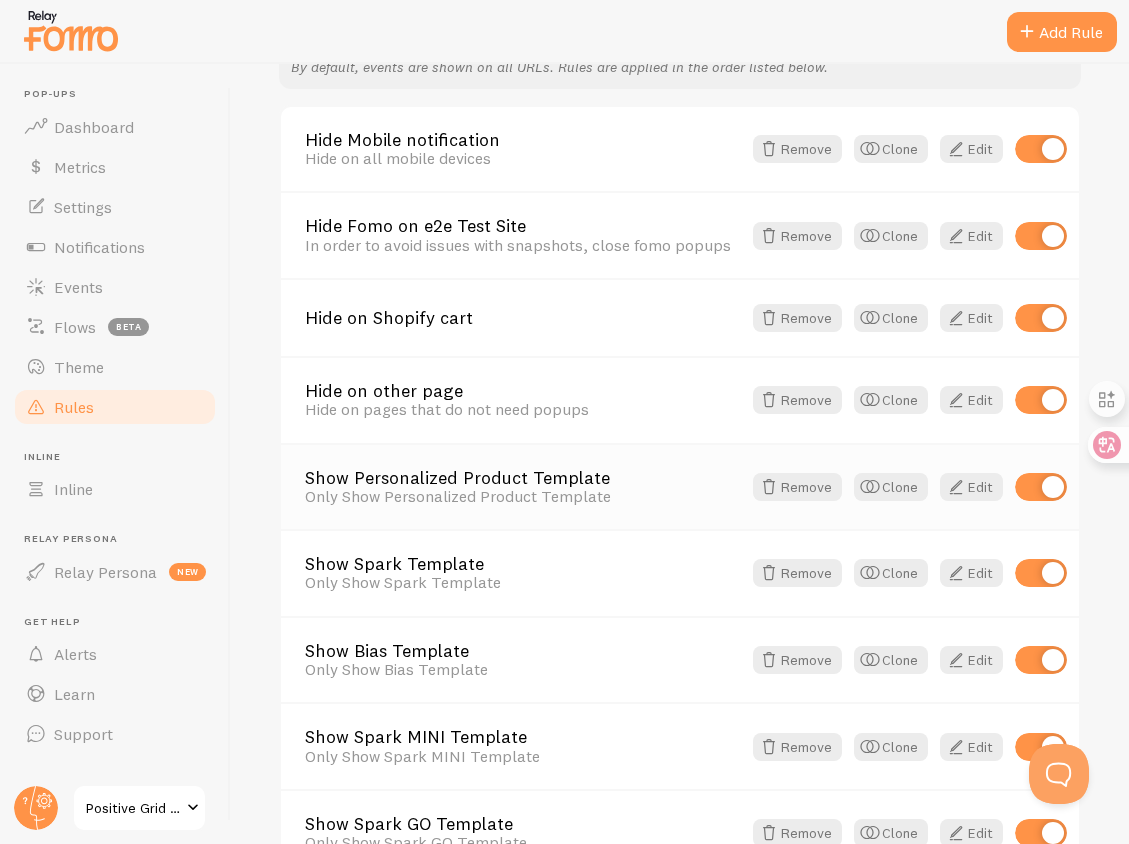 click on "Only Show Personalized Product Template" at bounding box center [523, 496] 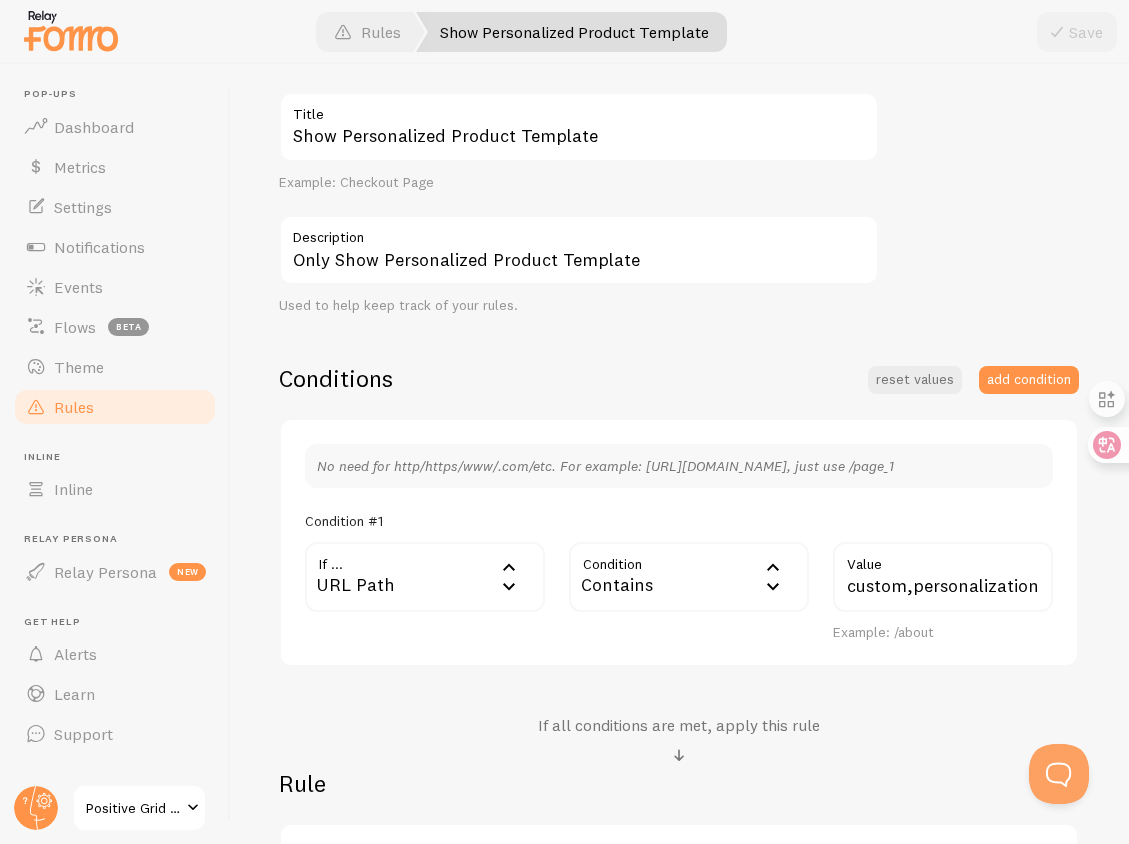 scroll, scrollTop: 374, scrollLeft: 0, axis: vertical 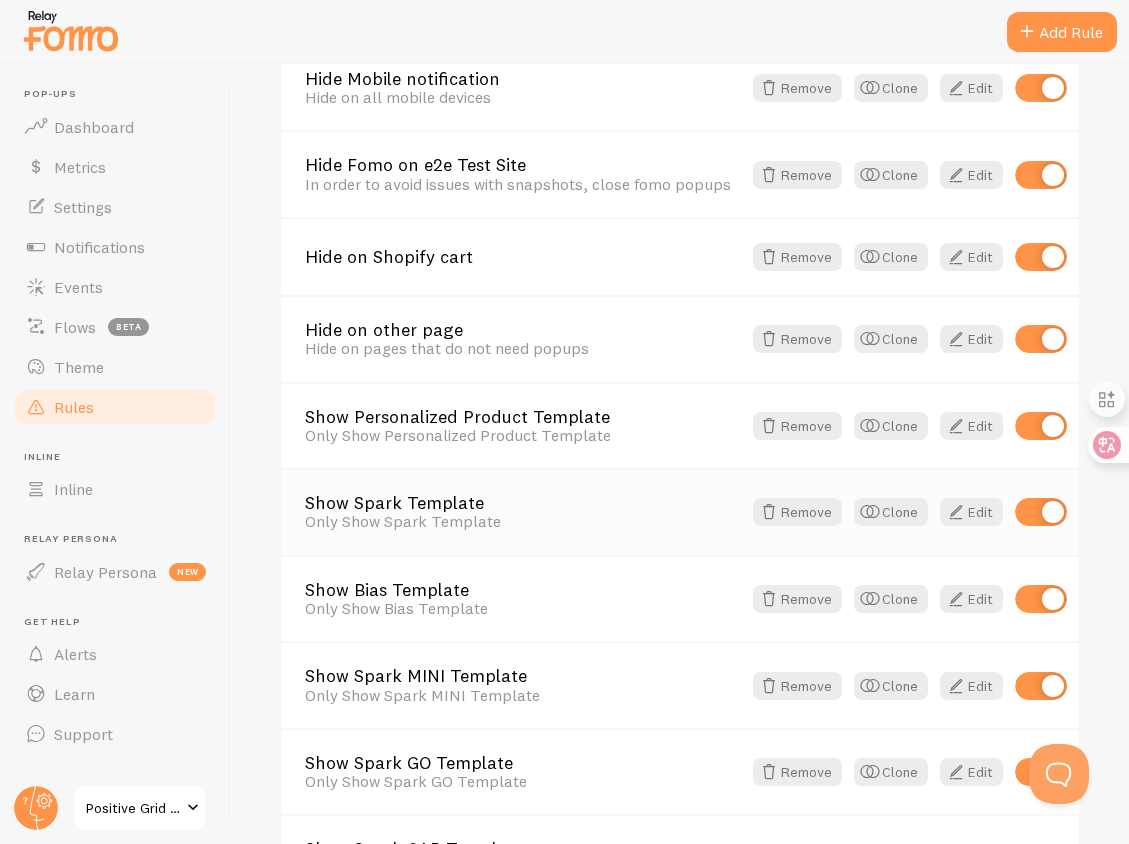 click on "Show Spark Template" at bounding box center (523, 503) 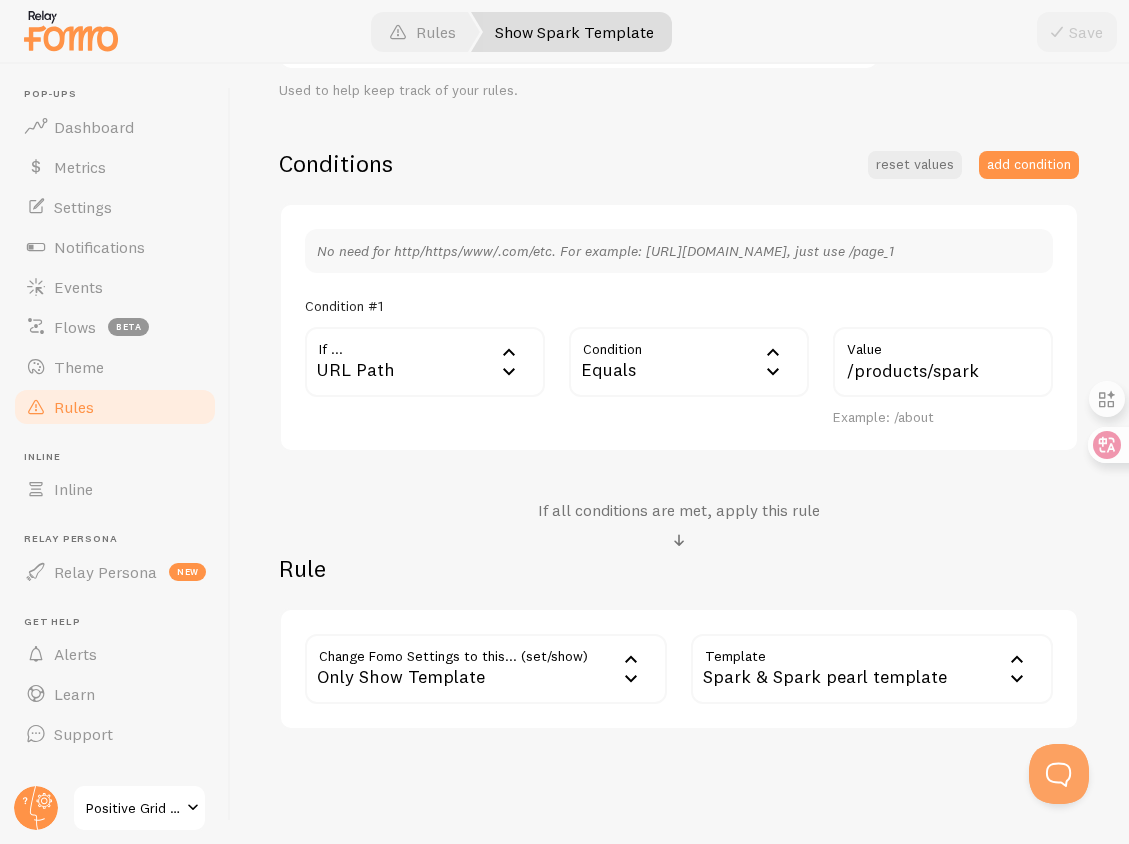 scroll, scrollTop: 481, scrollLeft: 0, axis: vertical 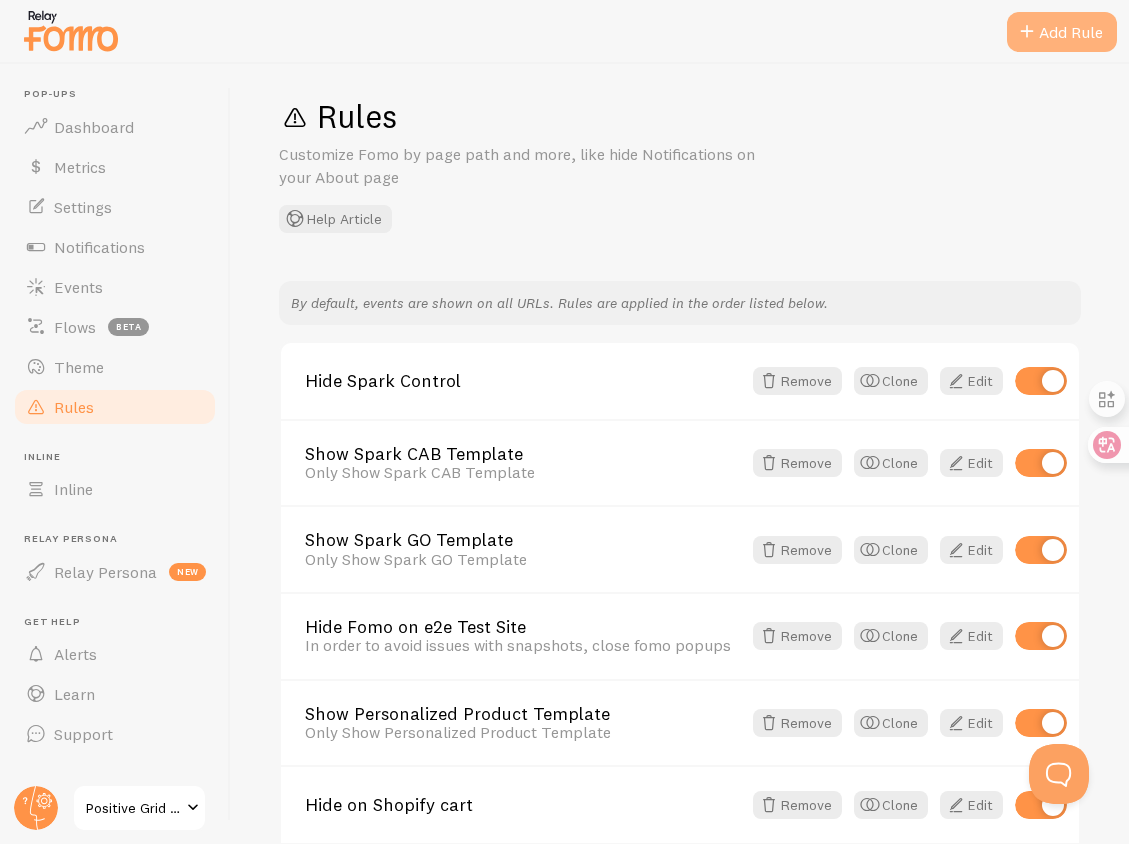 click on "Add Rule" at bounding box center [1062, 32] 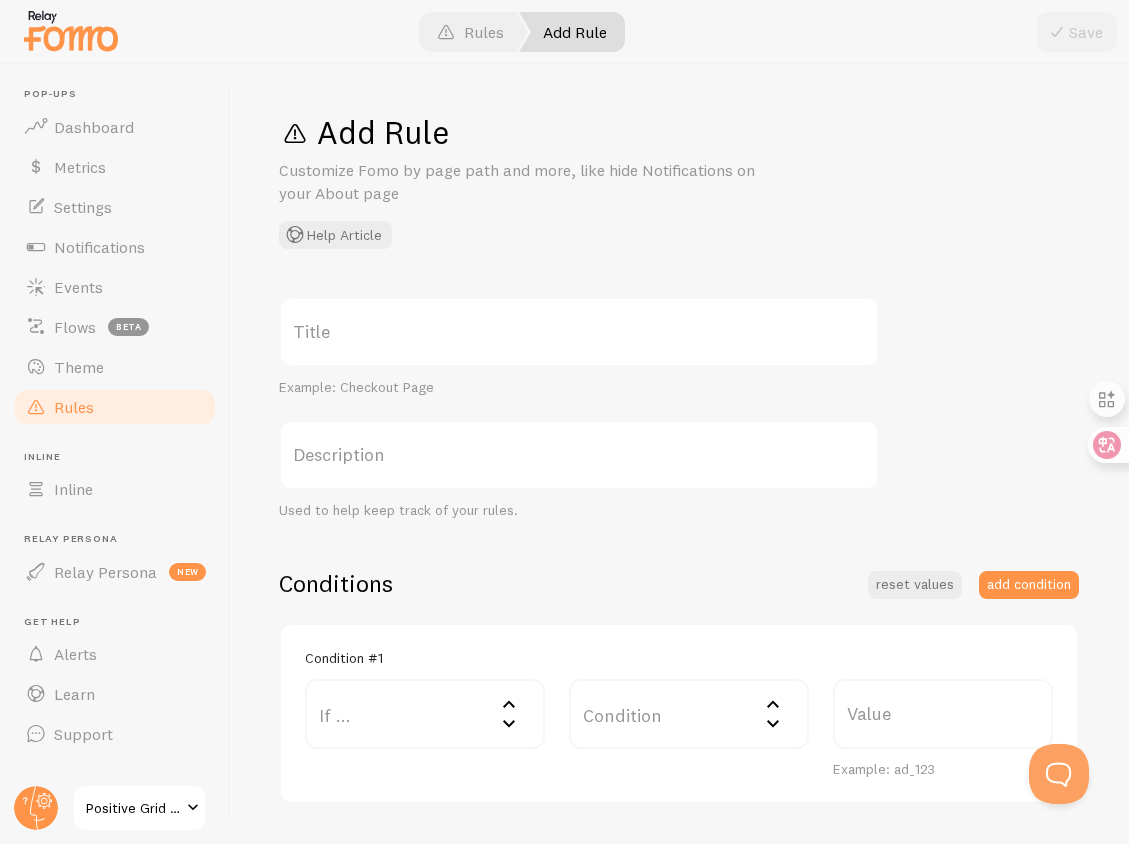 click on "Title" at bounding box center [579, 332] 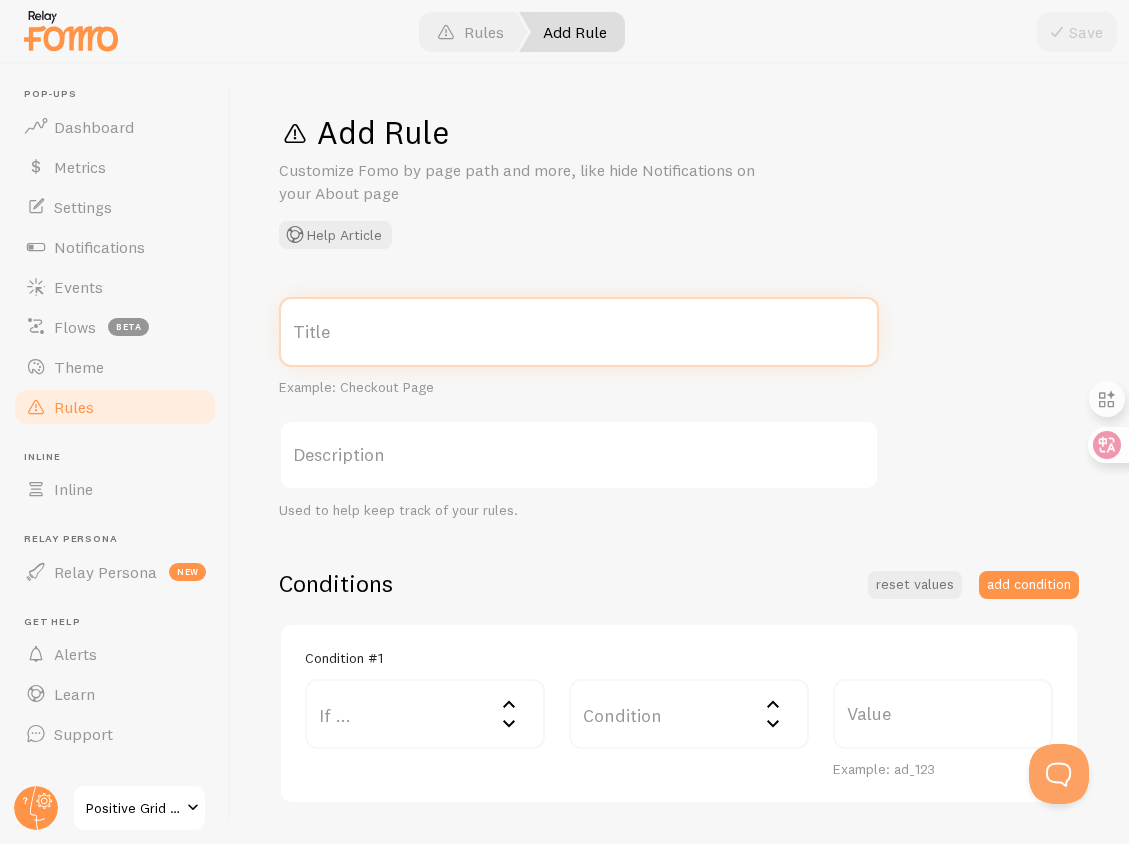 click on "Title" at bounding box center [579, 332] 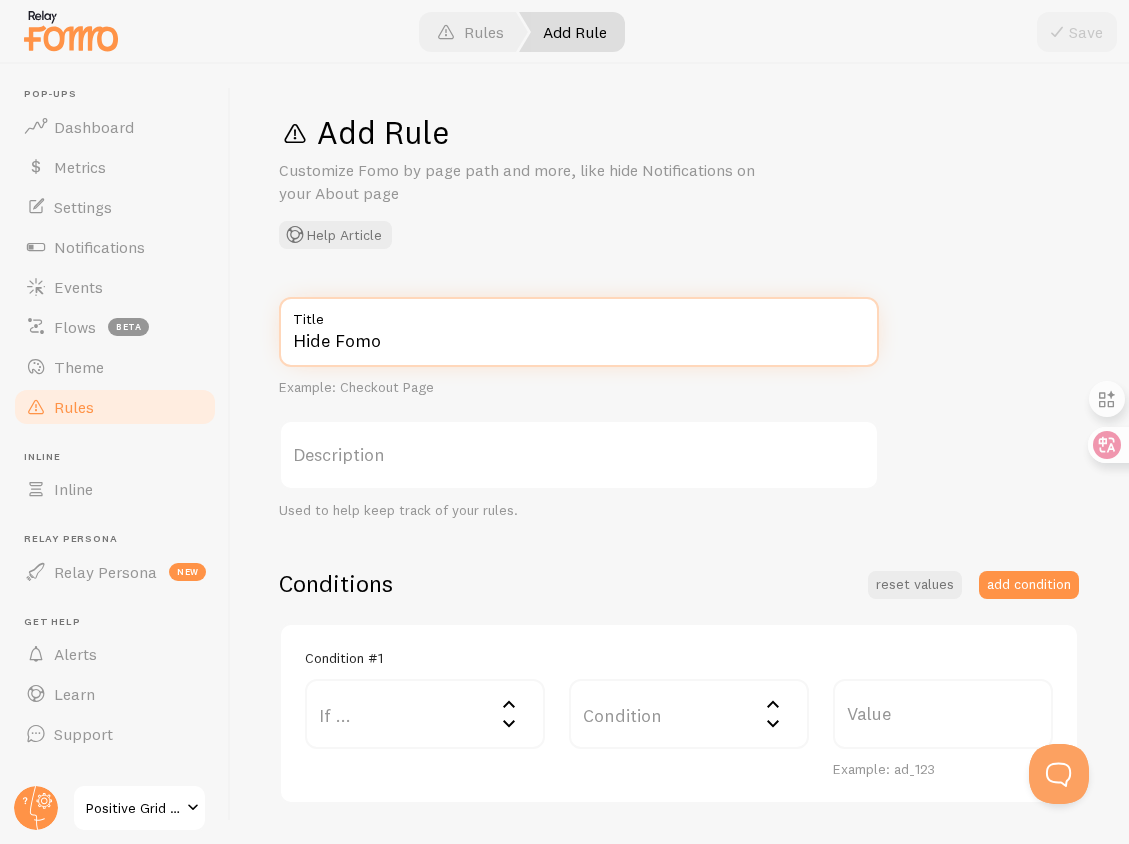 type on "Hide Fomo" 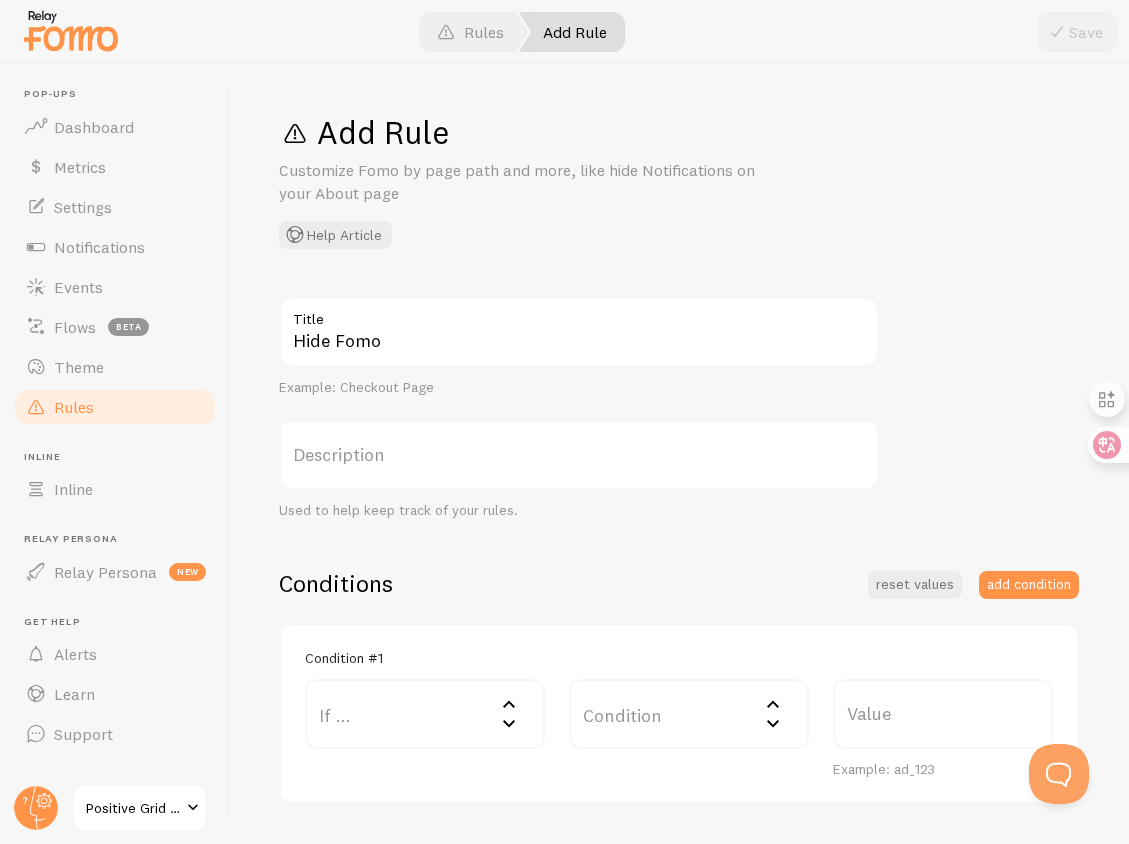 click on "Description" at bounding box center [579, 455] 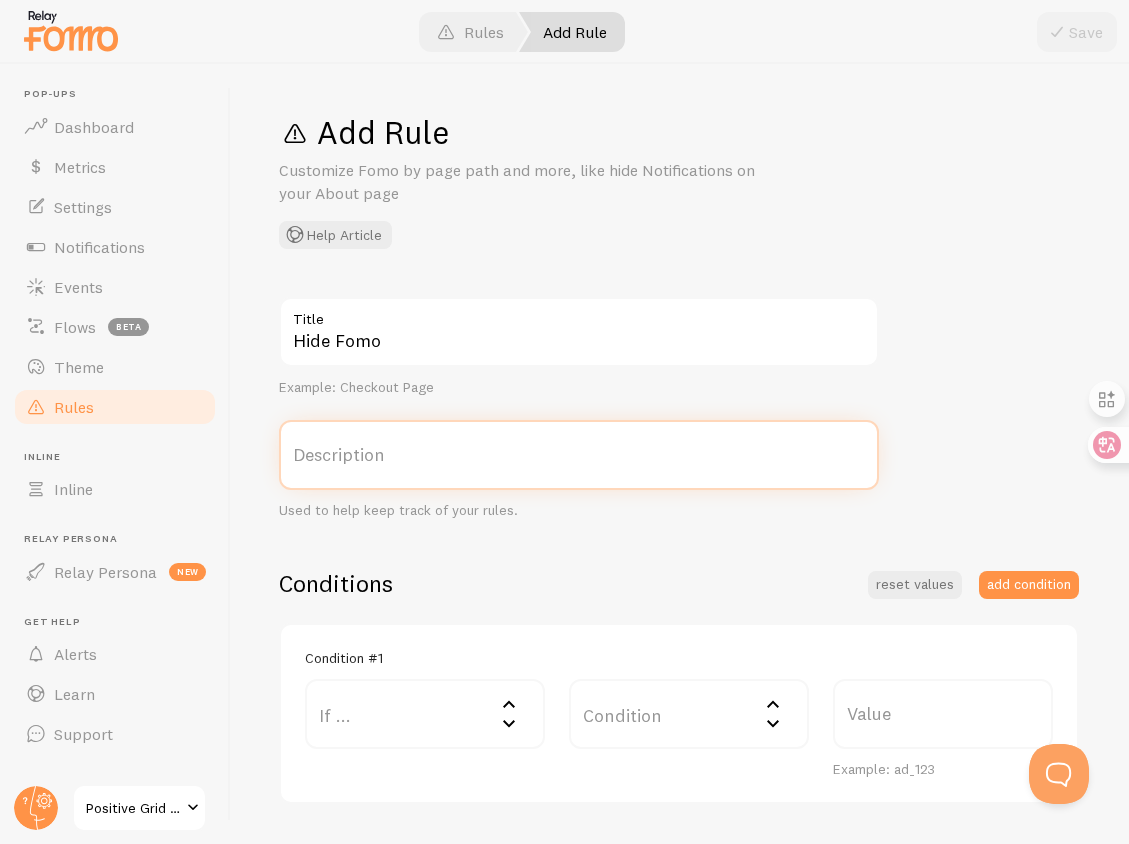 click on "Description" at bounding box center [579, 455] 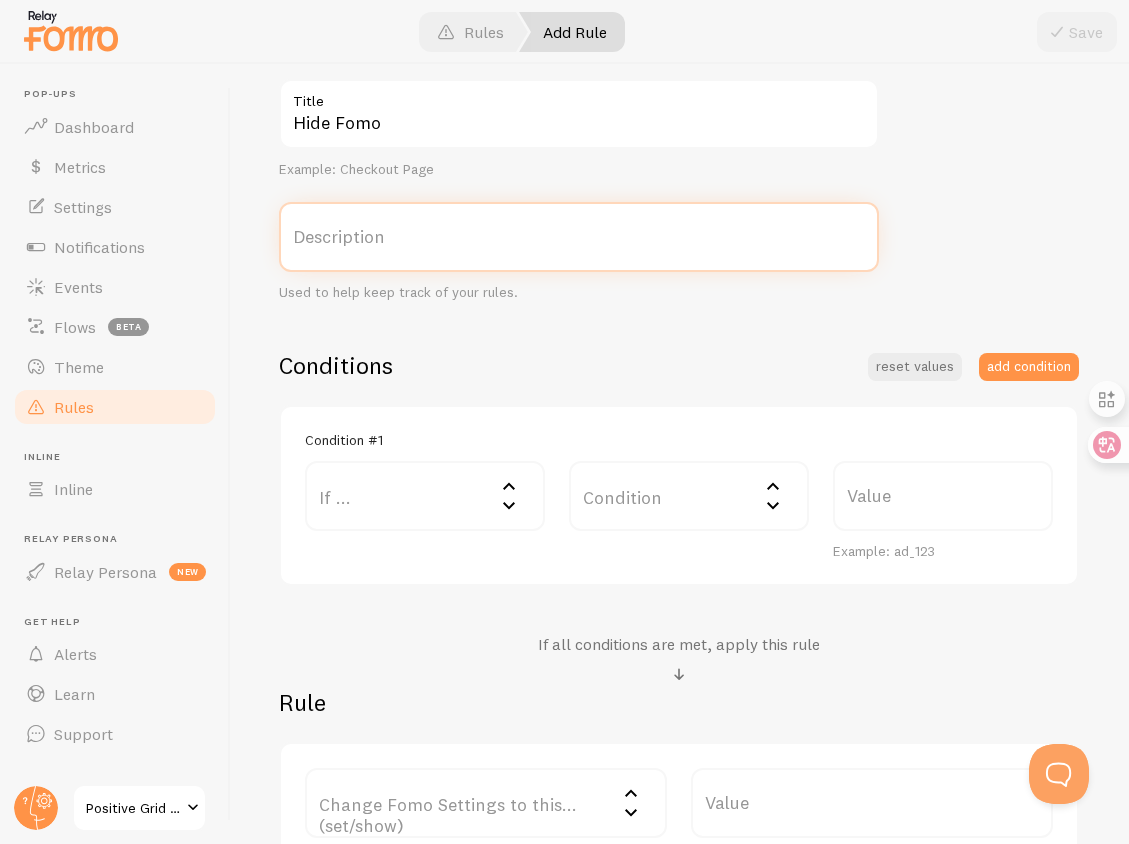 scroll, scrollTop: 350, scrollLeft: 0, axis: vertical 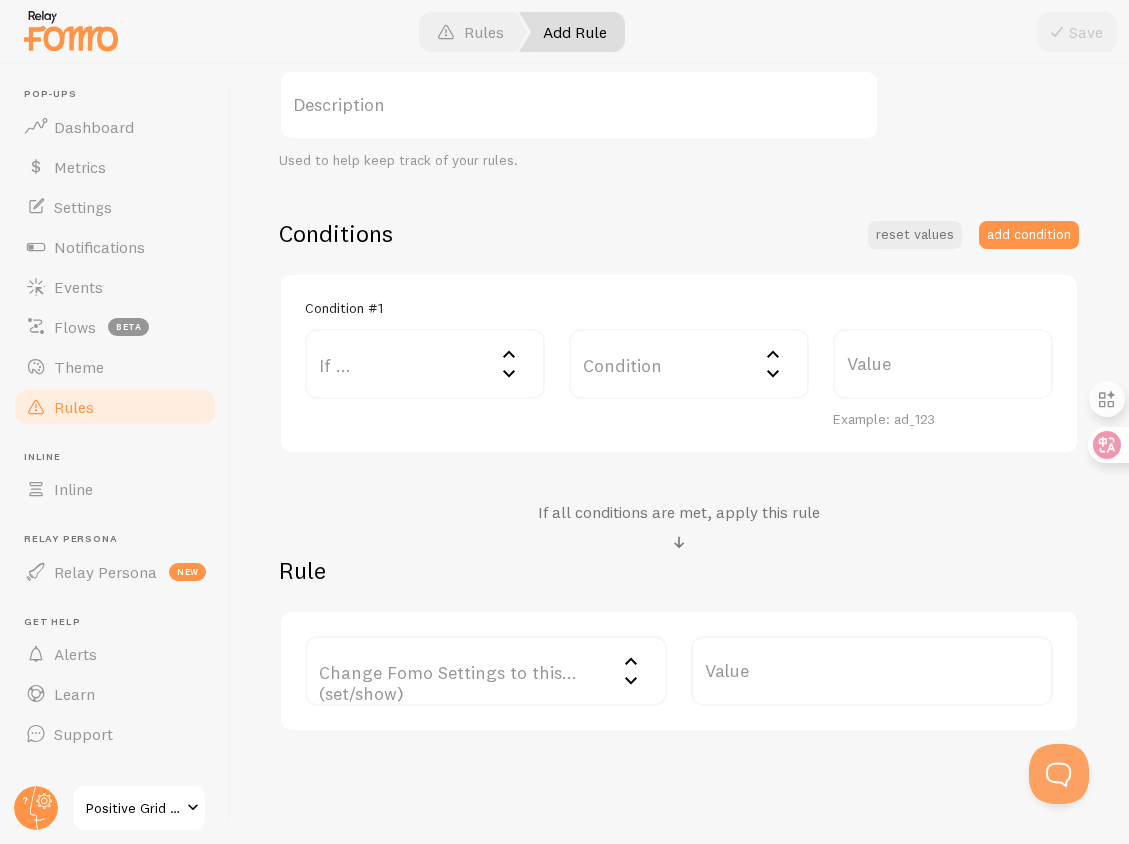 click on "If ..." at bounding box center (425, 364) 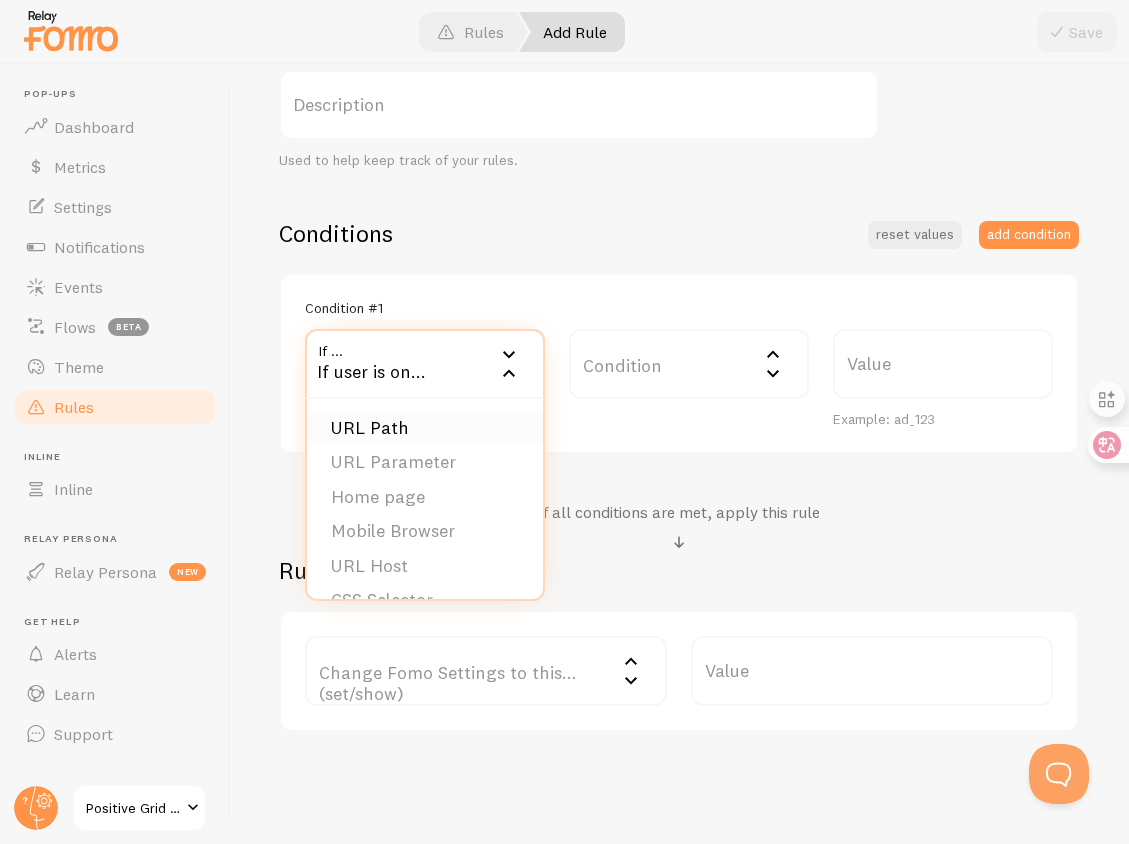 click on "URL Path" at bounding box center (425, 428) 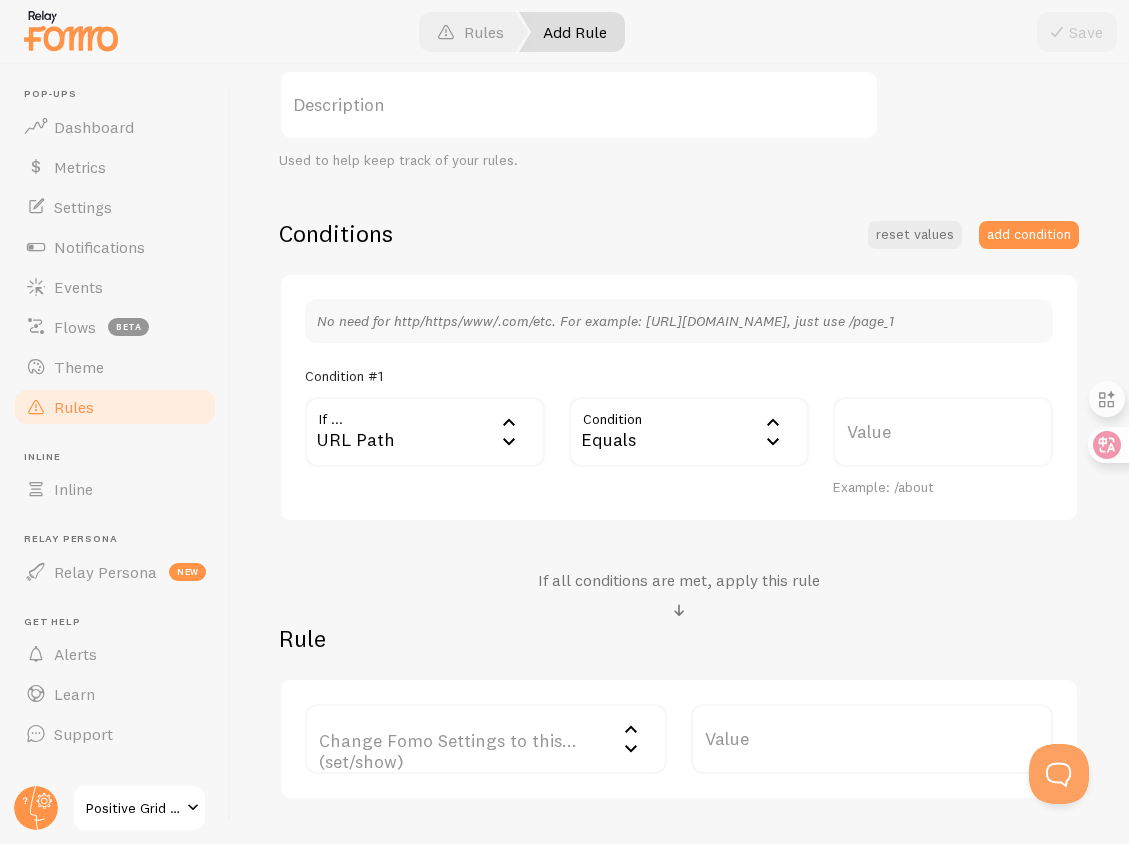 click on "Equals" at bounding box center (689, 432) 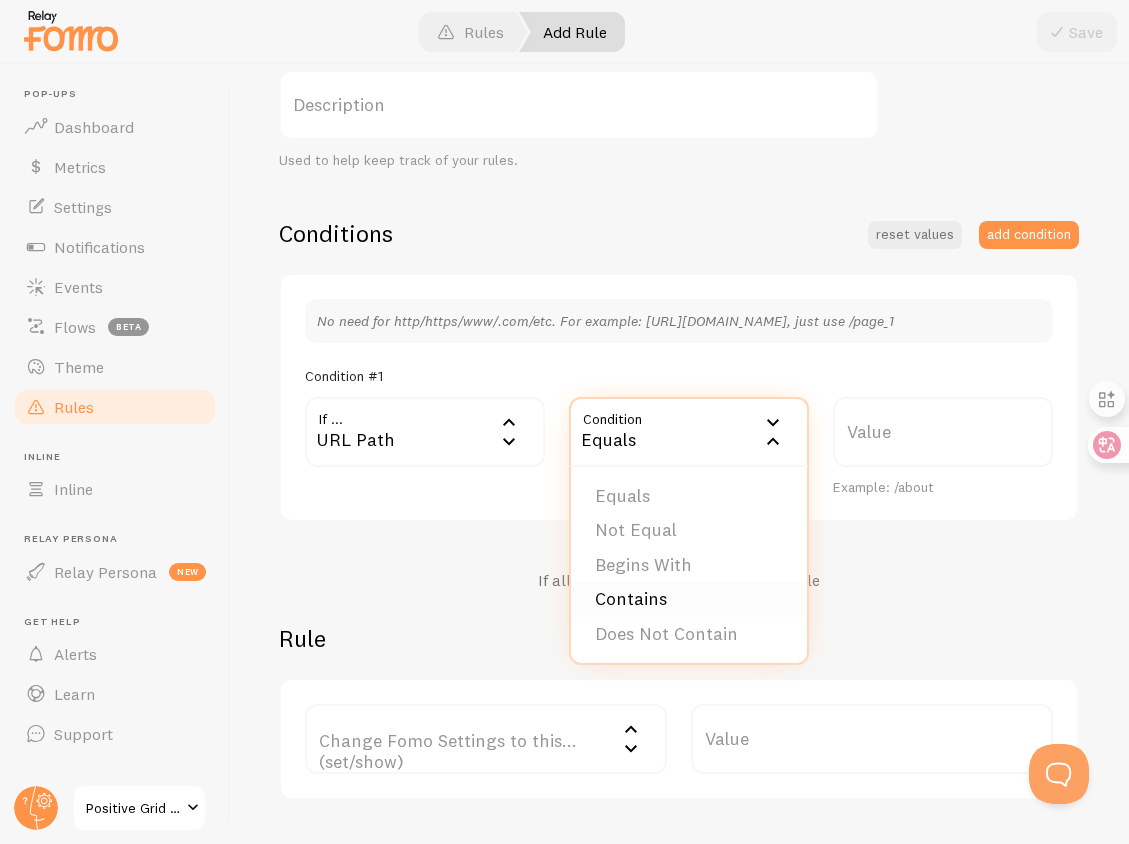 click on "Contains" at bounding box center [689, 599] 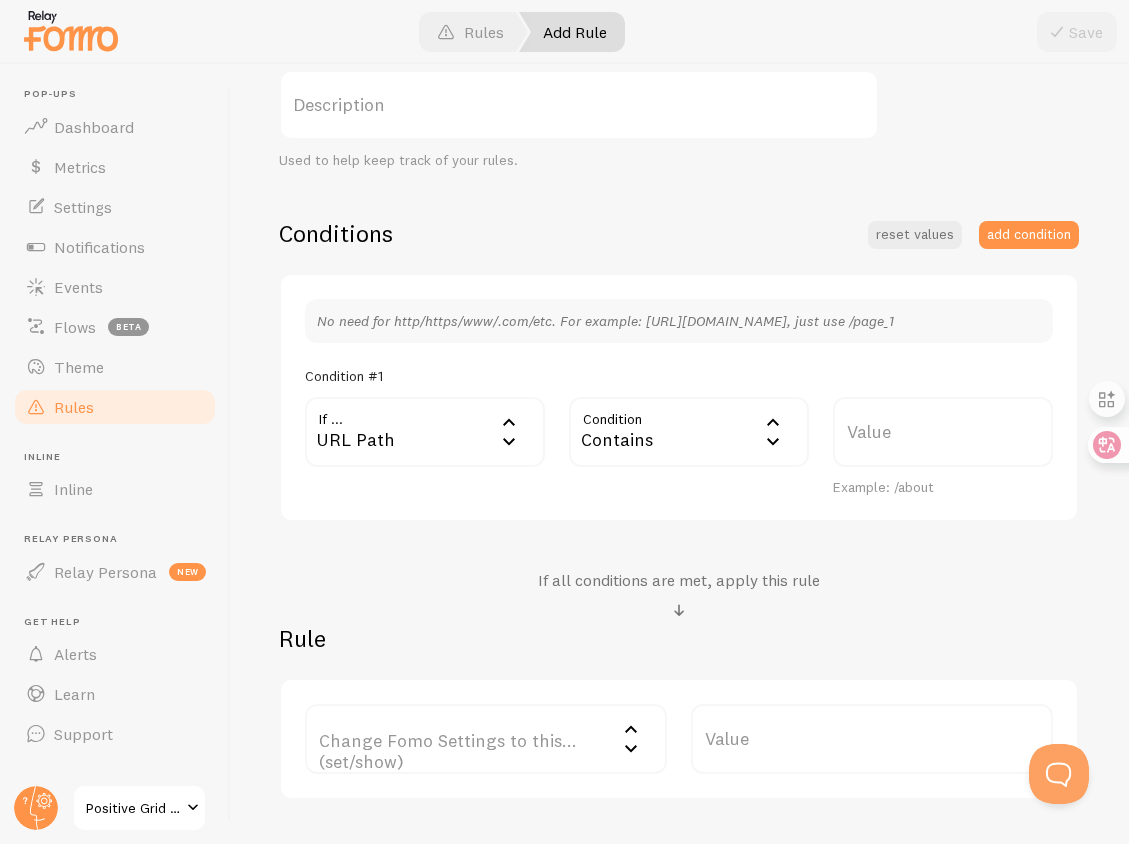 click on "Value" at bounding box center (943, 432) 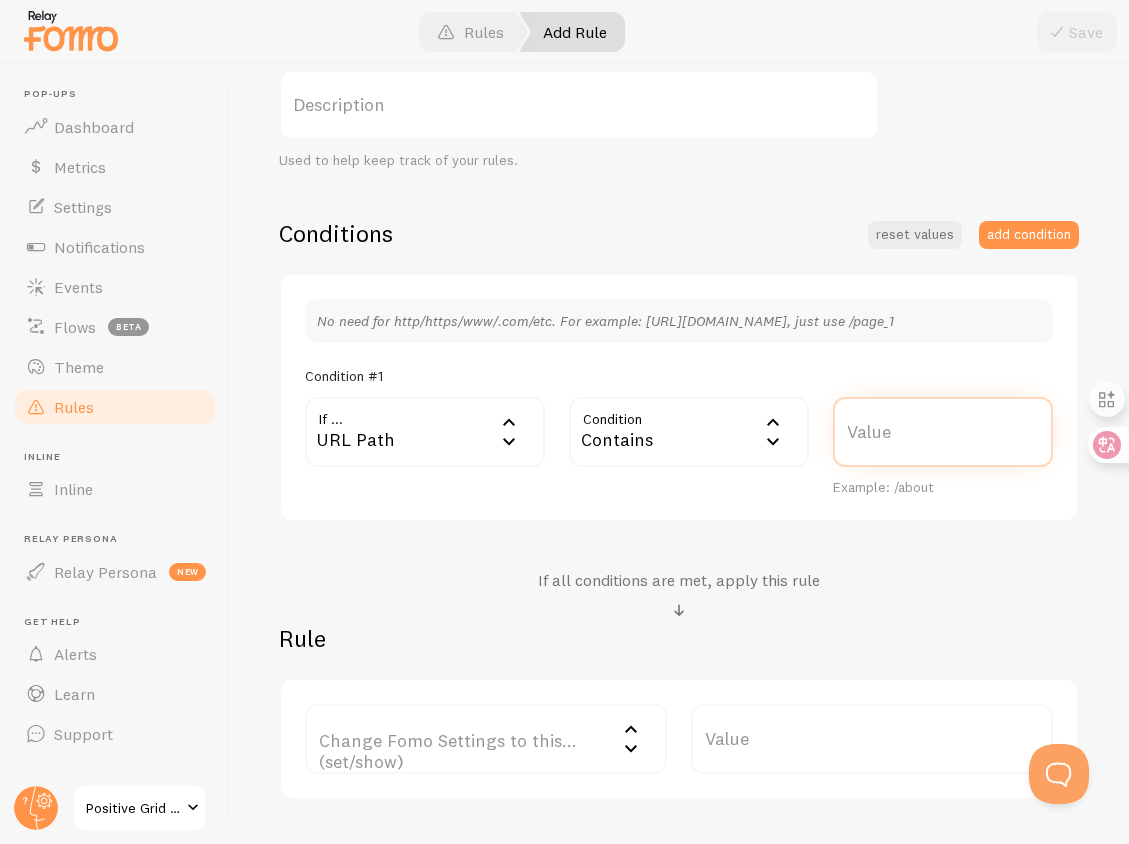 click on "Value" at bounding box center [943, 432] 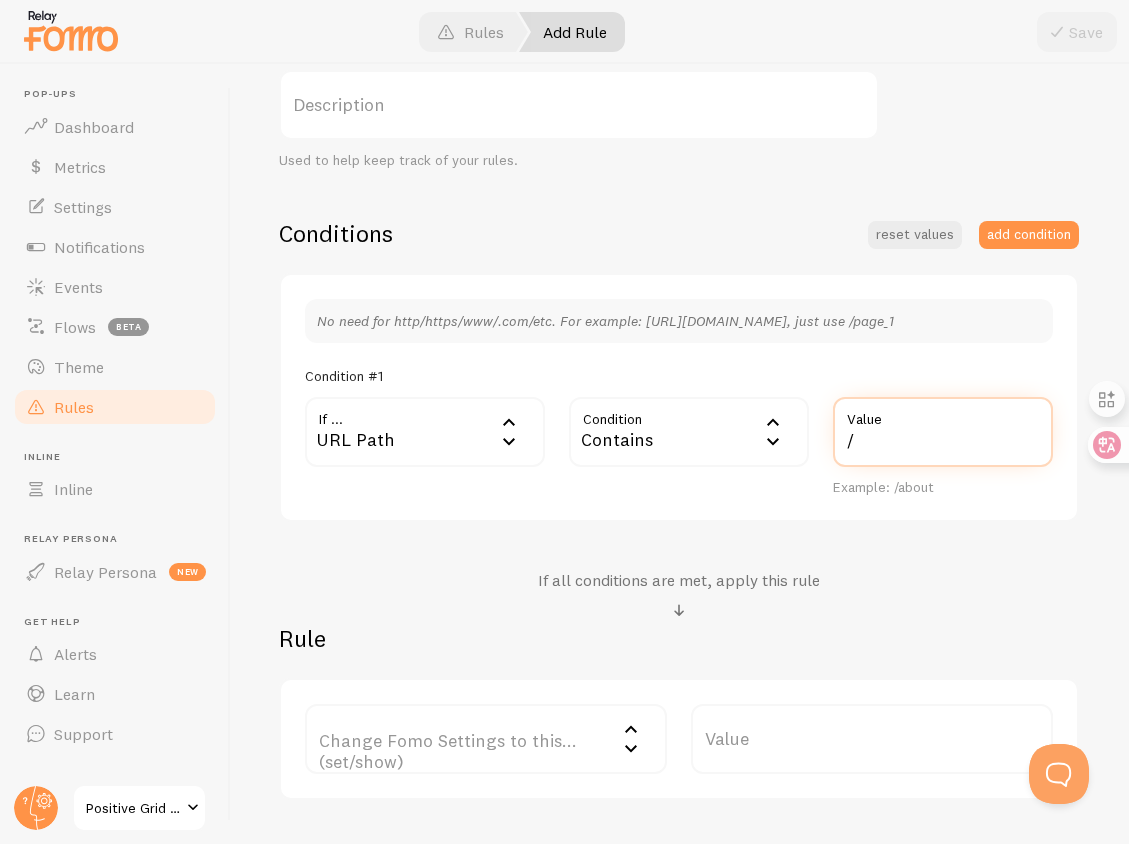 click on "/" at bounding box center [943, 432] 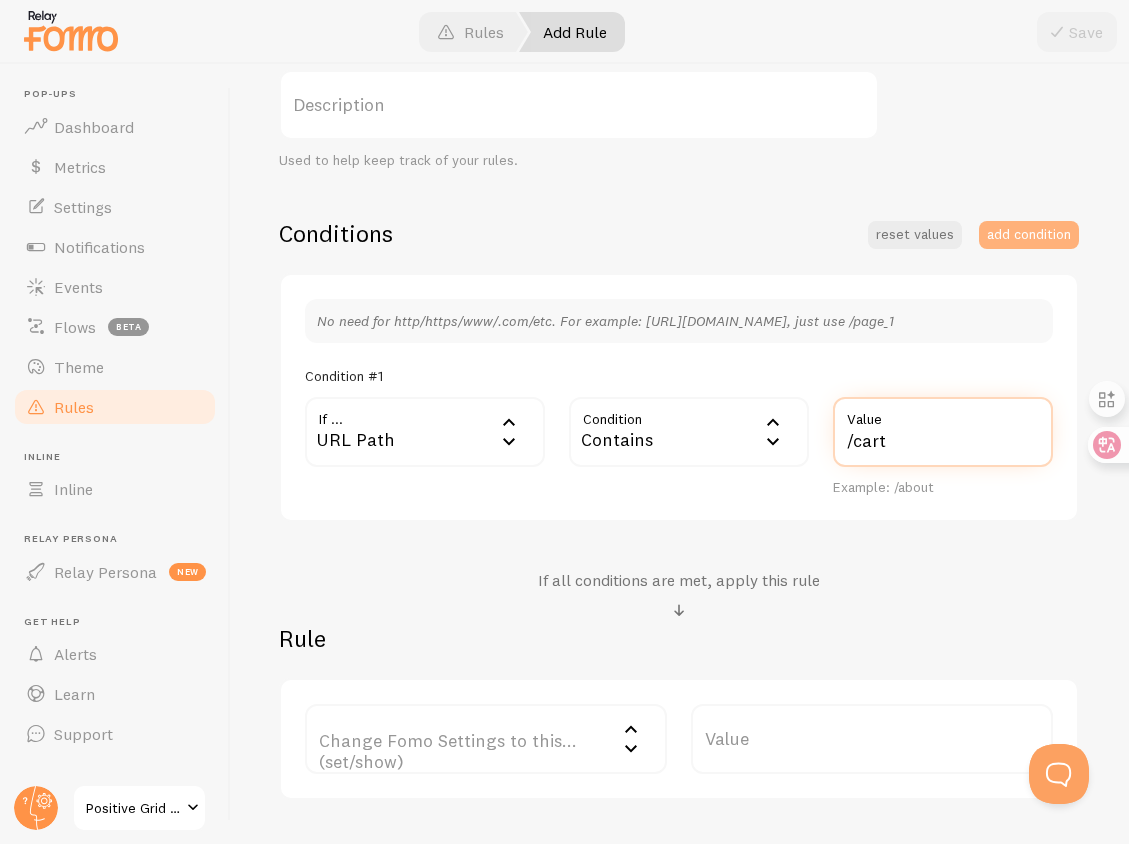 type on "/cart" 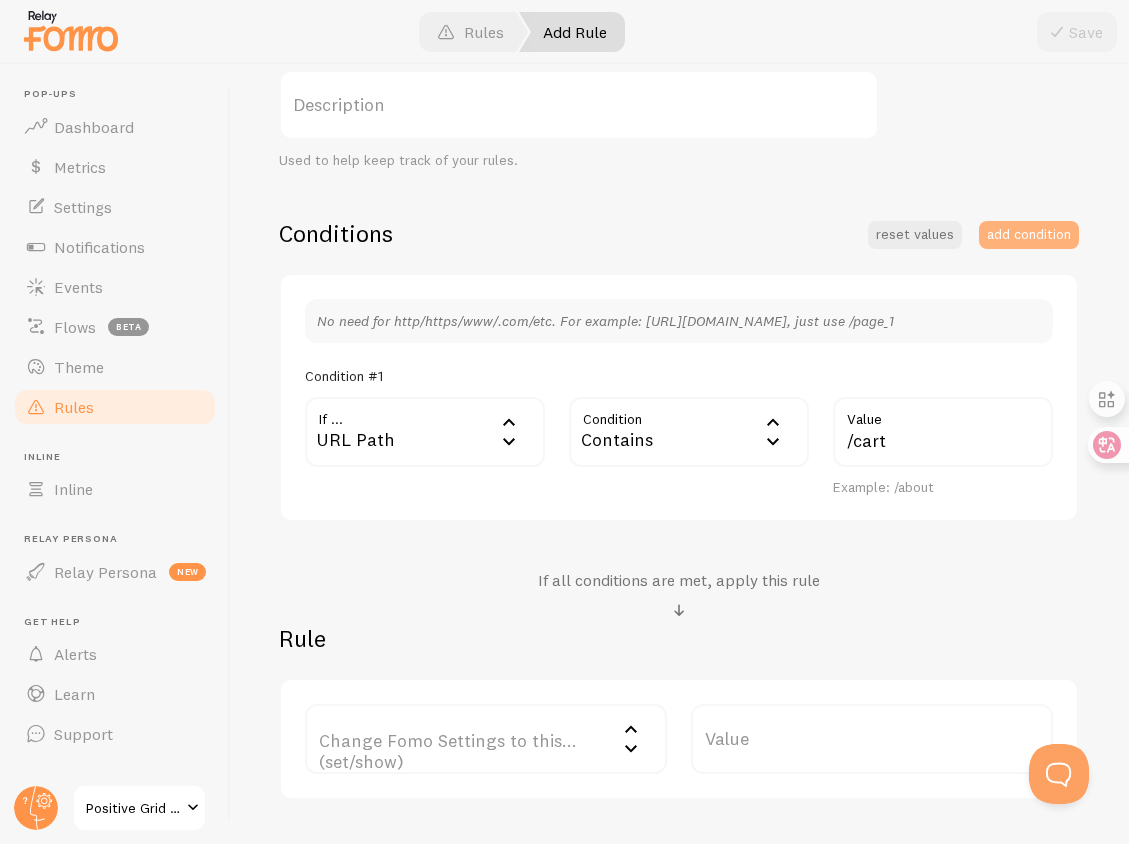 click on "add condition" at bounding box center (1029, 235) 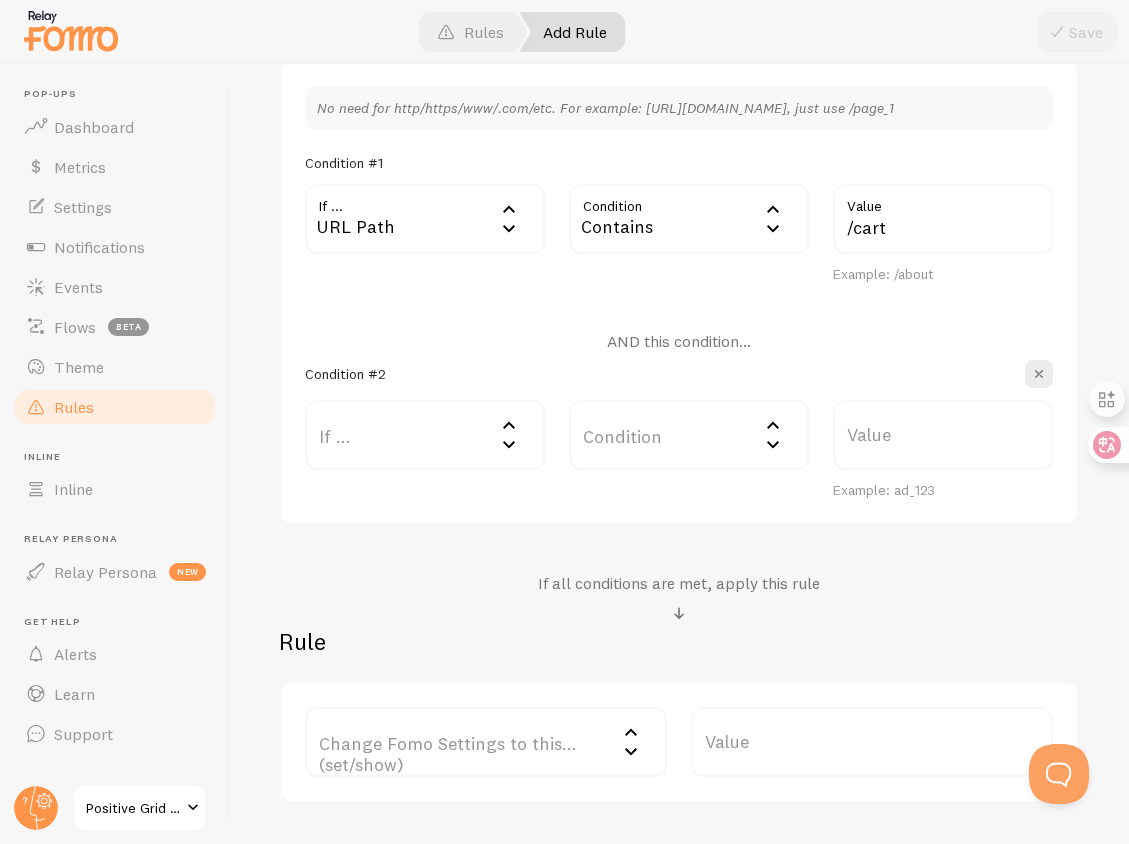 scroll, scrollTop: 420, scrollLeft: 0, axis: vertical 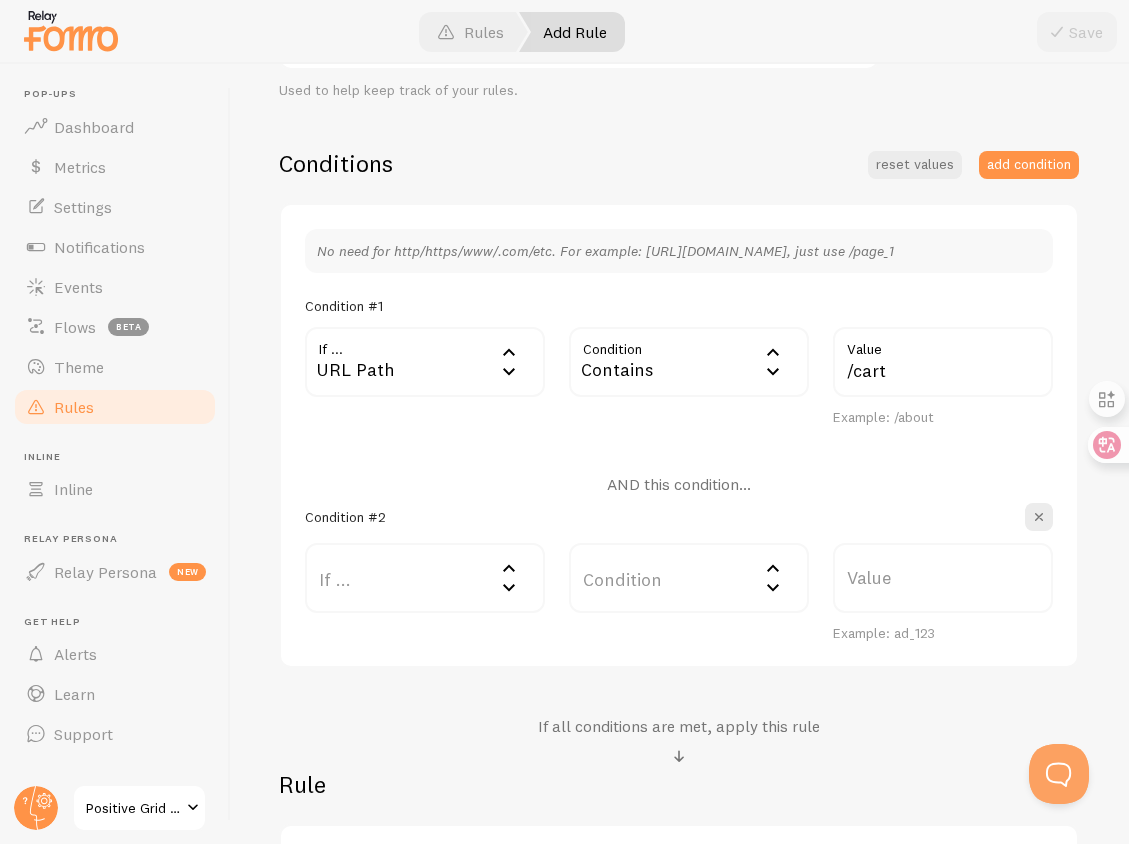 click on "AND this condition..." at bounding box center [679, 484] 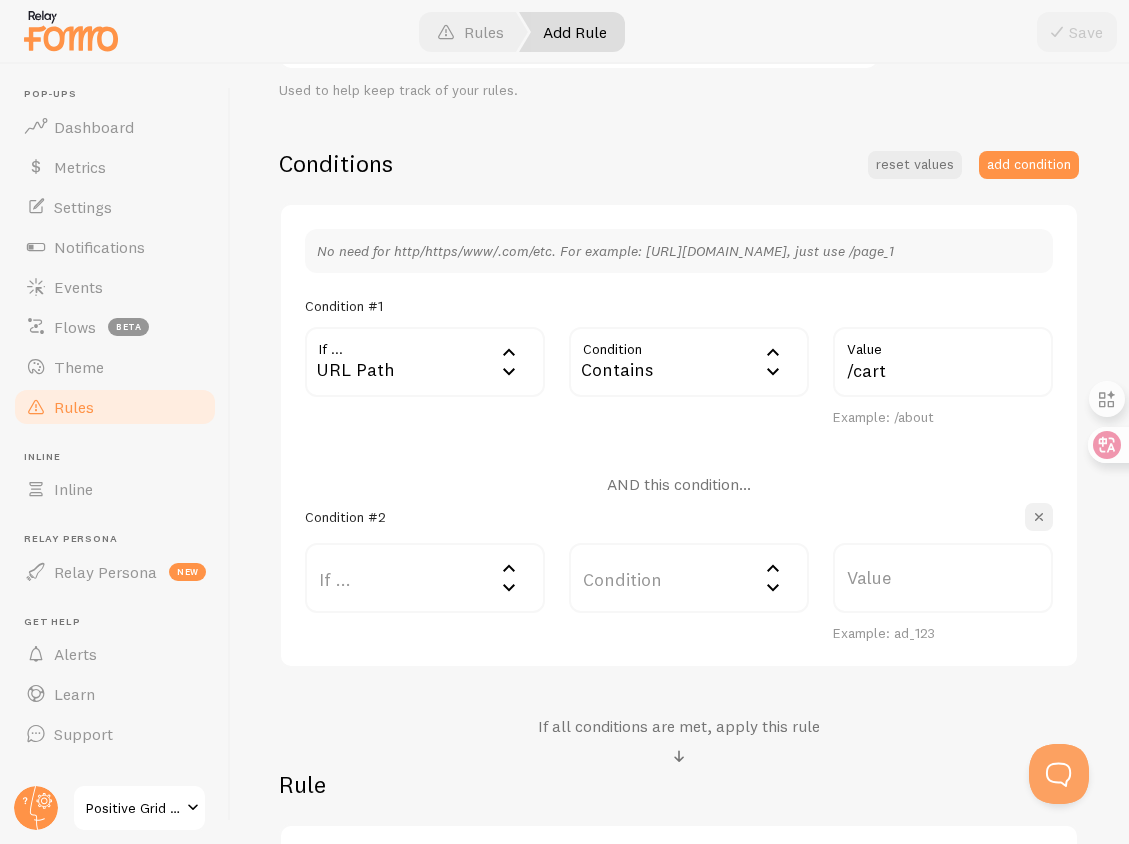click at bounding box center (1039, 517) 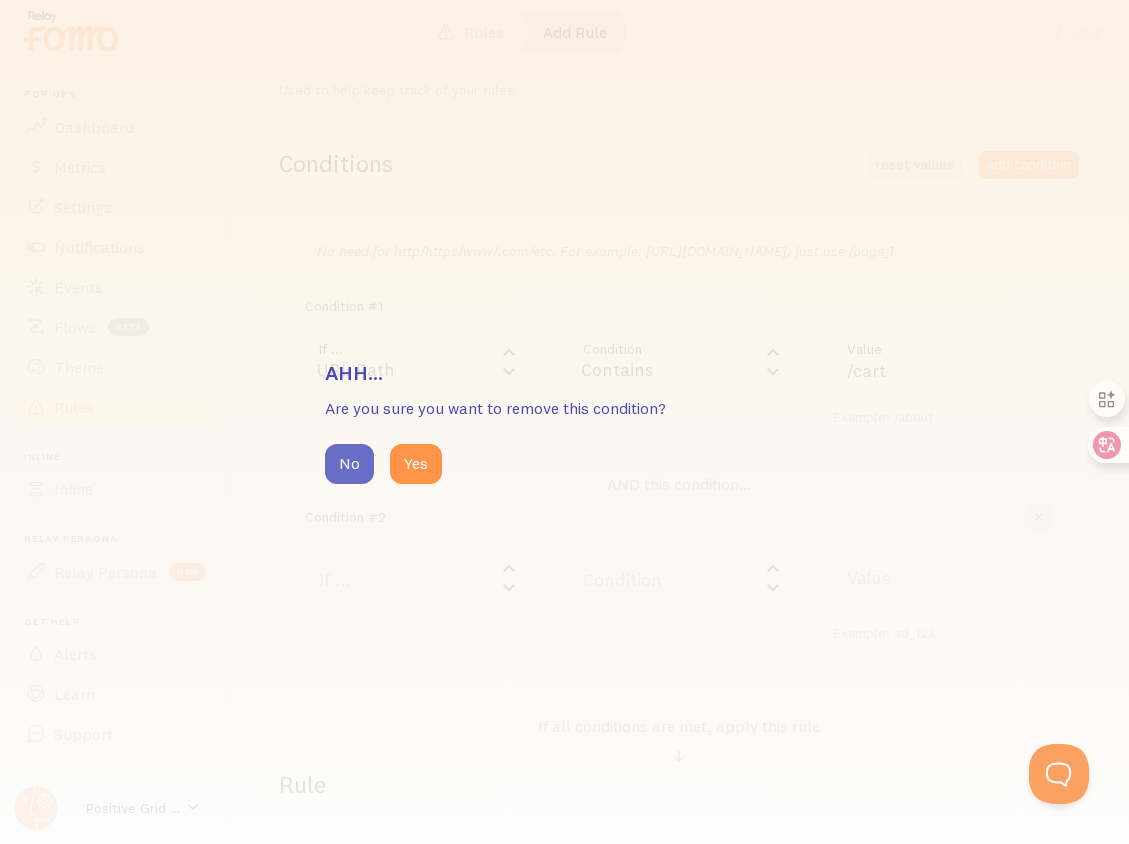 click on "No" at bounding box center [349, 464] 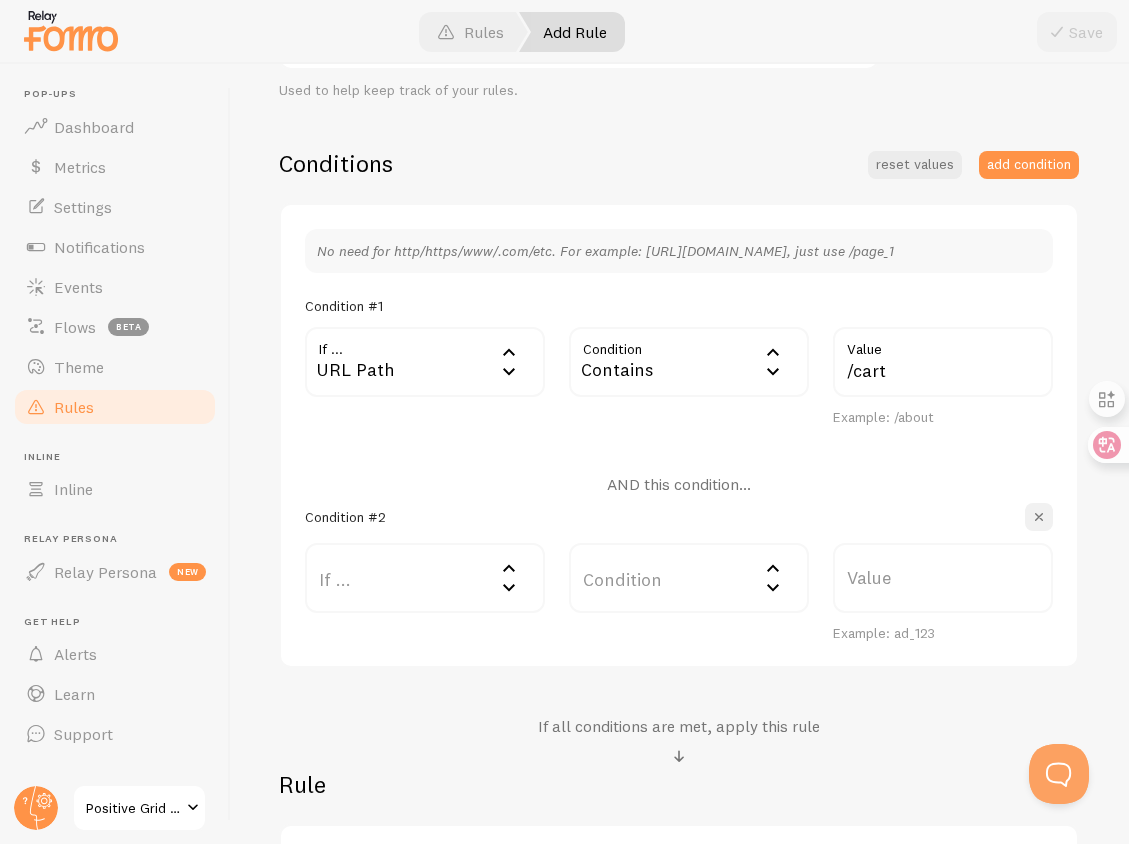 click at bounding box center (1039, 517) 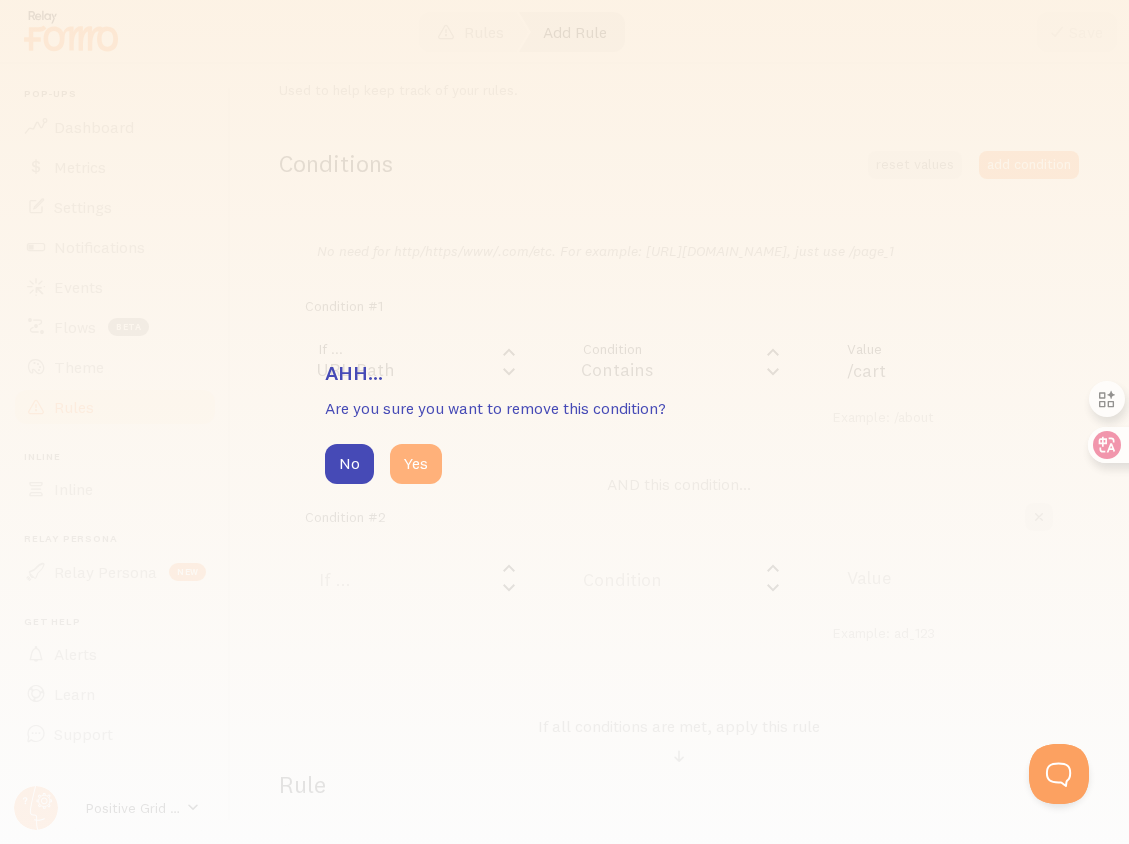 click on "Yes" at bounding box center (416, 464) 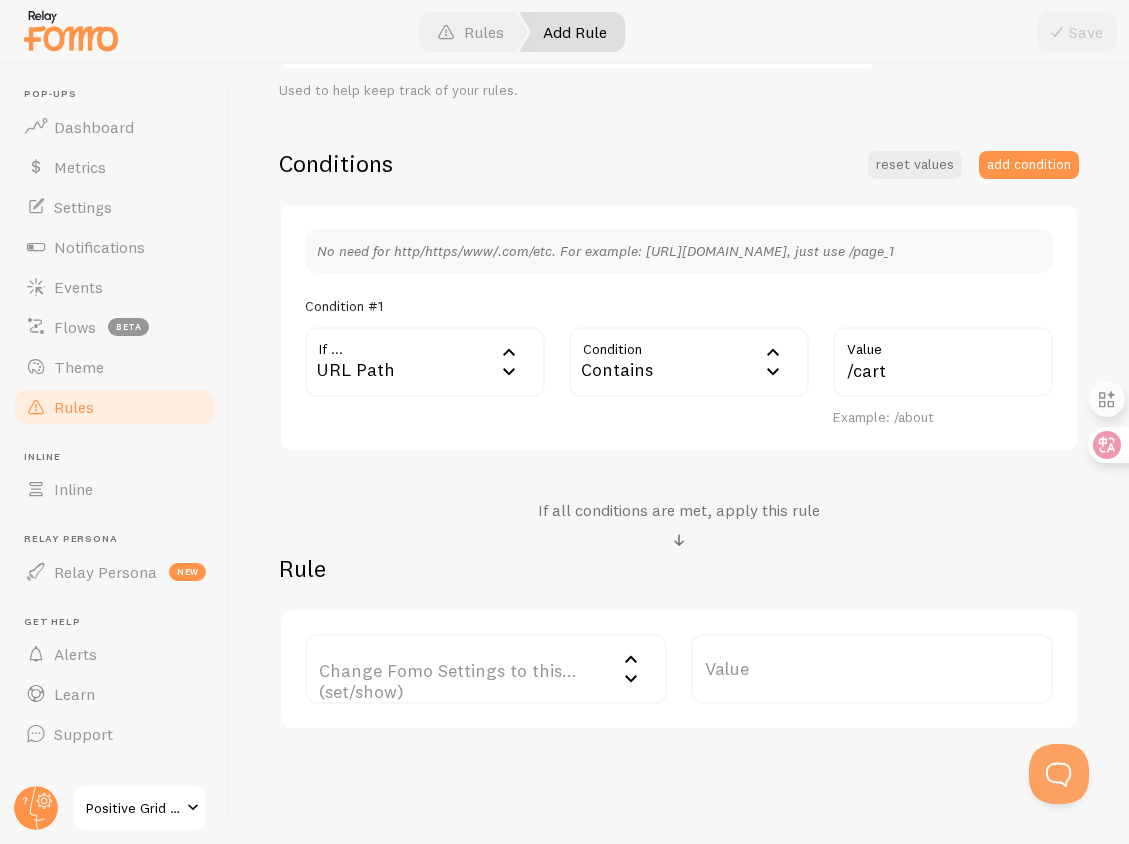 click on "Rules" at bounding box center (115, 407) 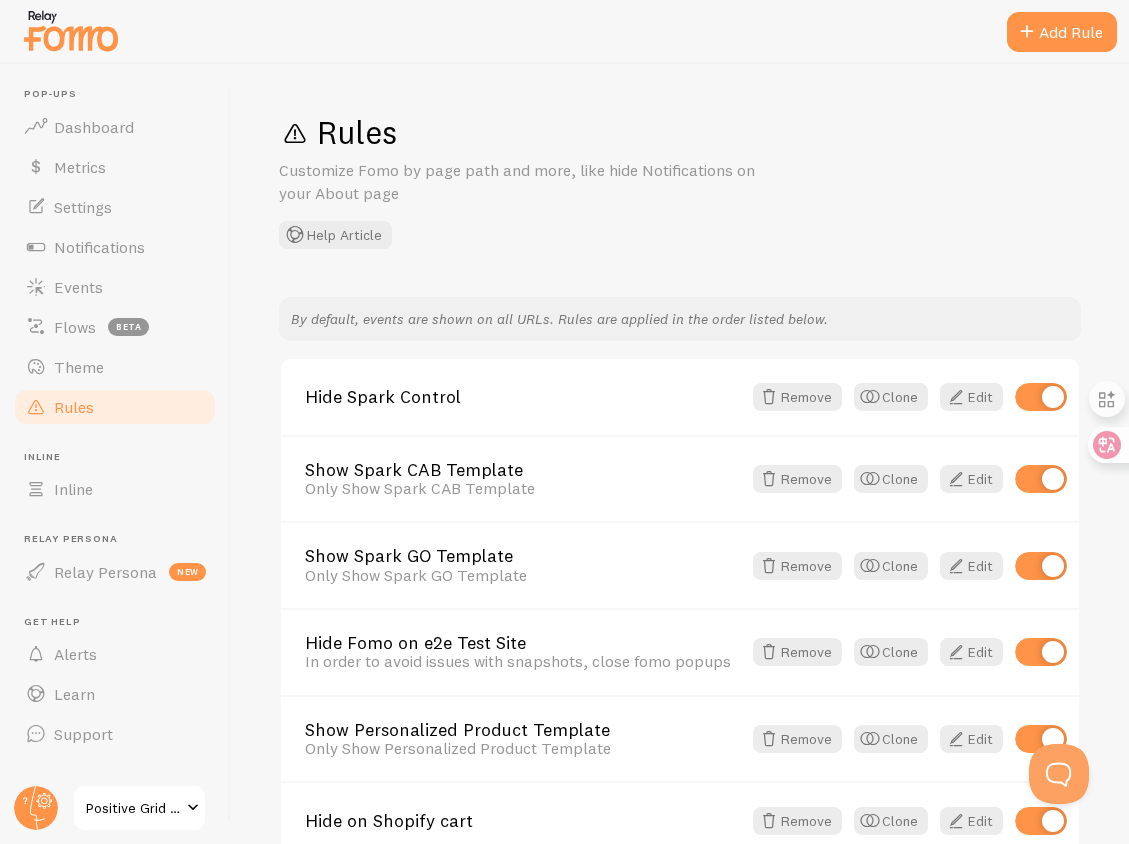 click on "Positive Grid US Shopify" at bounding box center (133, 808) 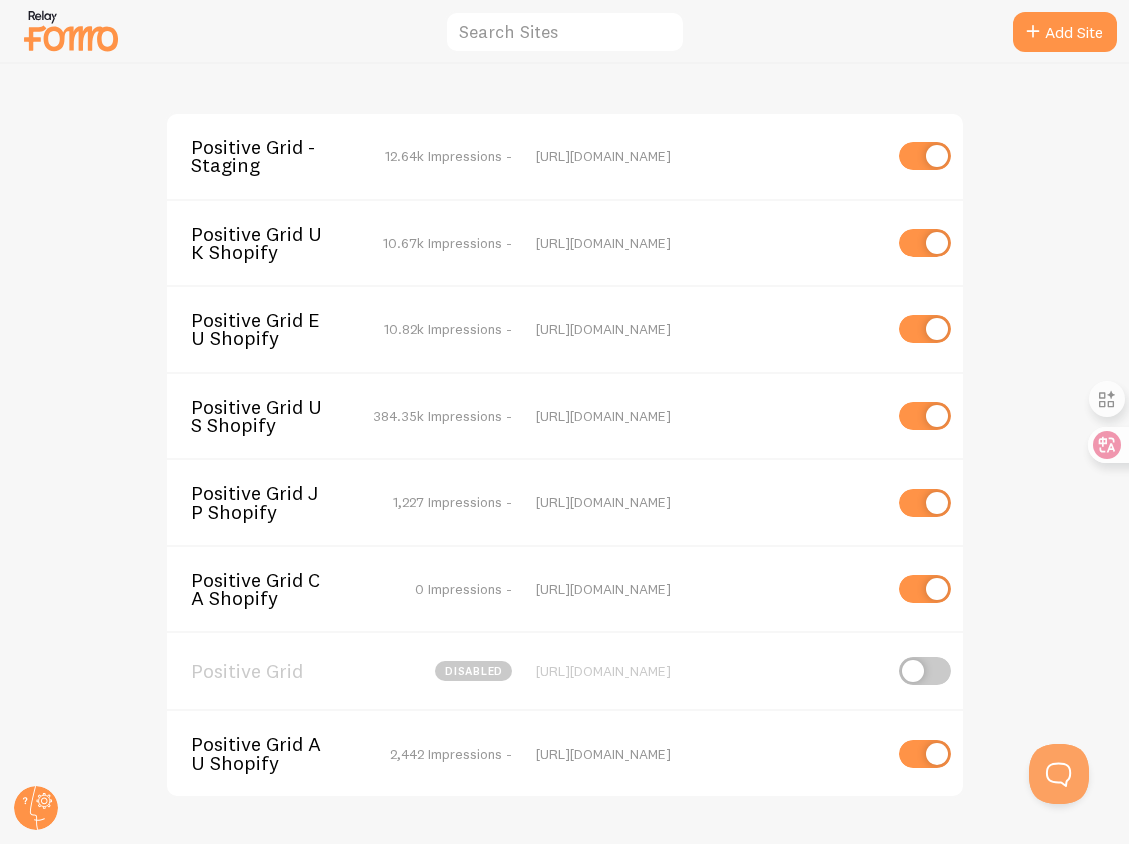 click on "Positive Grid - Staging" at bounding box center (271, 156) 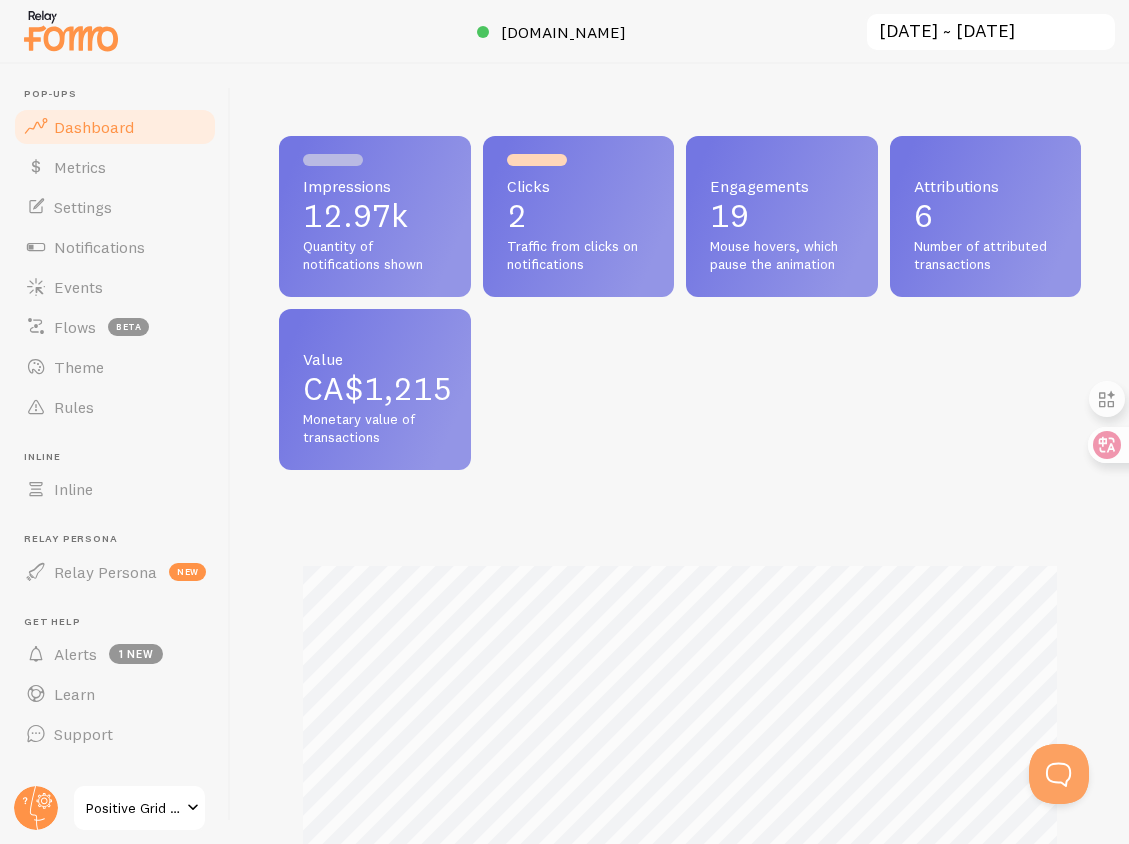 scroll, scrollTop: 999474, scrollLeft: 999198, axis: both 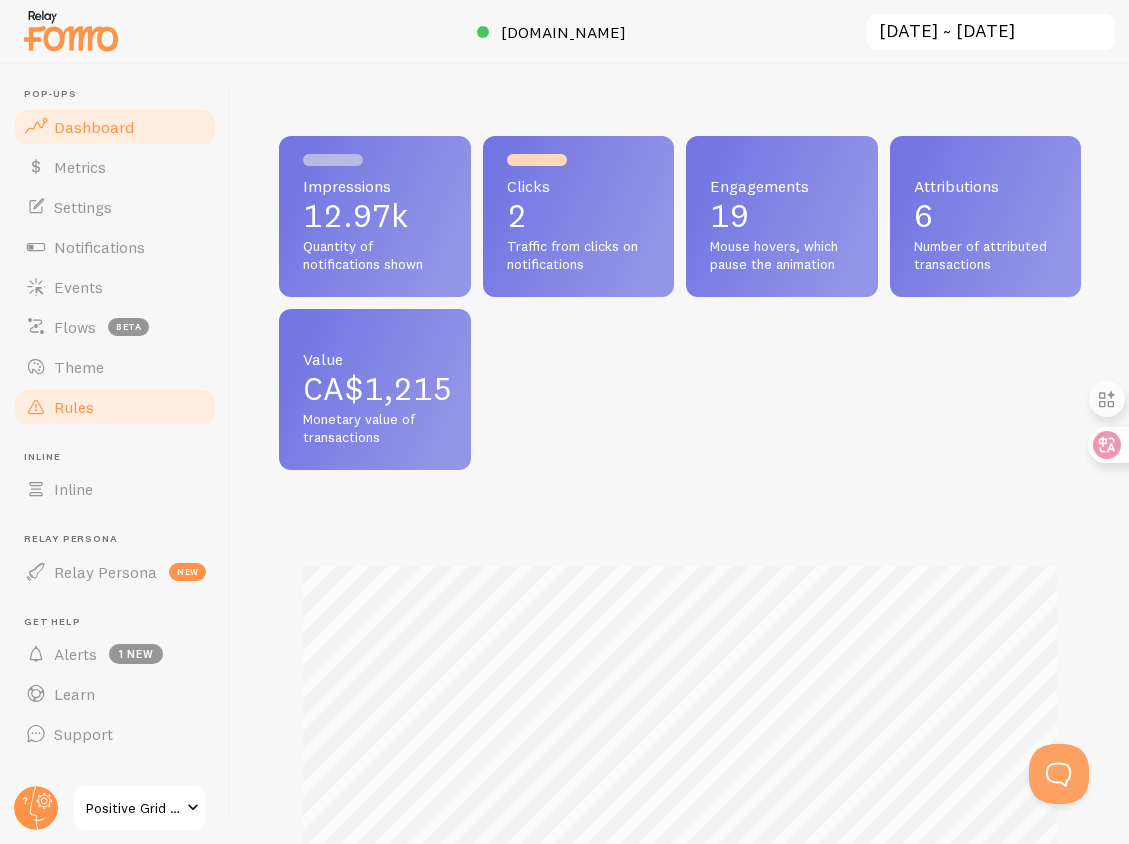 click on "Rules" at bounding box center (115, 407) 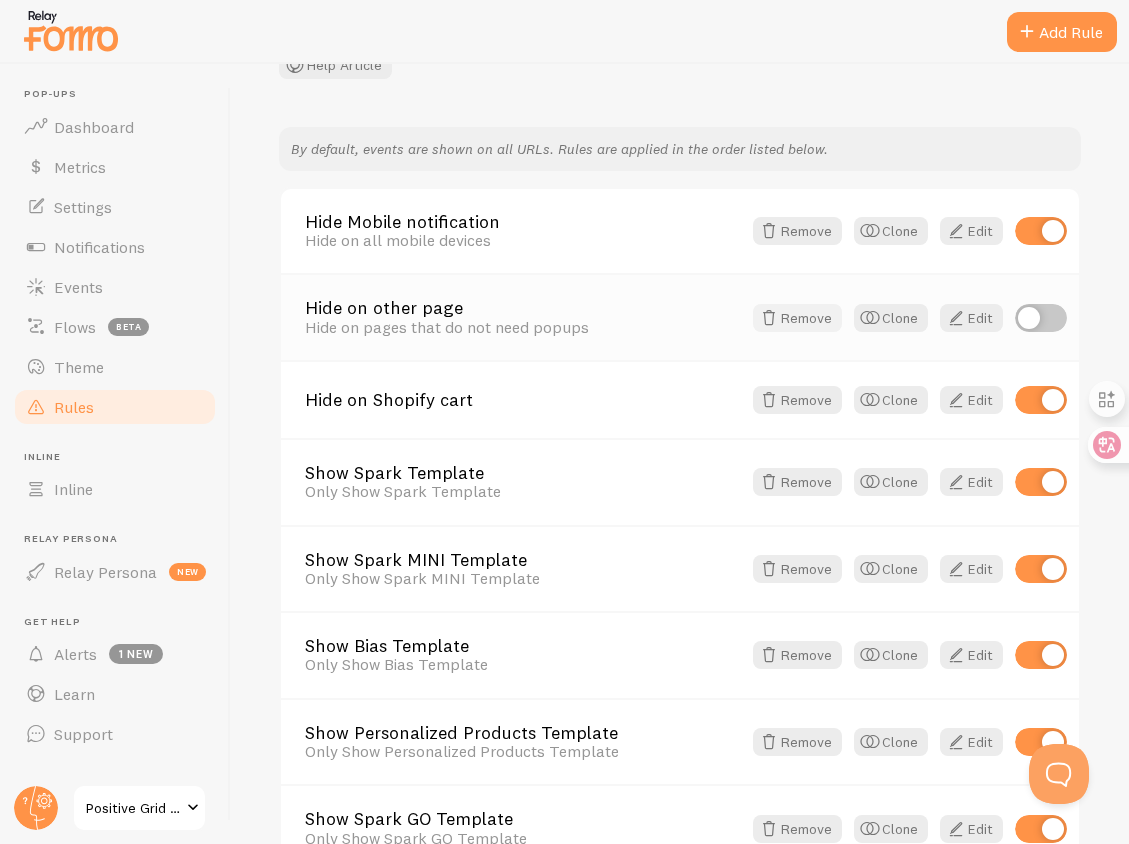 scroll, scrollTop: 268, scrollLeft: 0, axis: vertical 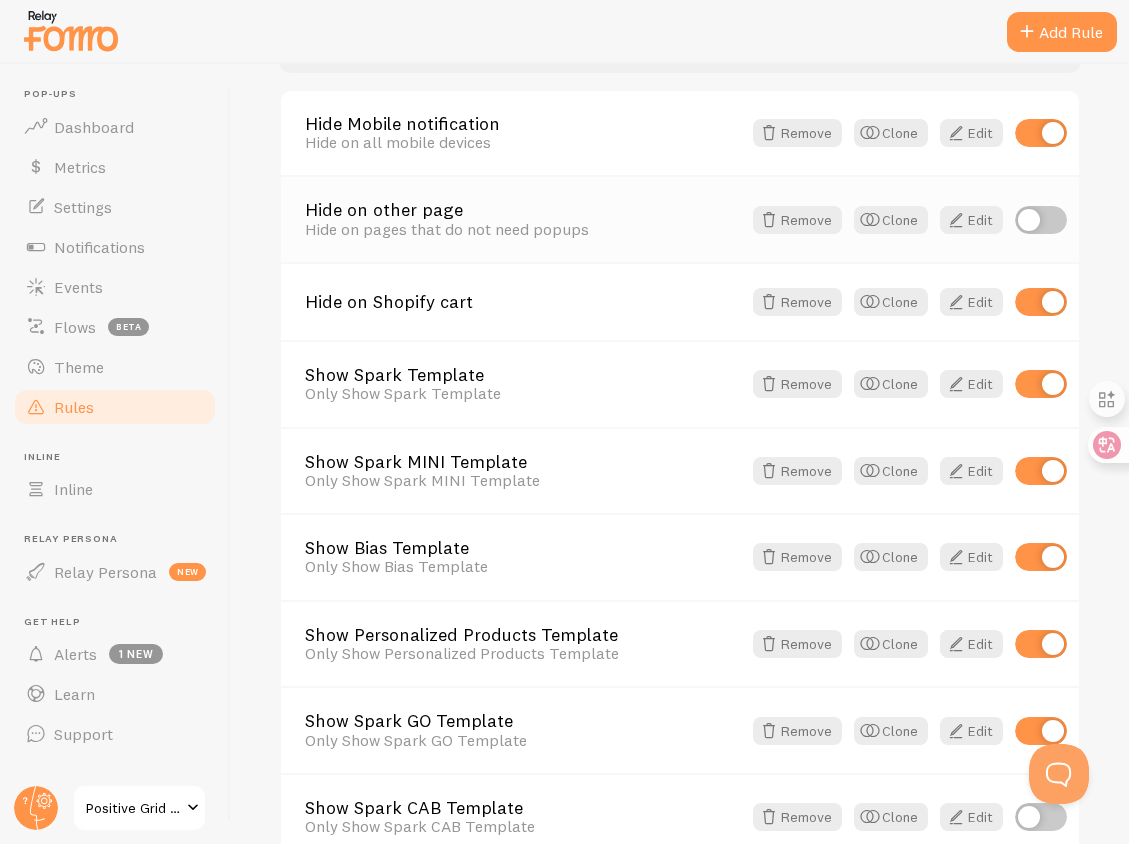 click at bounding box center (1041, 220) 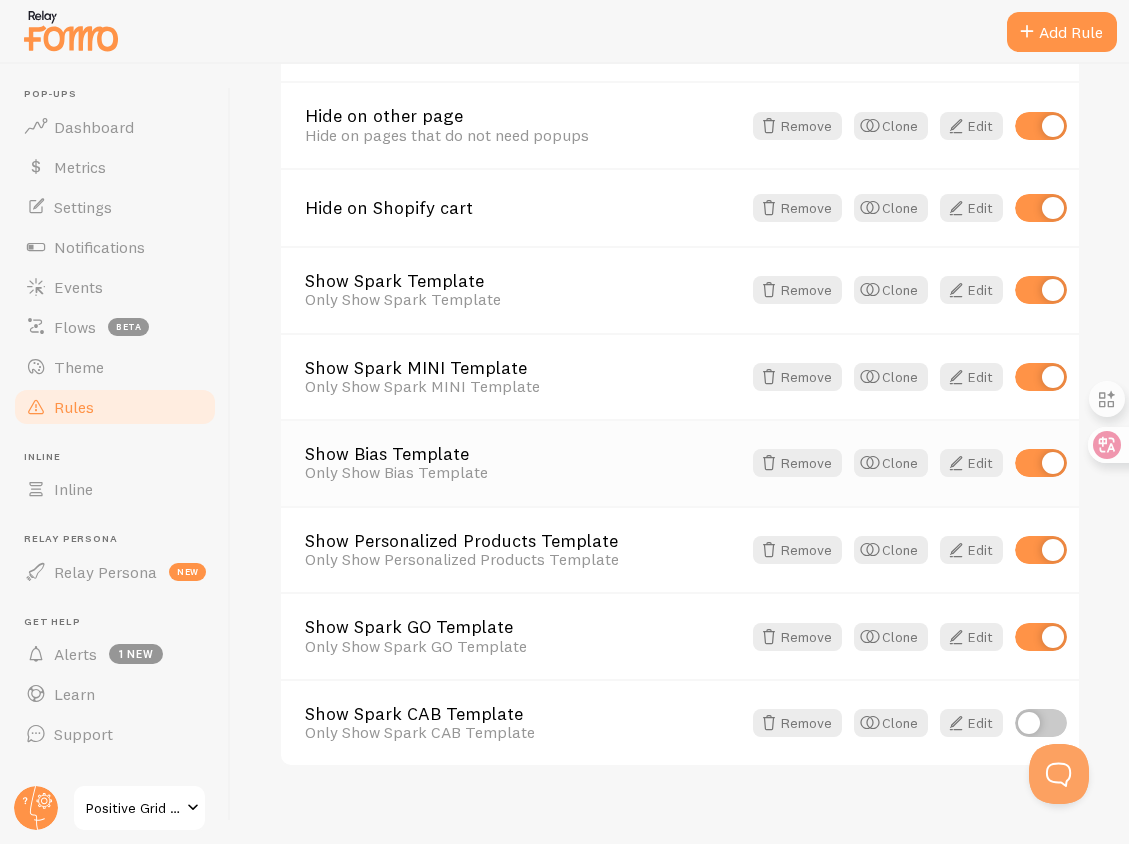 scroll, scrollTop: 381, scrollLeft: 0, axis: vertical 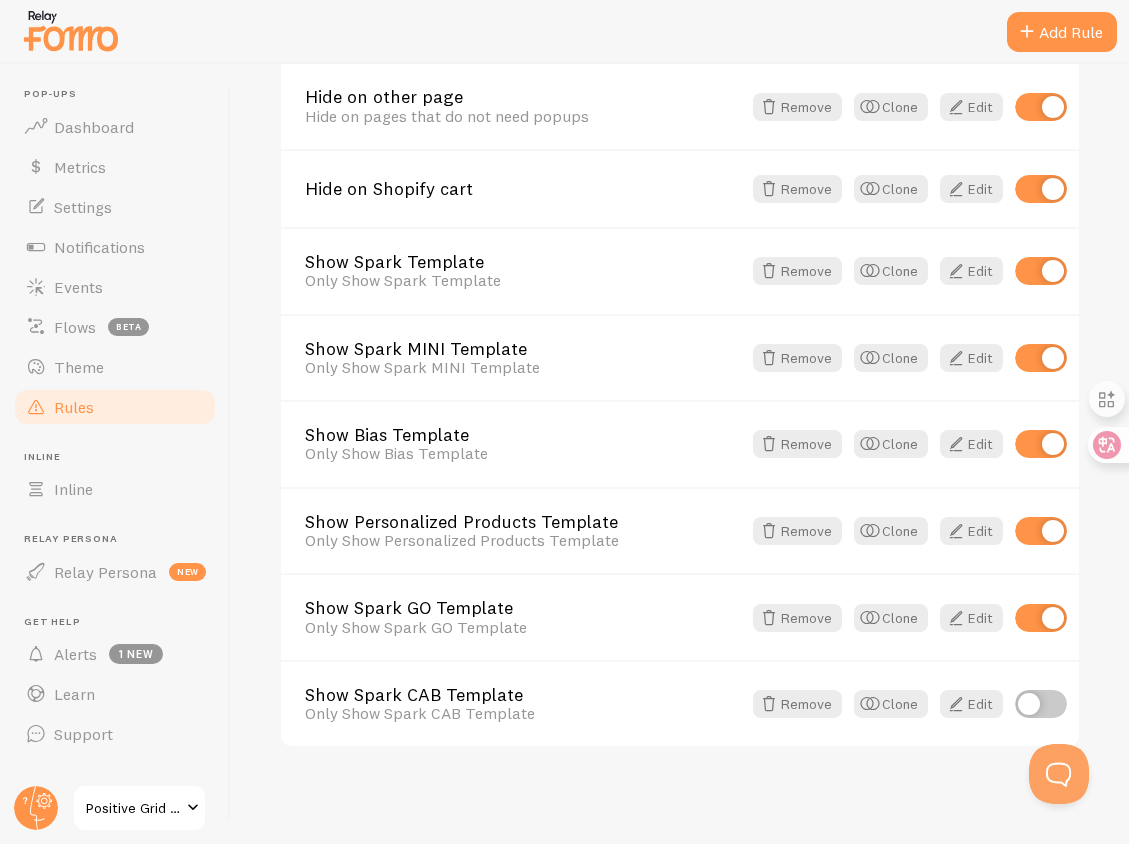 click on "Positive Grid - Staging" at bounding box center [133, 808] 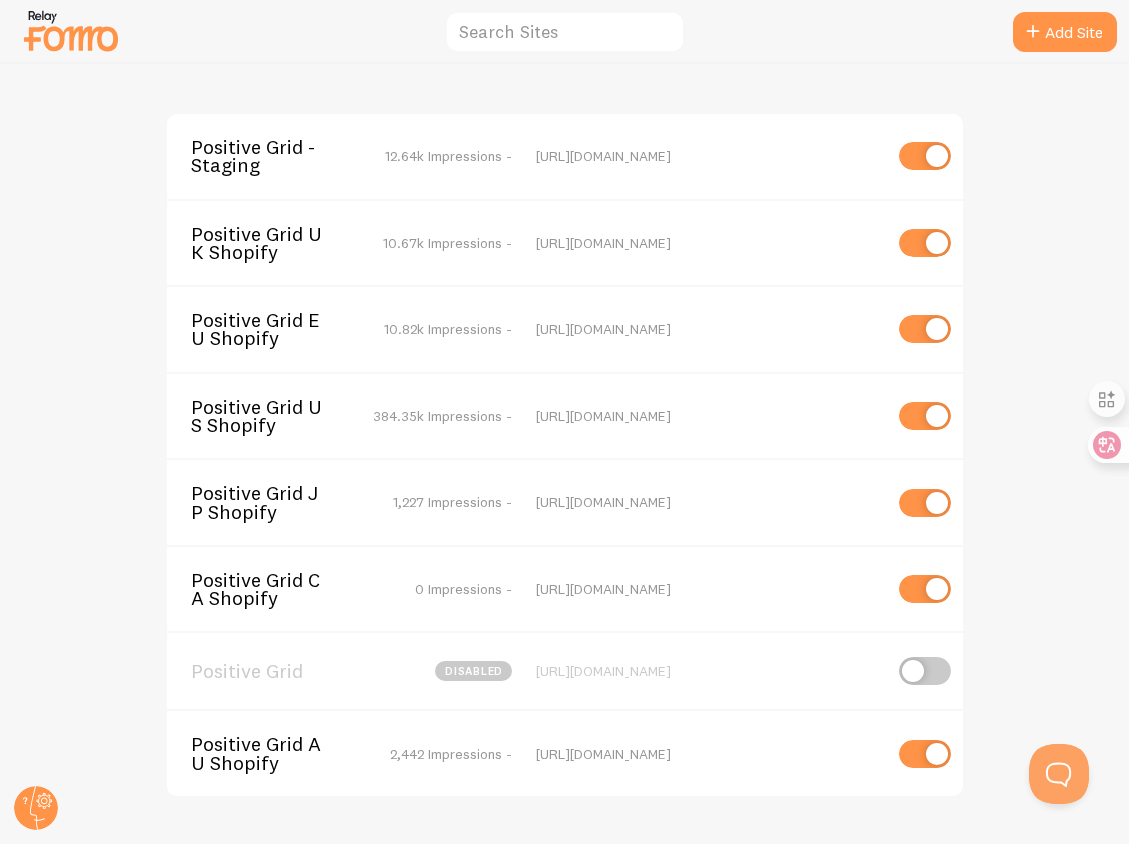 click on "Positive Grid US Shopify" at bounding box center (271, 416) 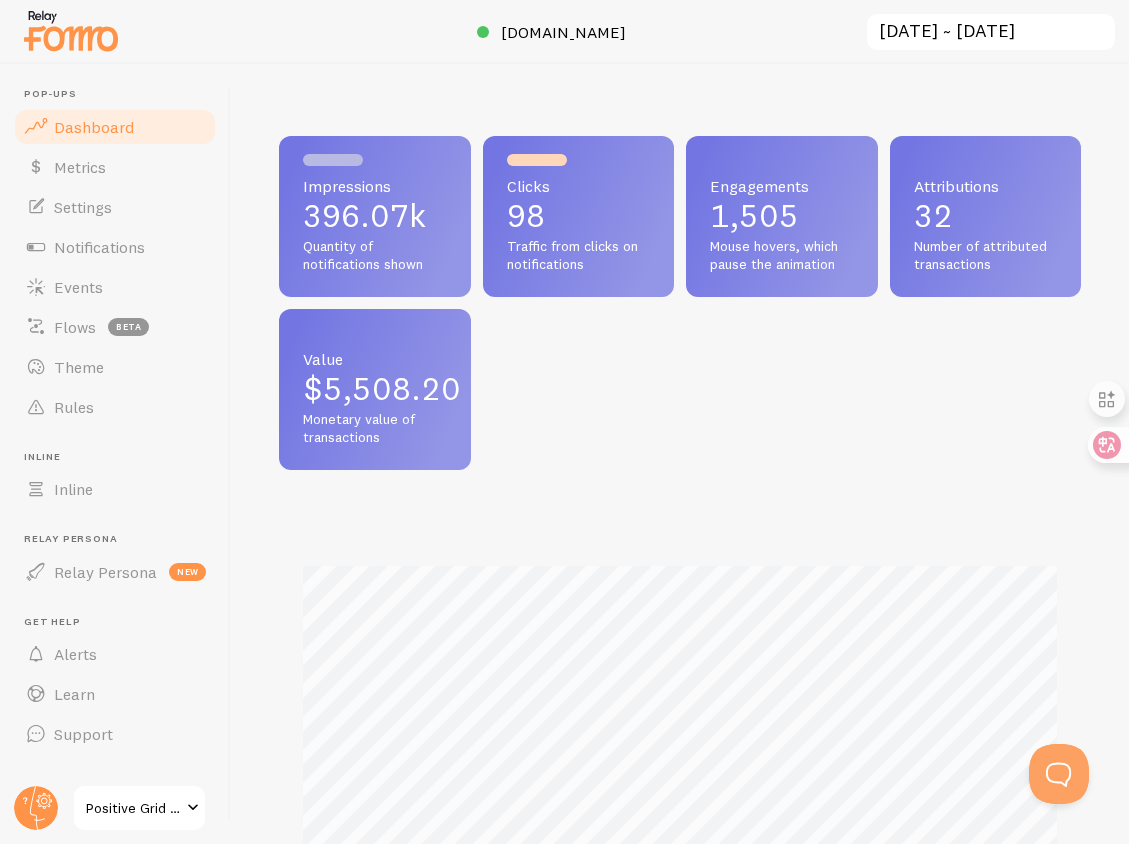 scroll, scrollTop: 999474, scrollLeft: 999198, axis: both 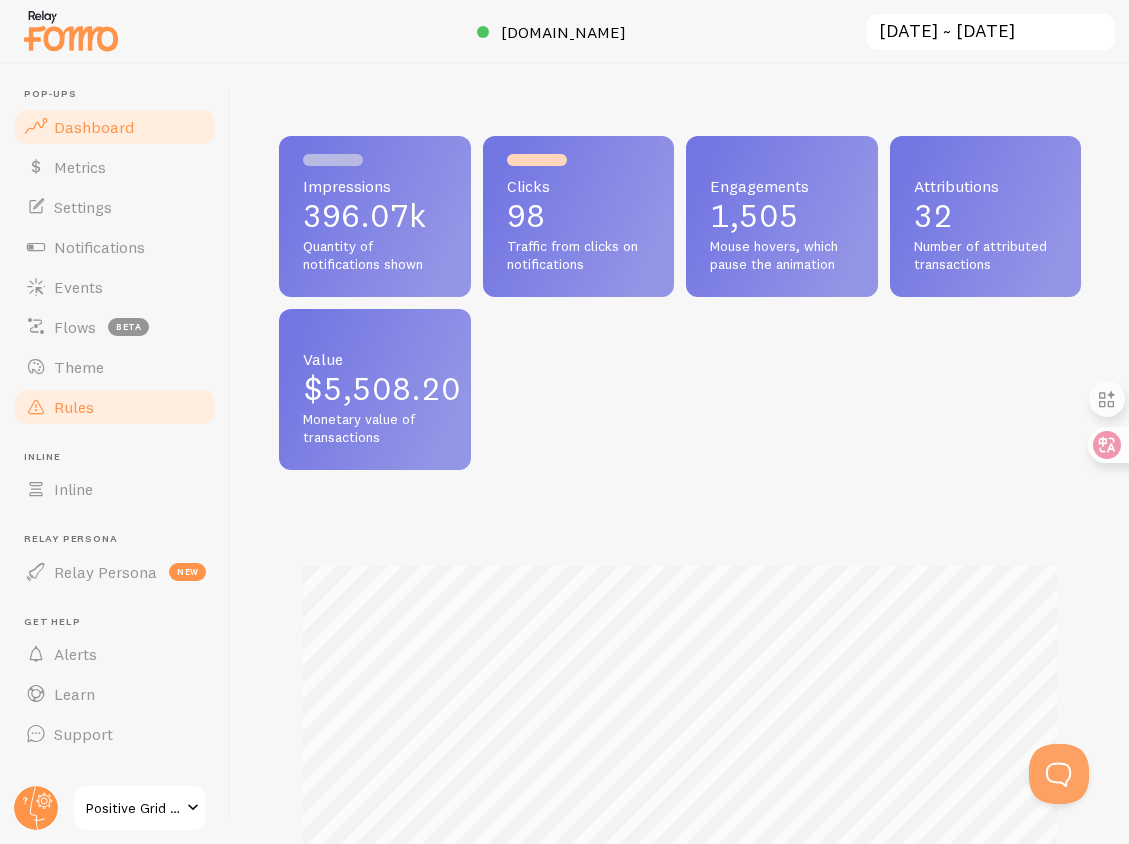 click on "Rules" at bounding box center [115, 407] 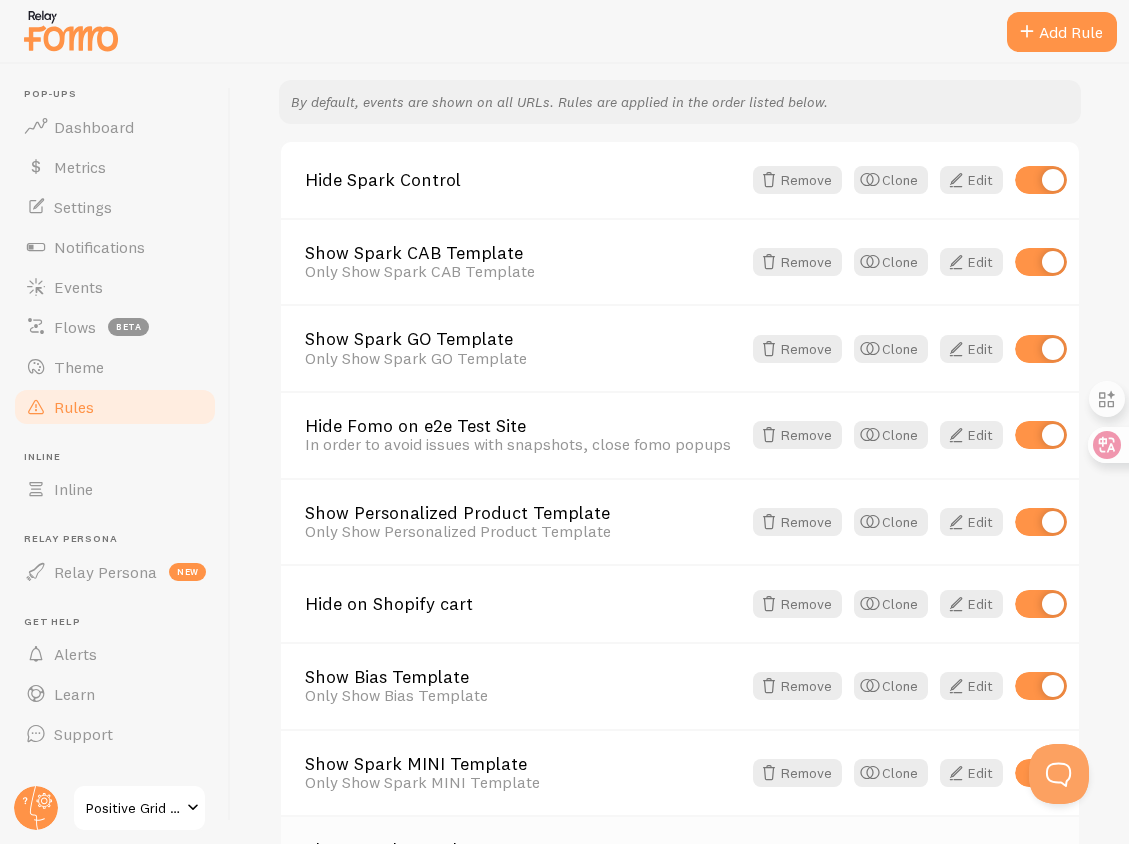 scroll, scrollTop: 546, scrollLeft: 0, axis: vertical 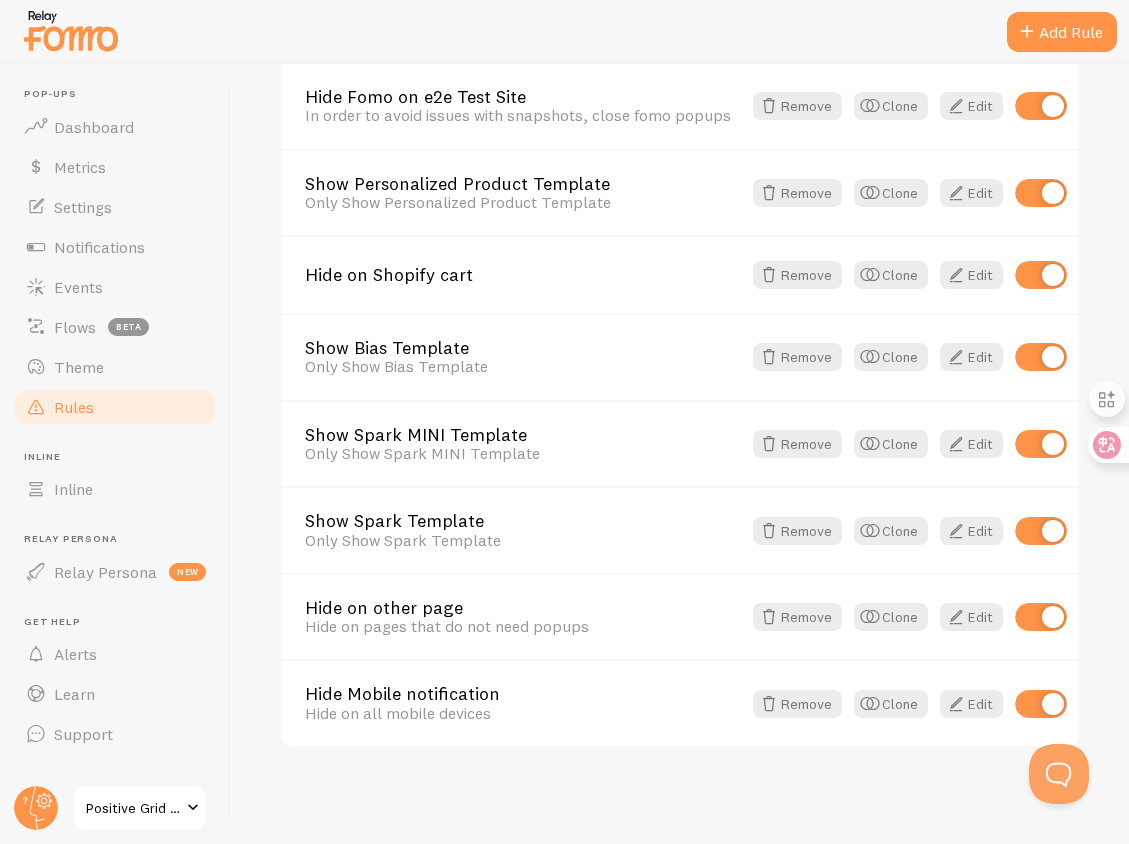 click on "Positive Grid US Shopify" at bounding box center [133, 808] 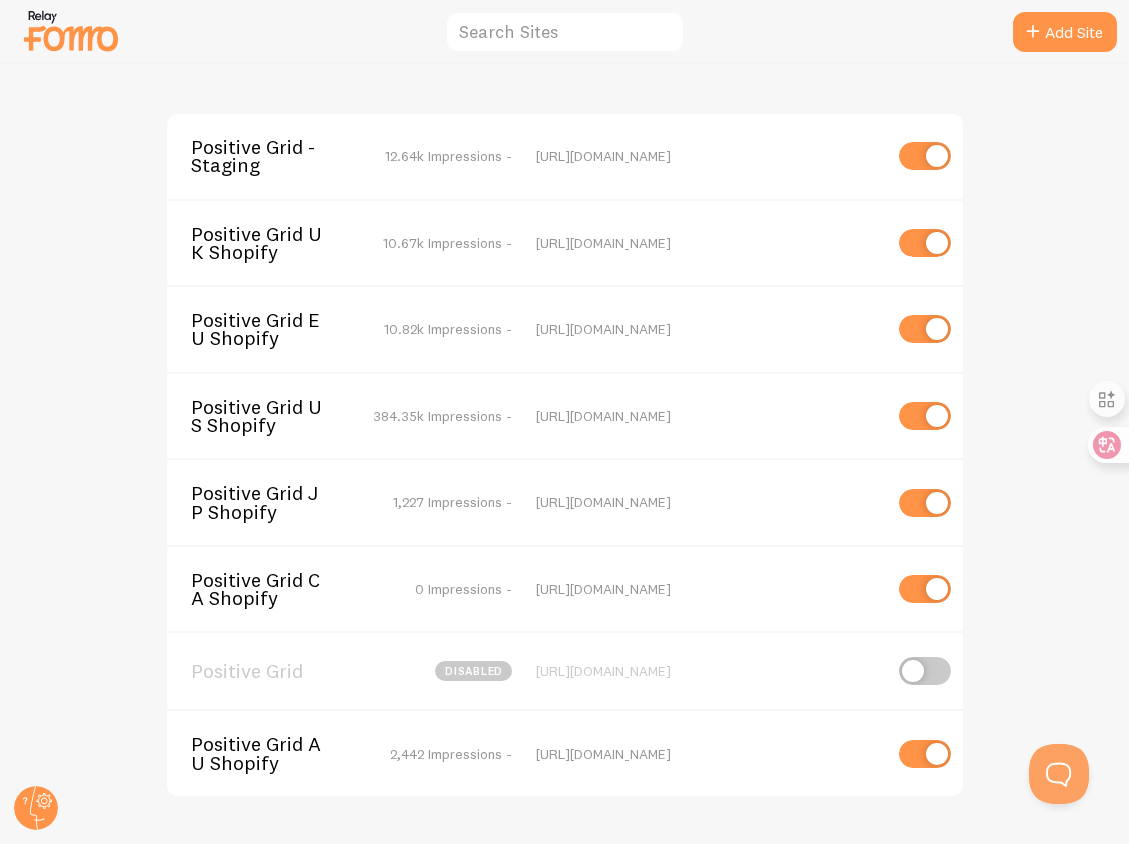 click on "Positive Grid - Staging" at bounding box center [271, 156] 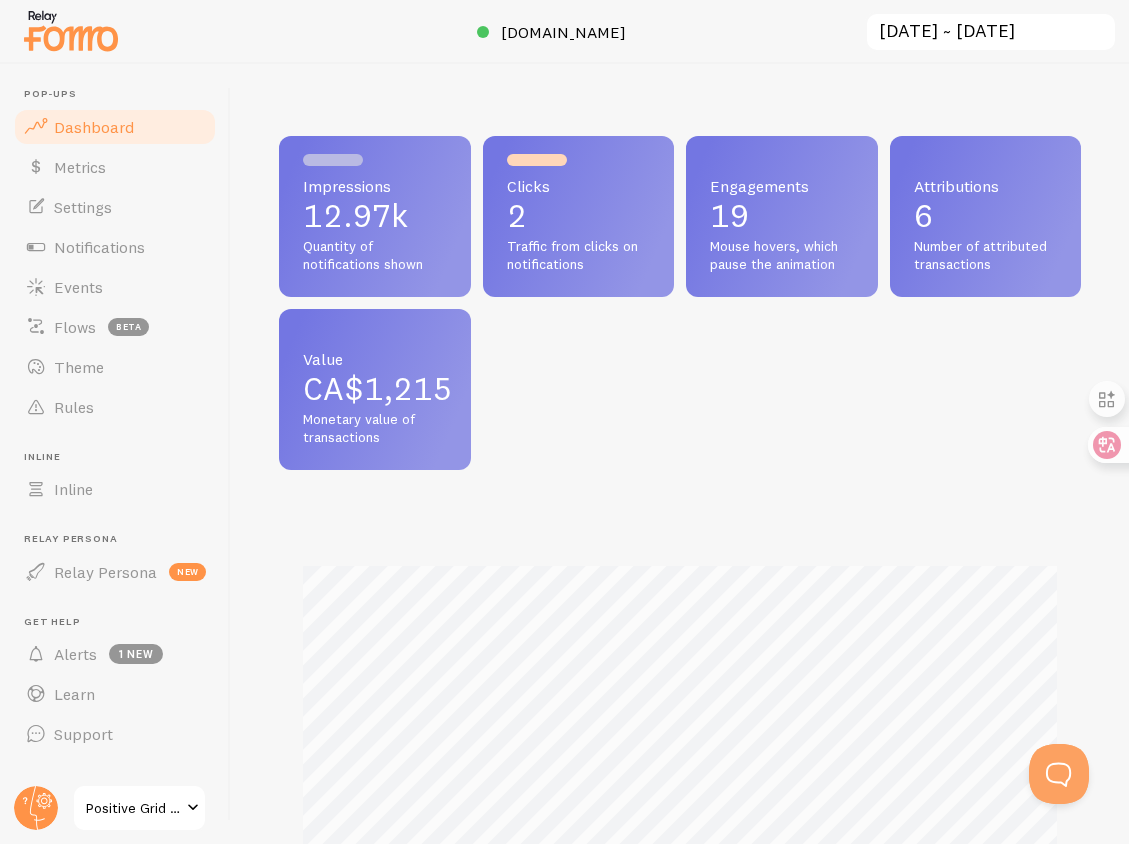 scroll, scrollTop: 999474, scrollLeft: 999198, axis: both 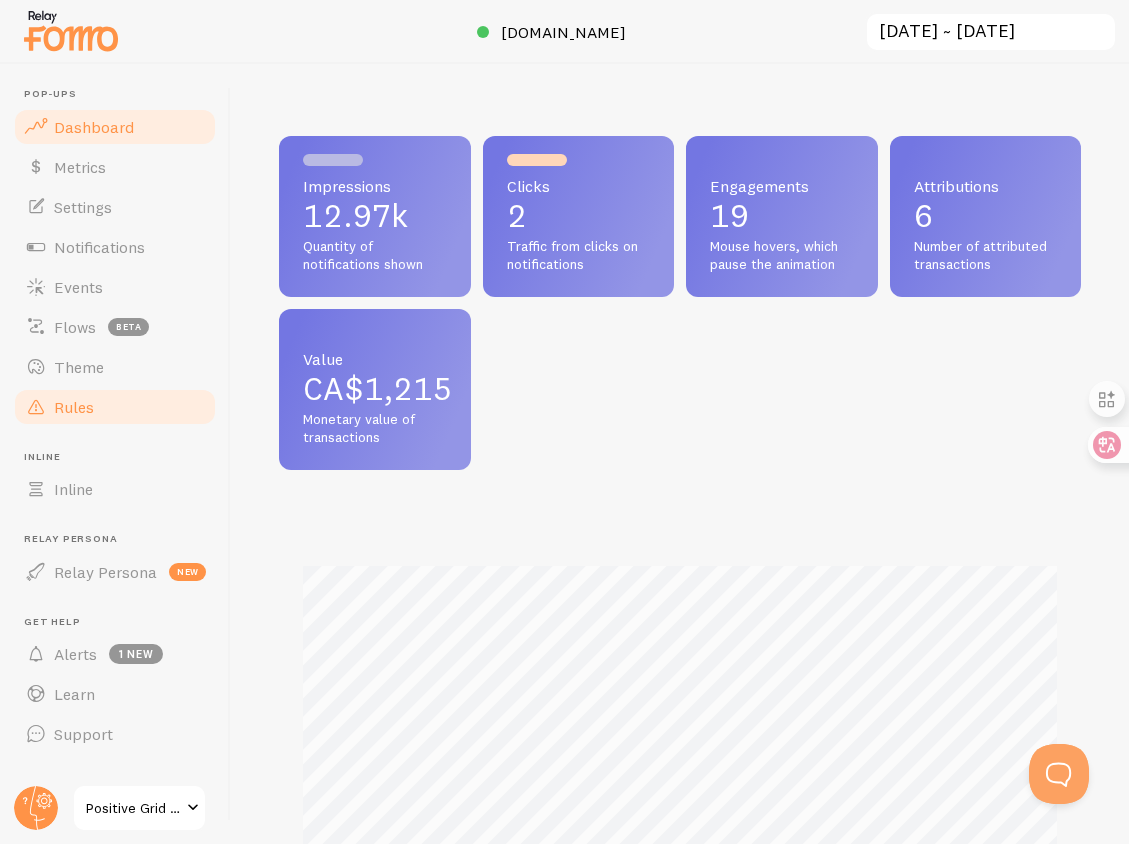 click on "Rules" at bounding box center [115, 407] 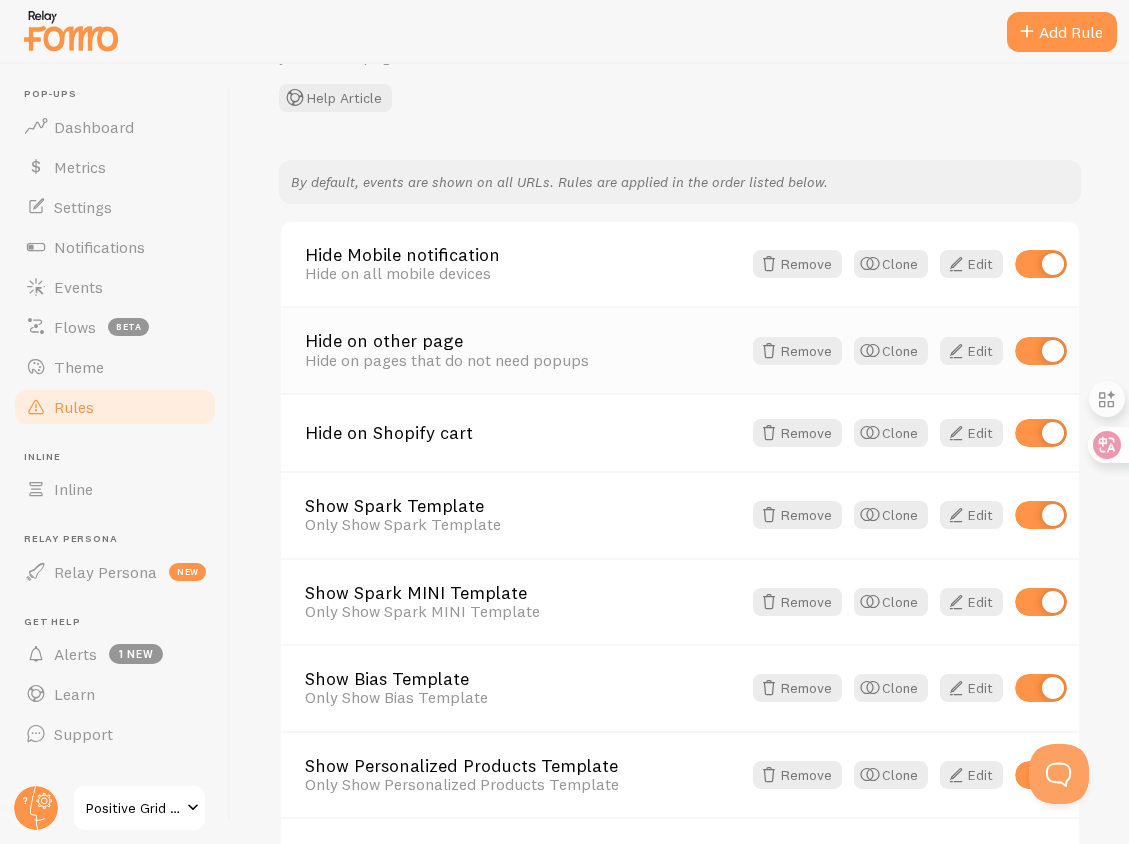 scroll, scrollTop: 186, scrollLeft: 0, axis: vertical 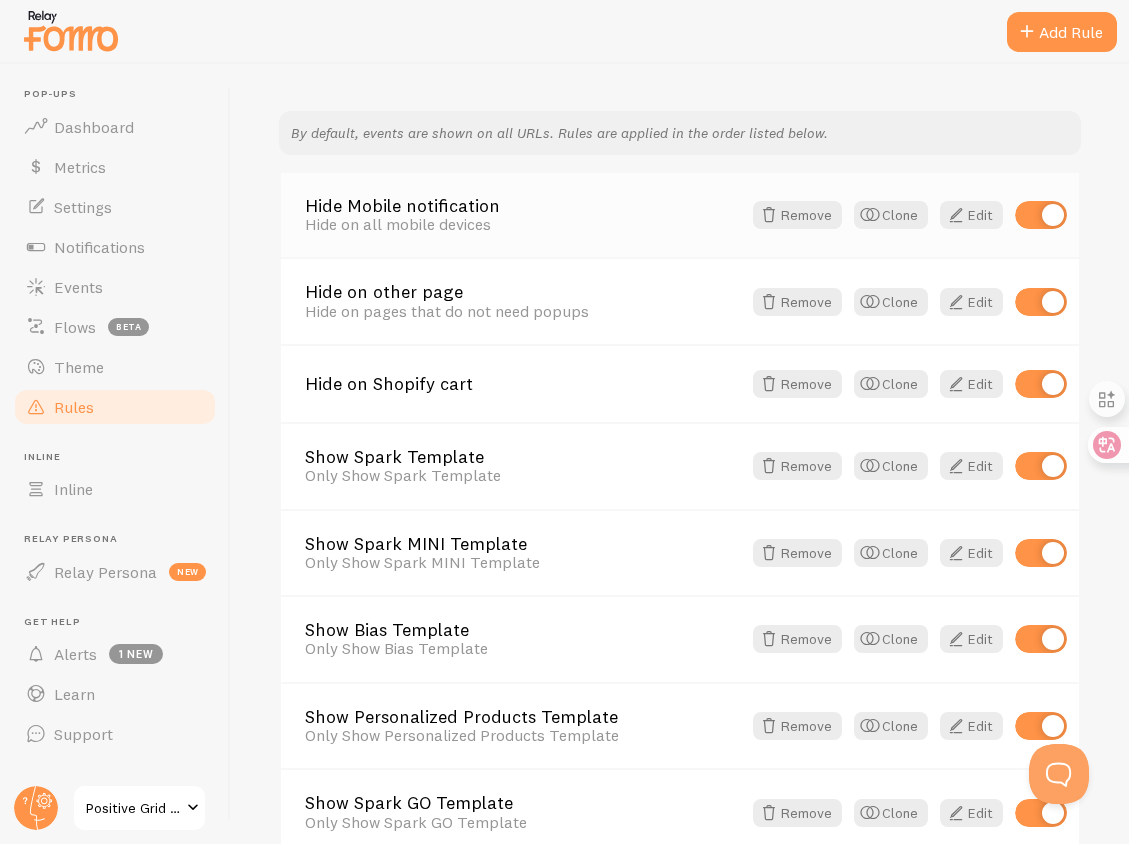 click at bounding box center [1041, 215] 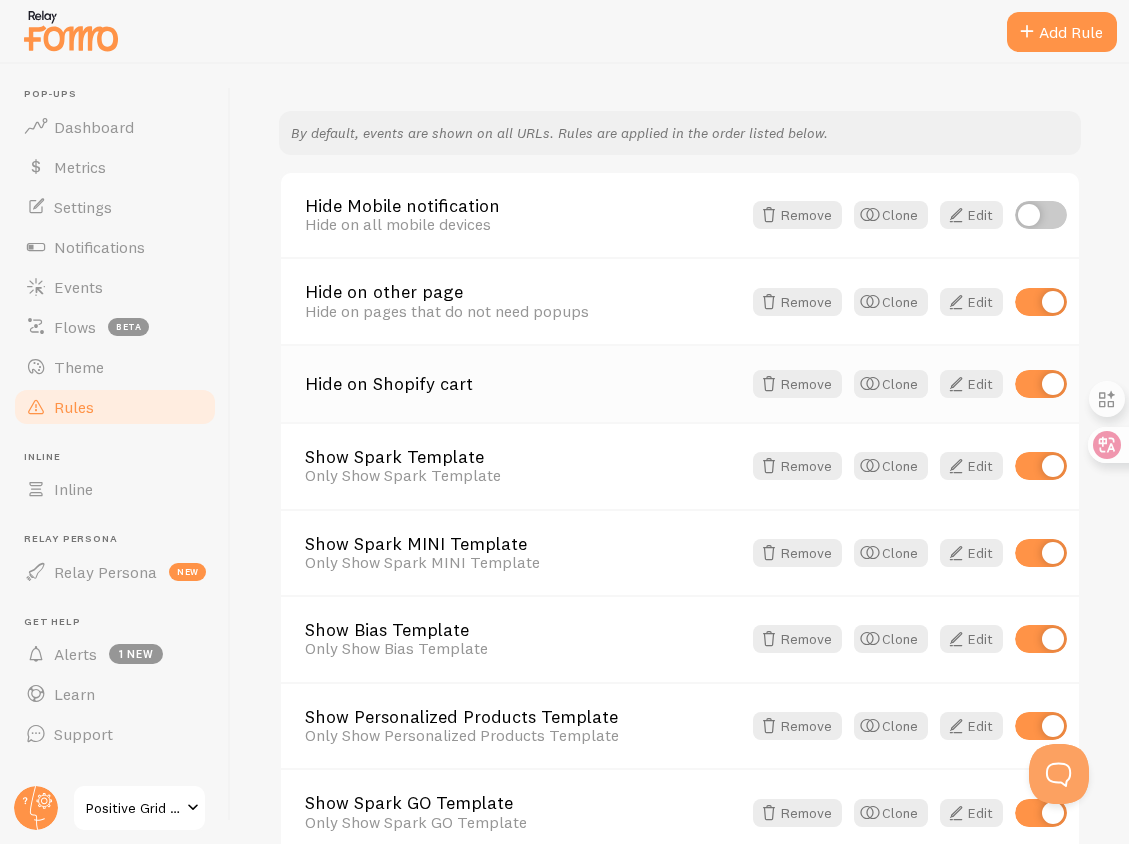 click at bounding box center (1041, 384) 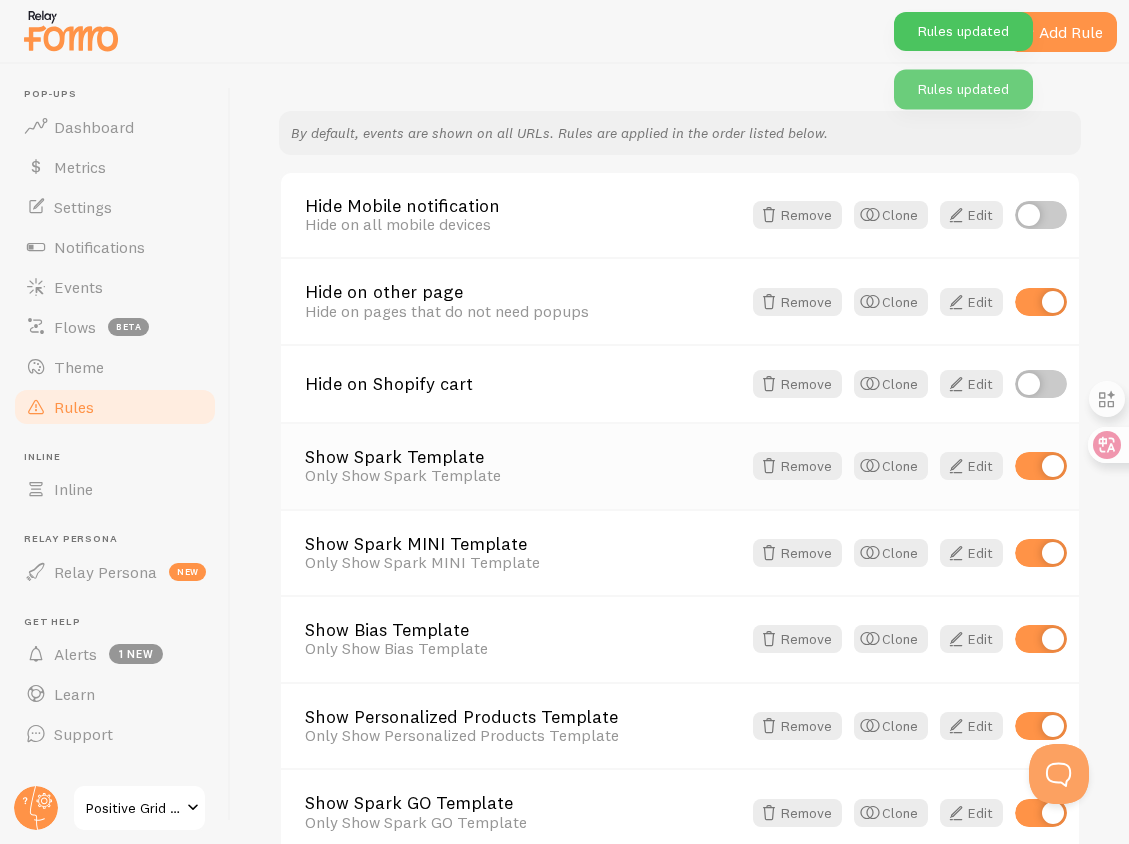 click at bounding box center [1041, 466] 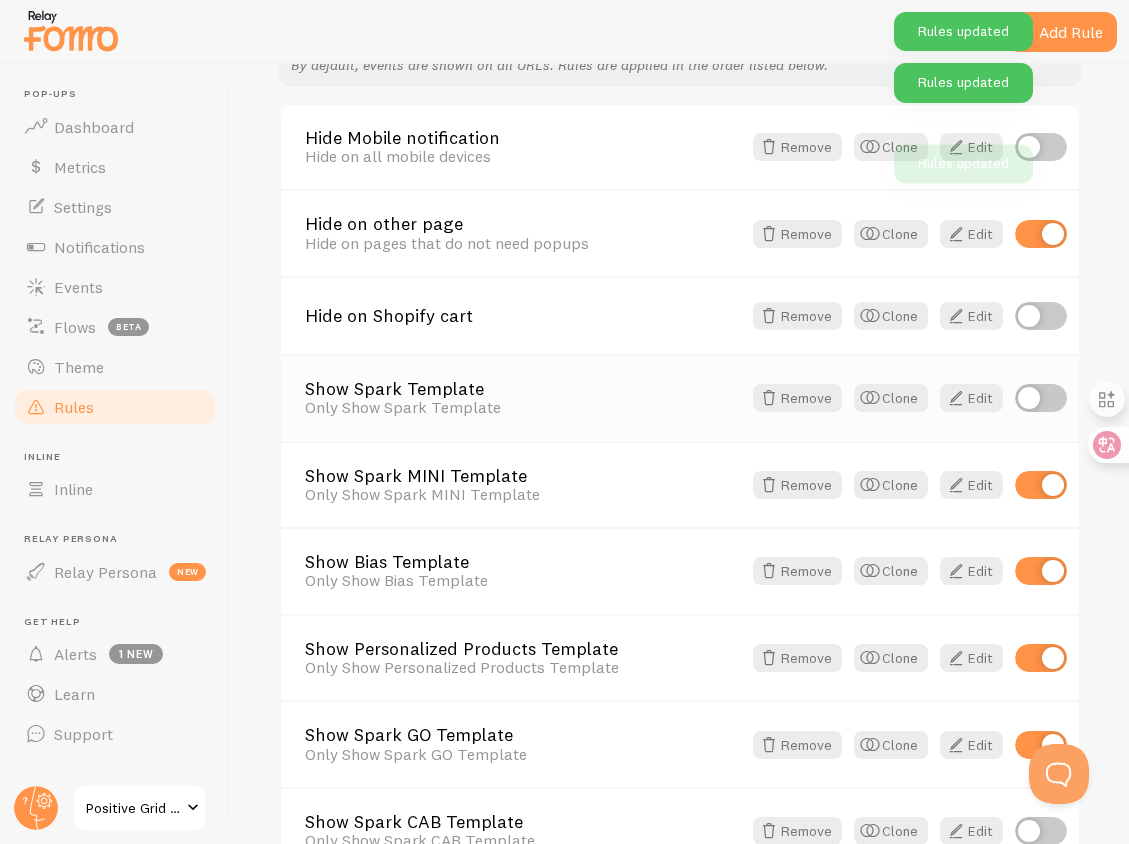 scroll, scrollTop: 335, scrollLeft: 0, axis: vertical 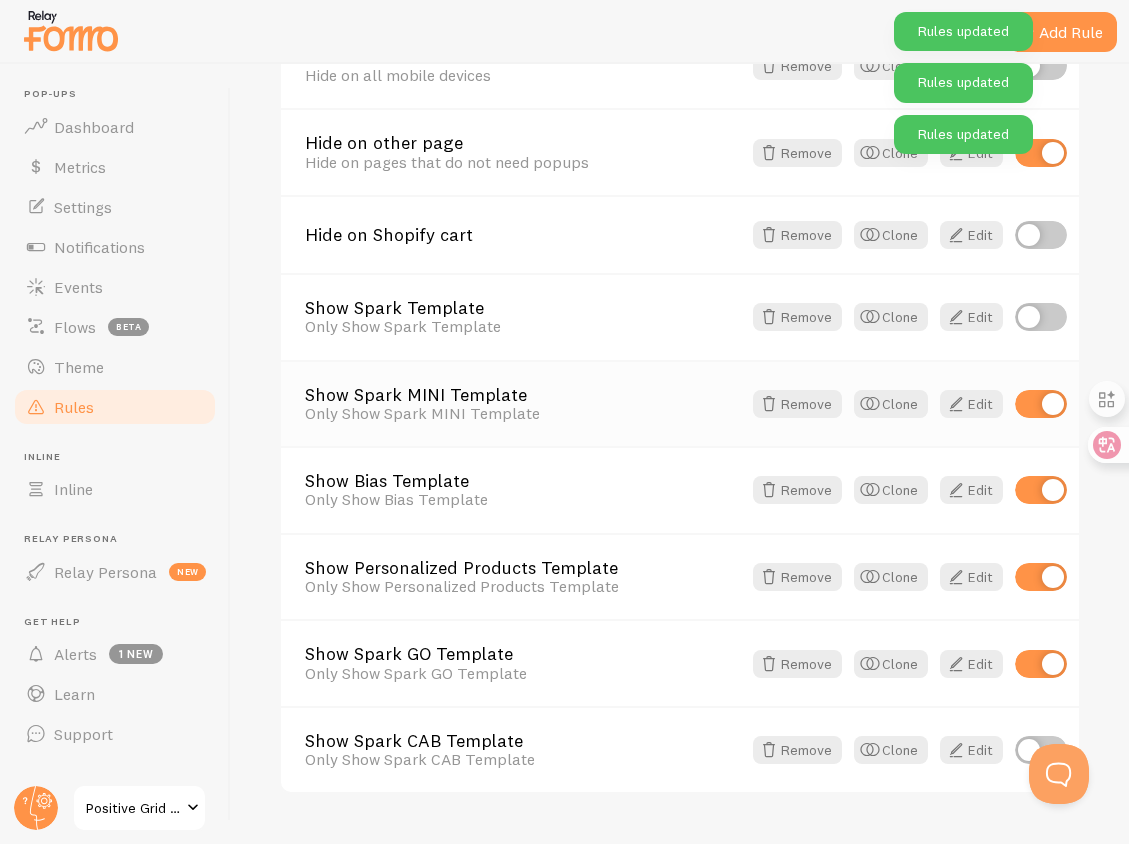 click at bounding box center [1041, 404] 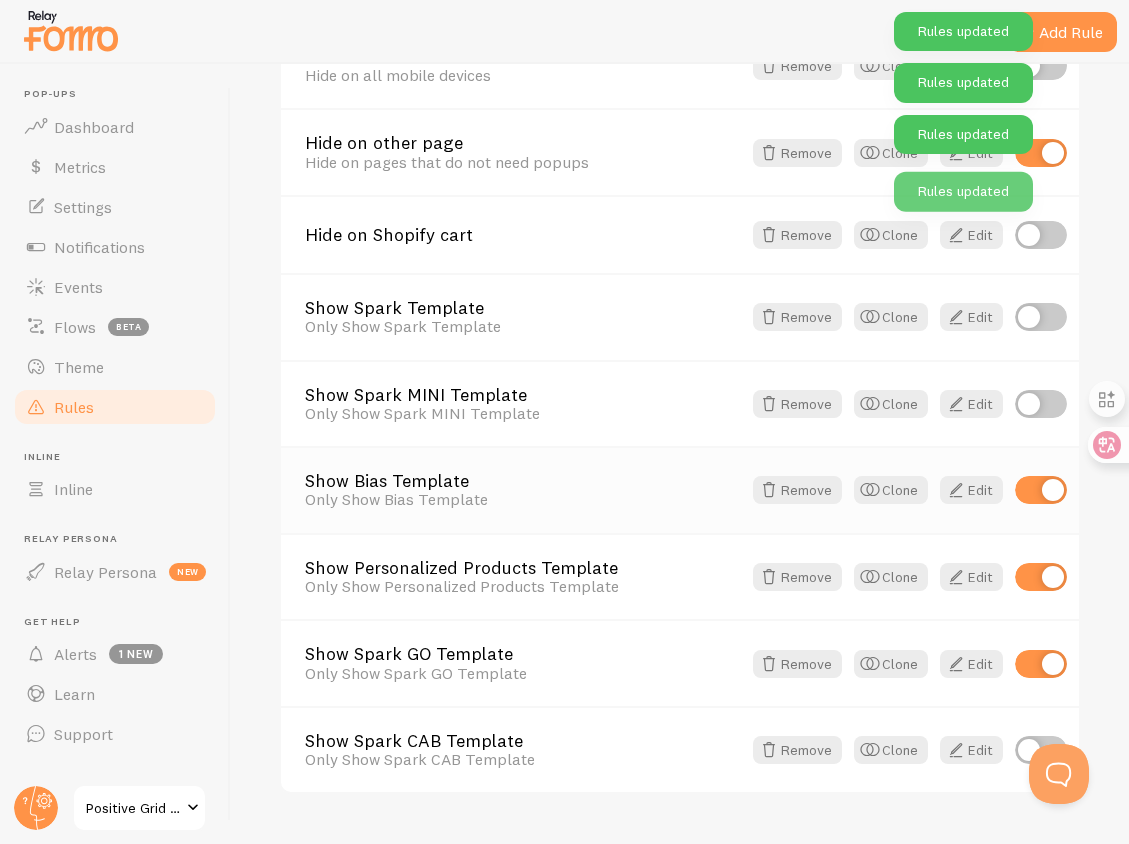 click at bounding box center (1041, 490) 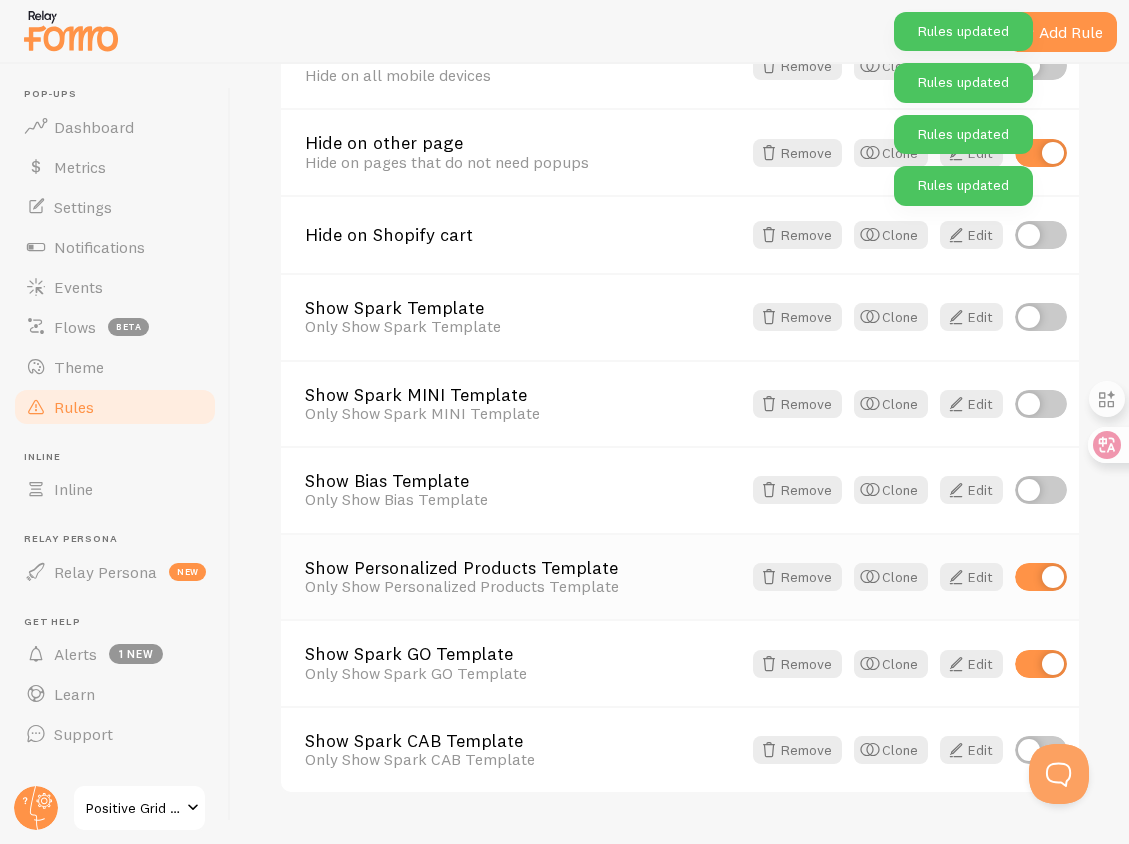 click at bounding box center (1041, 577) 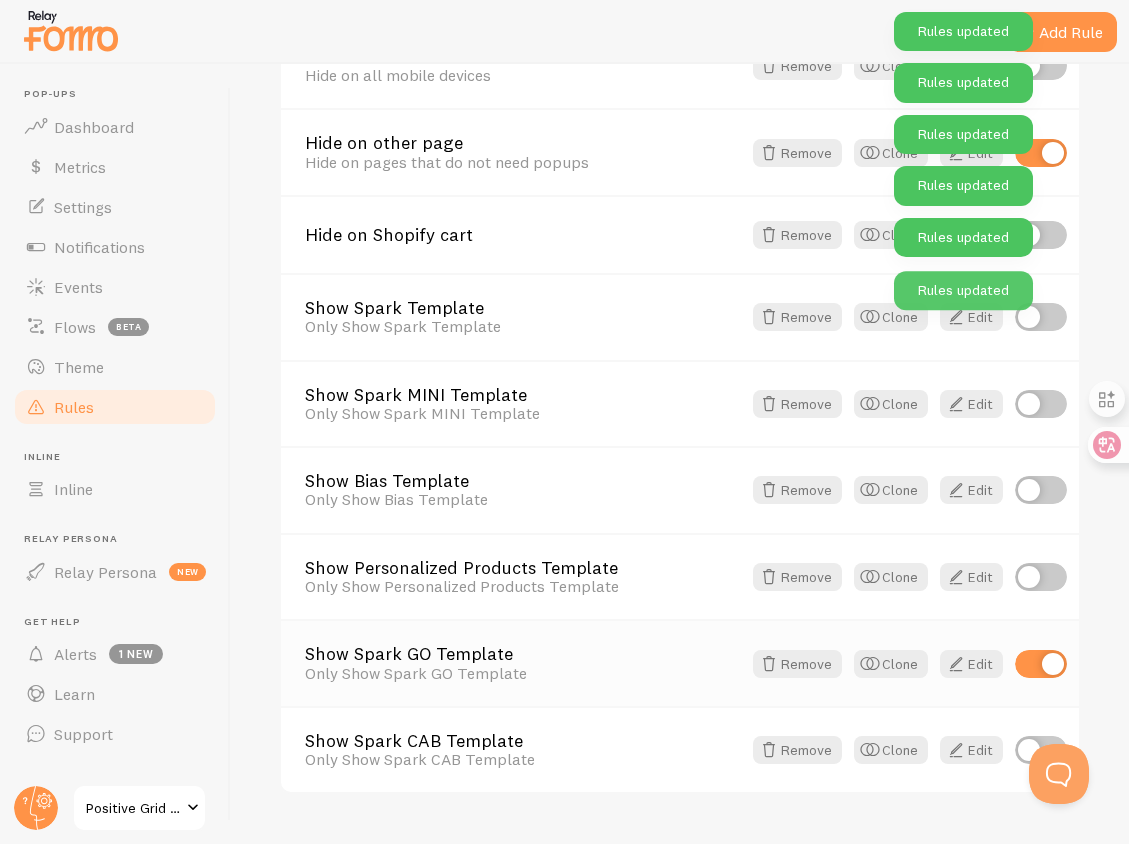 click at bounding box center (1041, 664) 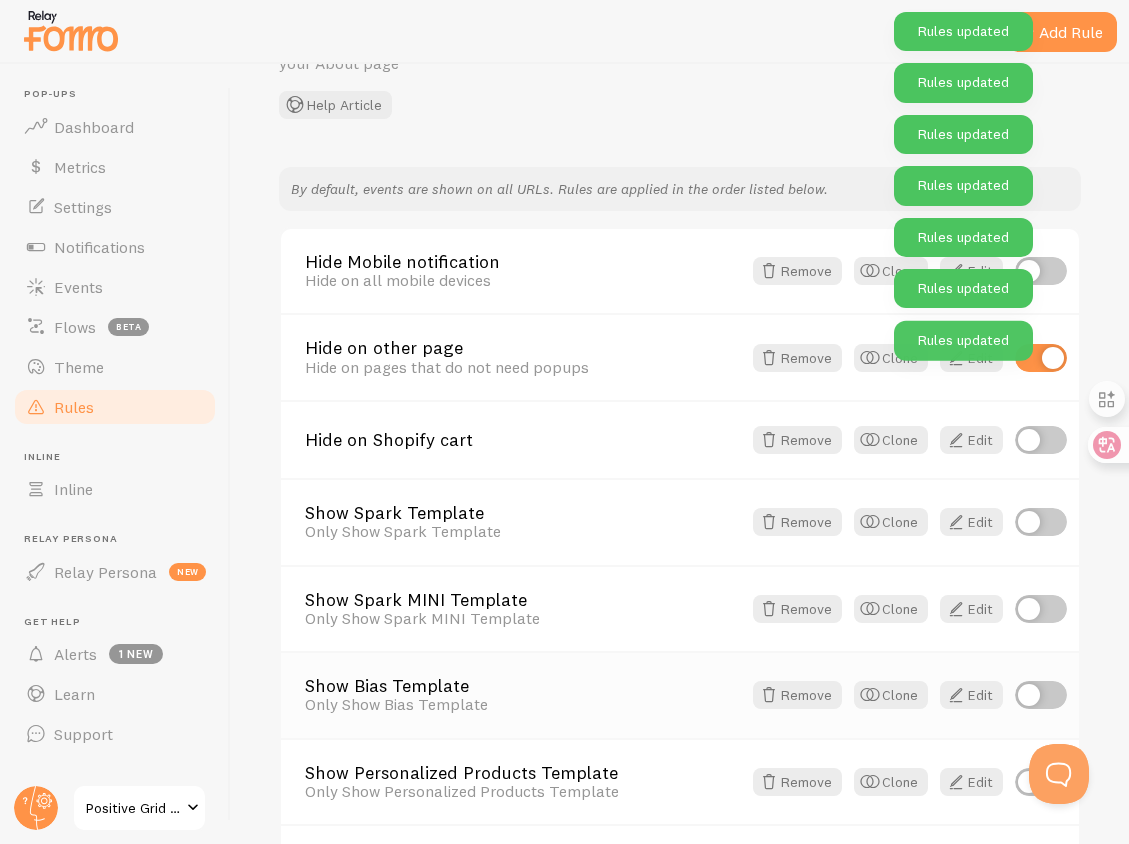 scroll, scrollTop: 20, scrollLeft: 0, axis: vertical 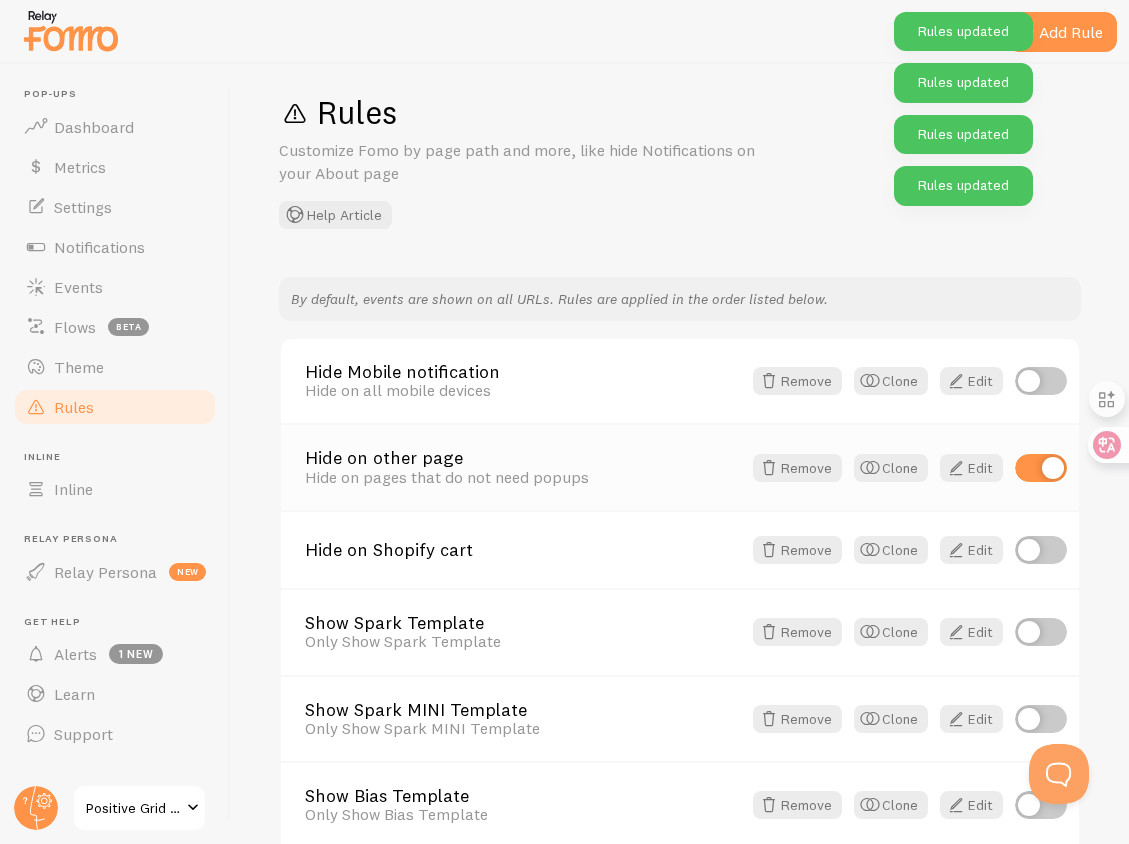 click on "Hide on other page" at bounding box center [523, 458] 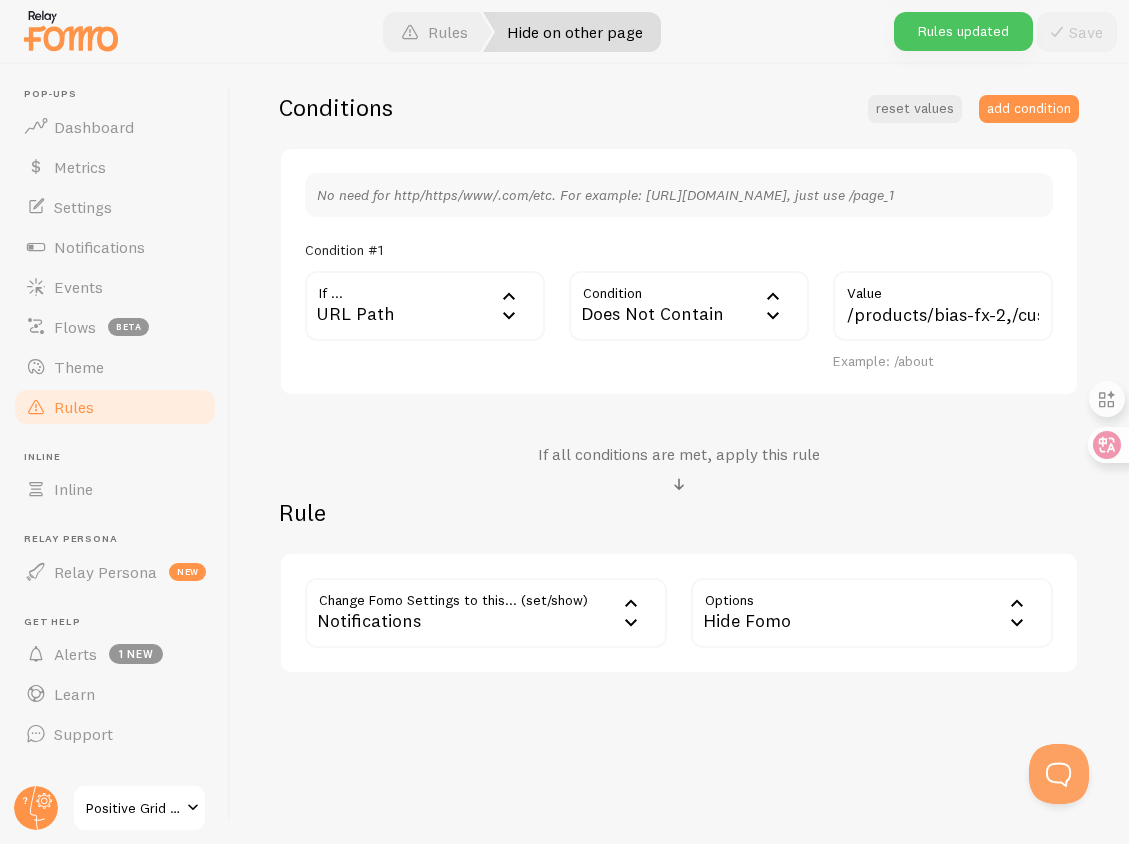 scroll, scrollTop: 481, scrollLeft: 0, axis: vertical 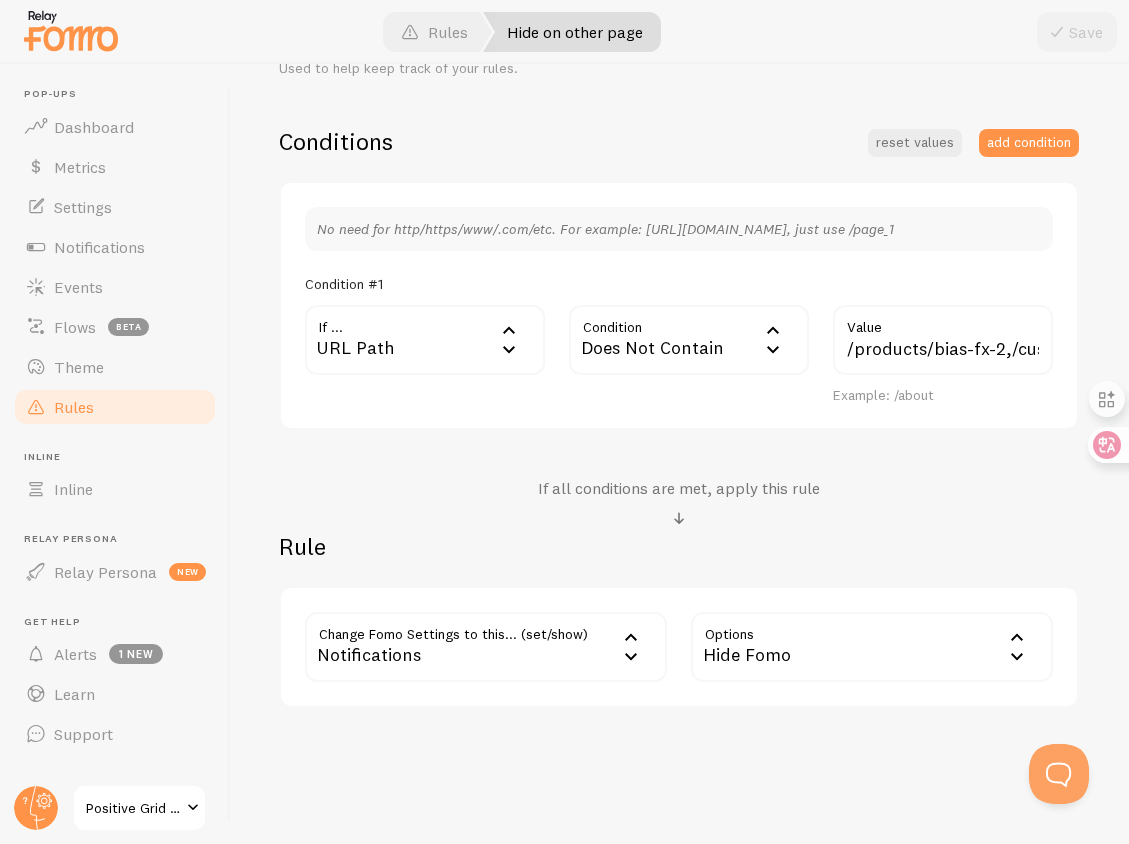 click on "Rules" at bounding box center (115, 407) 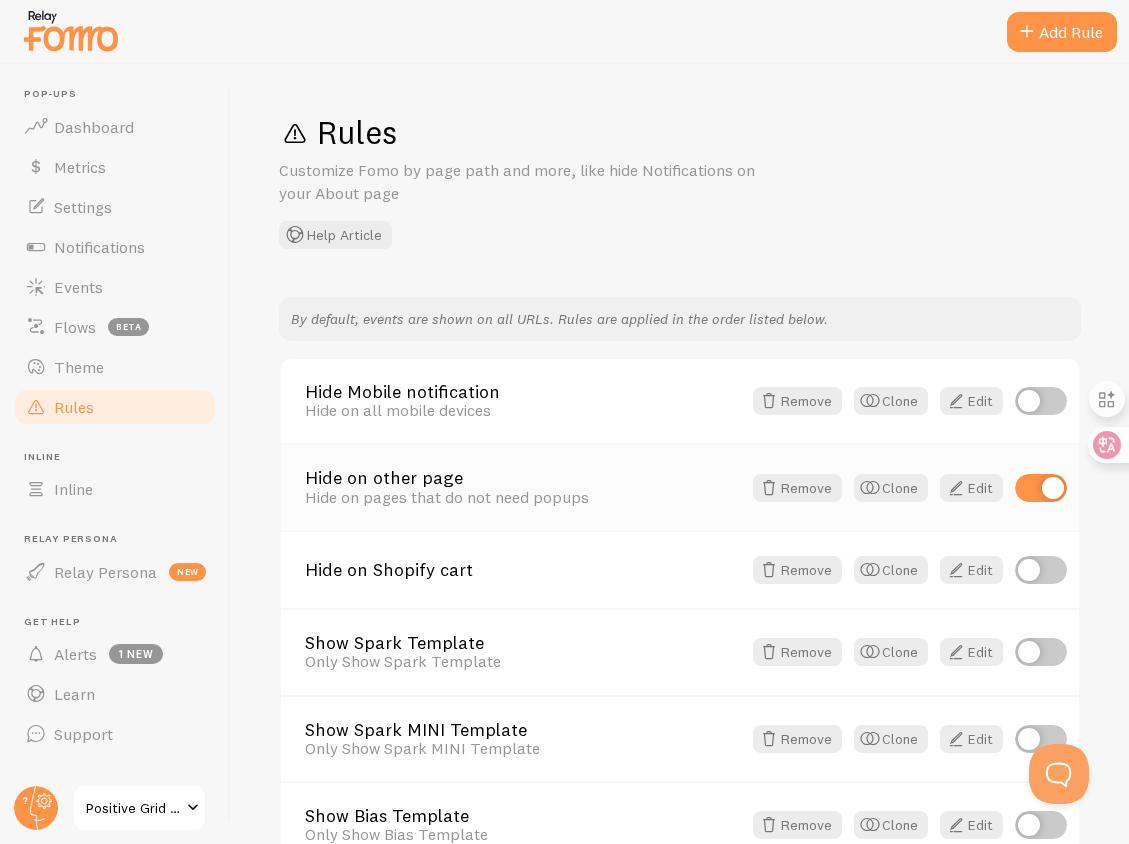 click at bounding box center [1041, 488] 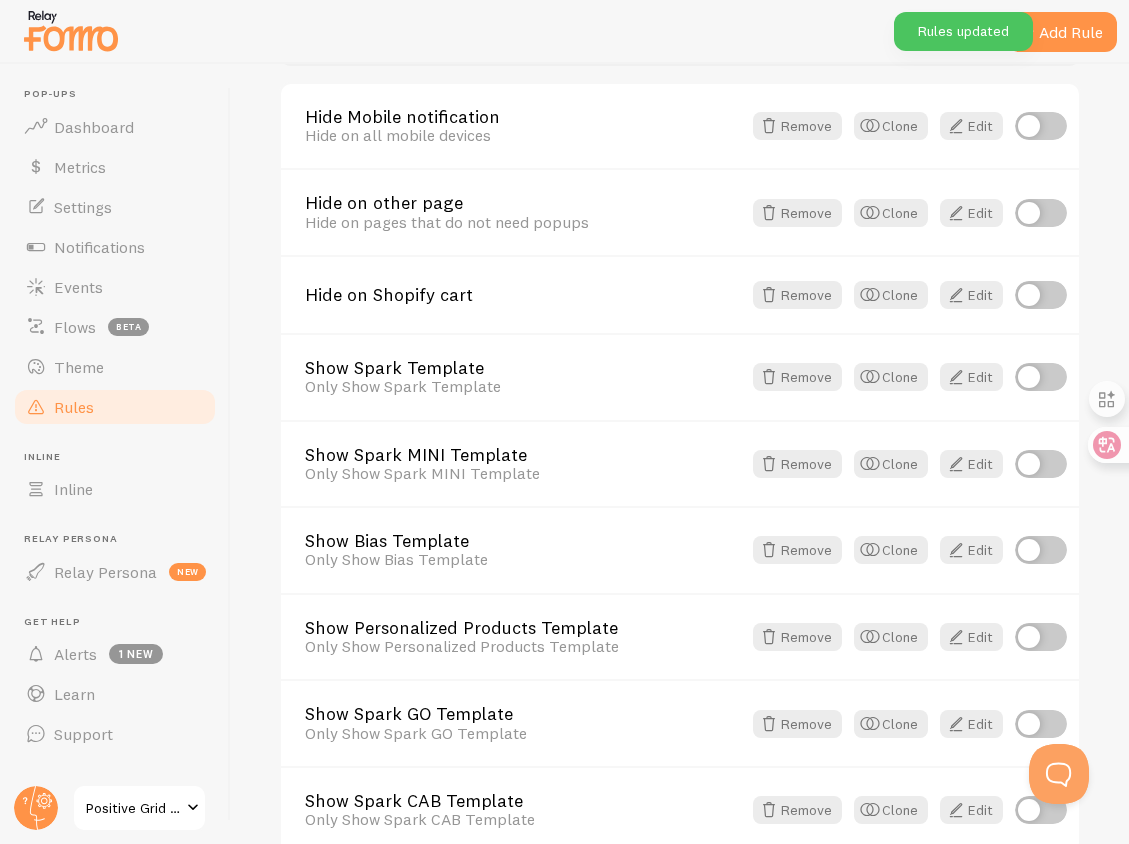scroll, scrollTop: 273, scrollLeft: 0, axis: vertical 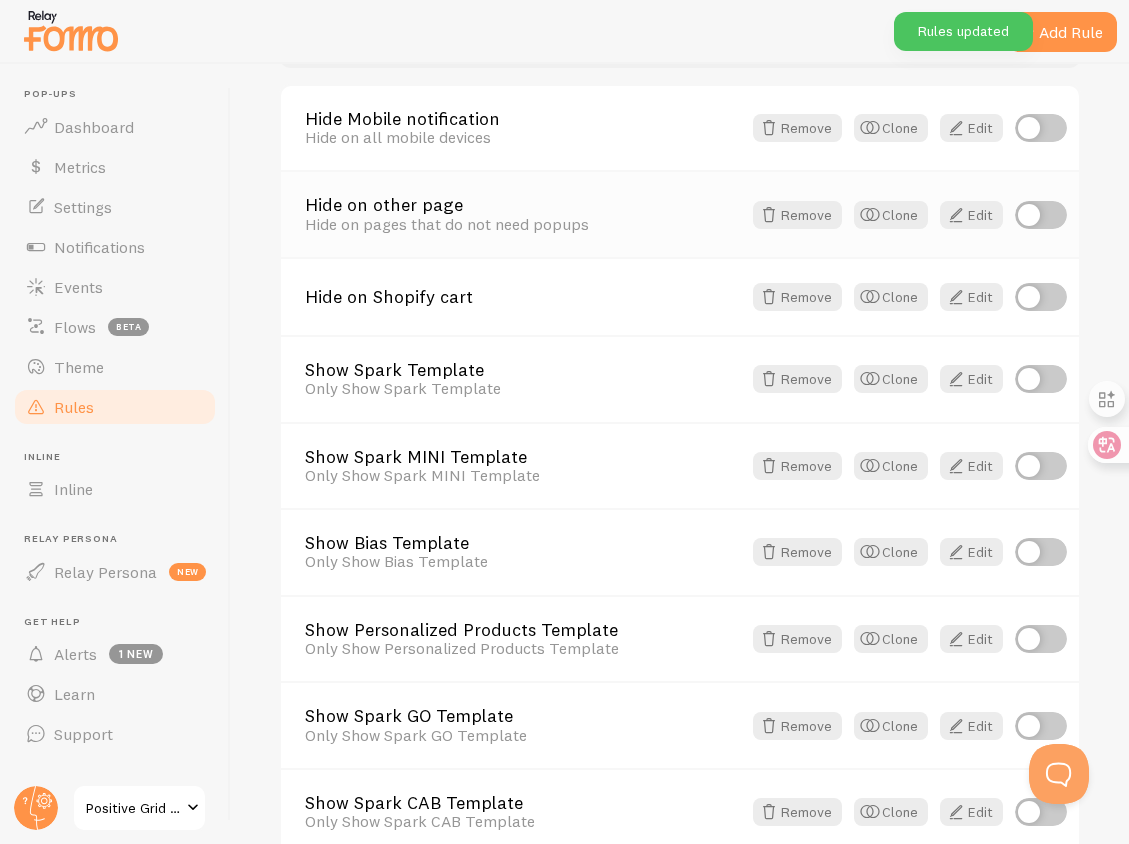 click at bounding box center (1041, 215) 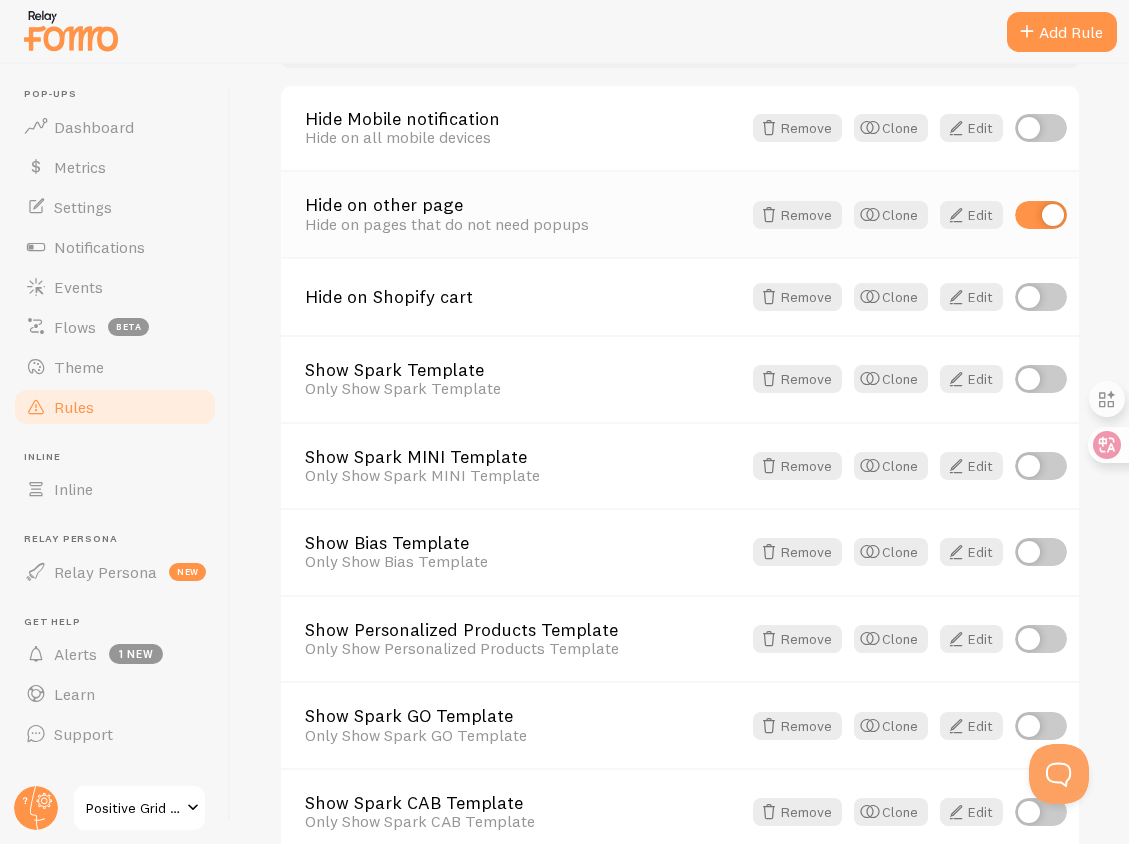 click on "Hide on other page" at bounding box center (523, 205) 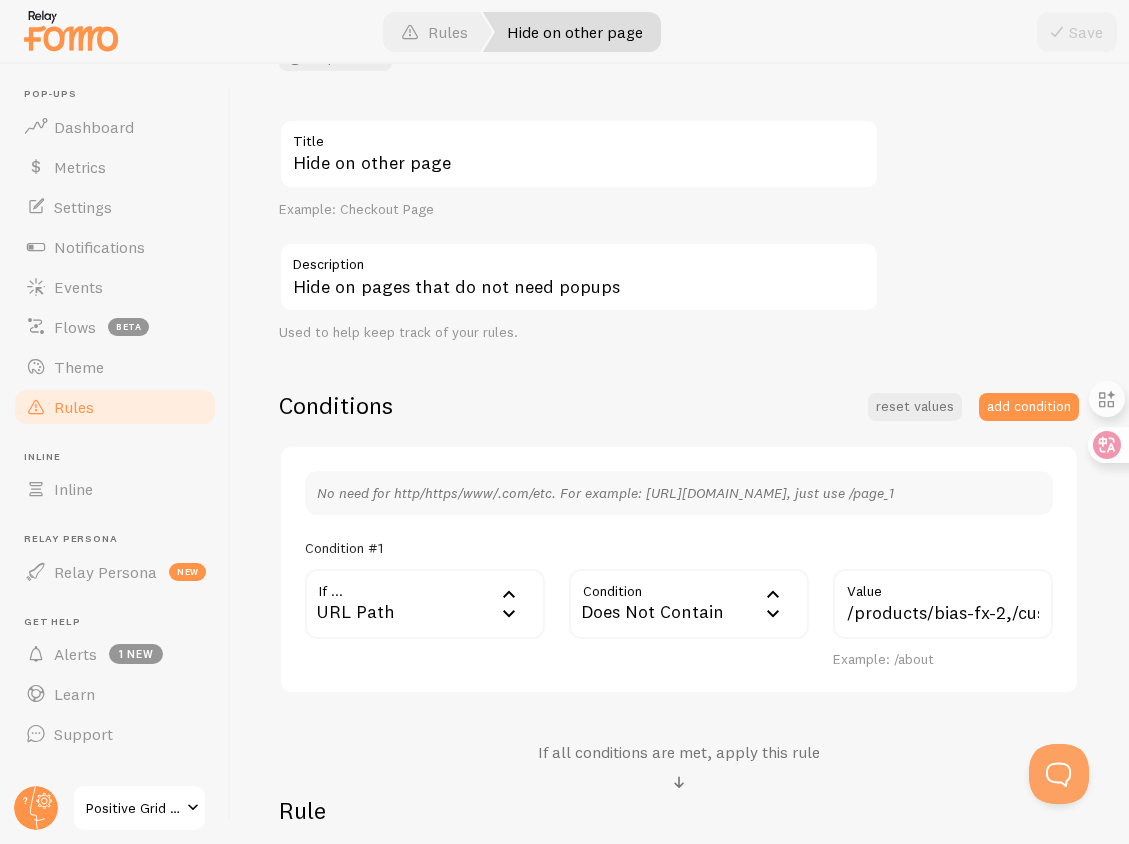 scroll, scrollTop: 231, scrollLeft: 0, axis: vertical 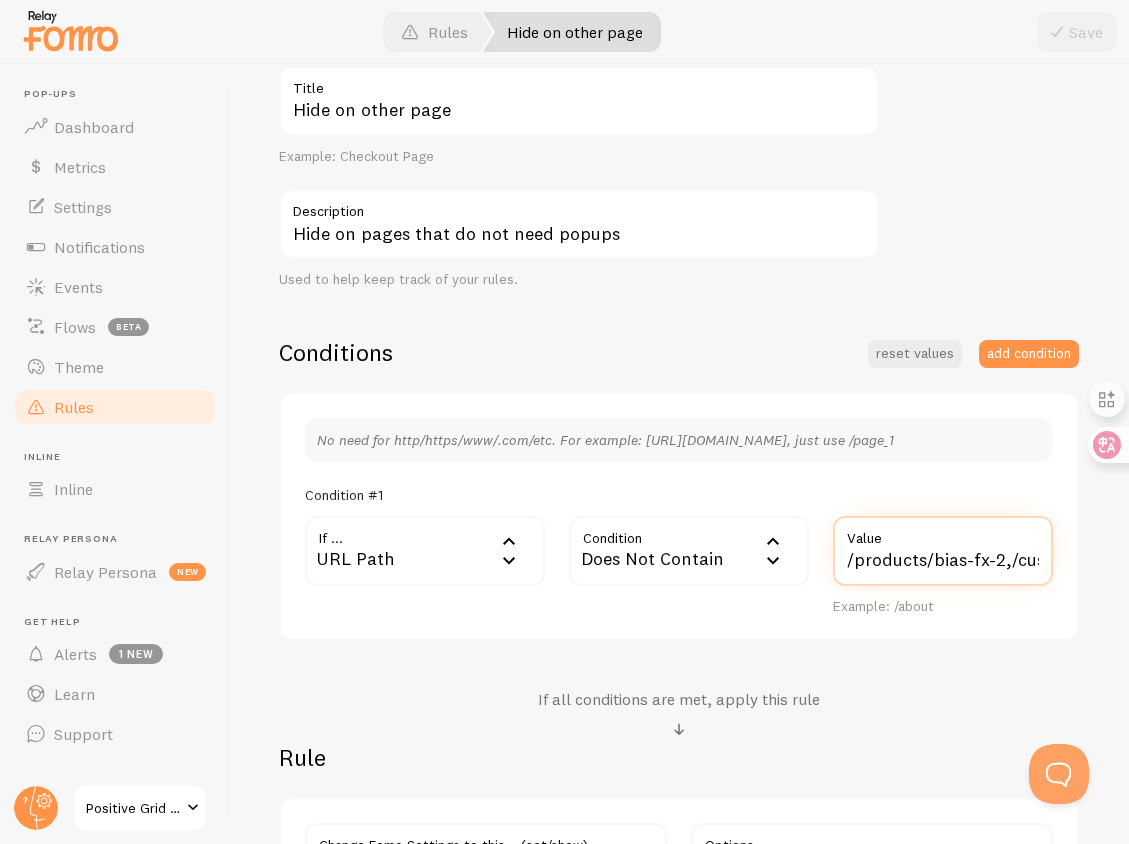 click on "/products/bias-fx-2,/custom,personalization" at bounding box center [943, 551] 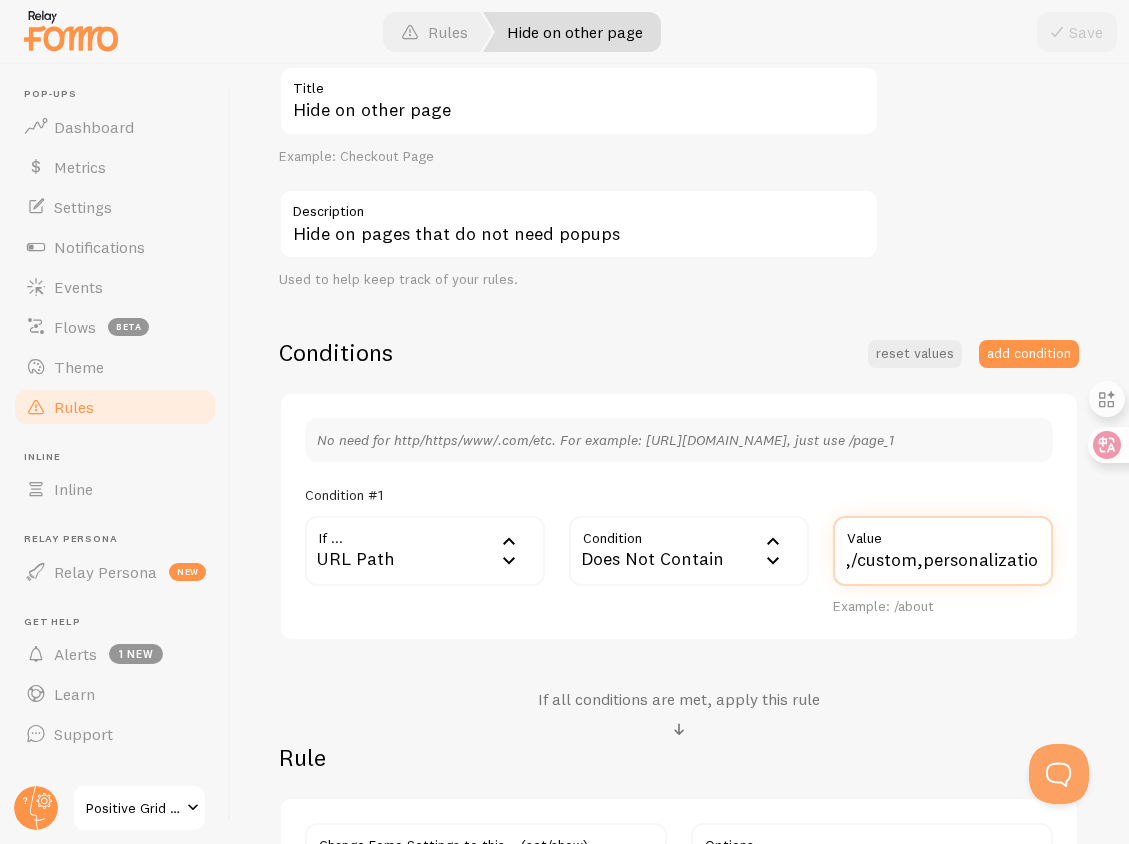 click on "/products/bias-fx-2,/custom,personalization" at bounding box center (943, 551) 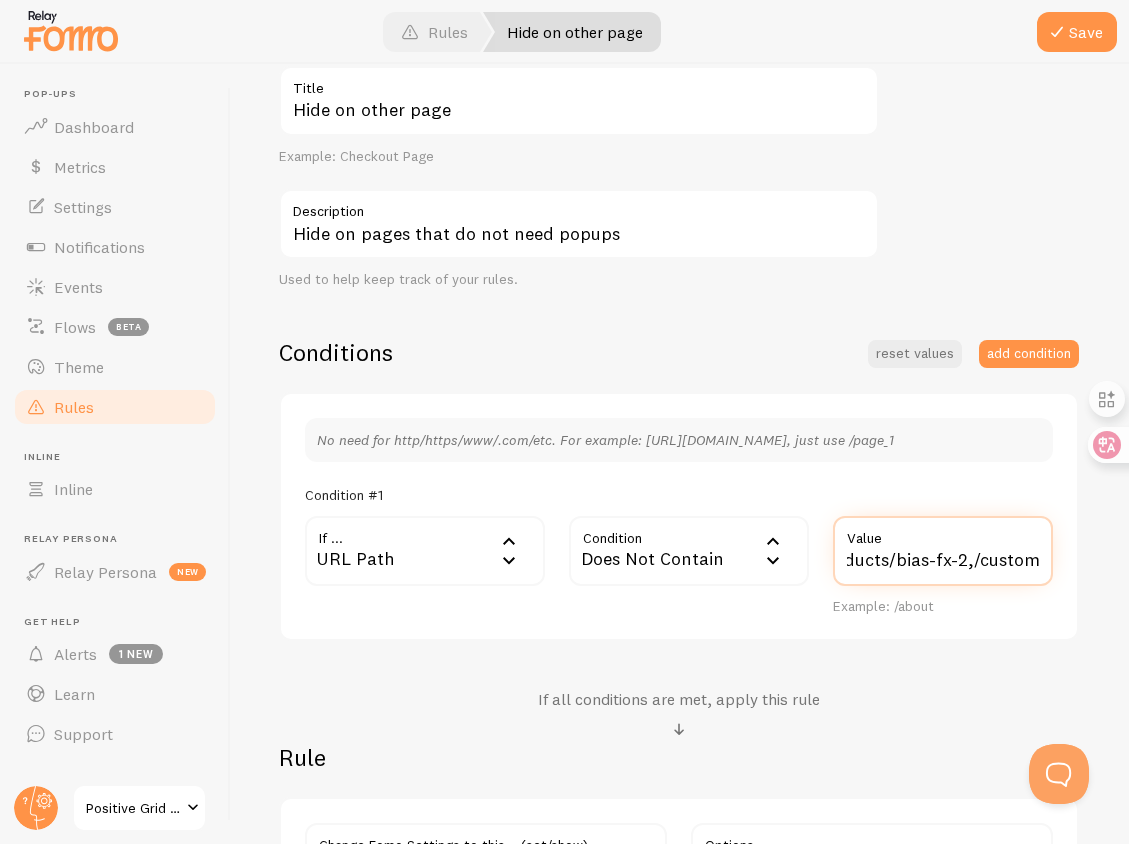 scroll, scrollTop: 0, scrollLeft: 33, axis: horizontal 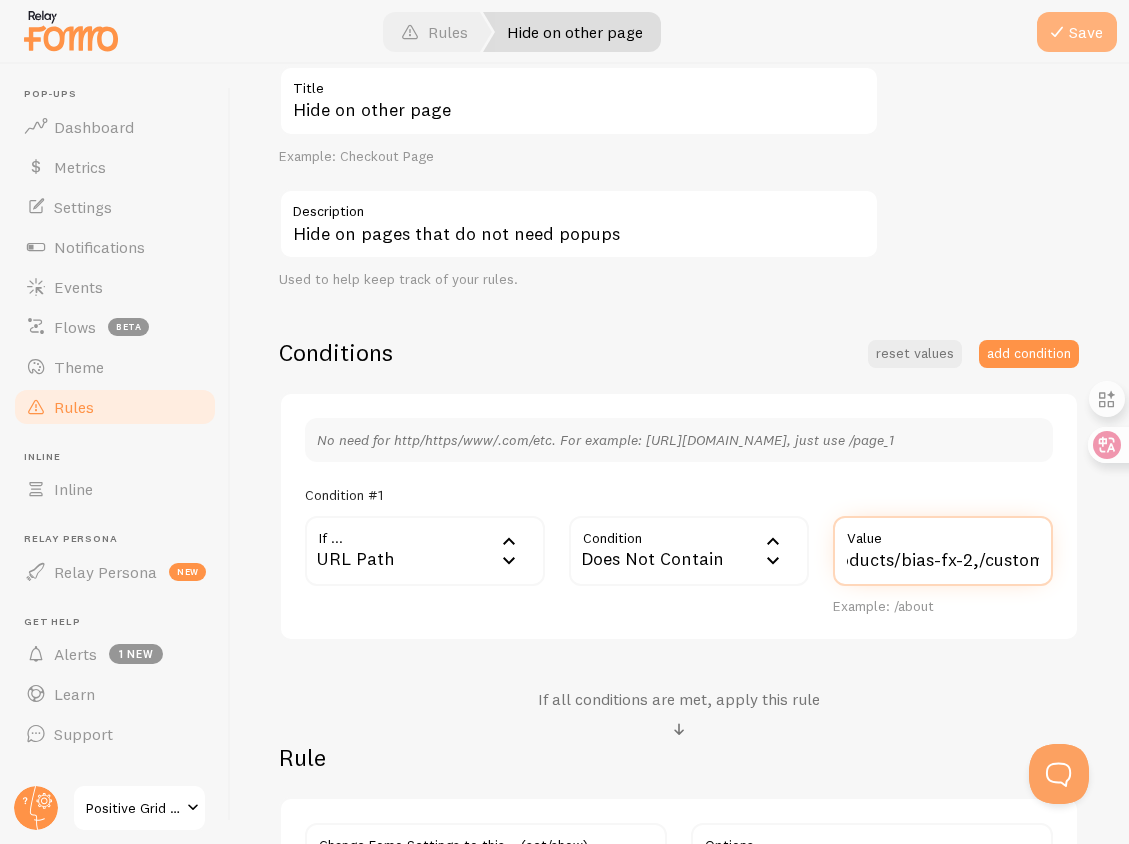 type on "/products/bias-fx-2,/custom" 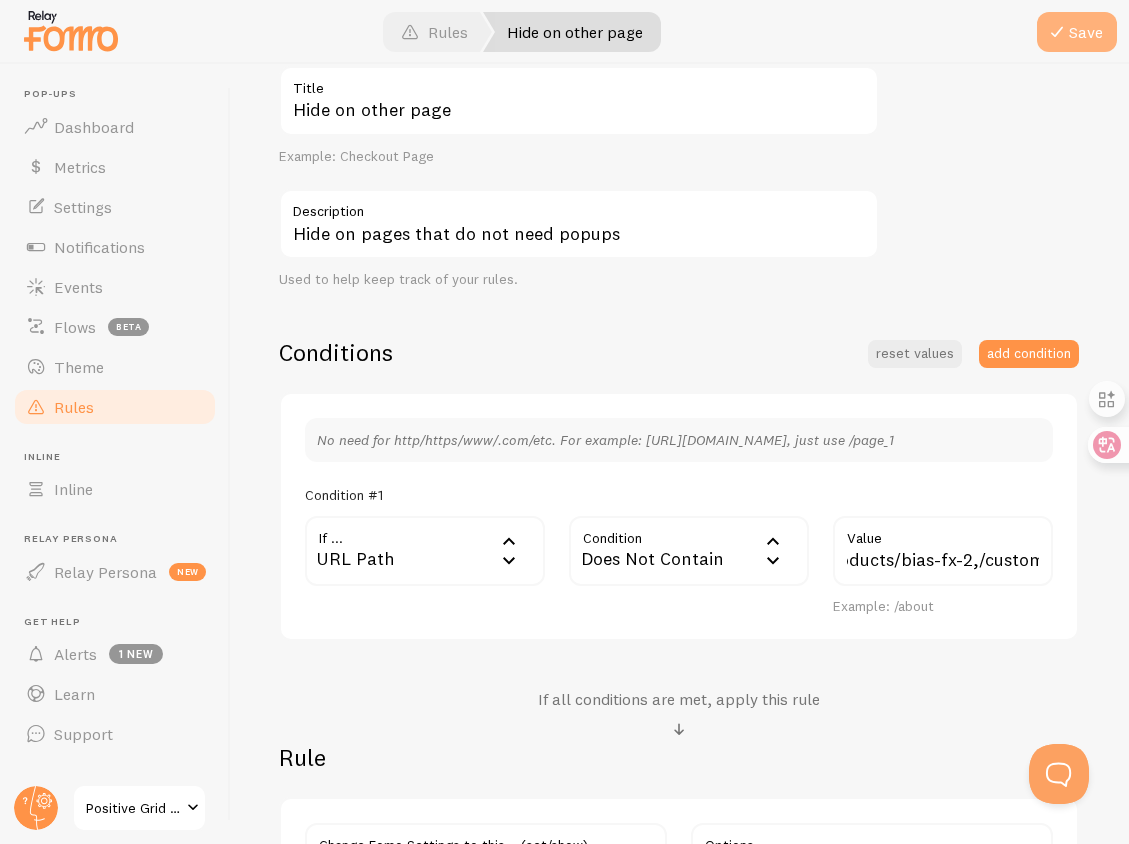 scroll, scrollTop: 0, scrollLeft: 0, axis: both 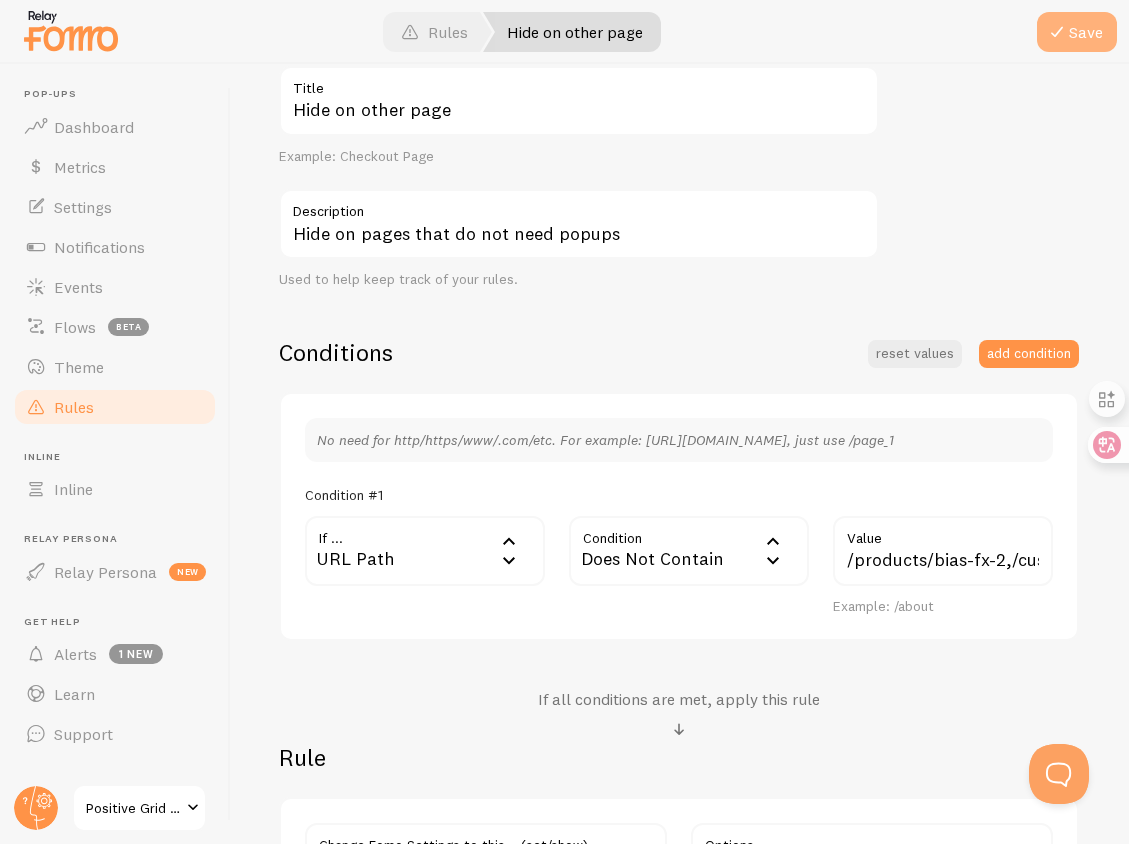 click on "Save" at bounding box center (1077, 32) 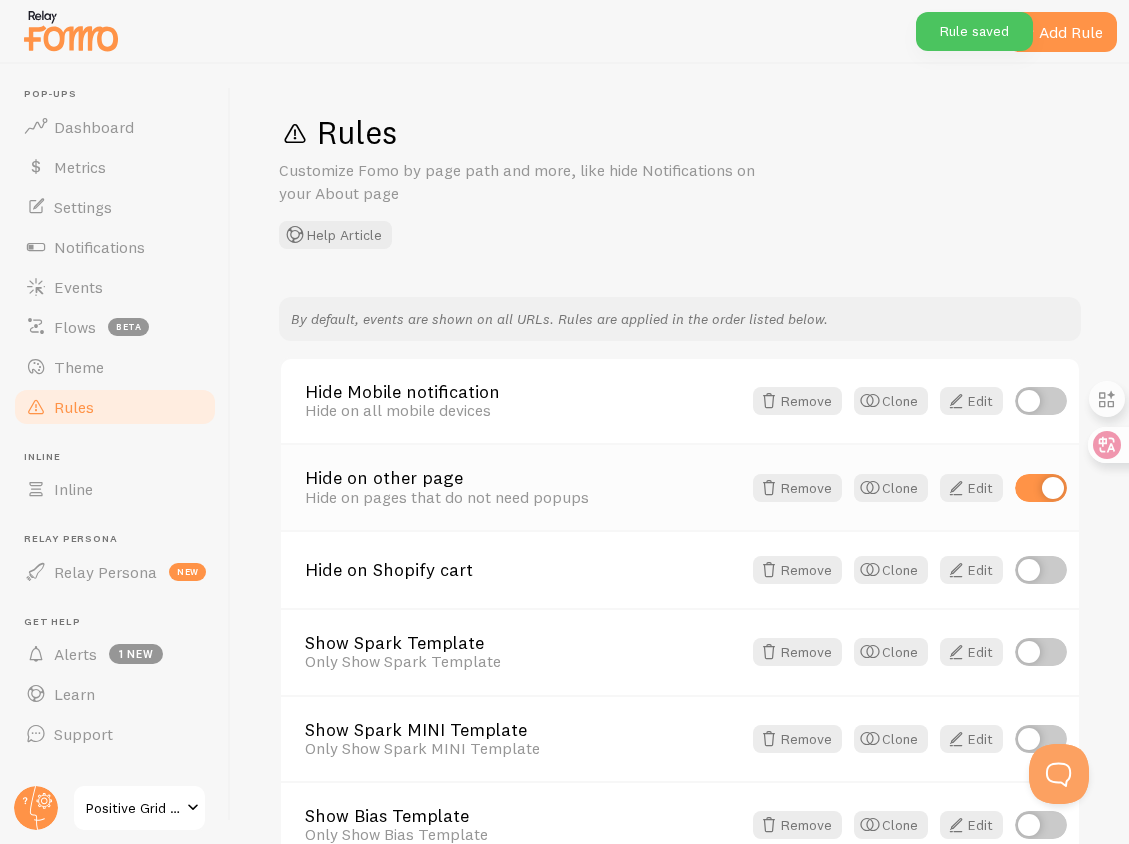 click on "Hide on pages that do not need popups" at bounding box center [523, 497] 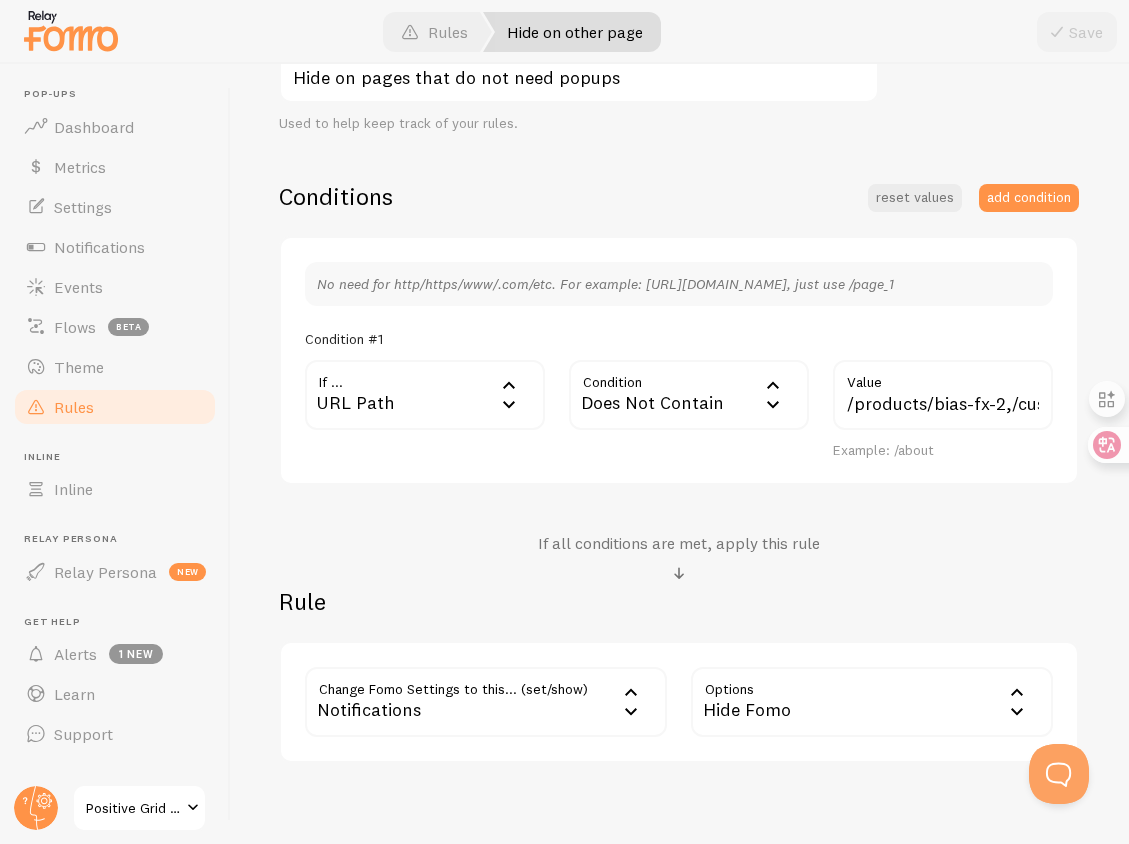 scroll, scrollTop: 439, scrollLeft: 0, axis: vertical 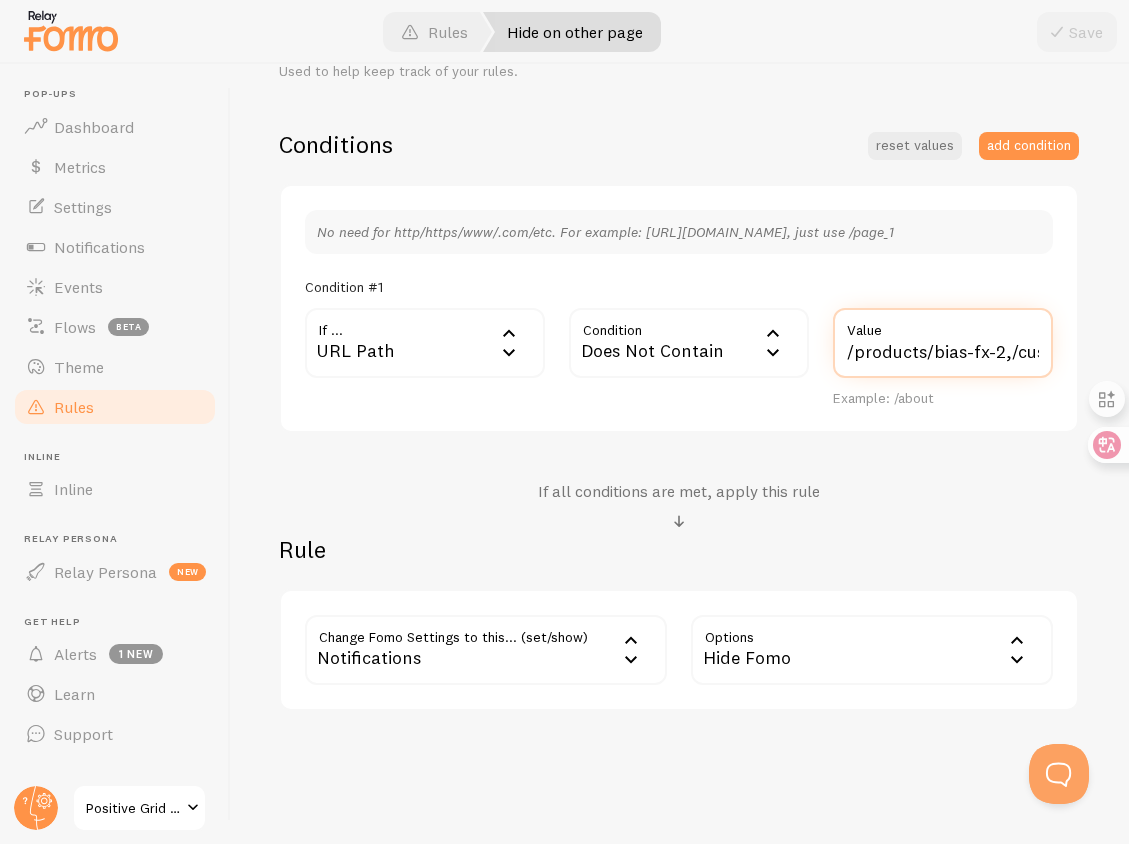 click on "/products/bias-fx-2,/custom" at bounding box center (943, 343) 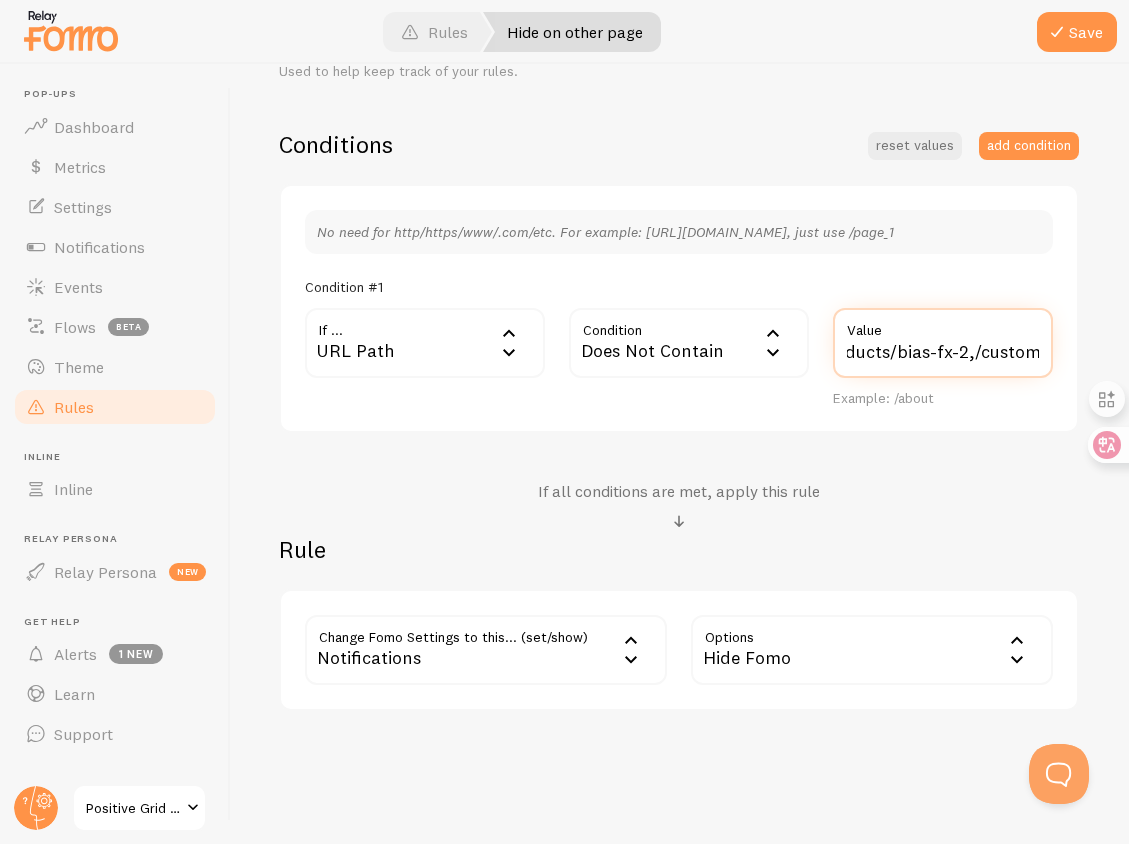 scroll, scrollTop: 0, scrollLeft: 44, axis: horizontal 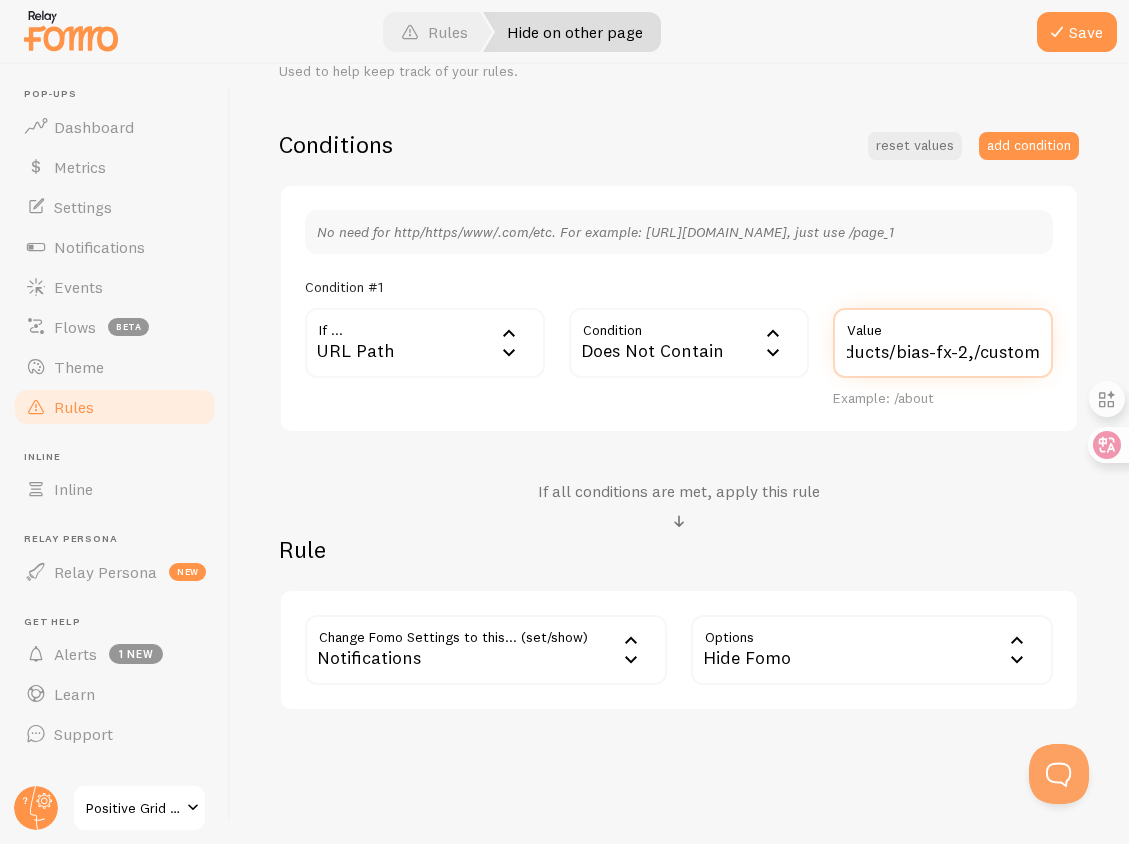 paste on "personalization" 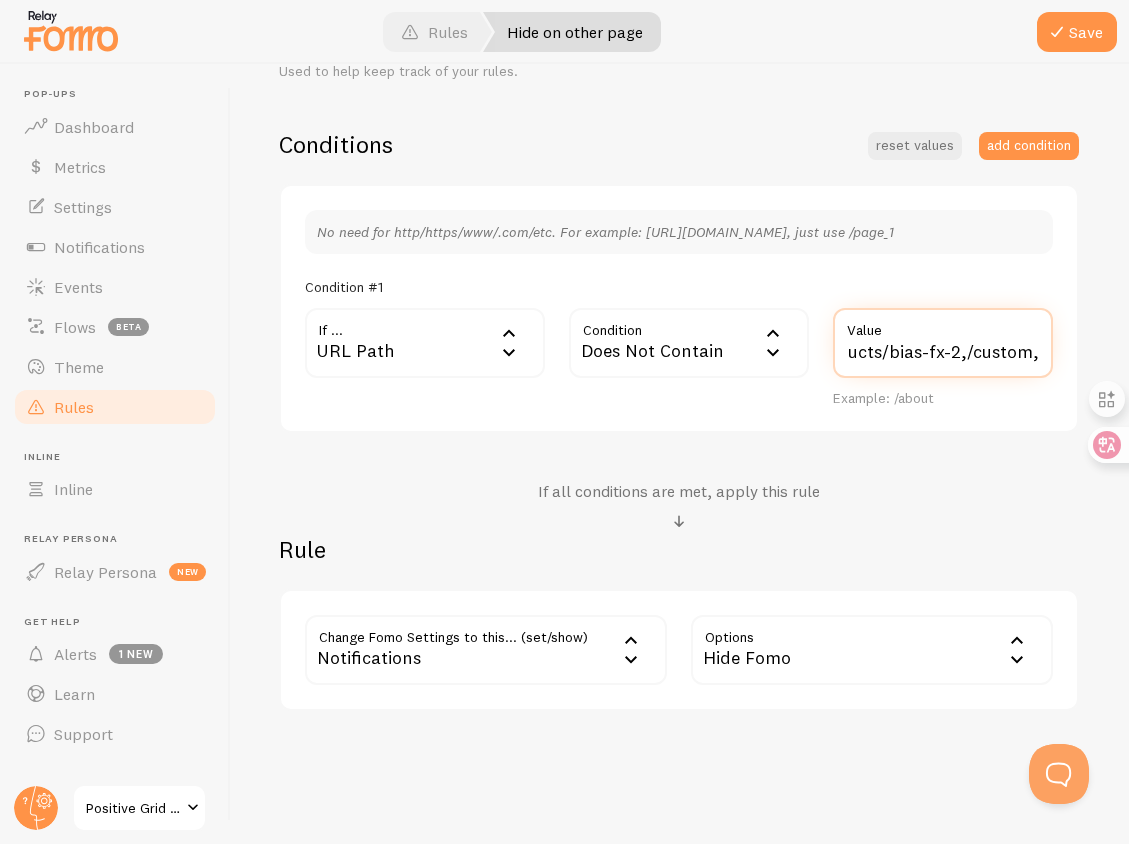 scroll, scrollTop: 0, scrollLeft: 38, axis: horizontal 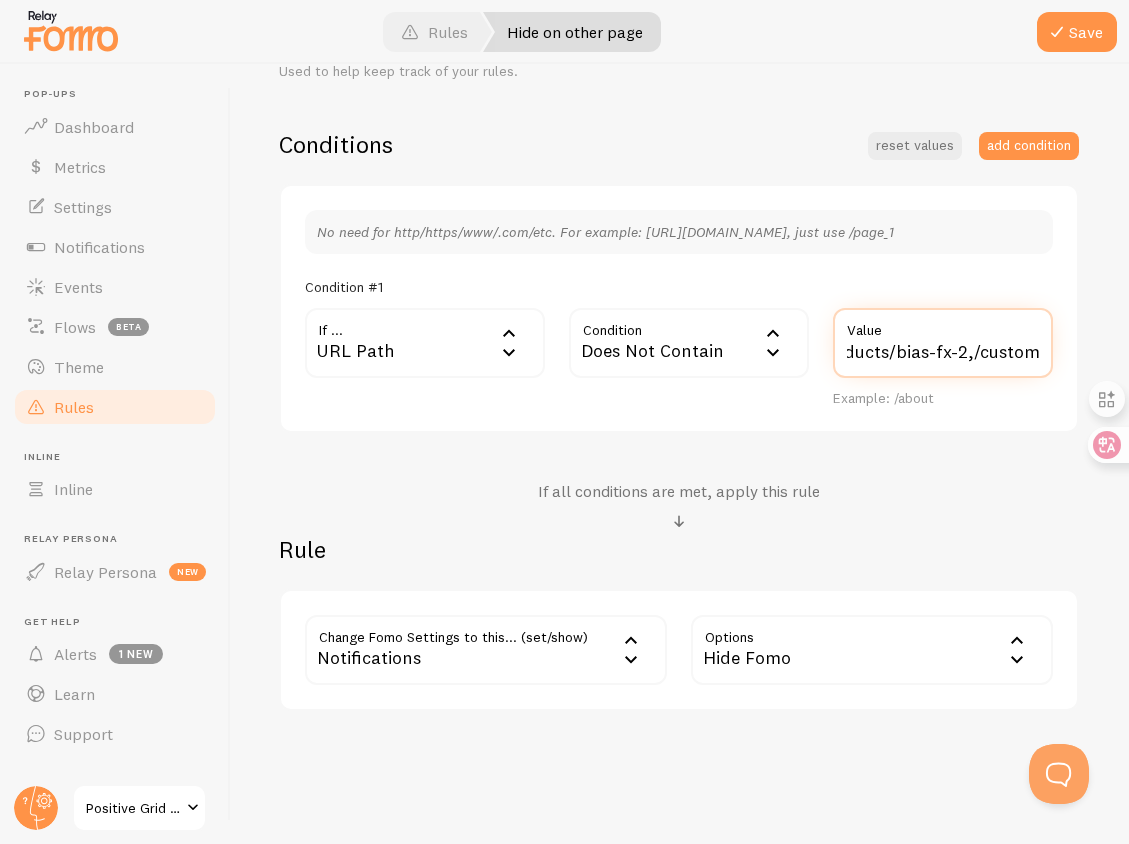 click on "/products/bias-fx-2,/custom,/" at bounding box center (943, 343) 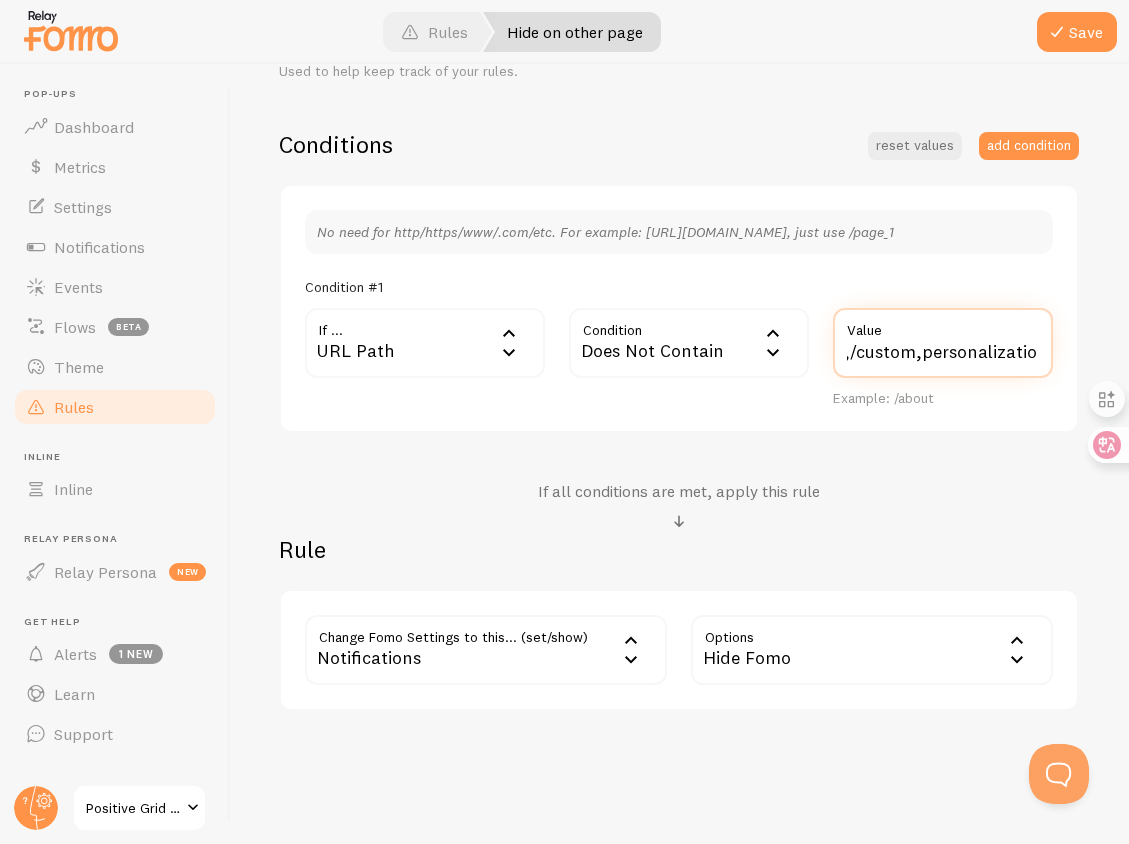 scroll, scrollTop: 0, scrollLeft: 0, axis: both 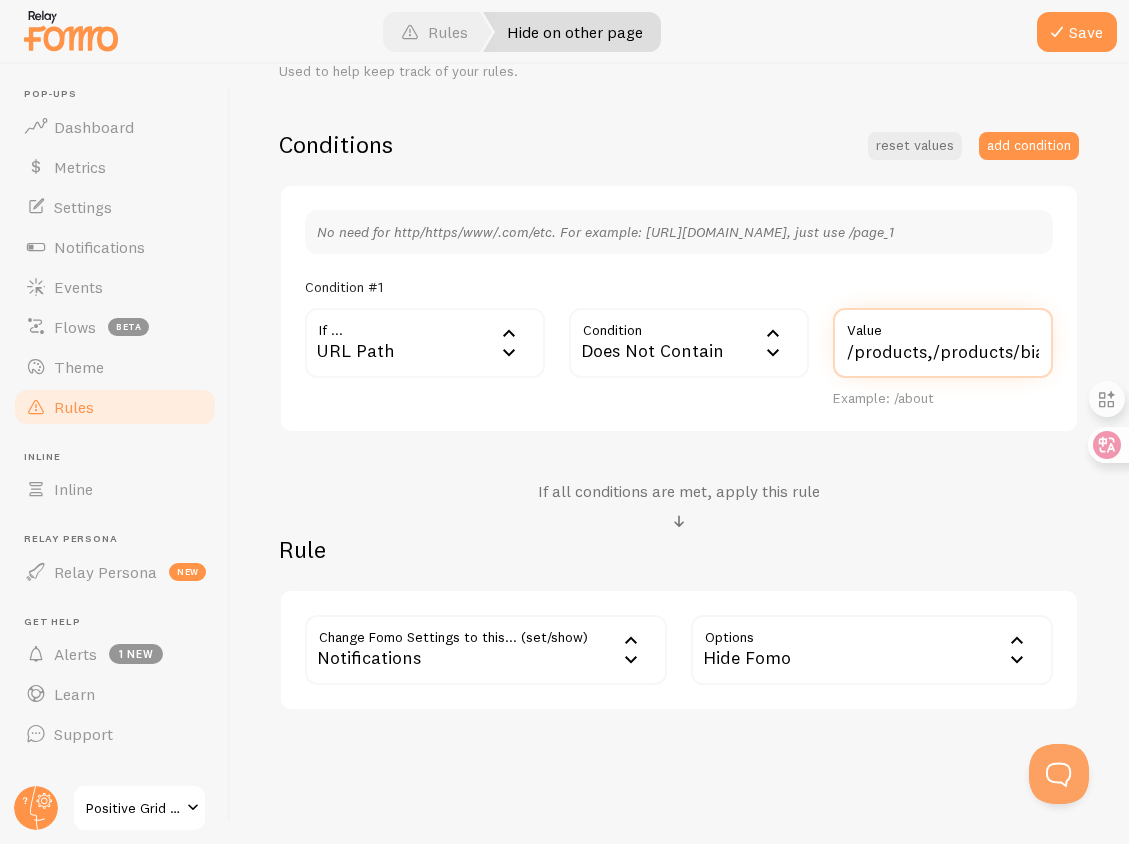click on "/products,/products/bias-fx-2,/custom,personalization/" at bounding box center [943, 343] 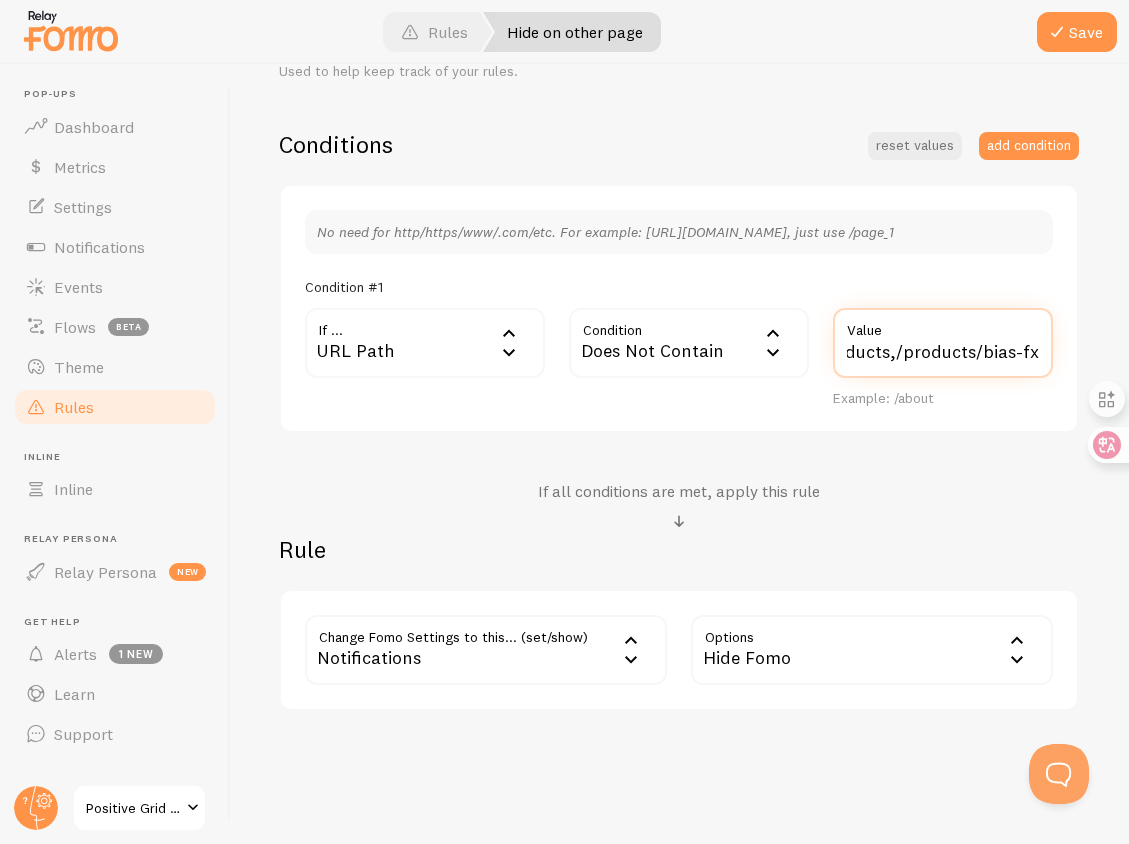 scroll, scrollTop: 0, scrollLeft: 0, axis: both 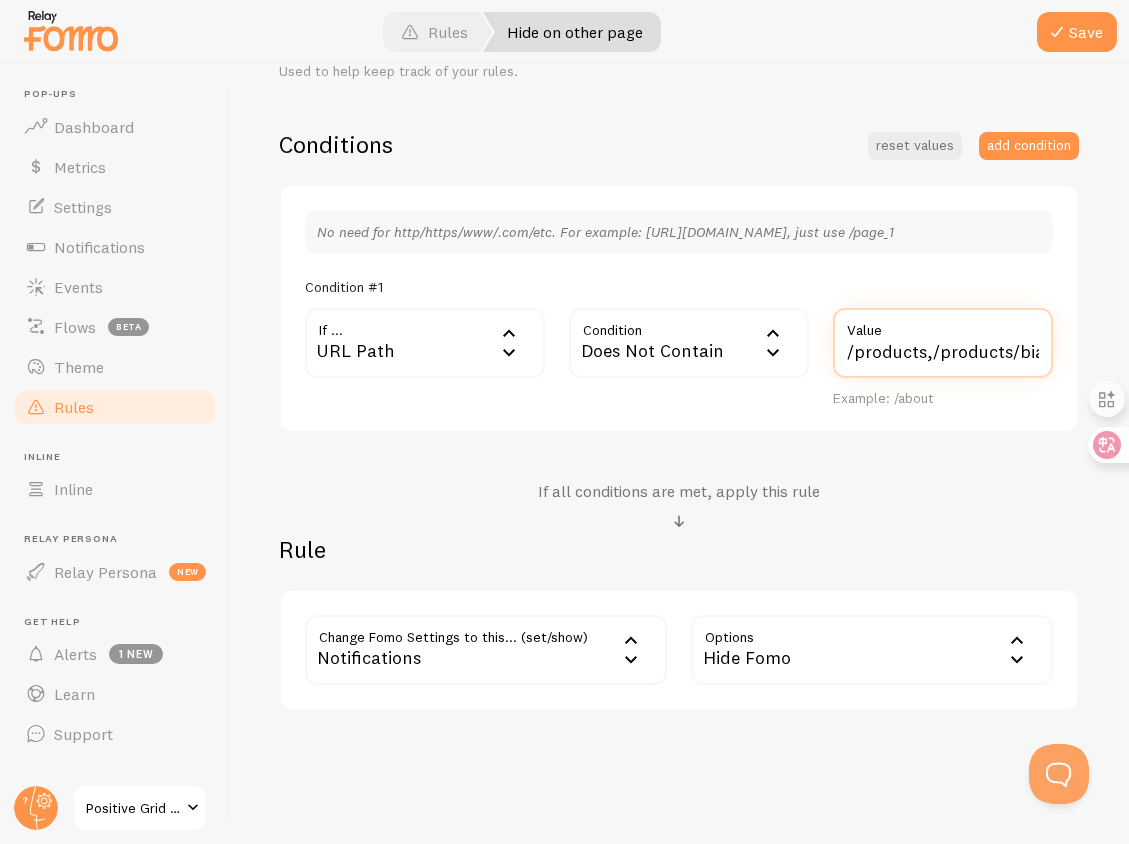 click on "/products,/products/bias-fx-2,/custom,personalization/" at bounding box center [943, 343] 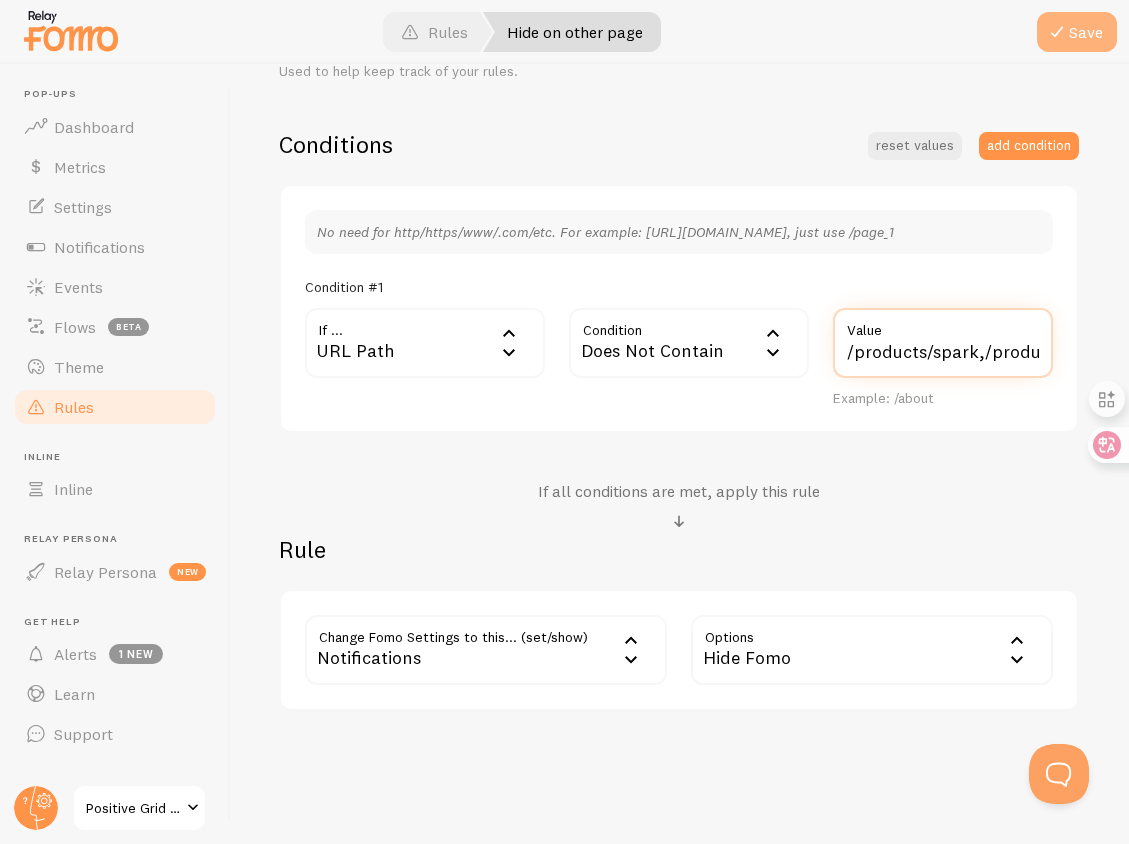 type on "/products/spark,/products/bias-fx-2,/custom,personalization/" 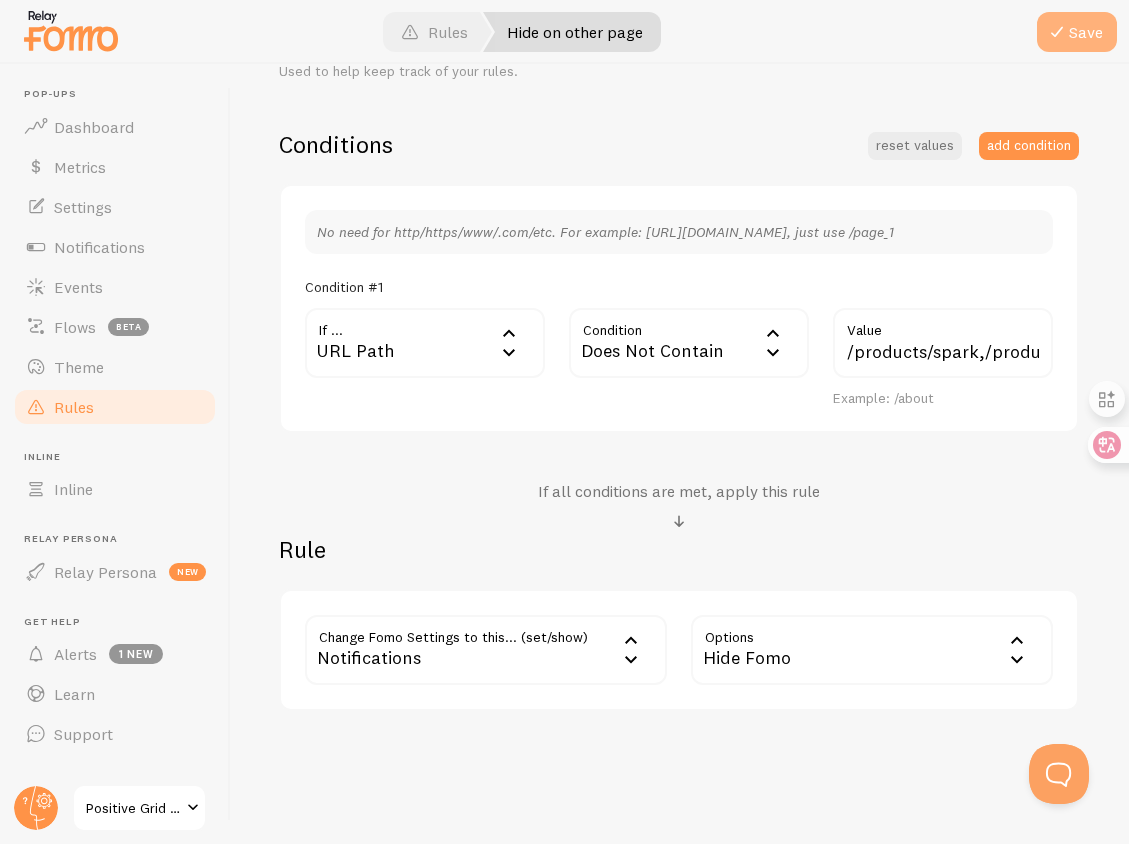 click at bounding box center (1057, 32) 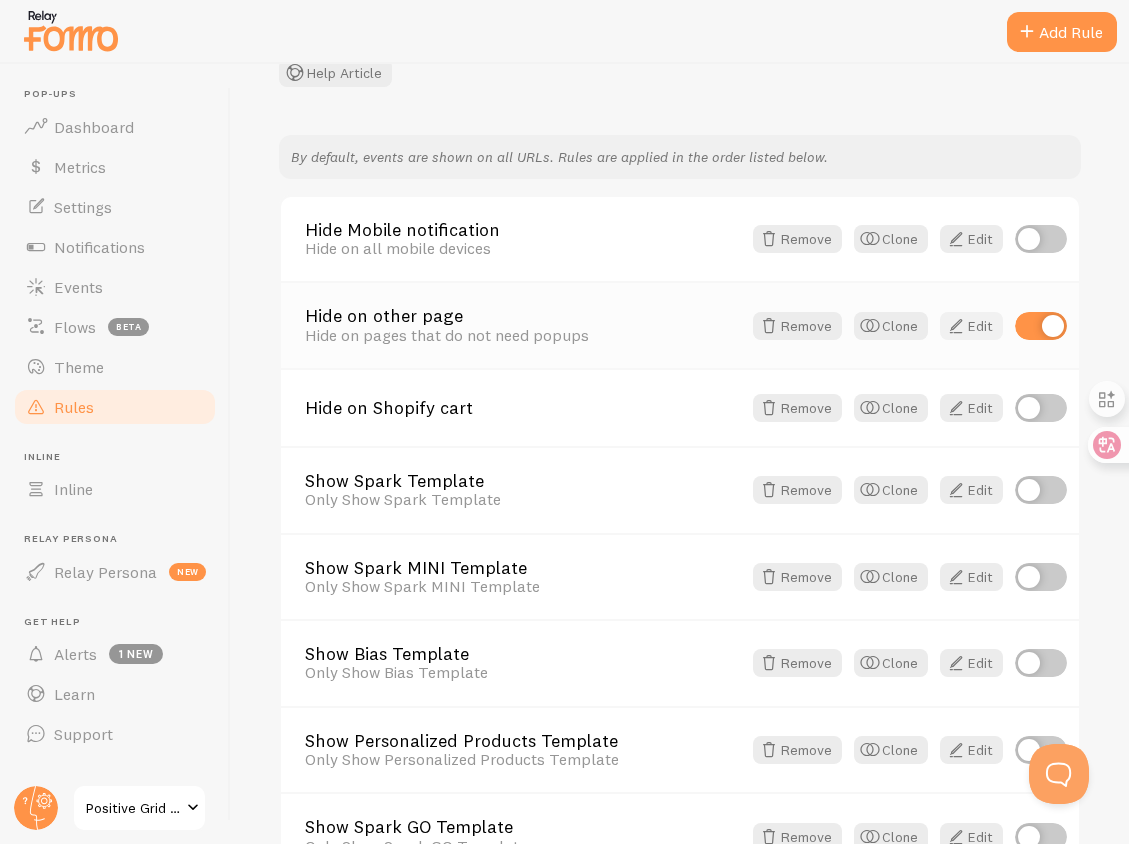 scroll, scrollTop: 8, scrollLeft: 0, axis: vertical 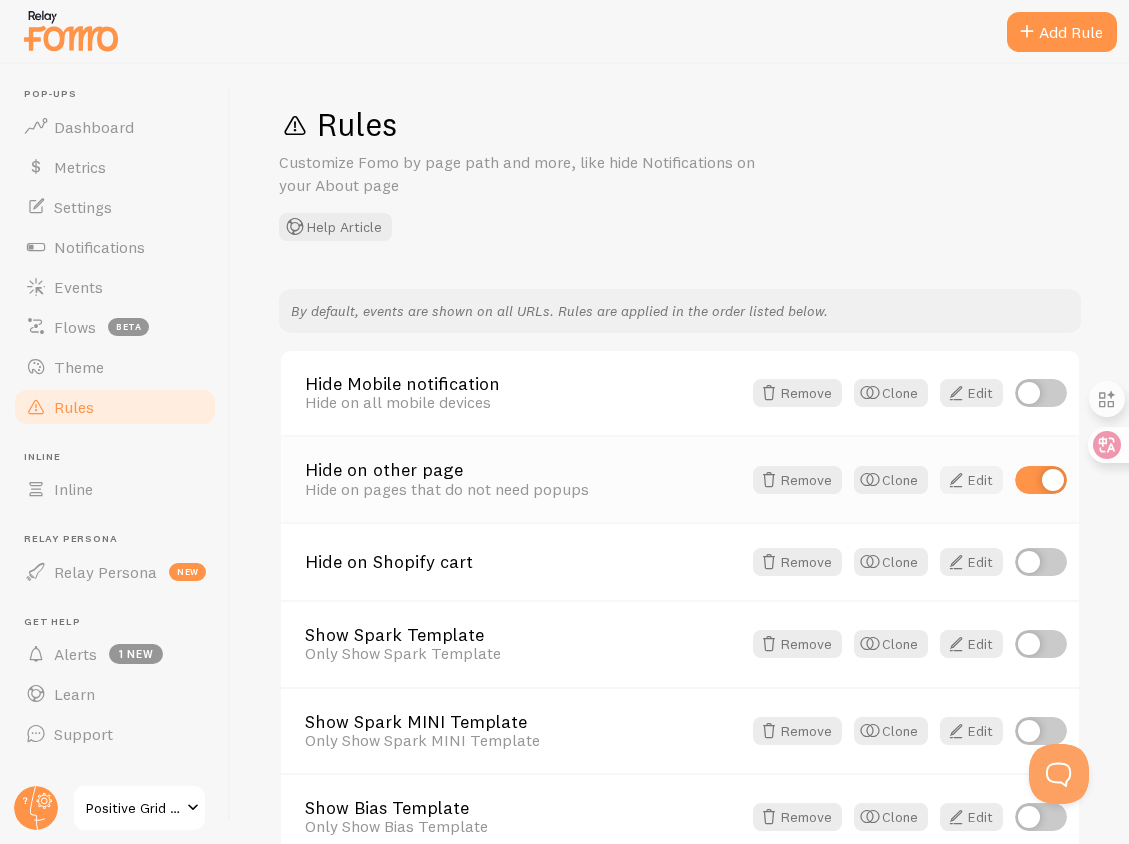 click on "Edit" at bounding box center (971, 480) 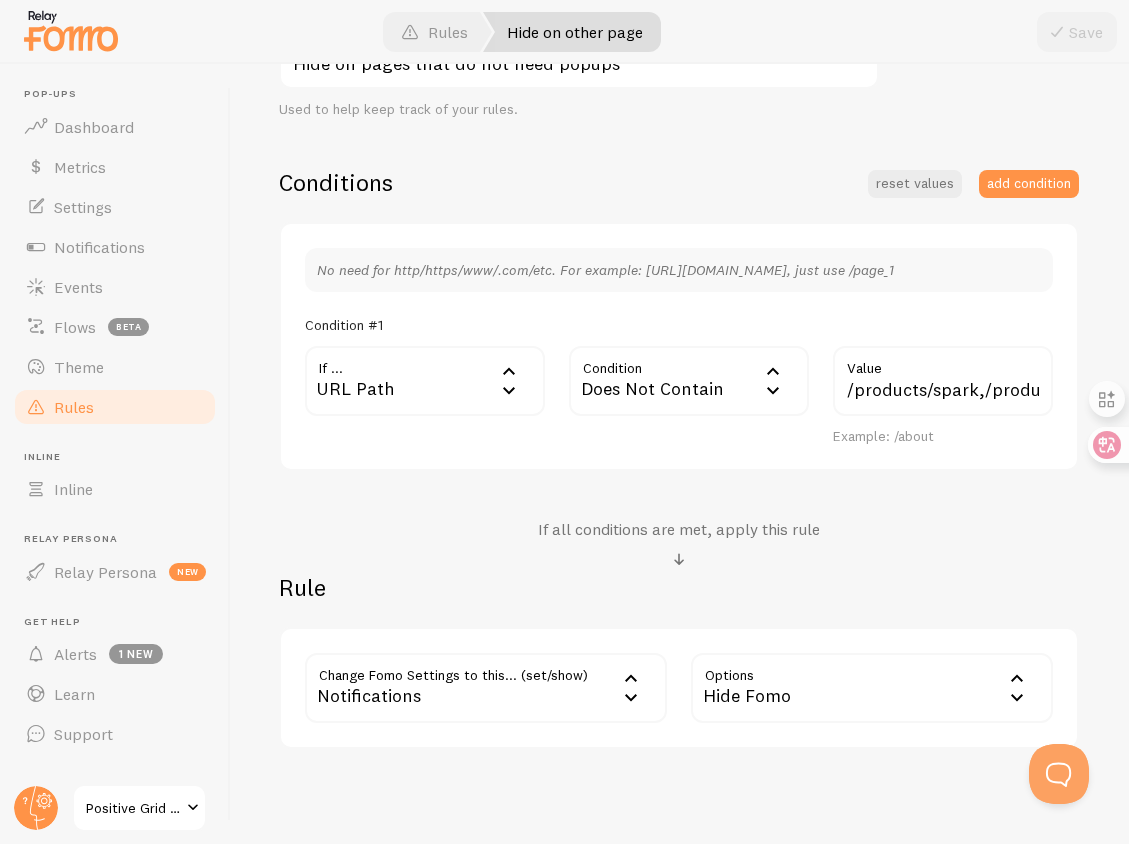 scroll, scrollTop: 386, scrollLeft: 0, axis: vertical 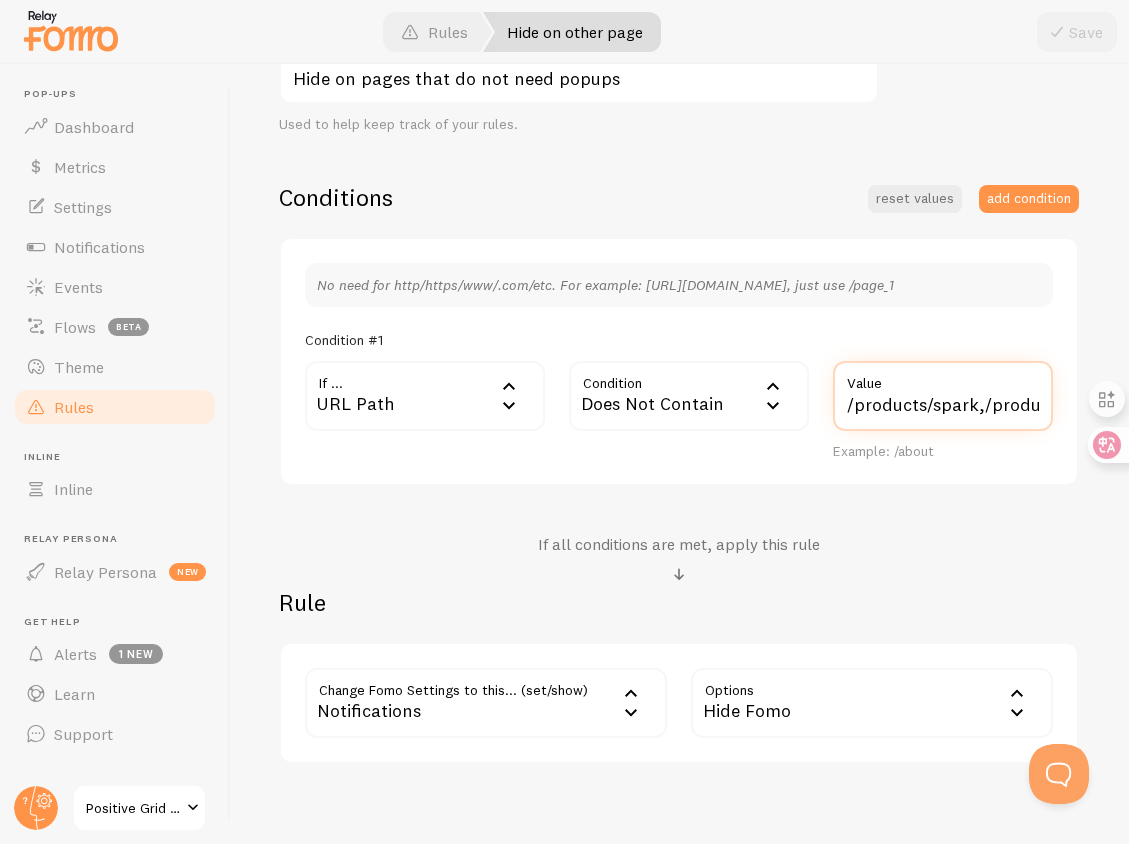 click on "/products/spark,/products/bias-fx-2,/custom,personalization/" at bounding box center [943, 396] 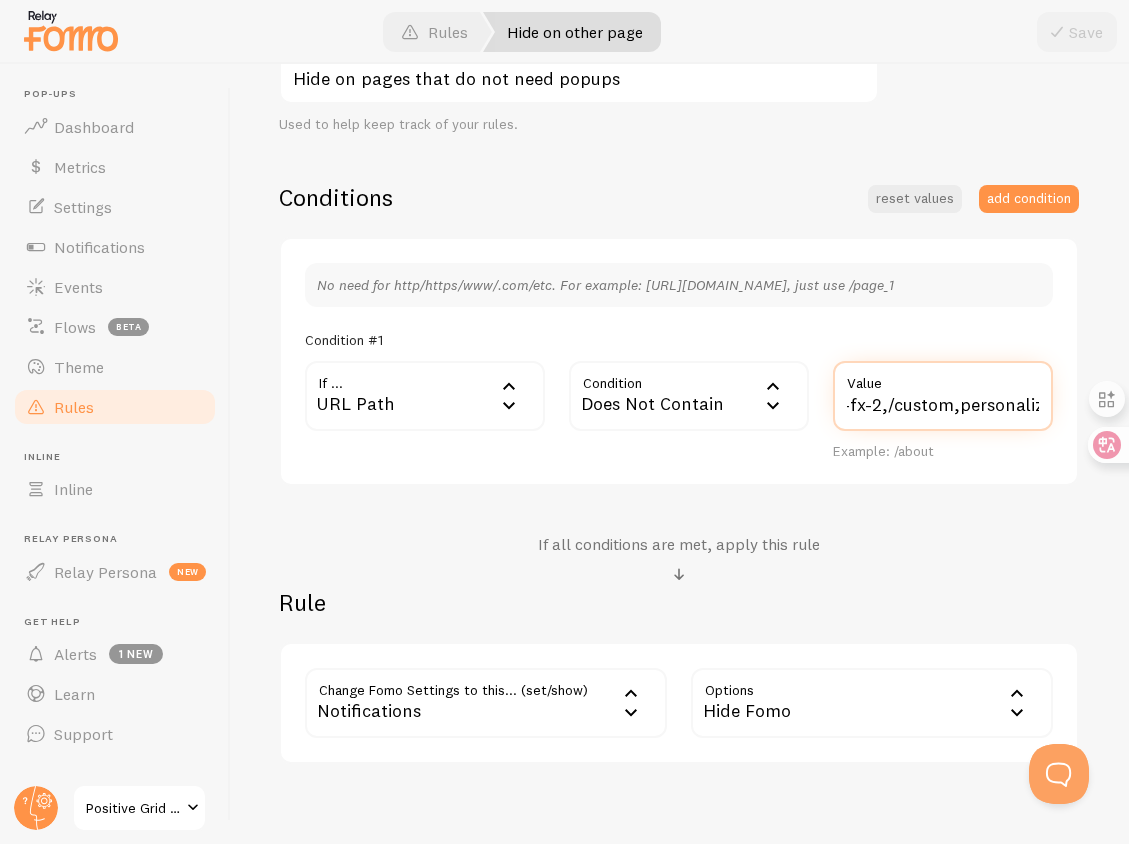scroll, scrollTop: 0, scrollLeft: 303, axis: horizontal 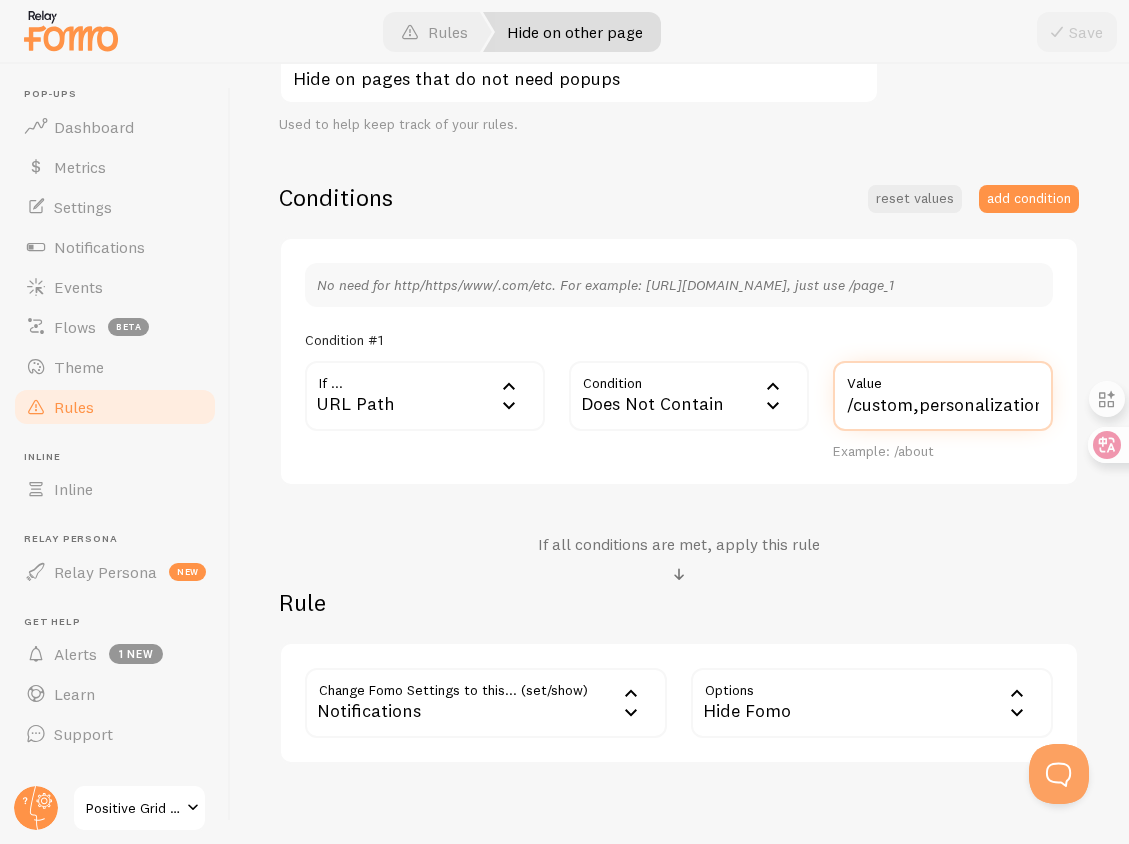 click on "/products/spark,/products/bias-fx-2,/custom,personalization/" at bounding box center [943, 396] 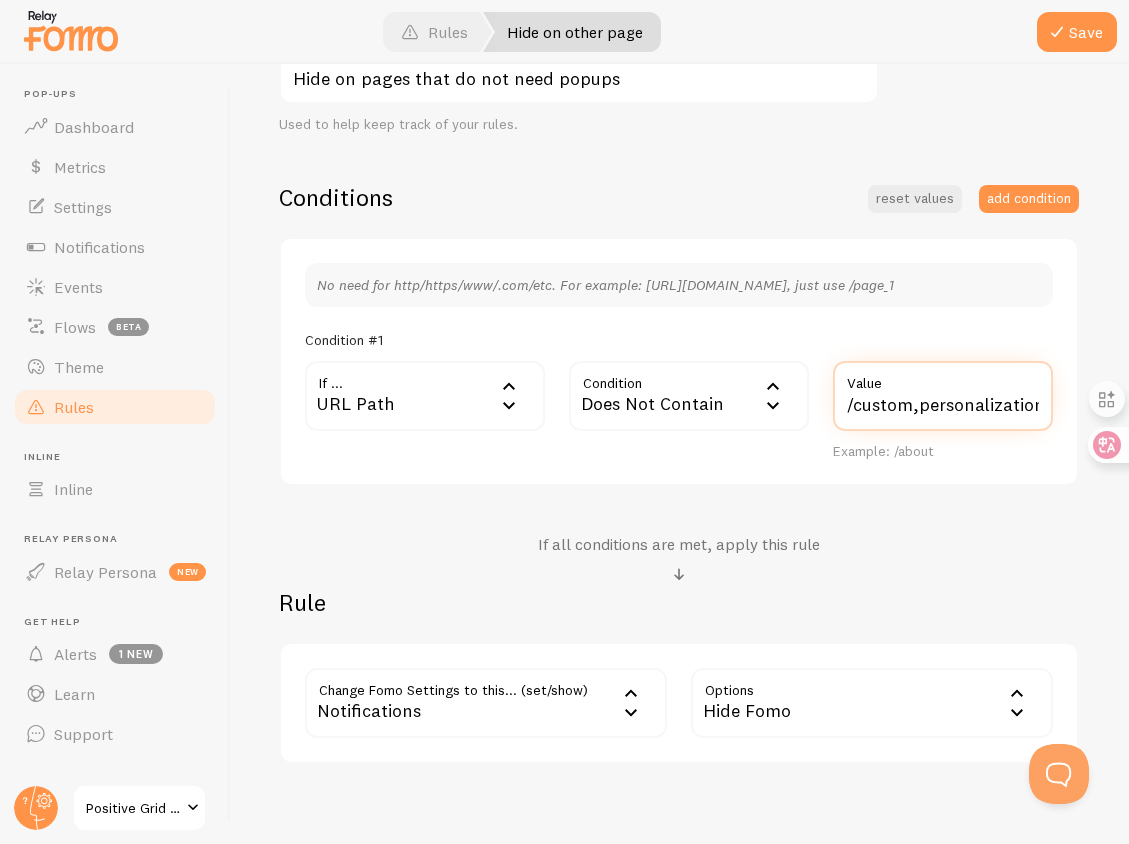 scroll, scrollTop: 0, scrollLeft: 296, axis: horizontal 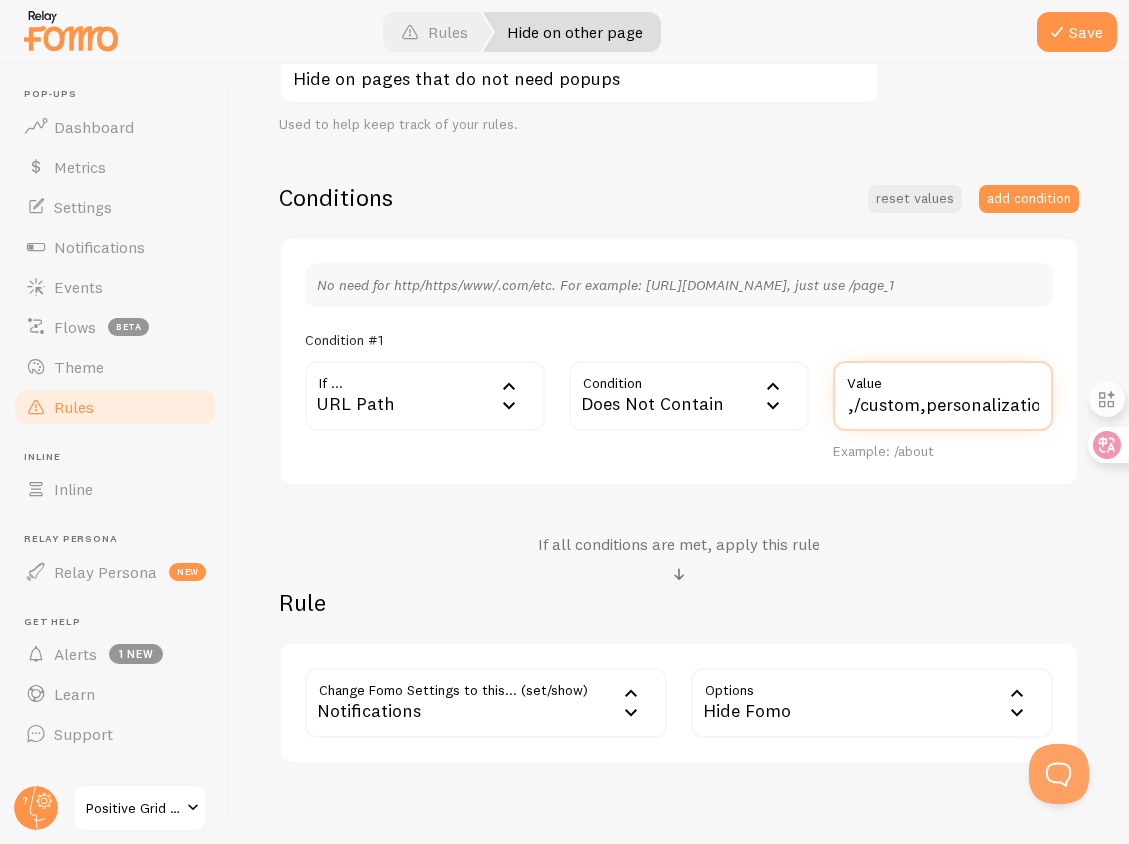 click on "/products/spark,/products/bias-fx-2,/custom,personalization" at bounding box center (943, 396) 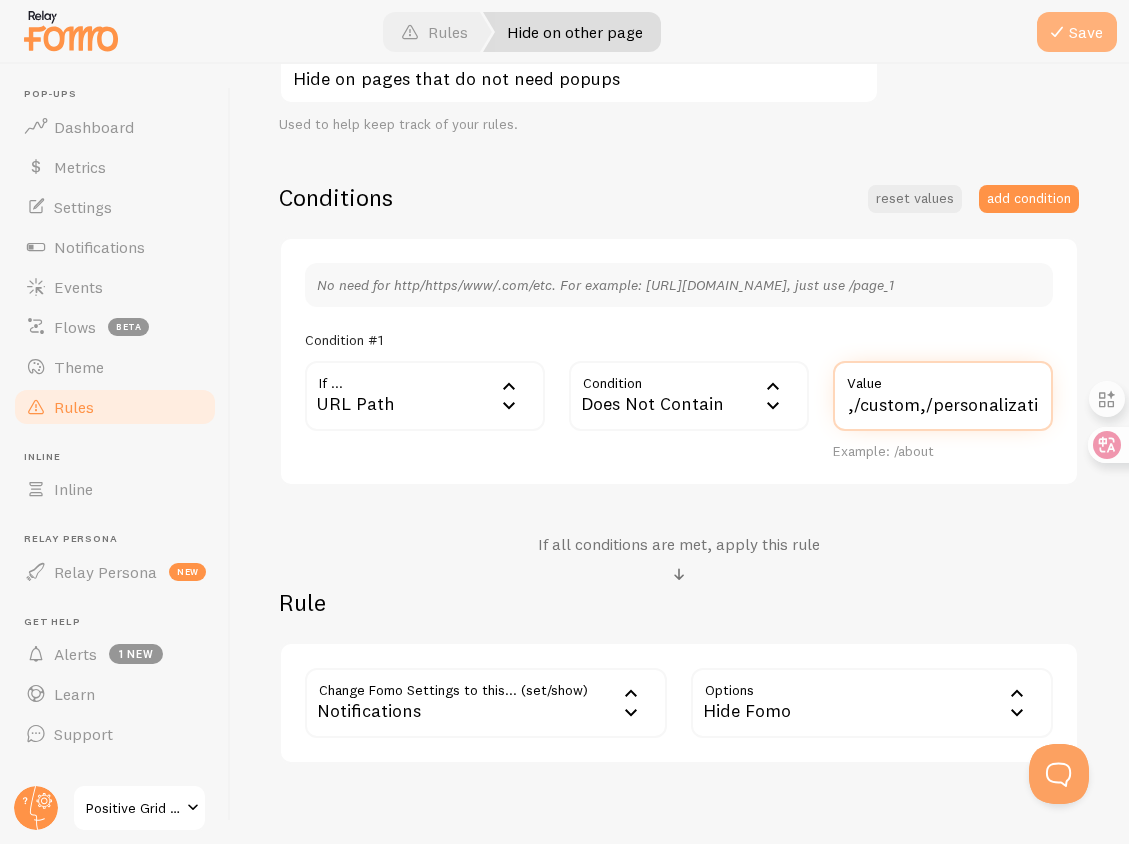 type on "/products/spark,/products/bias-fx-2,/custom,/personalization" 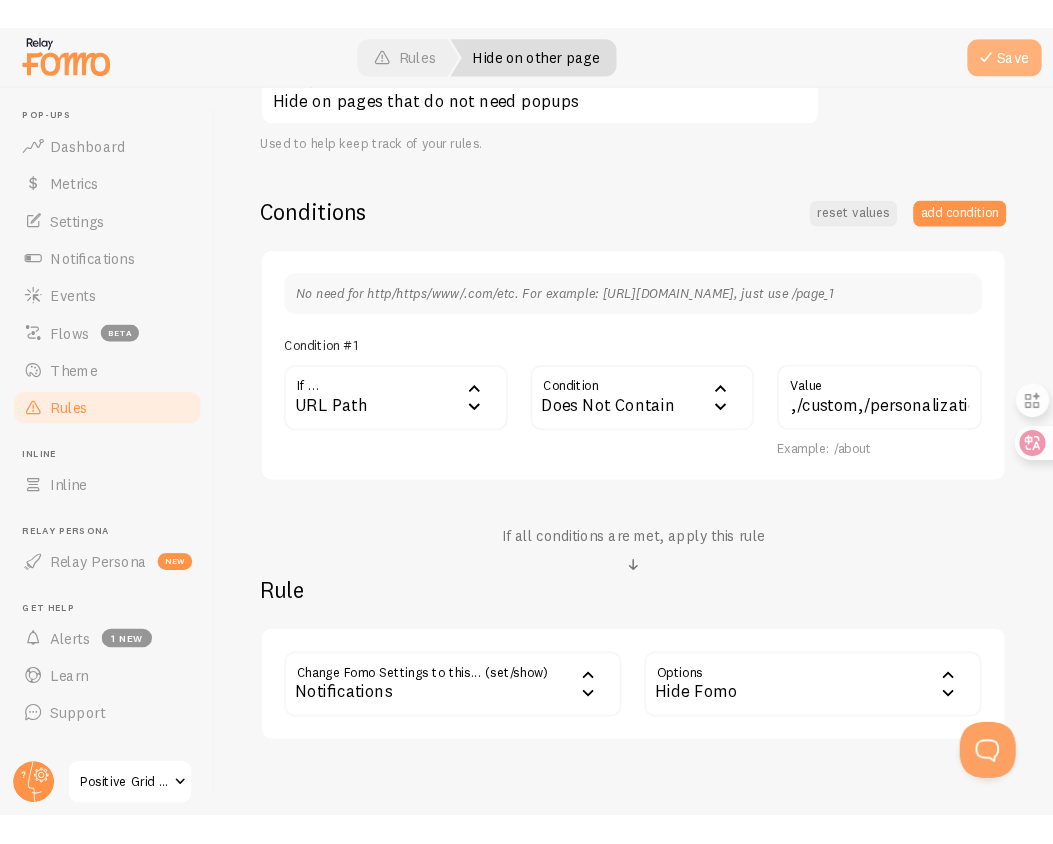scroll, scrollTop: 0, scrollLeft: 0, axis: both 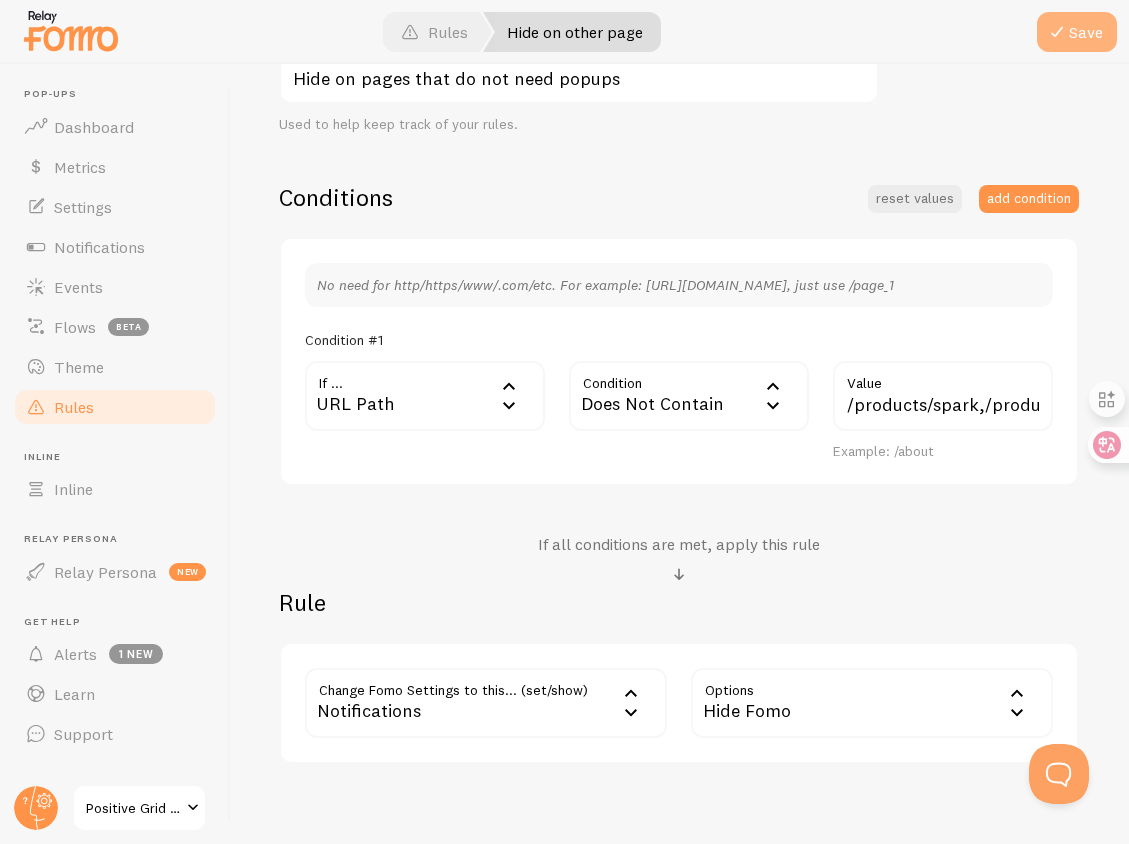 click on "Save" at bounding box center [1077, 32] 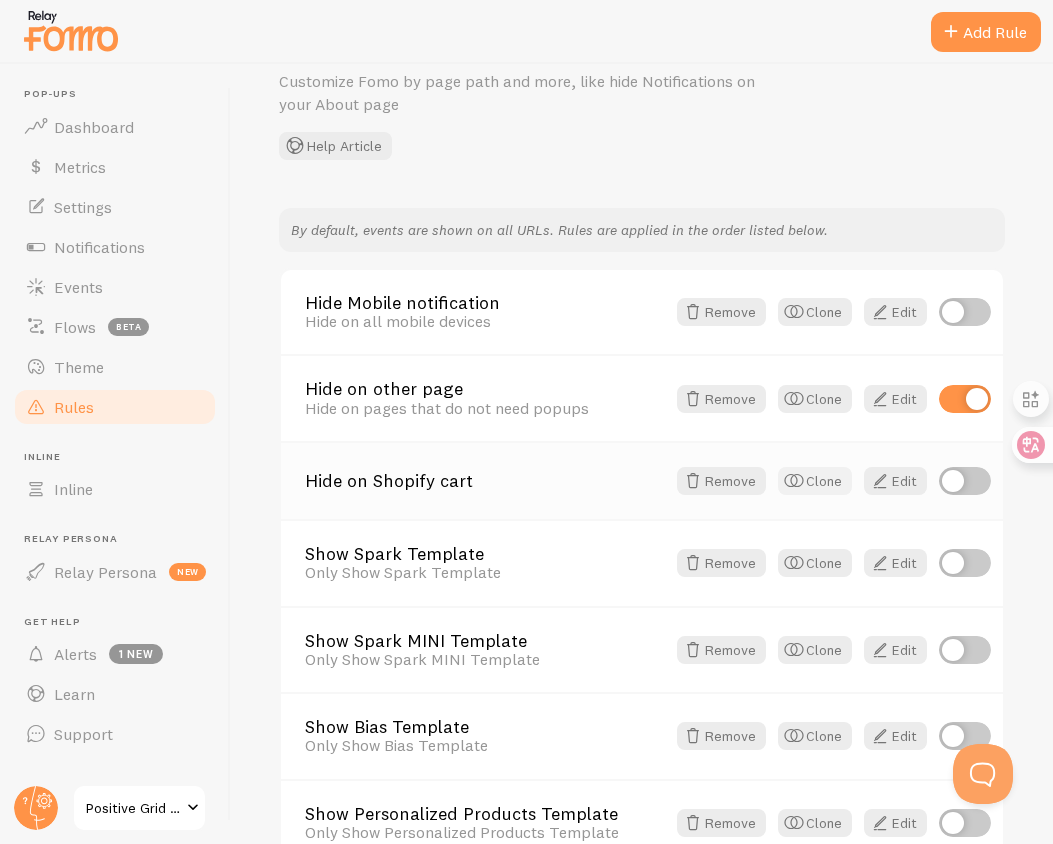 scroll, scrollTop: 0, scrollLeft: 0, axis: both 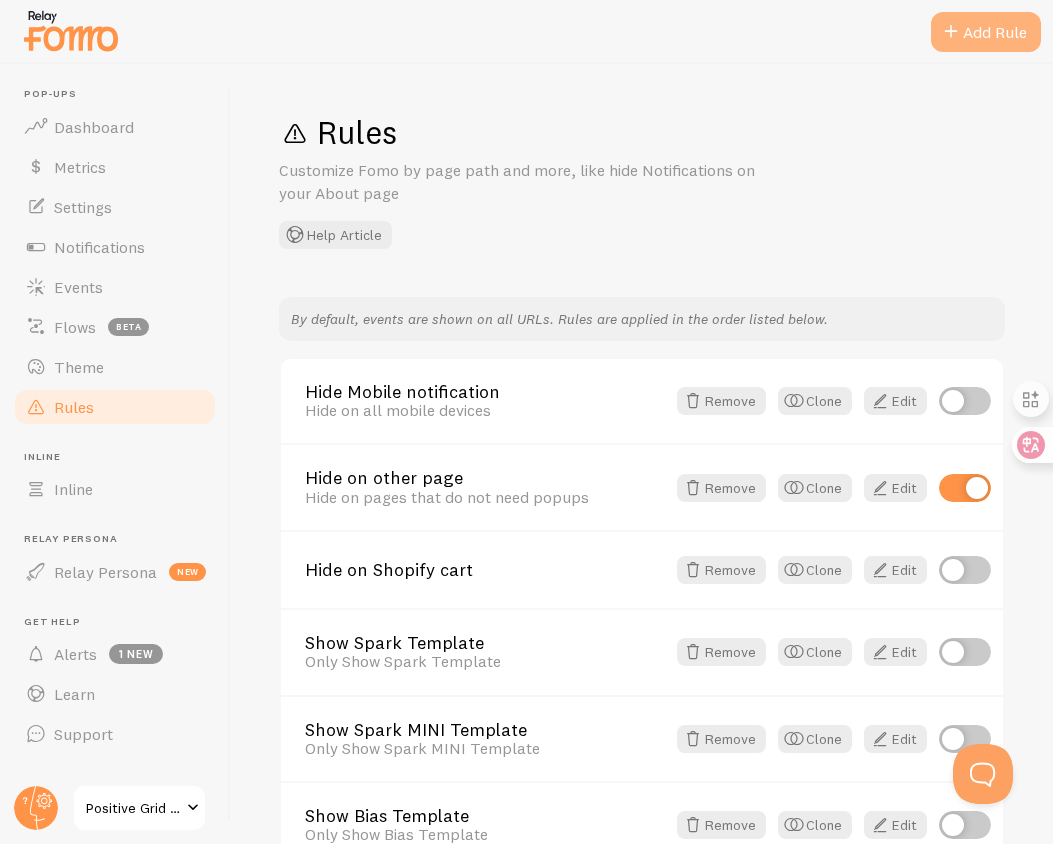 click on "Add Rule" at bounding box center [986, 32] 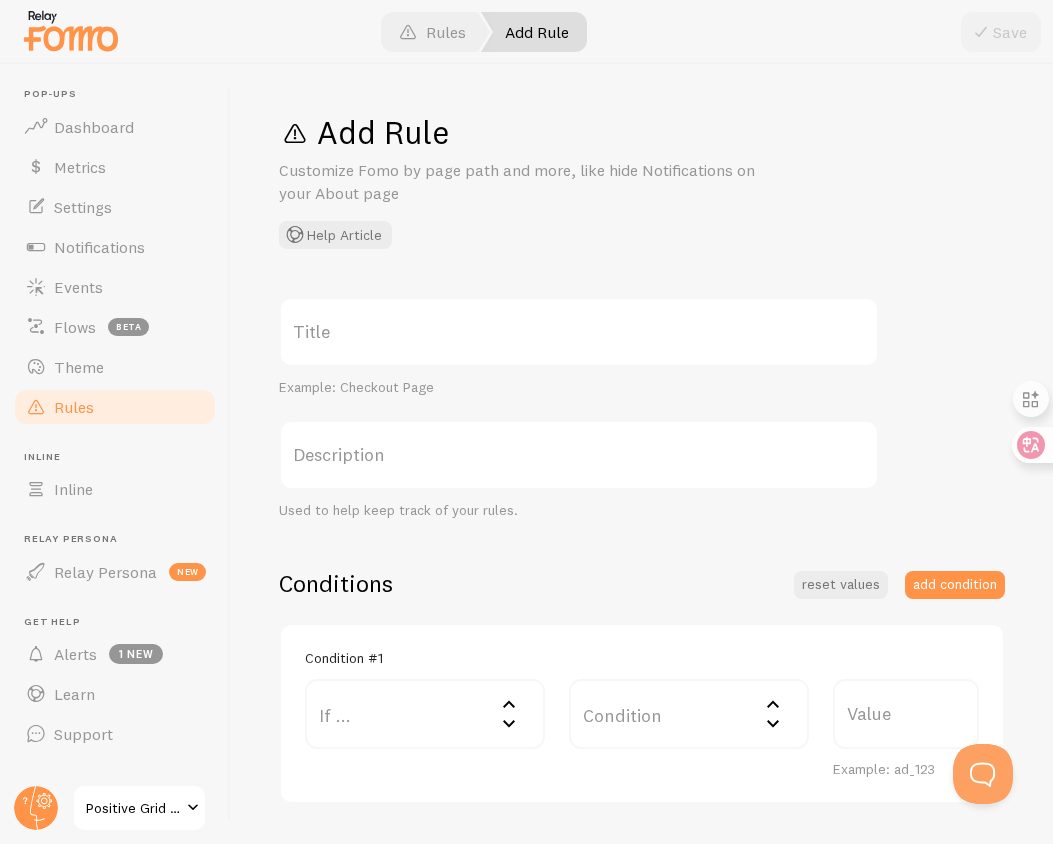 click on "Title" at bounding box center [579, 332] 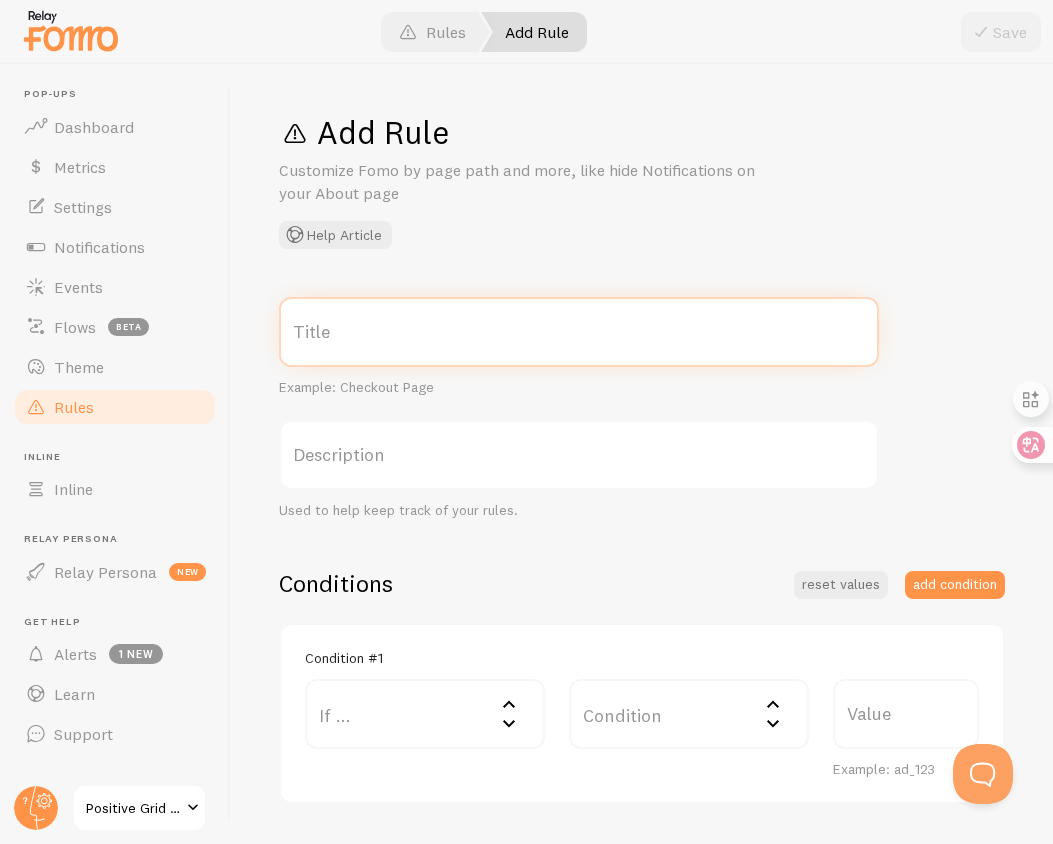 type on "Ｈ" 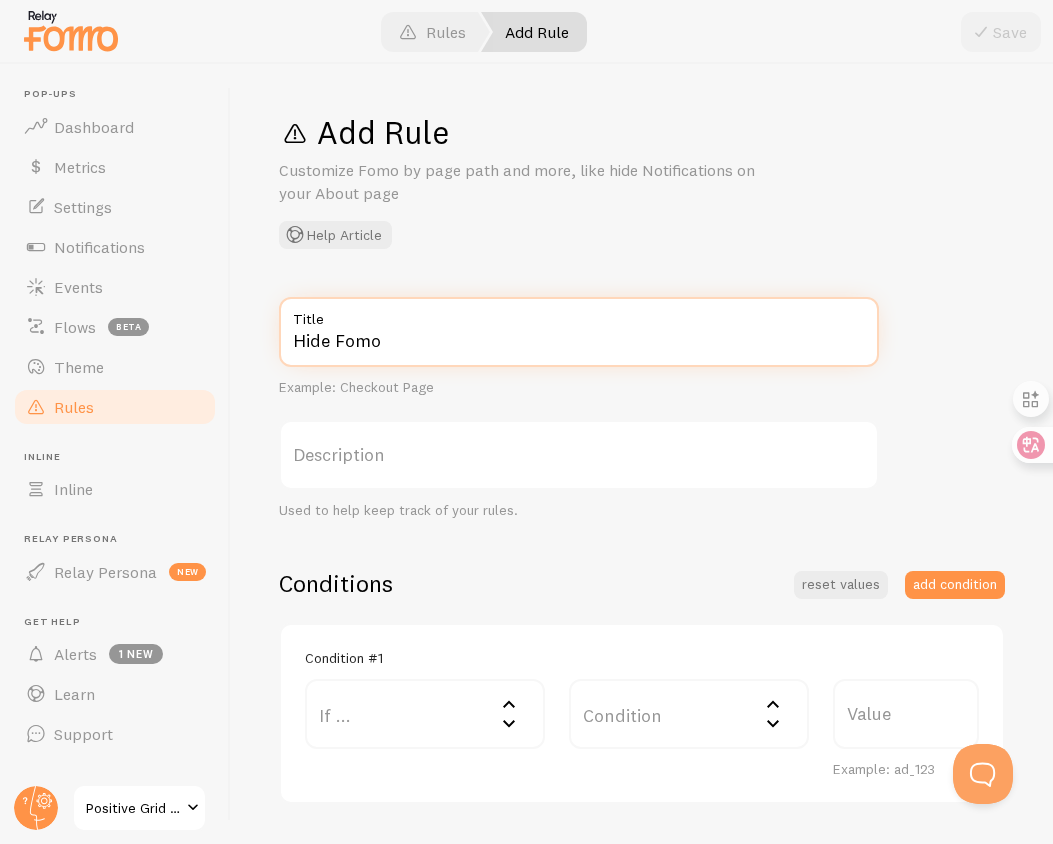type on "Hide Fomo" 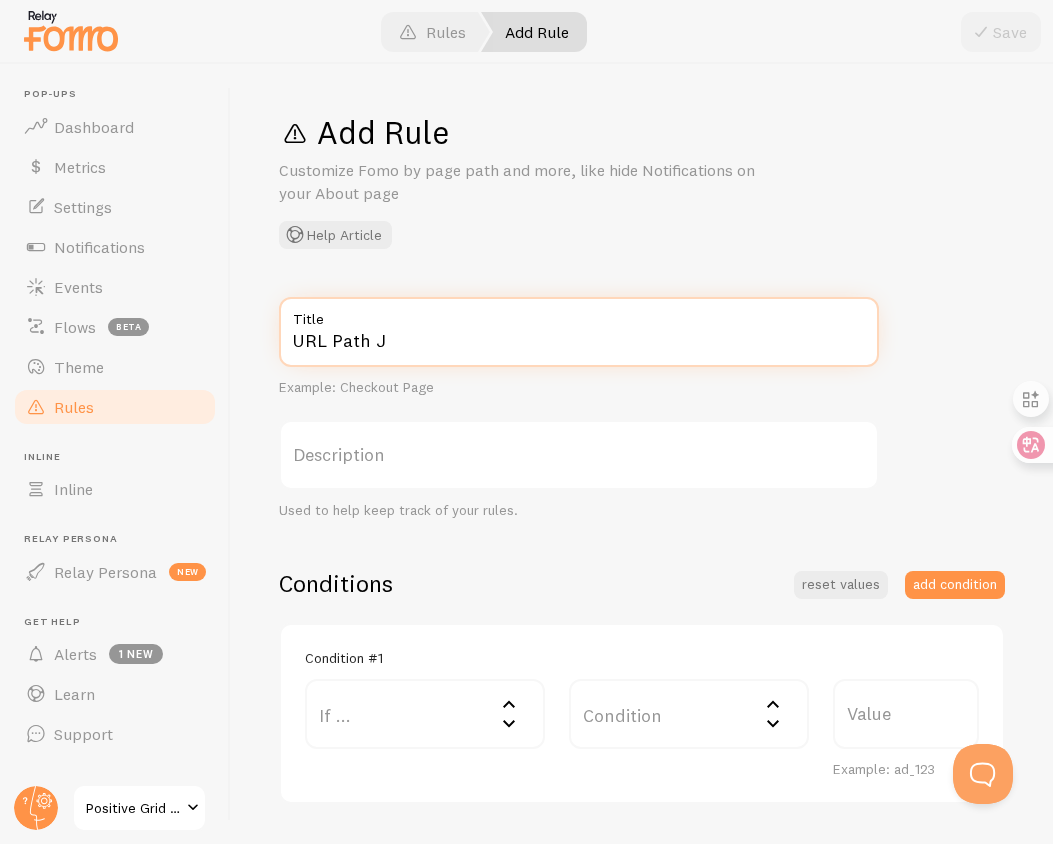 type on "URL Path" 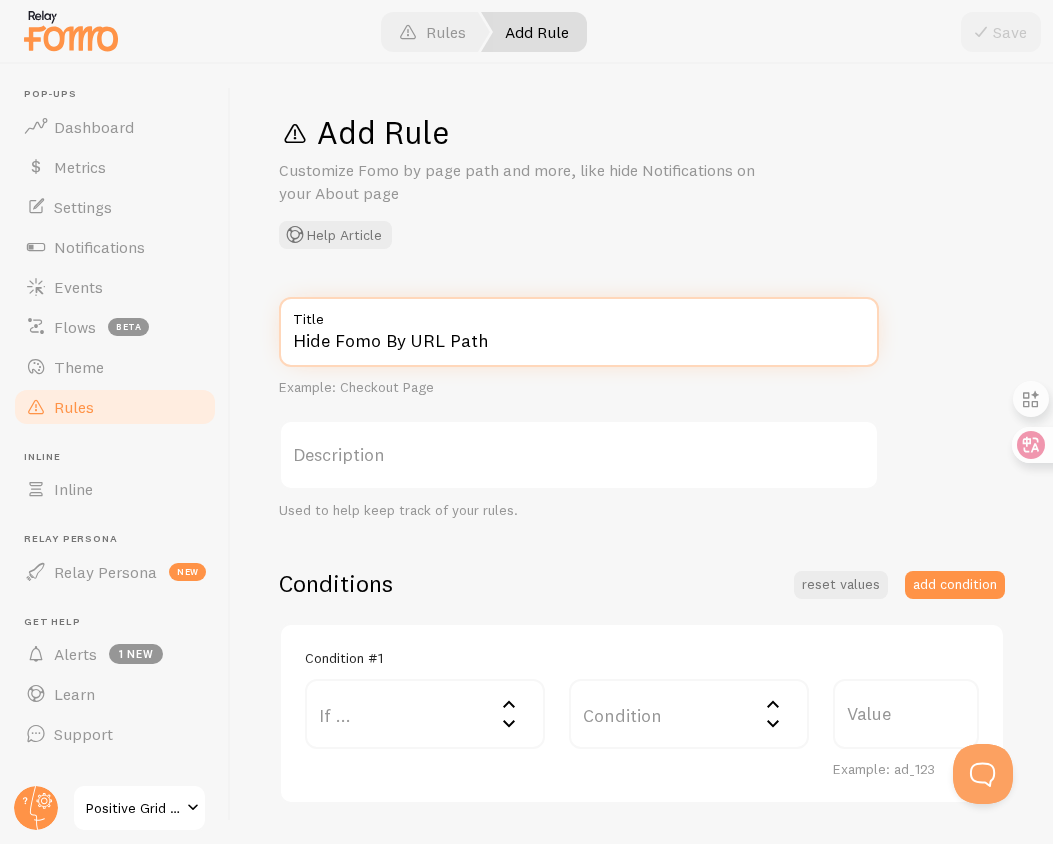 type on "Hide Fomo By URL Path" 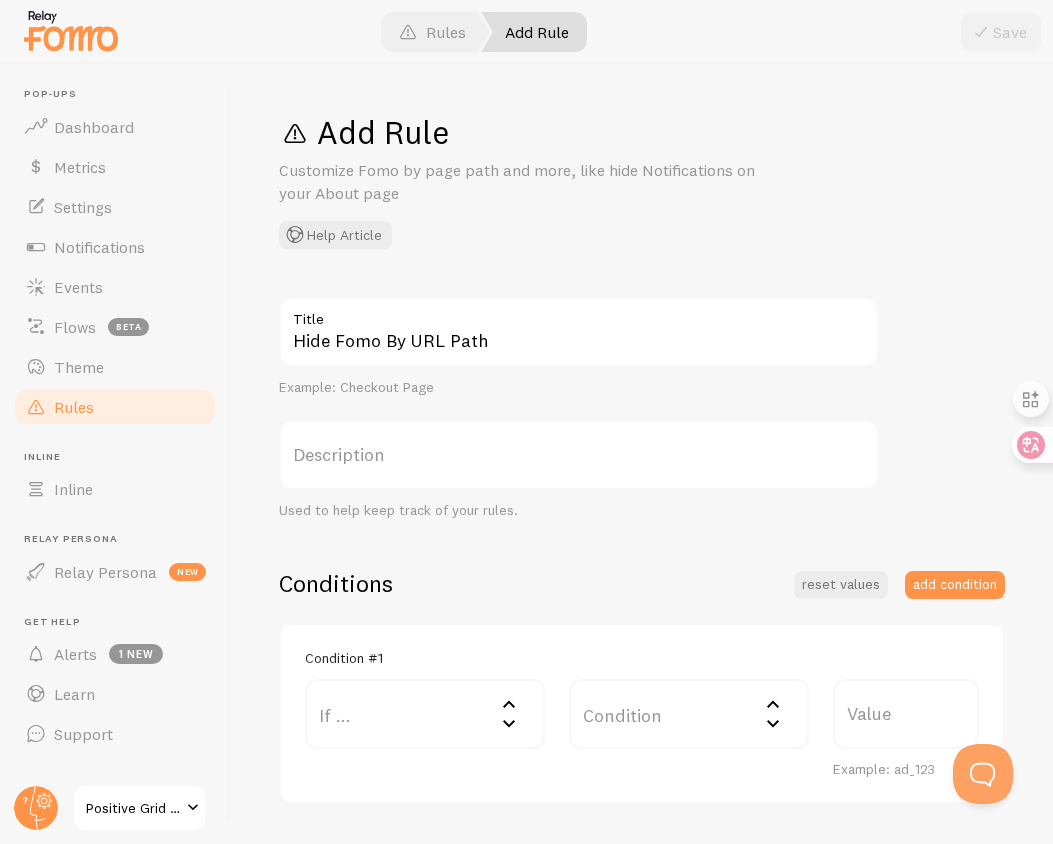 click on "Description" at bounding box center (579, 455) 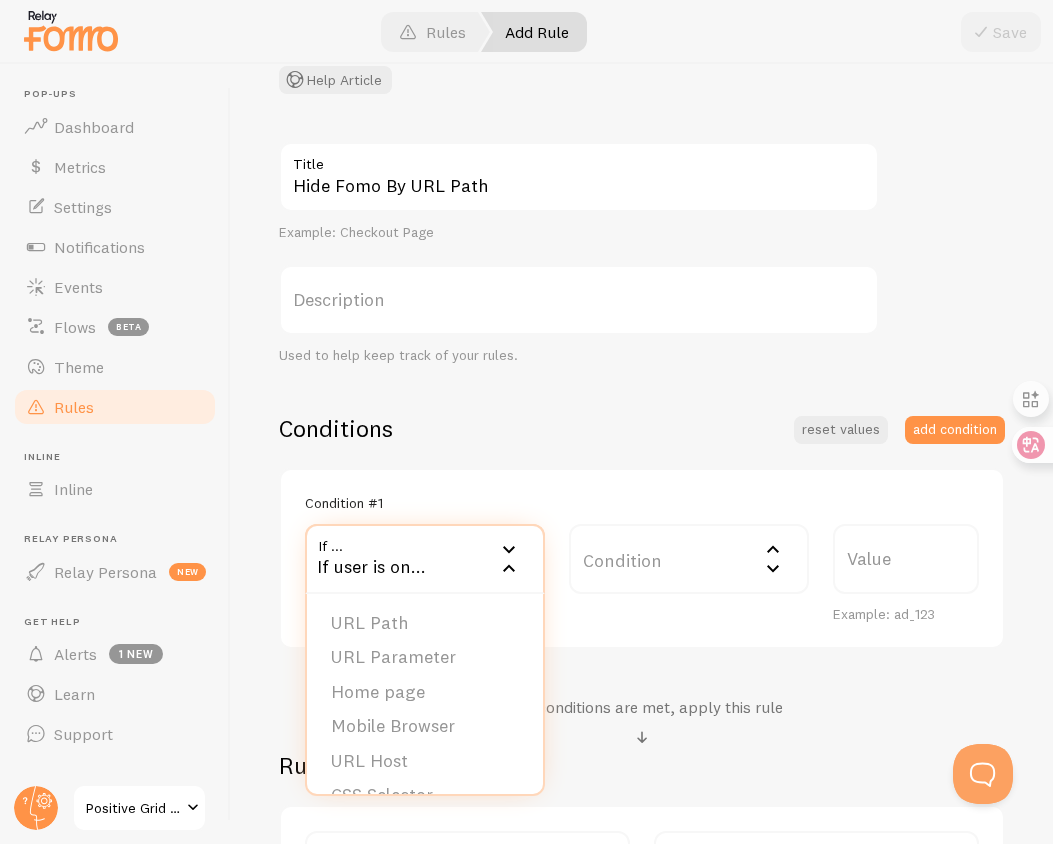 scroll, scrollTop: 175, scrollLeft: 0, axis: vertical 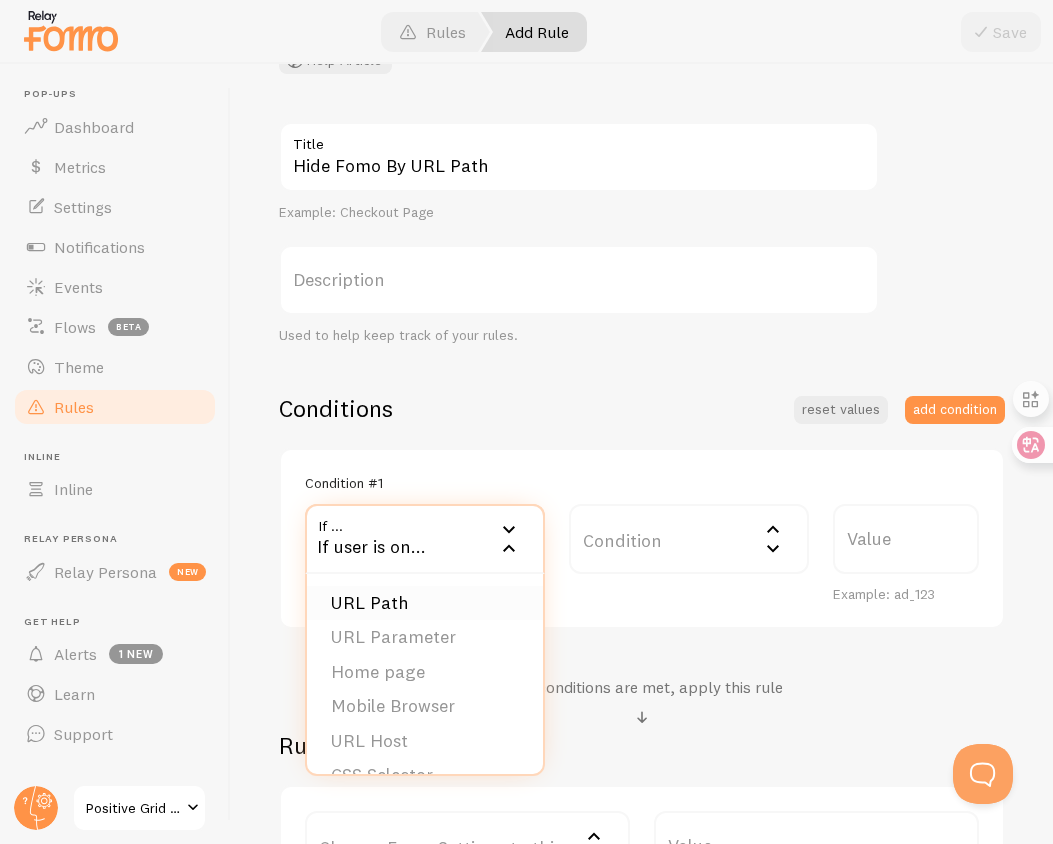 click on "URL Path" at bounding box center (425, 603) 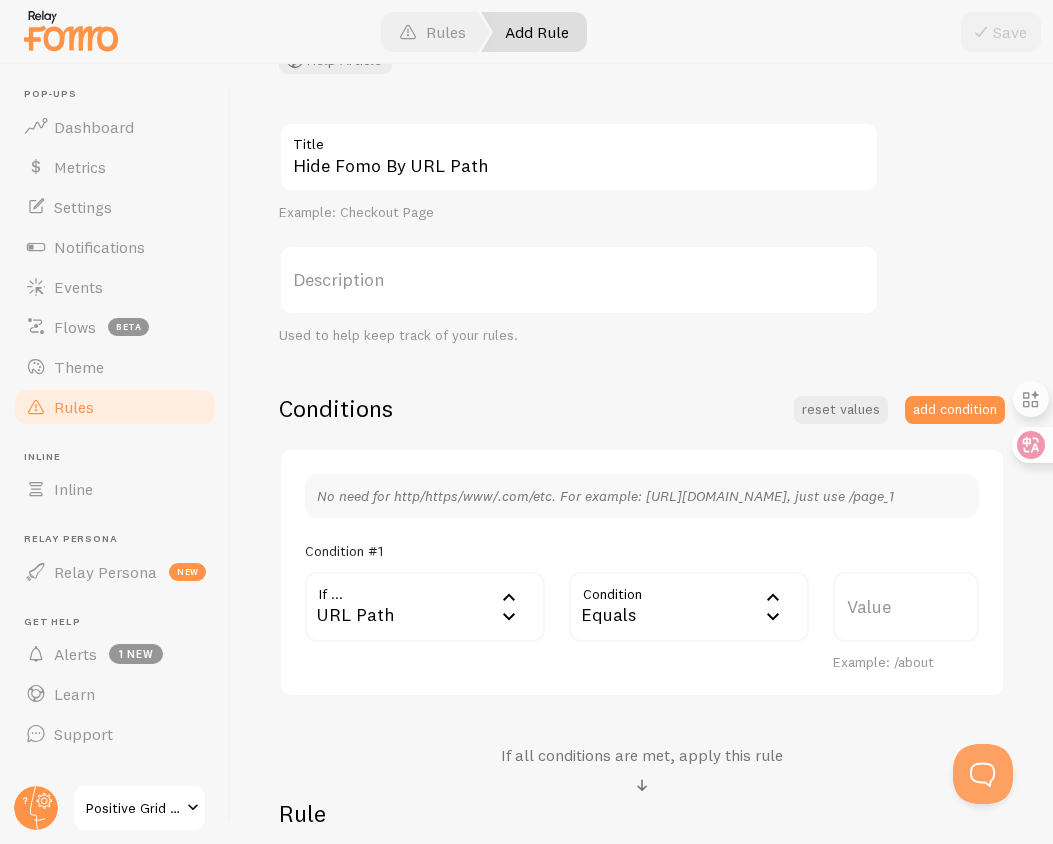 click on "Equals" at bounding box center [689, 607] 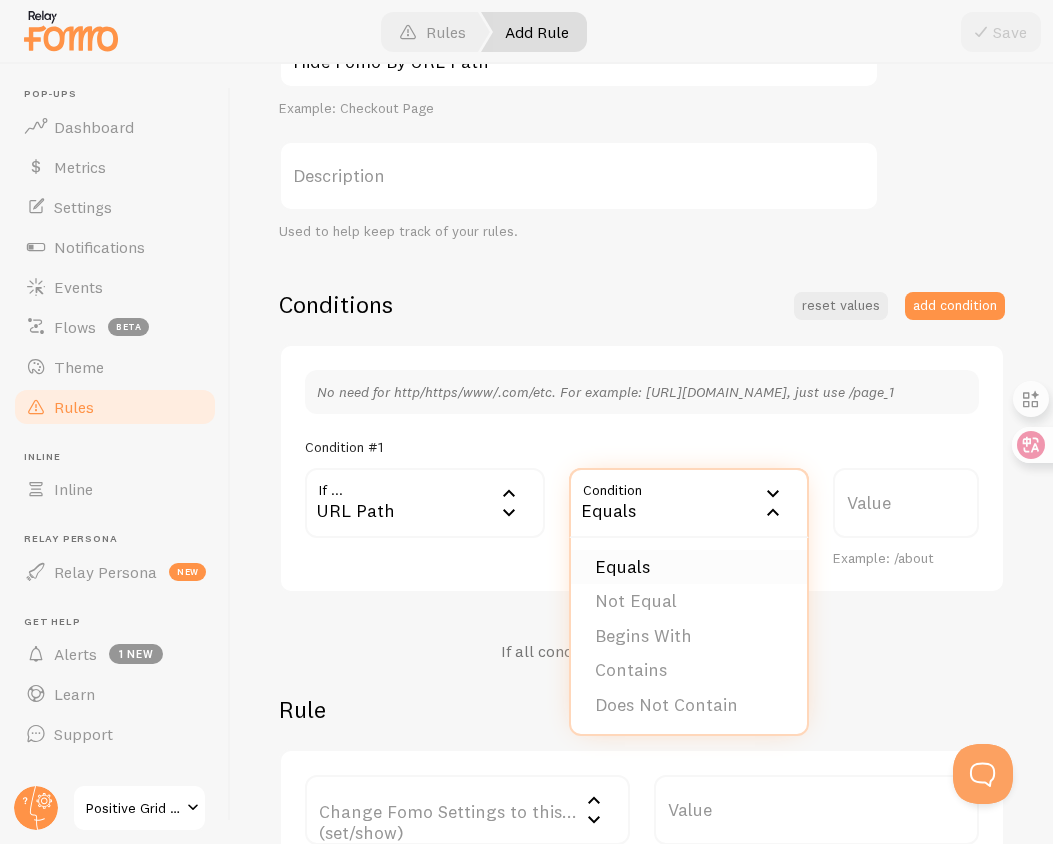 scroll, scrollTop: 284, scrollLeft: 0, axis: vertical 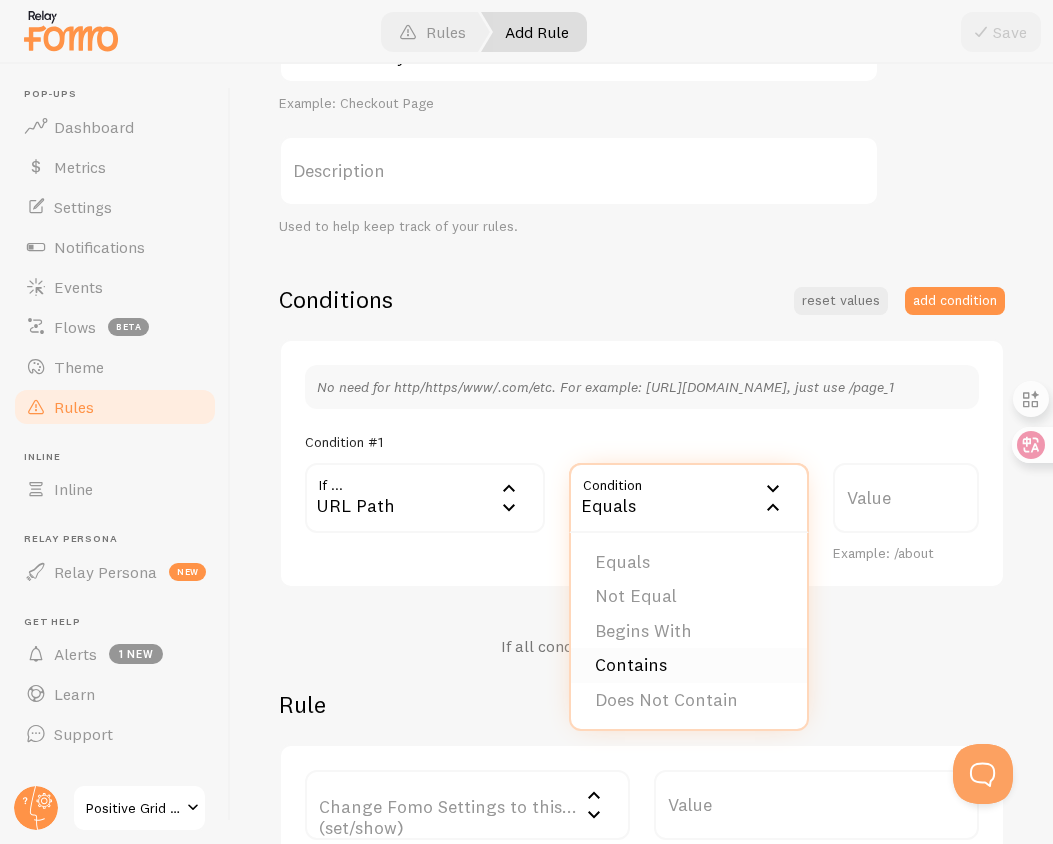 click on "Contains" at bounding box center (689, 665) 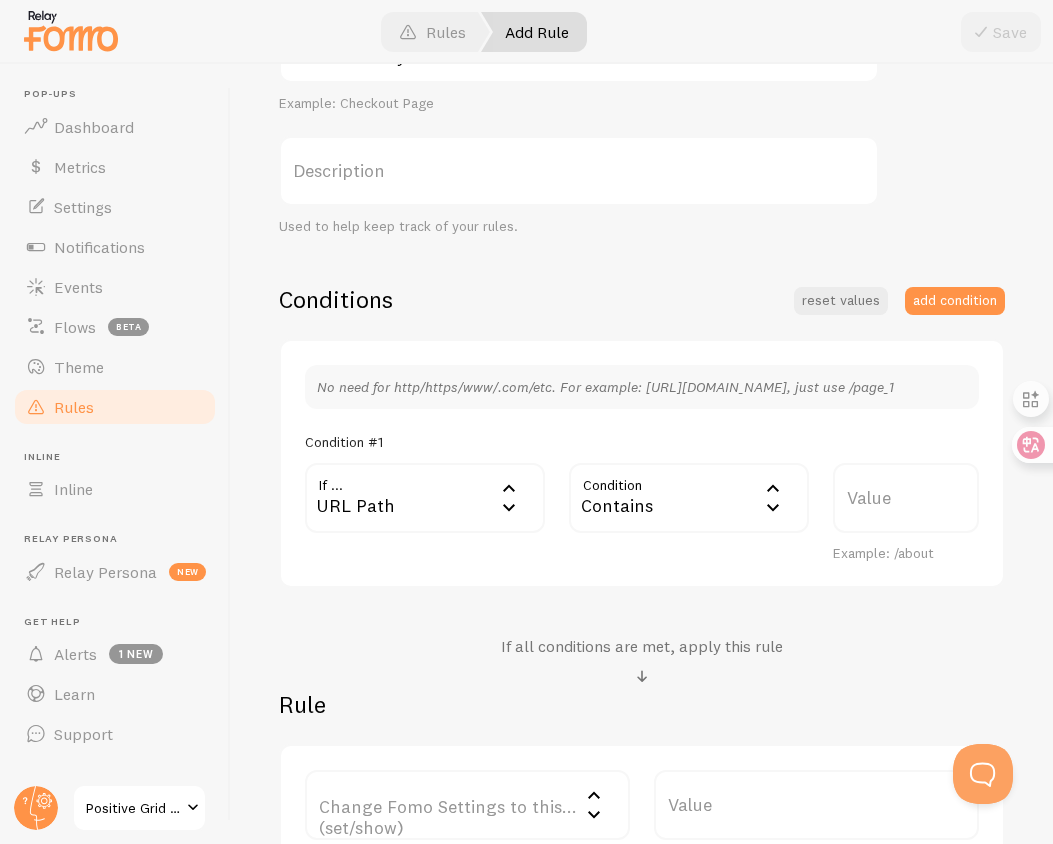 click on "Value" at bounding box center (906, 498) 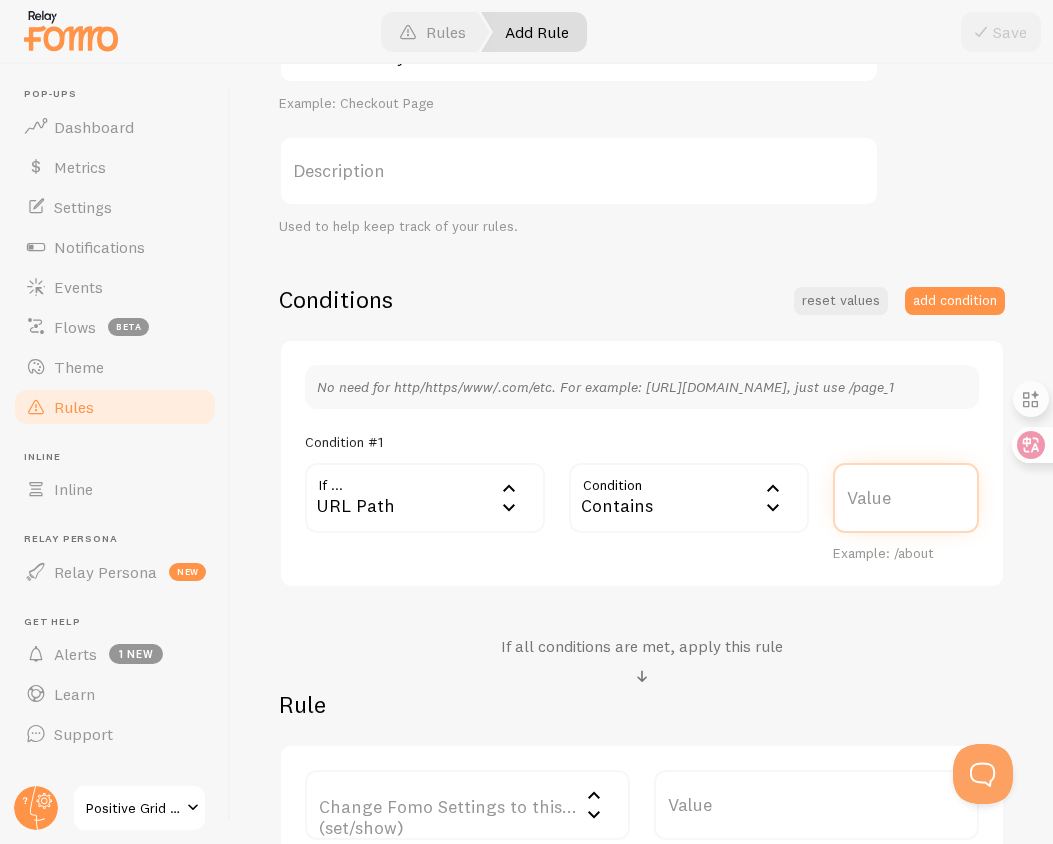 click on "Value" at bounding box center [906, 498] 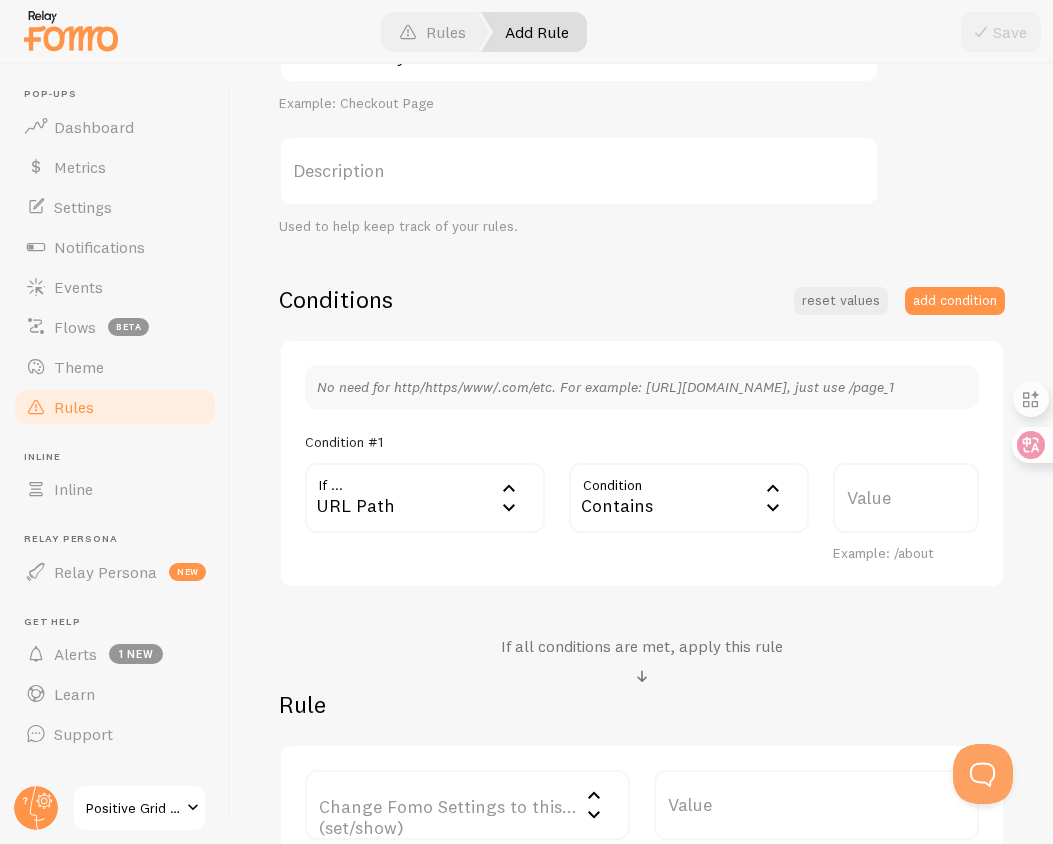 click on "Contains" at bounding box center [689, 498] 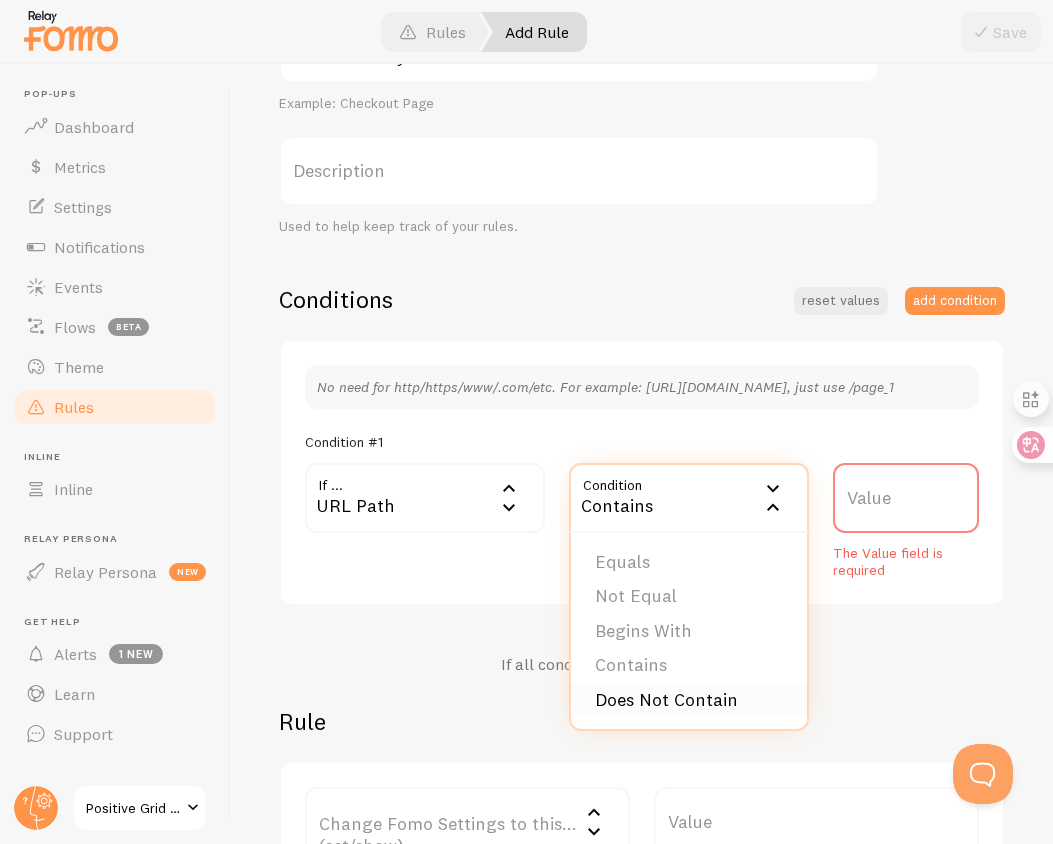 click on "Does Not Contain" at bounding box center [689, 700] 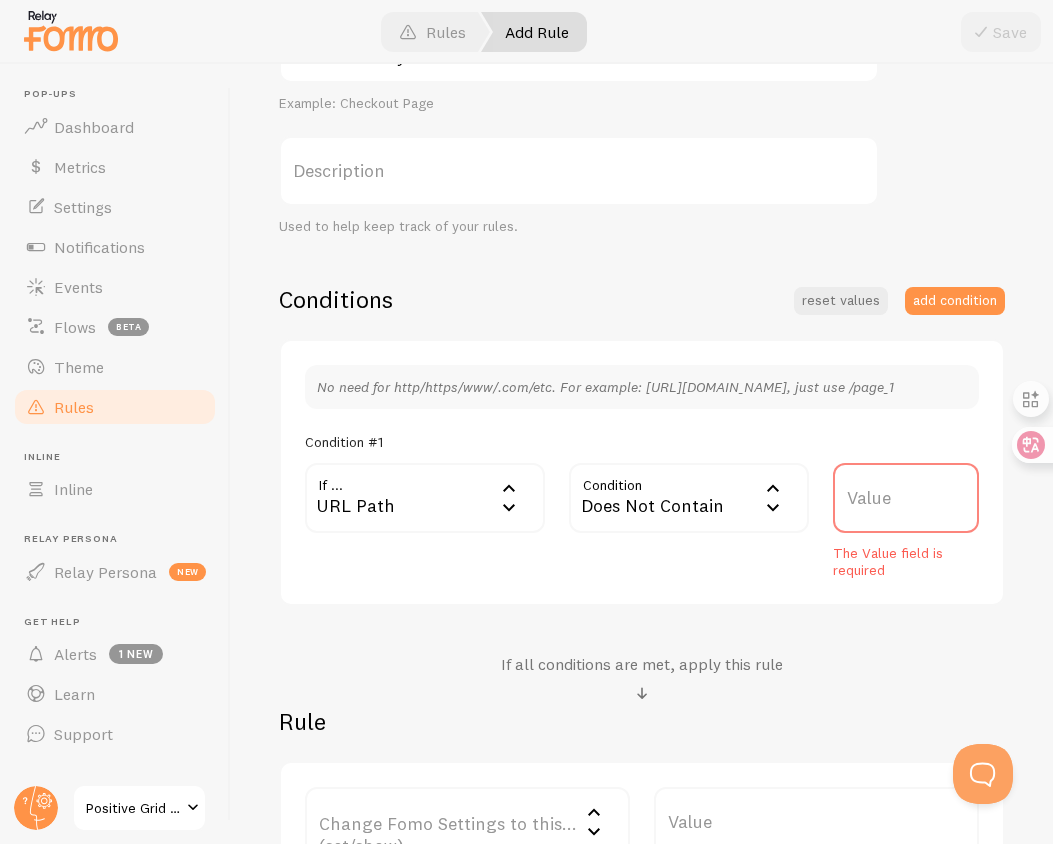 click on "Value" at bounding box center (906, 498) 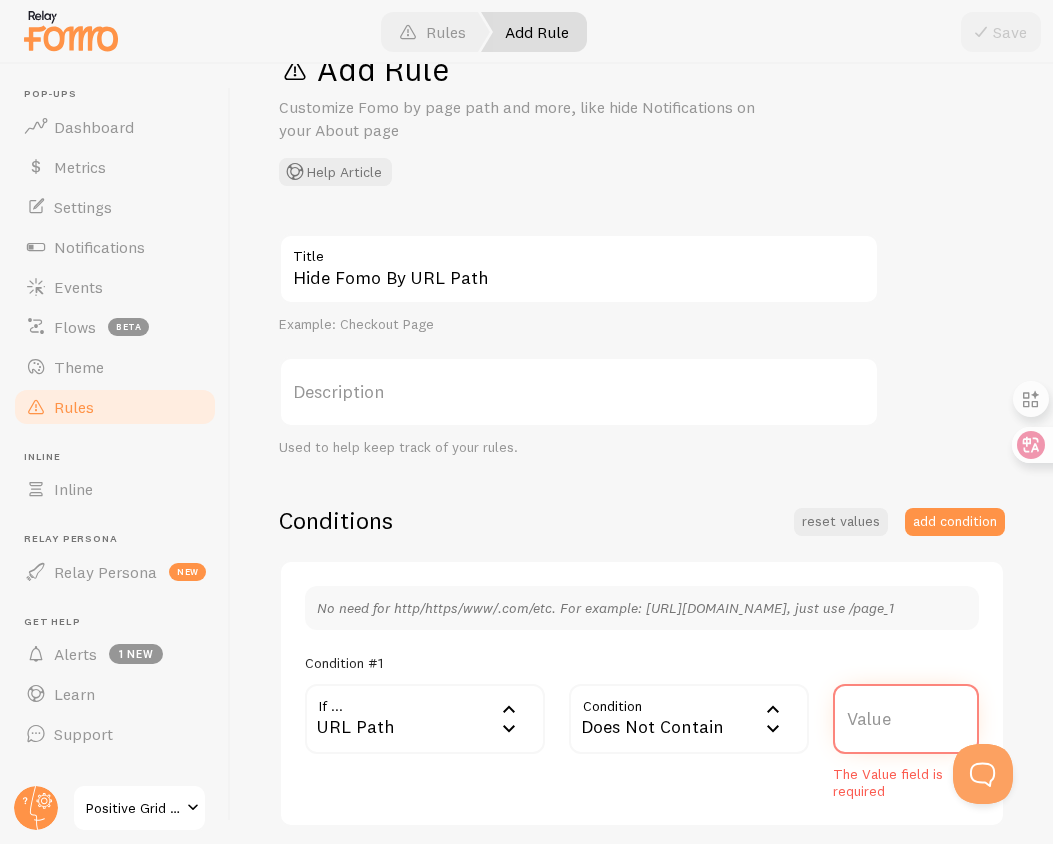 scroll, scrollTop: 0, scrollLeft: 0, axis: both 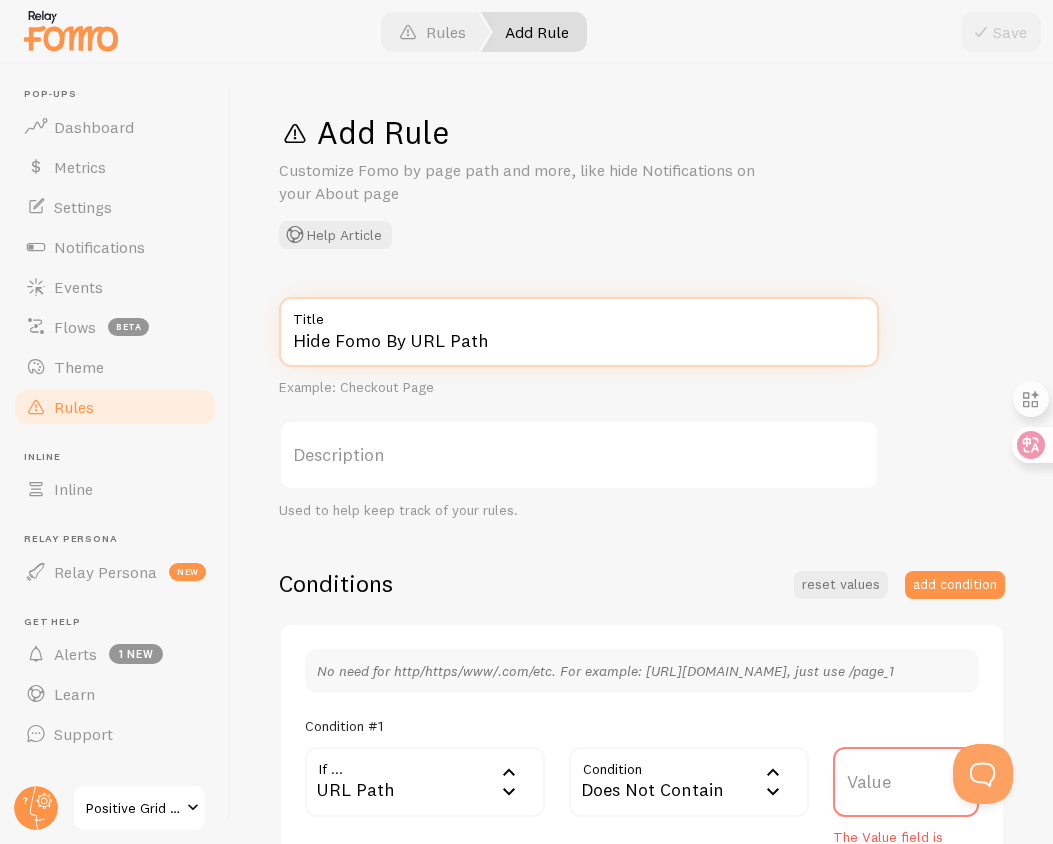click on "Hide Fomo By URL Path" at bounding box center [579, 332] 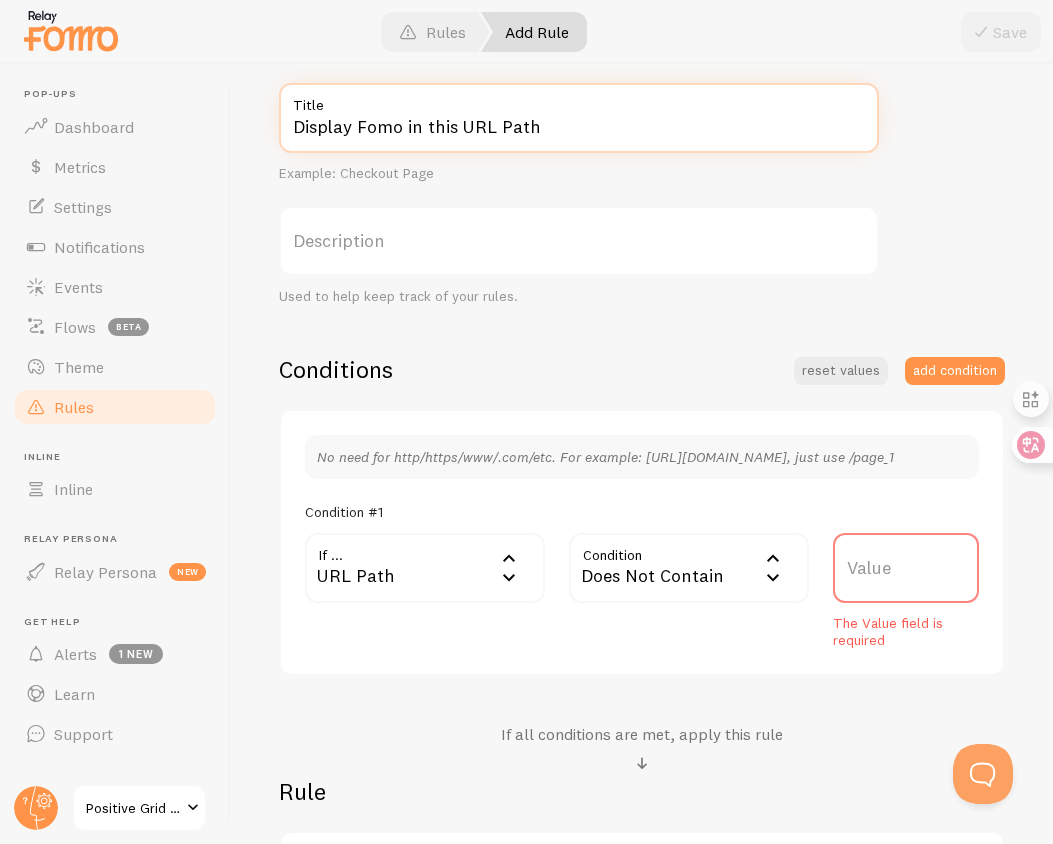 scroll, scrollTop: 230, scrollLeft: 0, axis: vertical 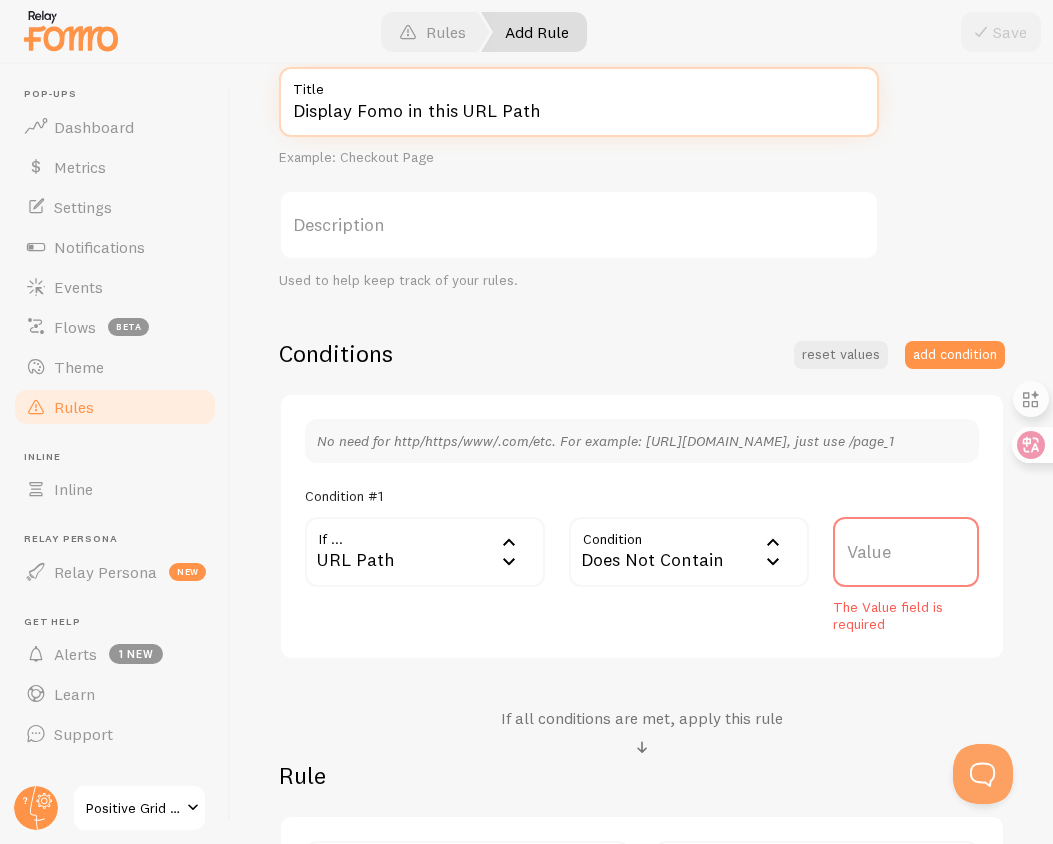 type on "Display Fomo in this URL Path" 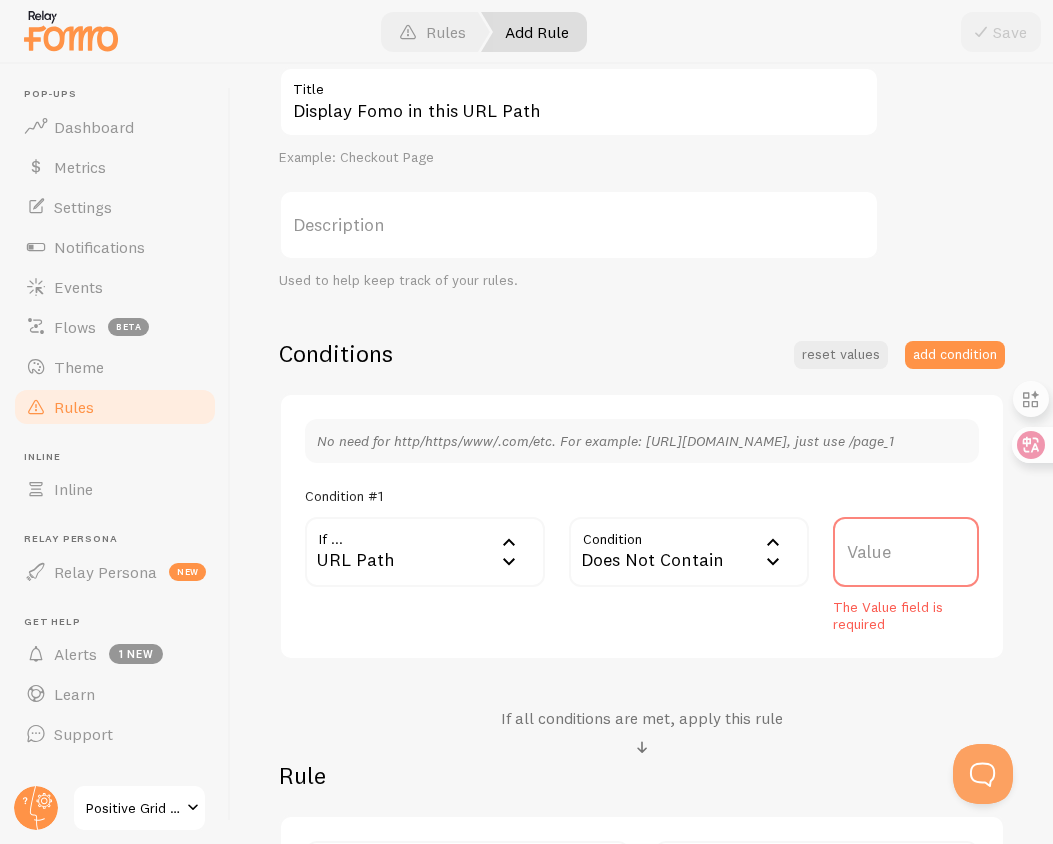 click on "Value" at bounding box center [906, 552] 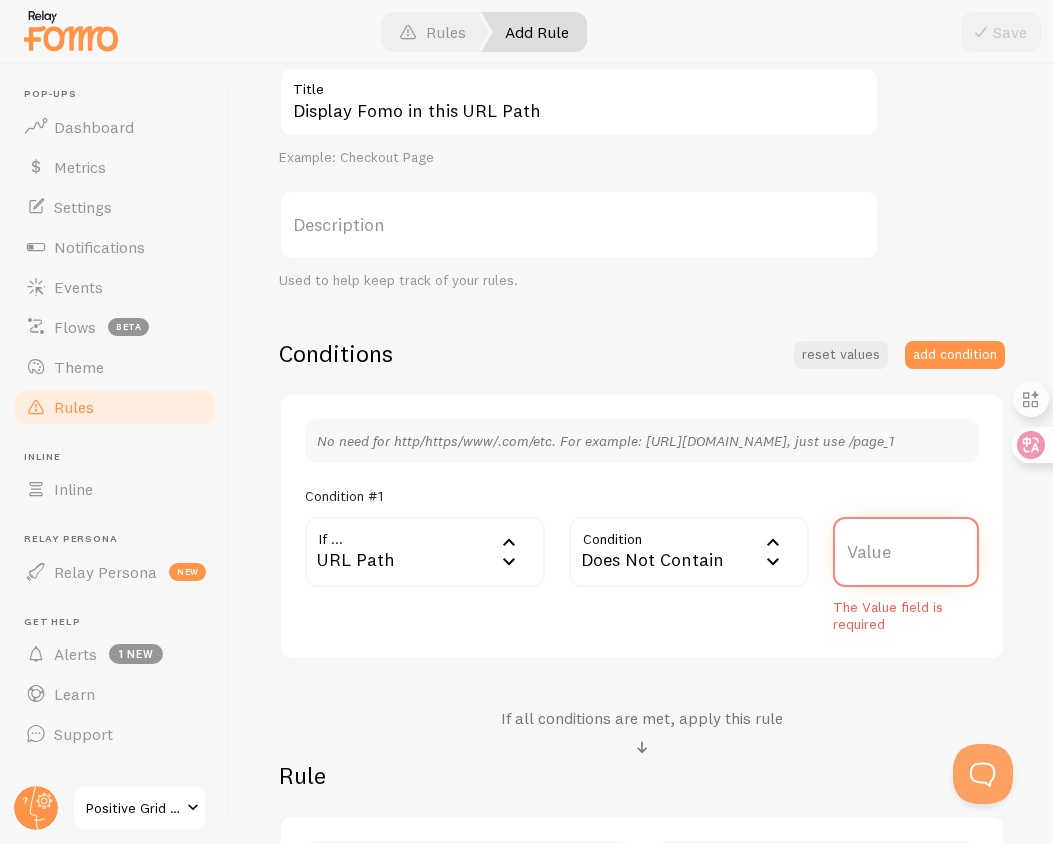 click on "Value" at bounding box center (906, 552) 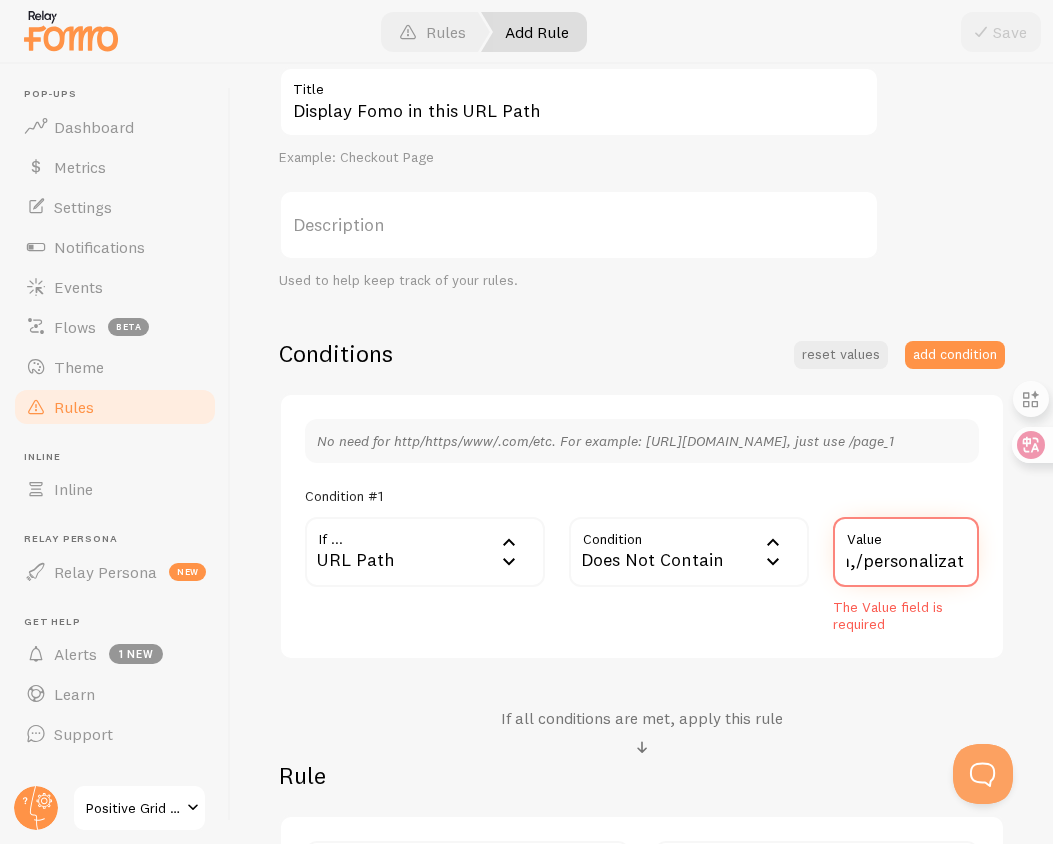 scroll, scrollTop: 0, scrollLeft: 376, axis: horizontal 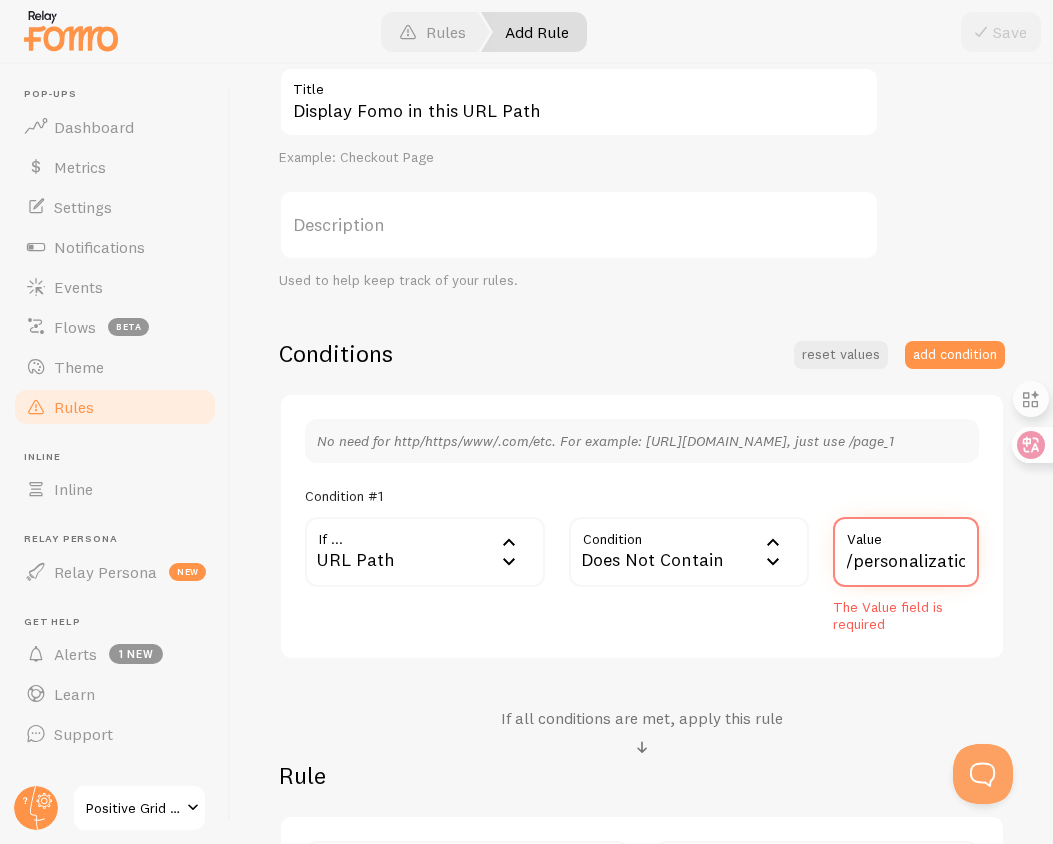 type on "/products/spark,/products/bias-fx-2,/custom,/personalization" 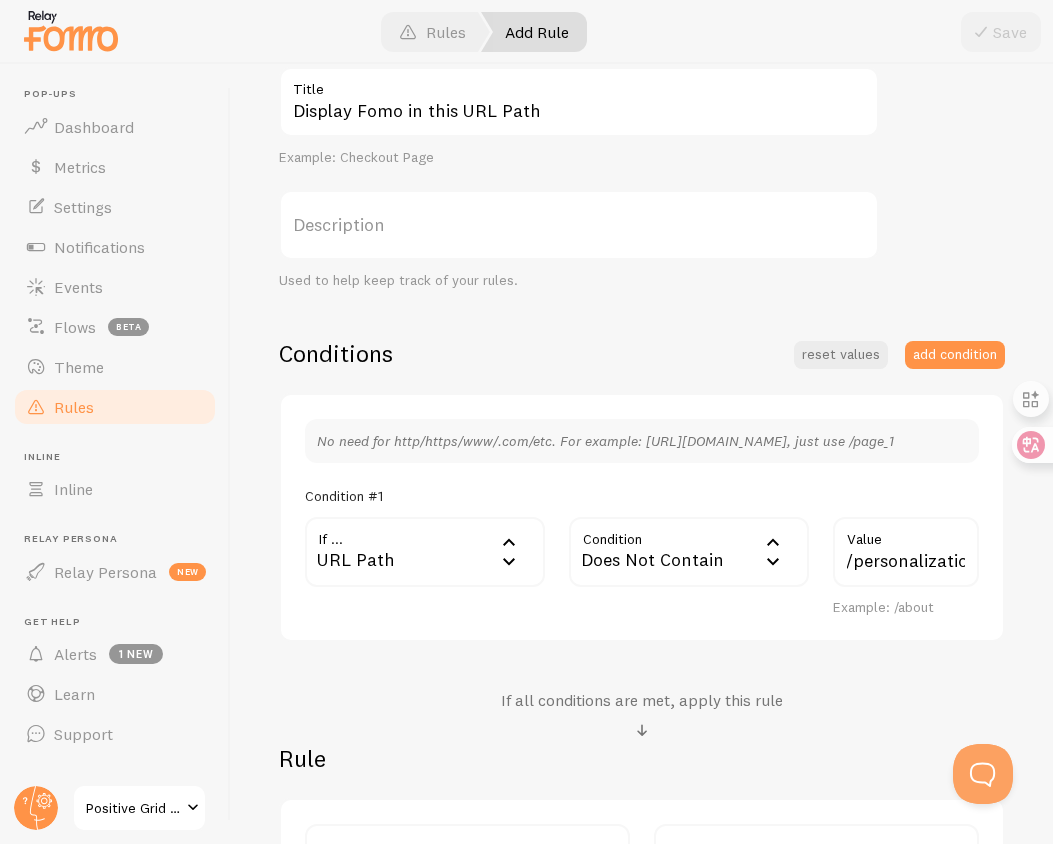 scroll, scrollTop: 0, scrollLeft: 0, axis: both 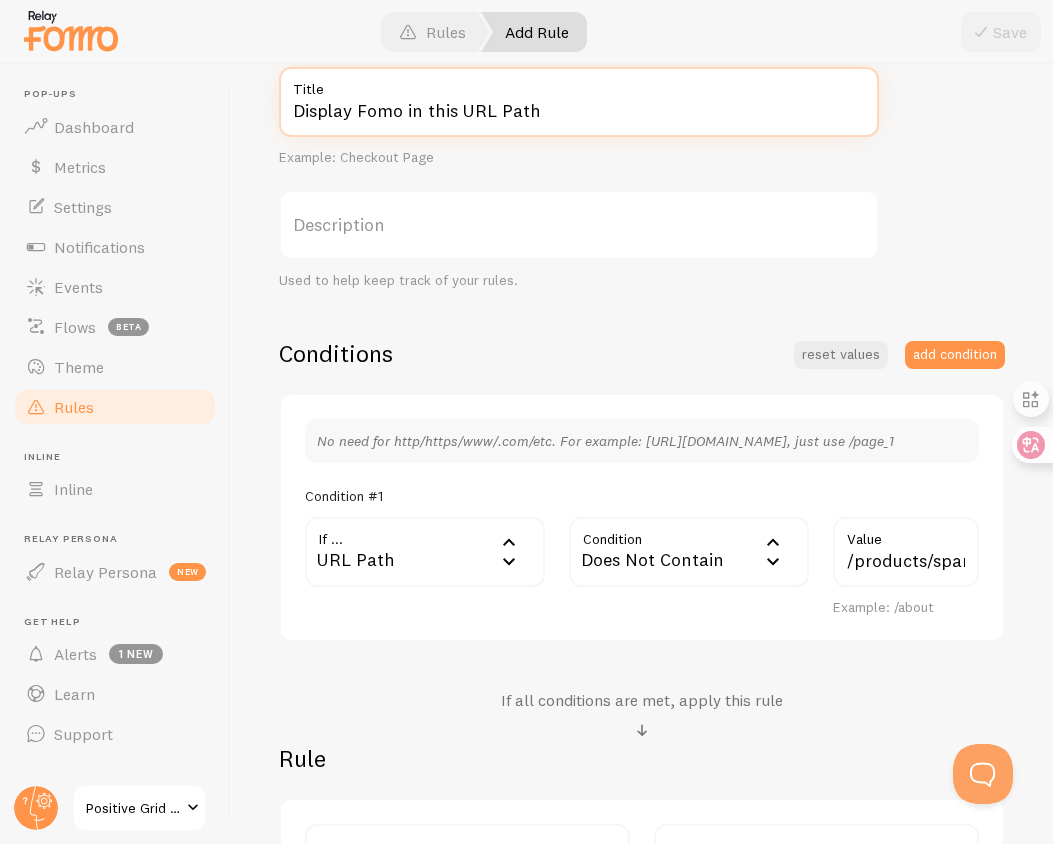 click on "Display Fomo in this URL Path" at bounding box center (579, 102) 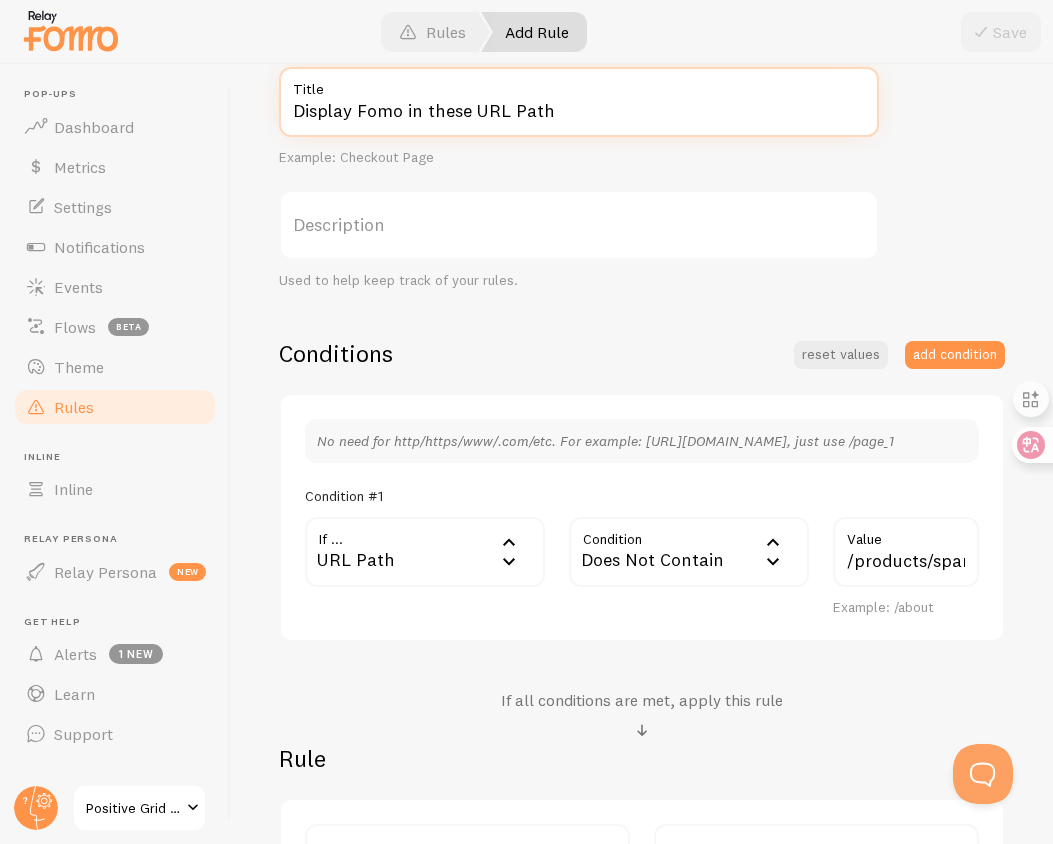 type on "Display Fomo in these URL Path" 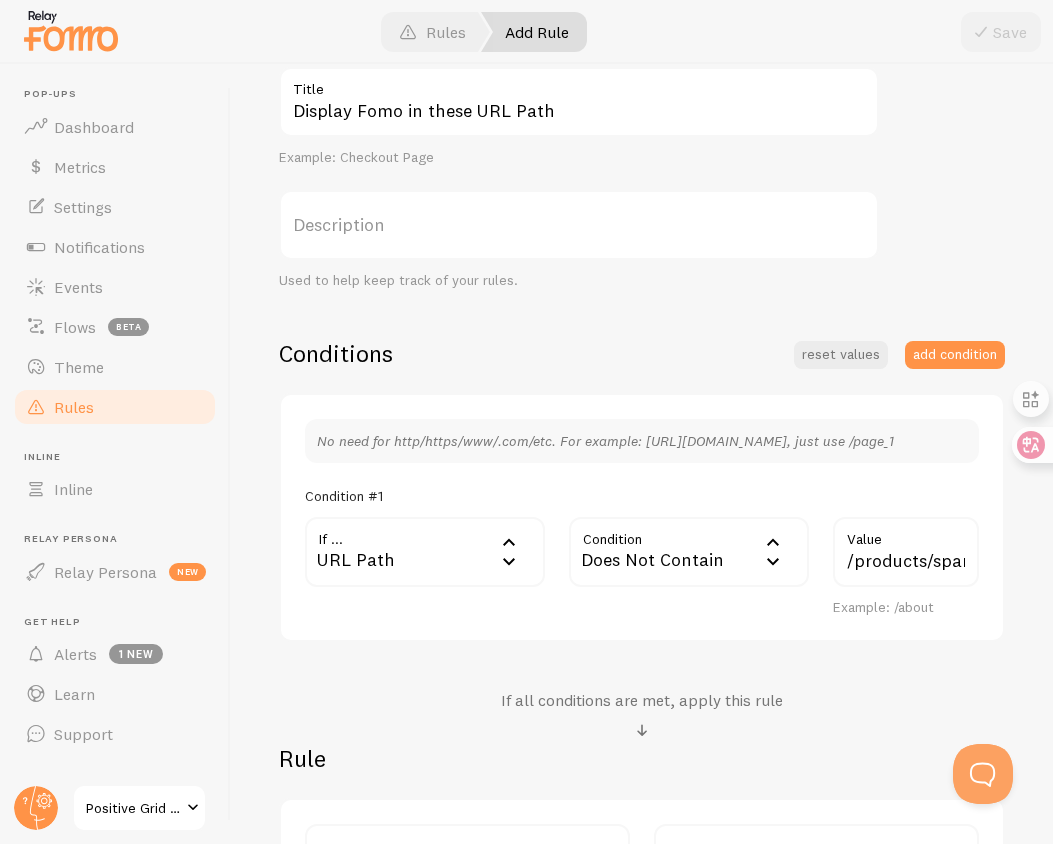 click on "Value" at bounding box center (906, 534) 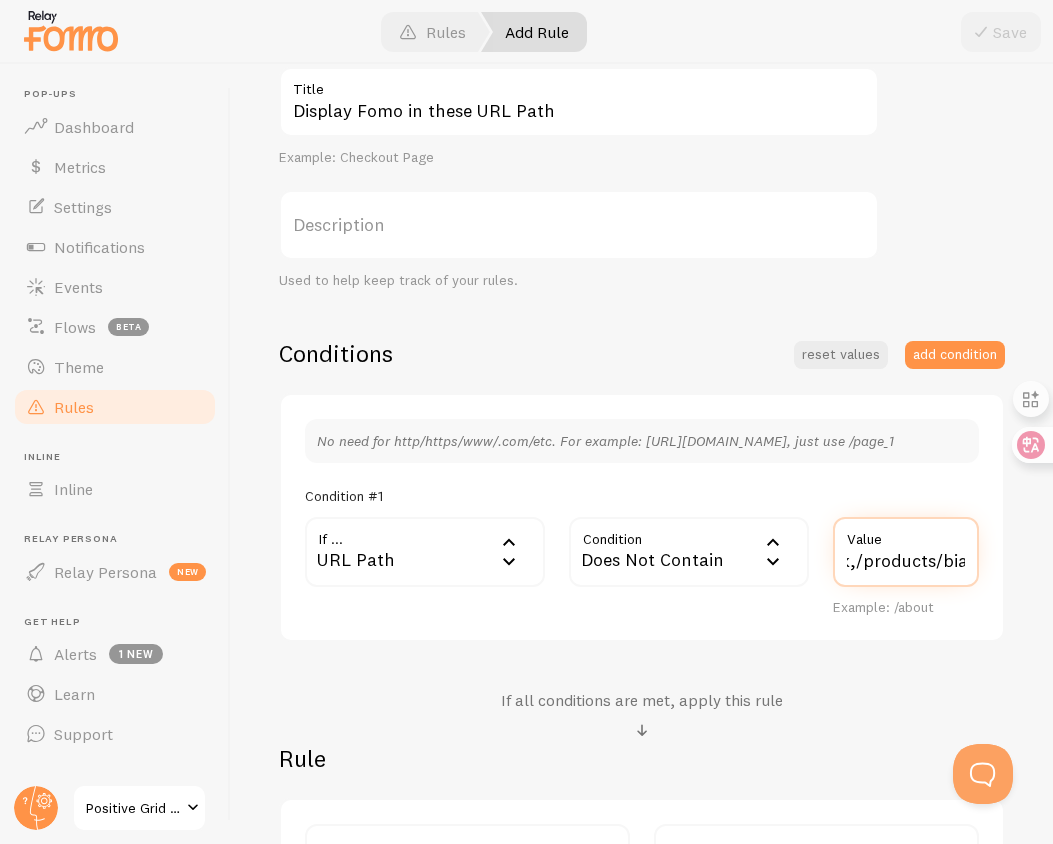 scroll, scrollTop: 0, scrollLeft: 193, axis: horizontal 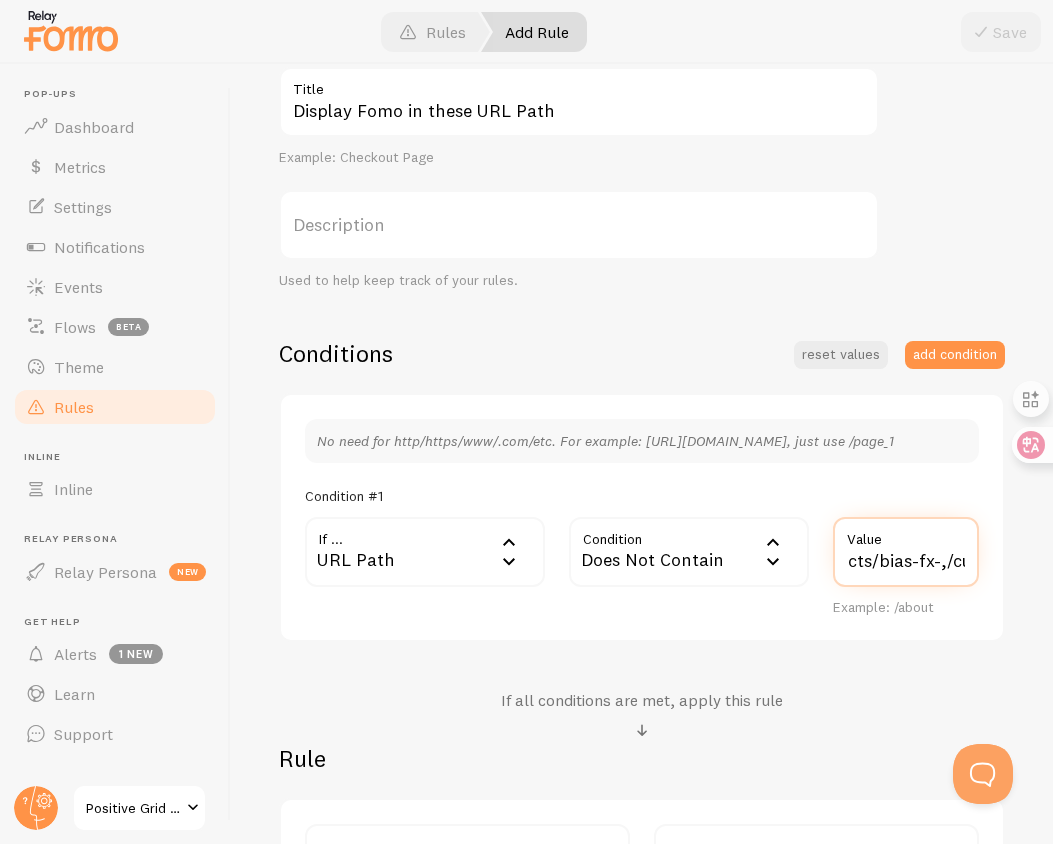 type on "/products/spark,/products/bias-fx,/custom,/personalization" 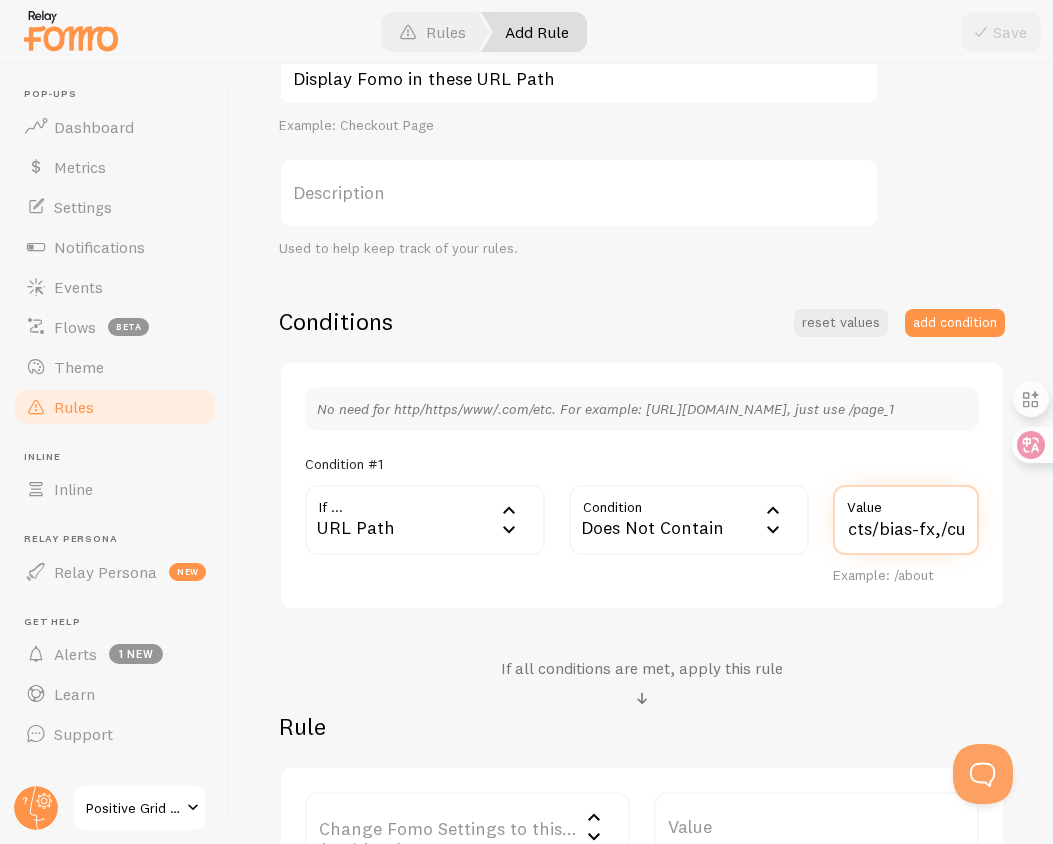 scroll, scrollTop: 258, scrollLeft: 0, axis: vertical 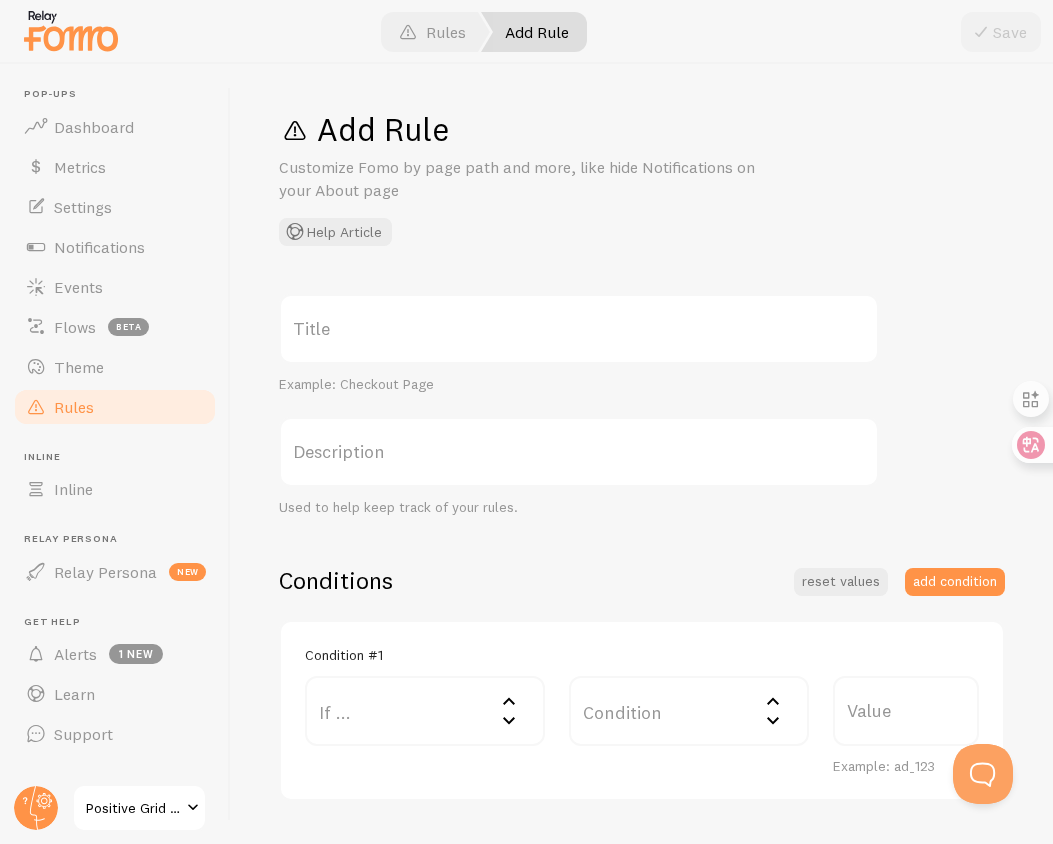 click on "Rules" at bounding box center (115, 407) 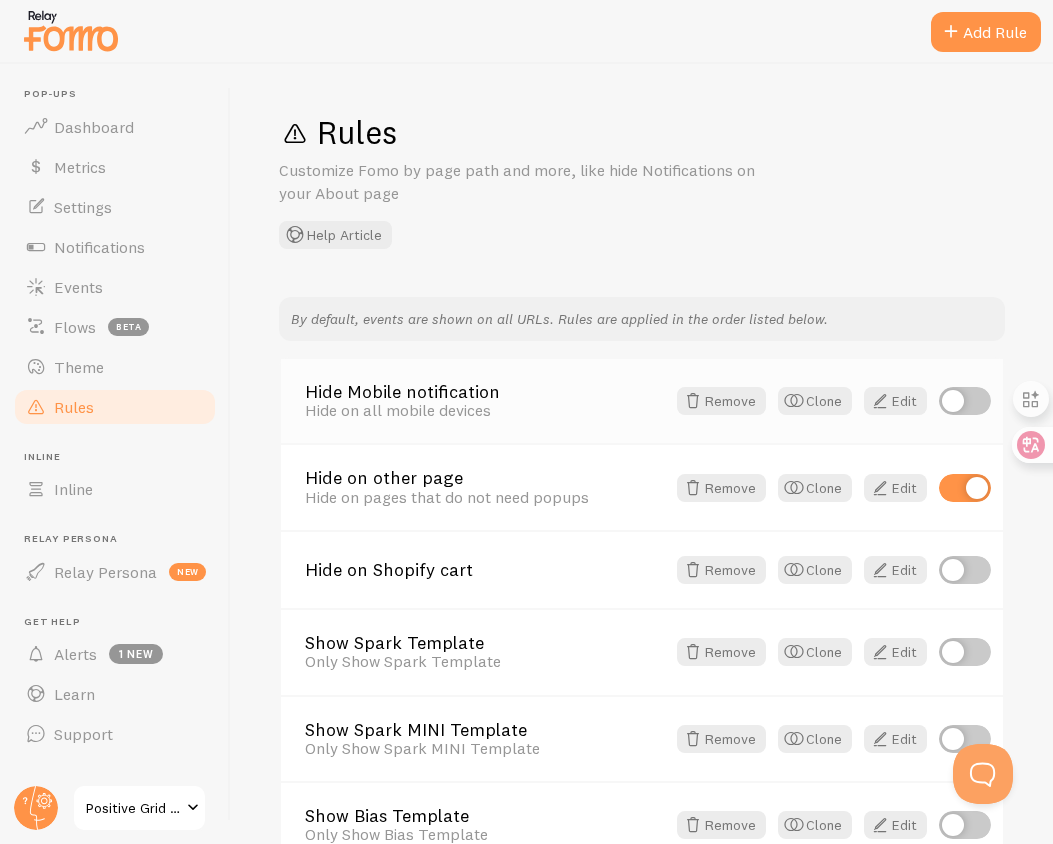 click at bounding box center [965, 401] 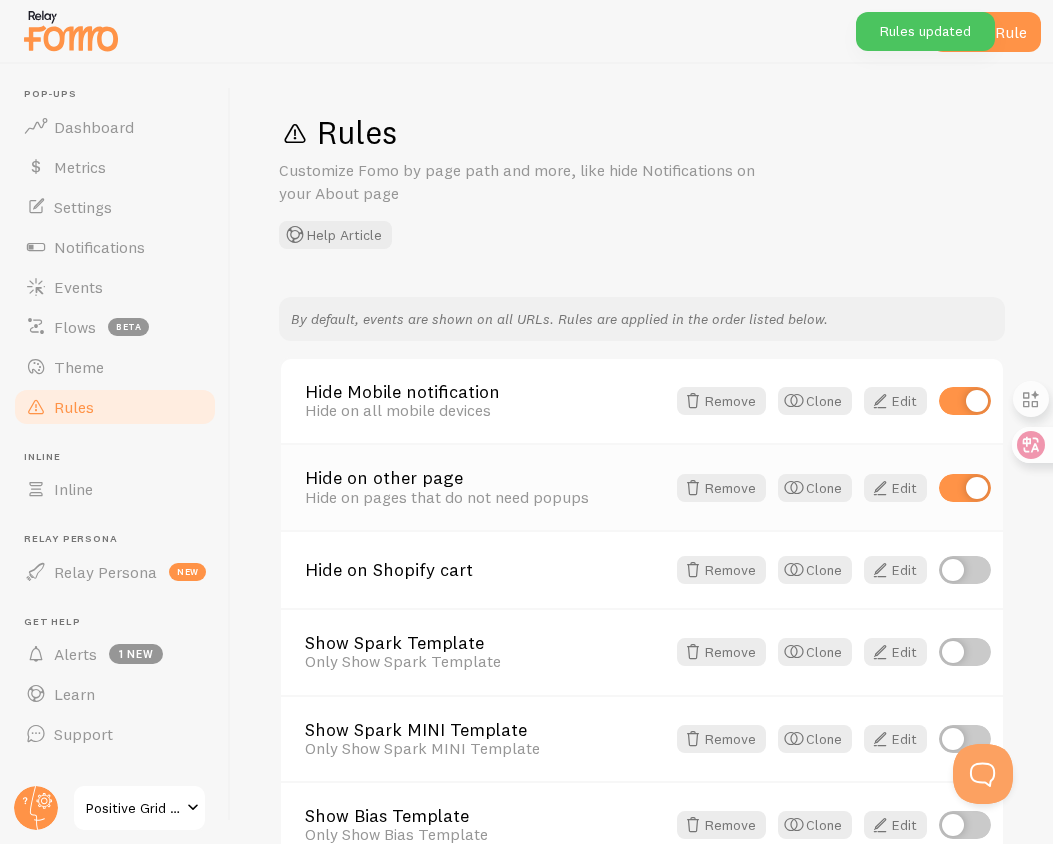 click on "Hide on other page" at bounding box center [485, 478] 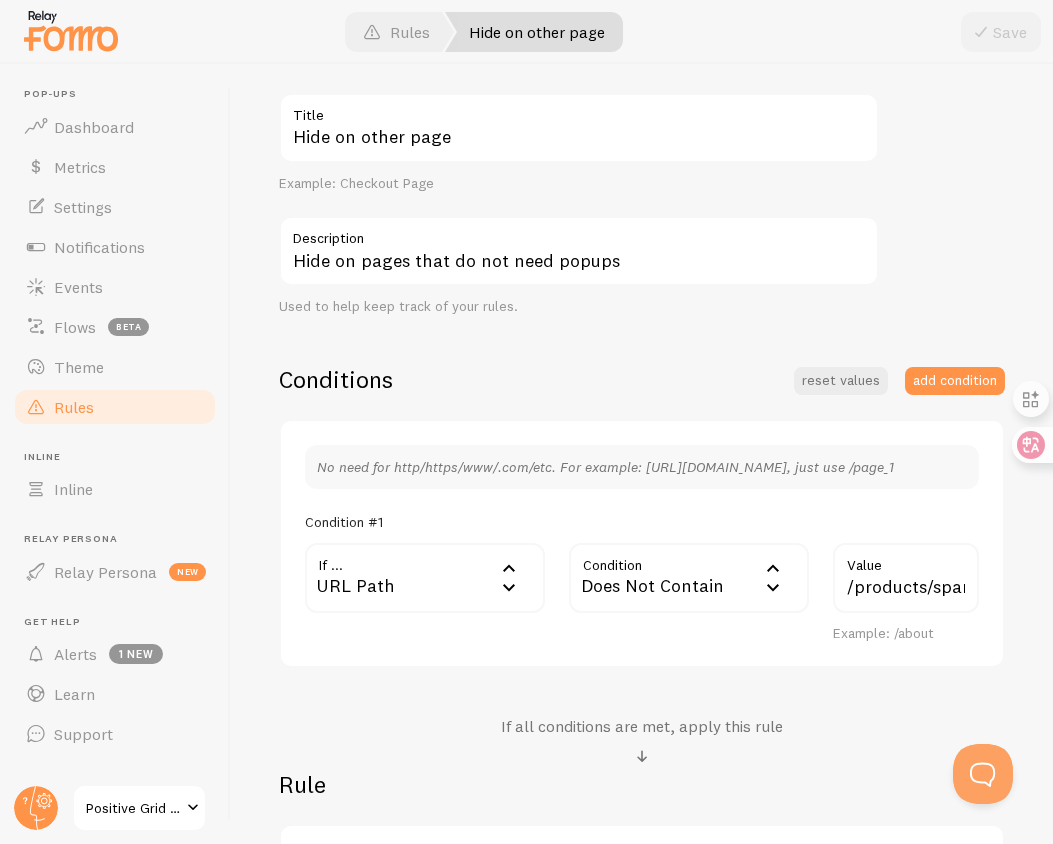 scroll, scrollTop: 319, scrollLeft: 0, axis: vertical 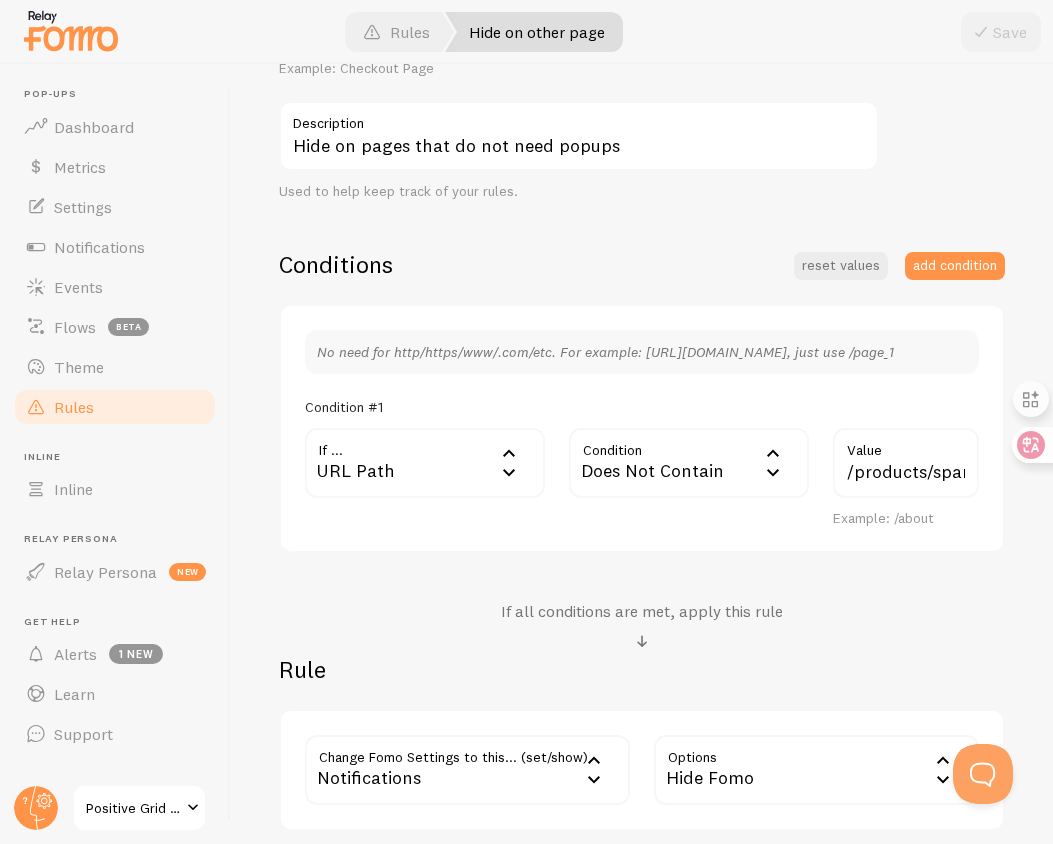 click on "Value" at bounding box center [906, 445] 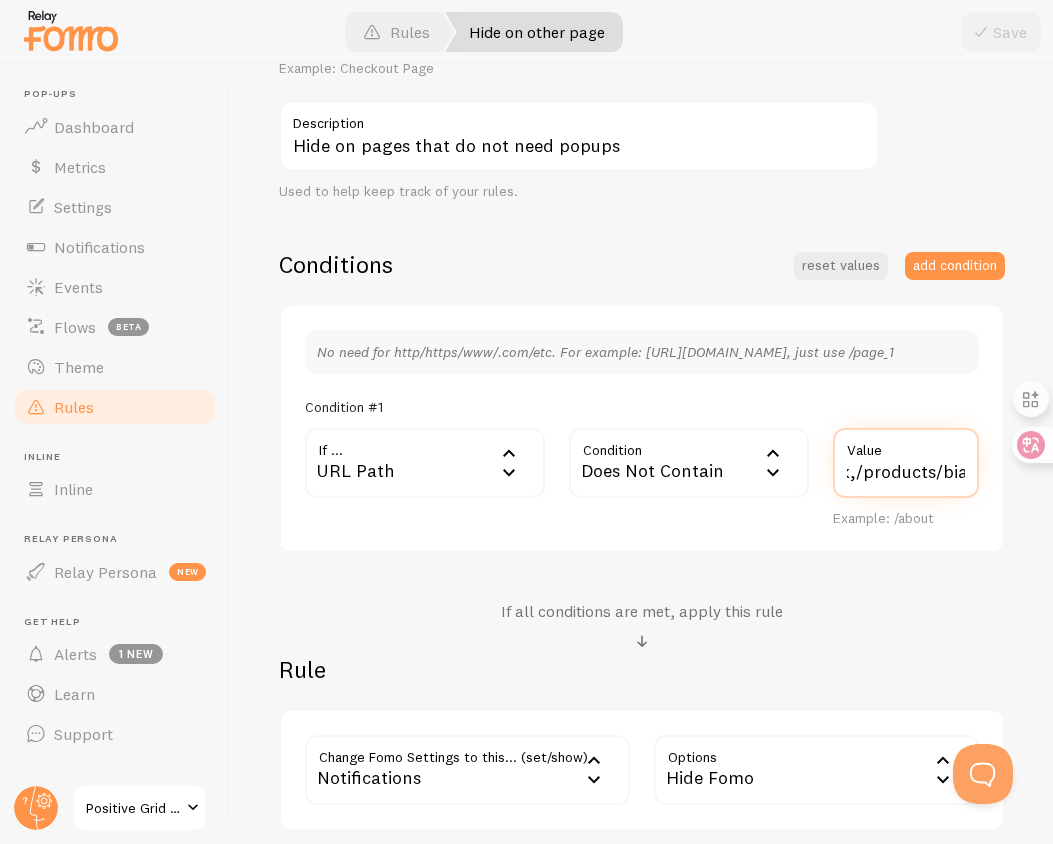 scroll, scrollTop: 0, scrollLeft: 193, axis: horizontal 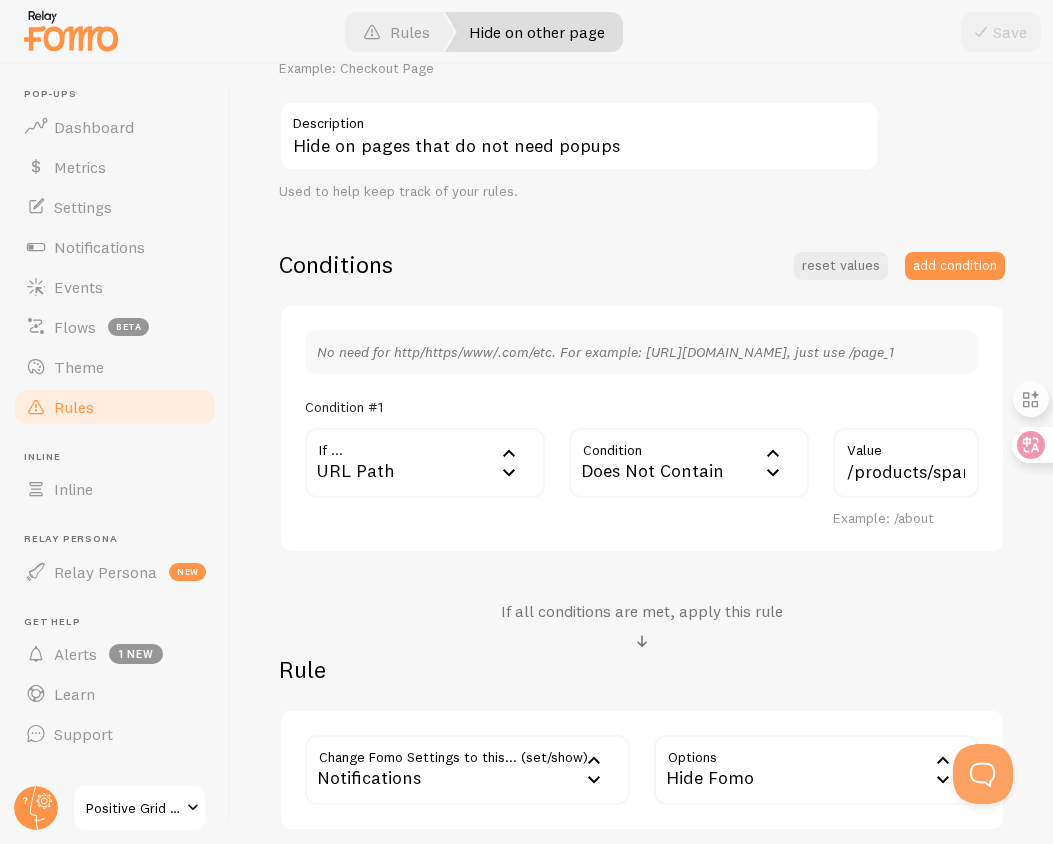 click on "Positive Grid - Staging" at bounding box center [139, 808] 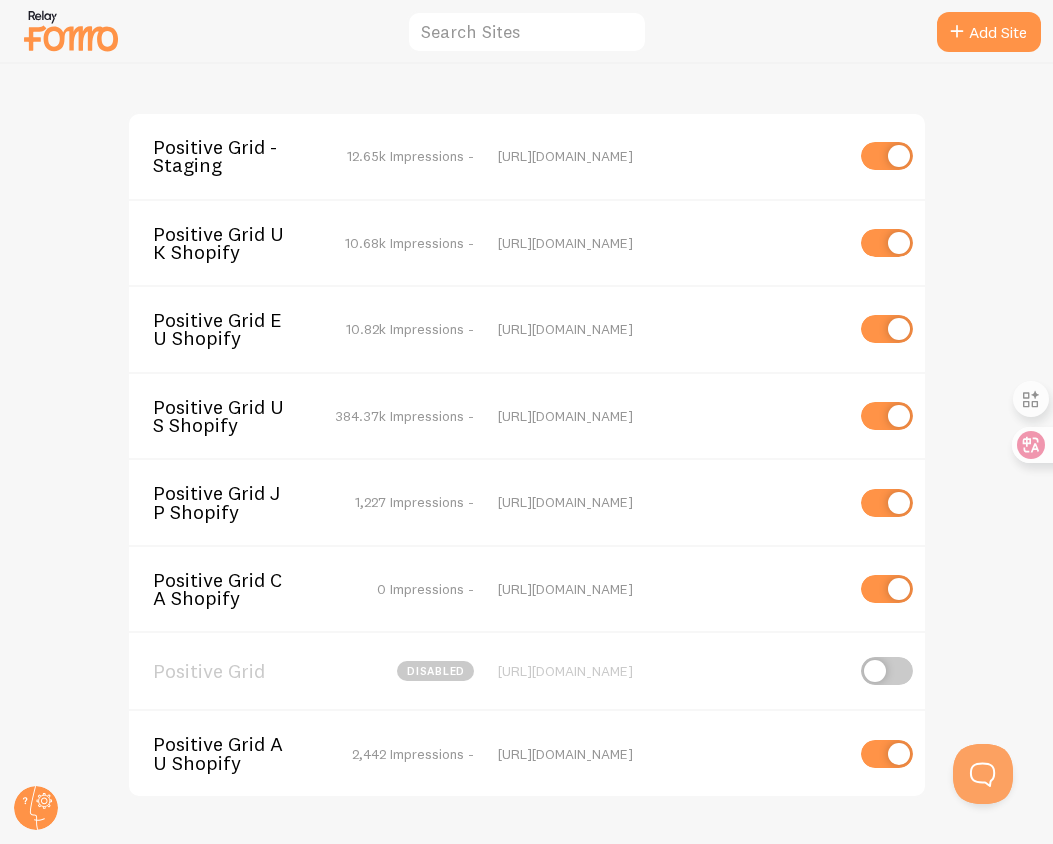 click on "Positive Grid - Staging    12.65k Impressions -   [URL][DOMAIN_NAME]         Positive Grid UK Shopify    10.68k Impressions -   [URL][DOMAIN_NAME]         Positive Grid EU Shopify    10.82k Impressions -   [URL][DOMAIN_NAME]         Positive Grid US Shopify    384.37k Impressions -   [URL][DOMAIN_NAME]         Positive Grid JP Shopify    1,227 Impressions -   [URL][DOMAIN_NAME]         Positive Grid CA Shopify    0 Impressions -   [URL][DOMAIN_NAME]         Positive Grid   disabled   [URL][DOMAIN_NAME]         Positive Grid AU Shopify    2,442 Impressions -   [URL][DOMAIN_NAME]" at bounding box center (527, 454) 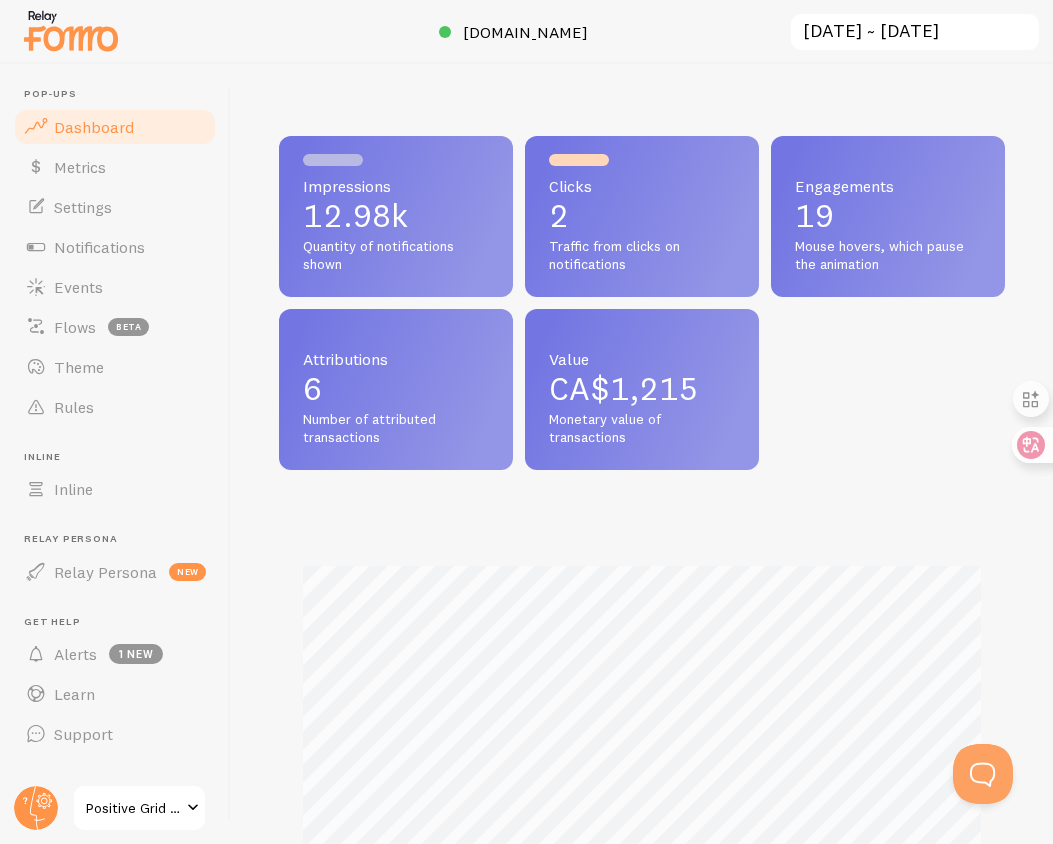 scroll, scrollTop: 999474, scrollLeft: 999274, axis: both 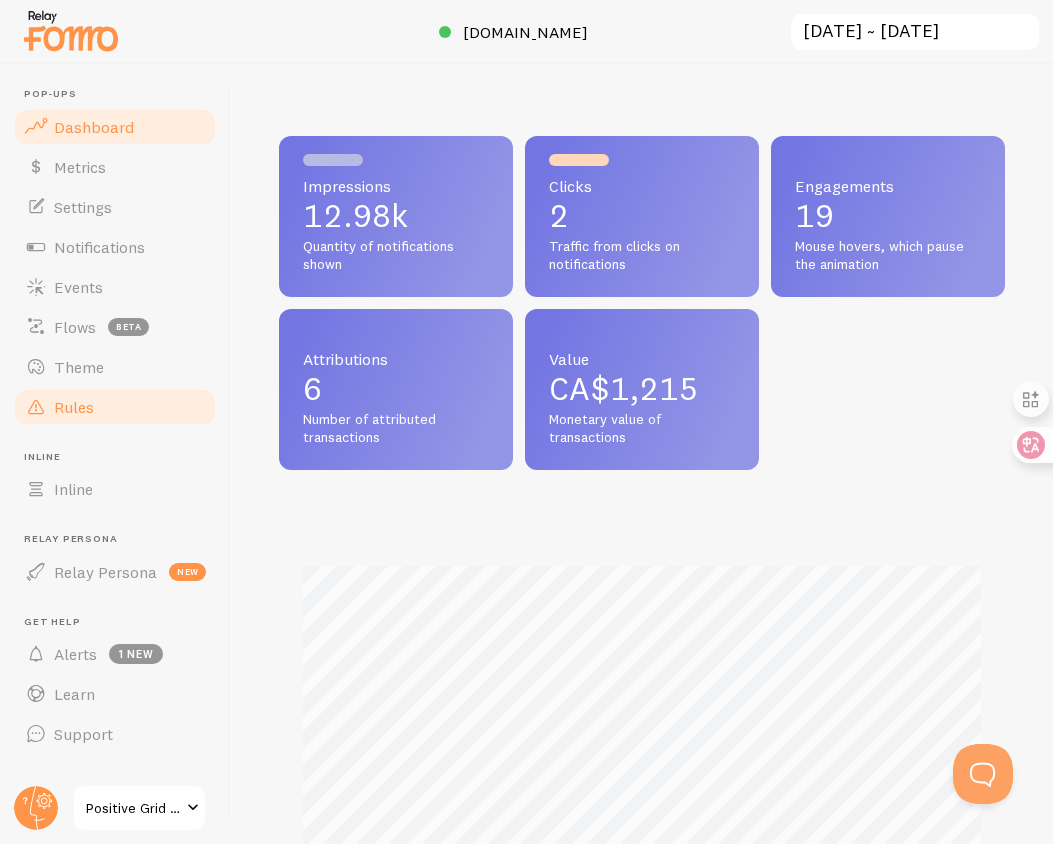 click on "Rules" at bounding box center [115, 407] 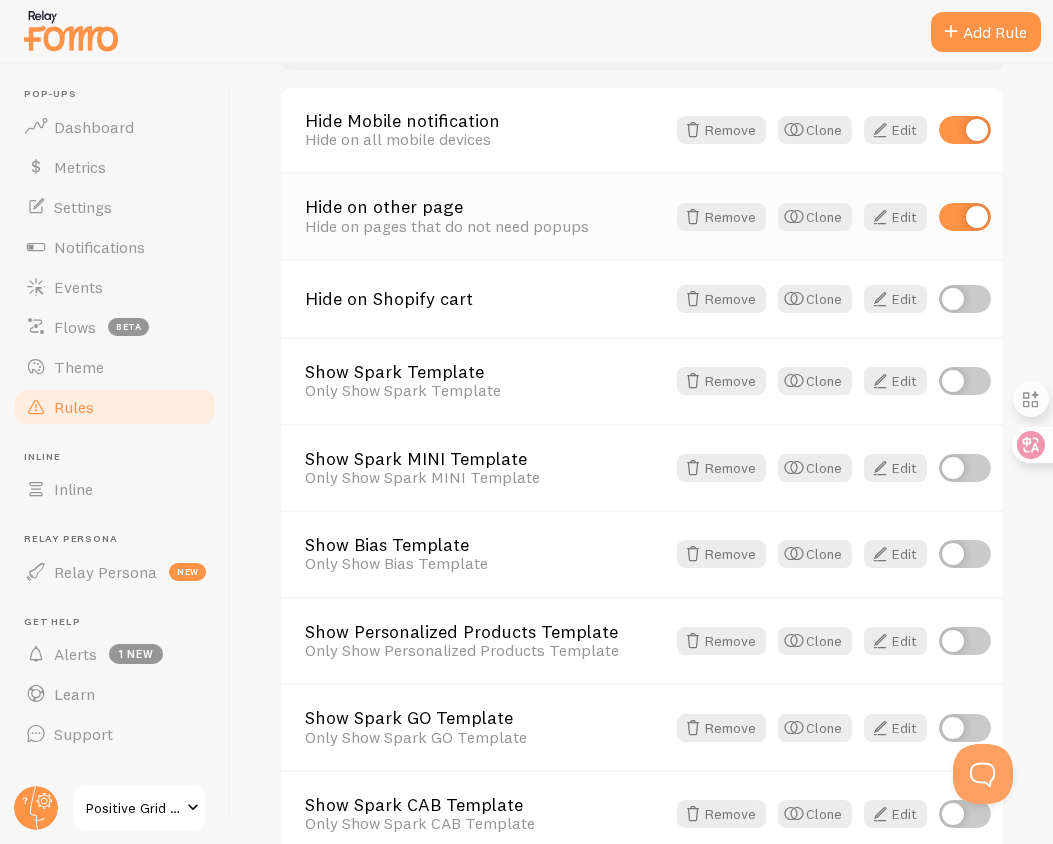 scroll, scrollTop: 381, scrollLeft: 0, axis: vertical 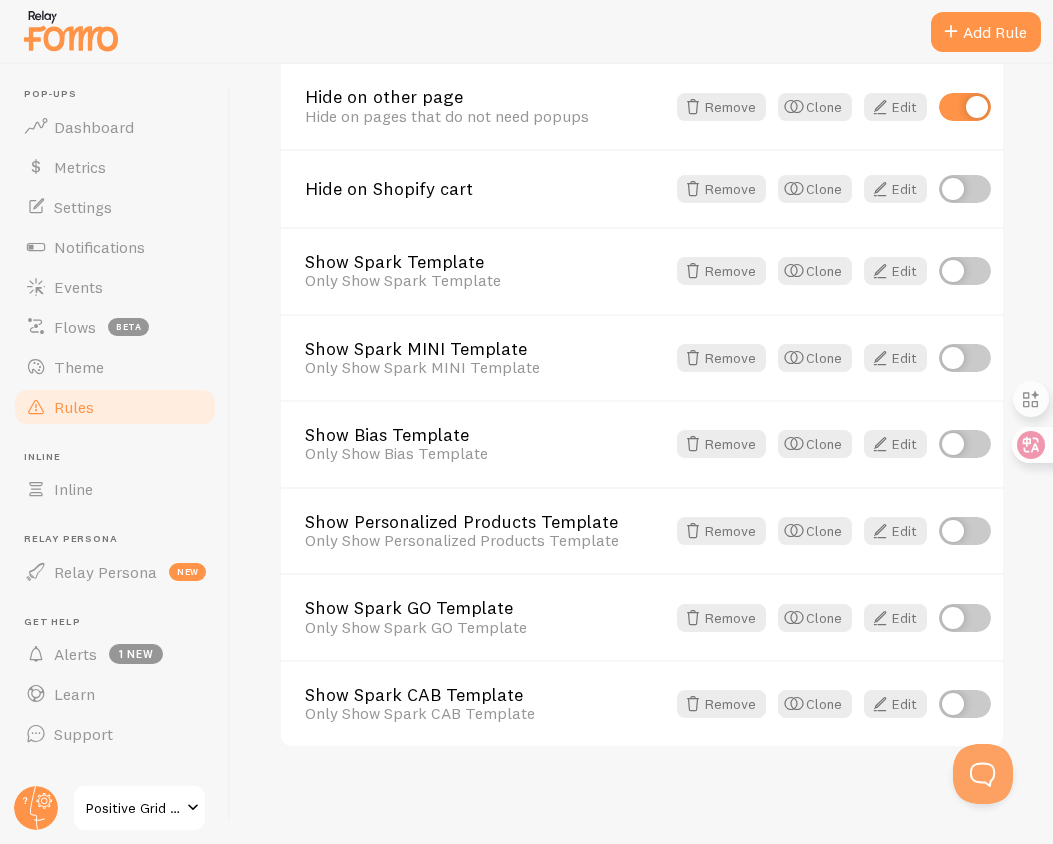 click on "Positive Grid - Staging" at bounding box center [133, 808] 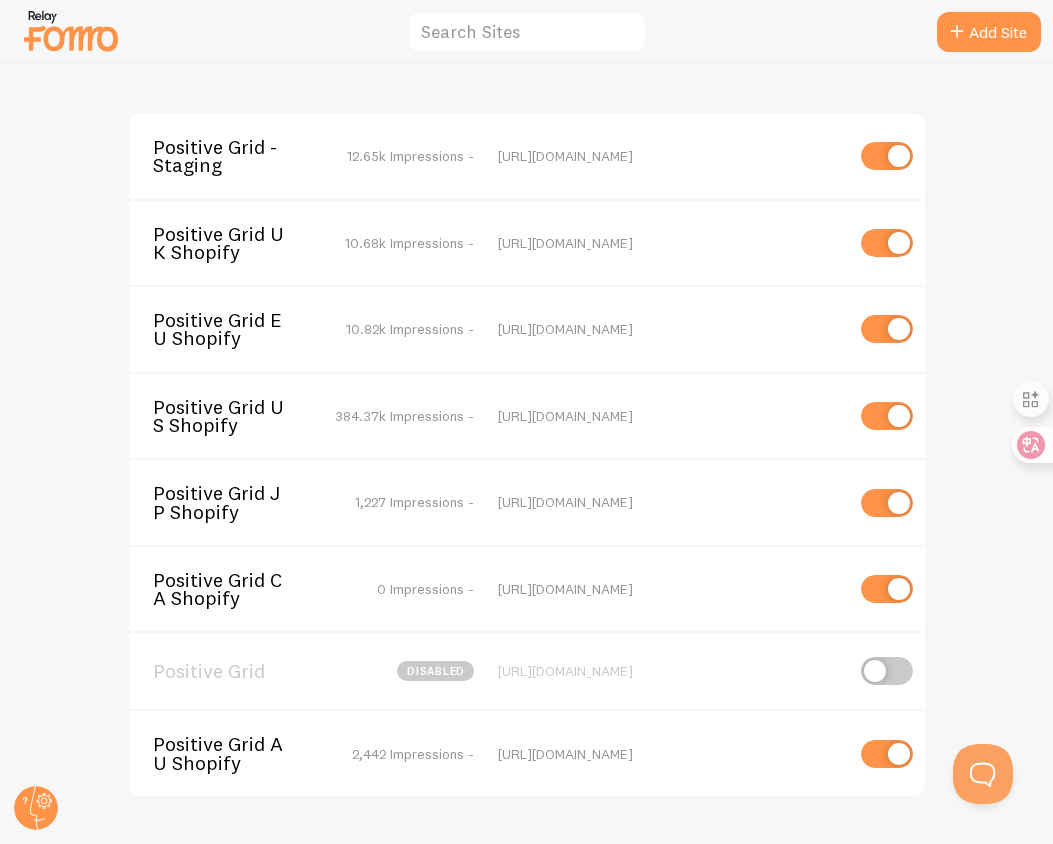 click on "Positive Grid US Shopify" at bounding box center (233, 416) 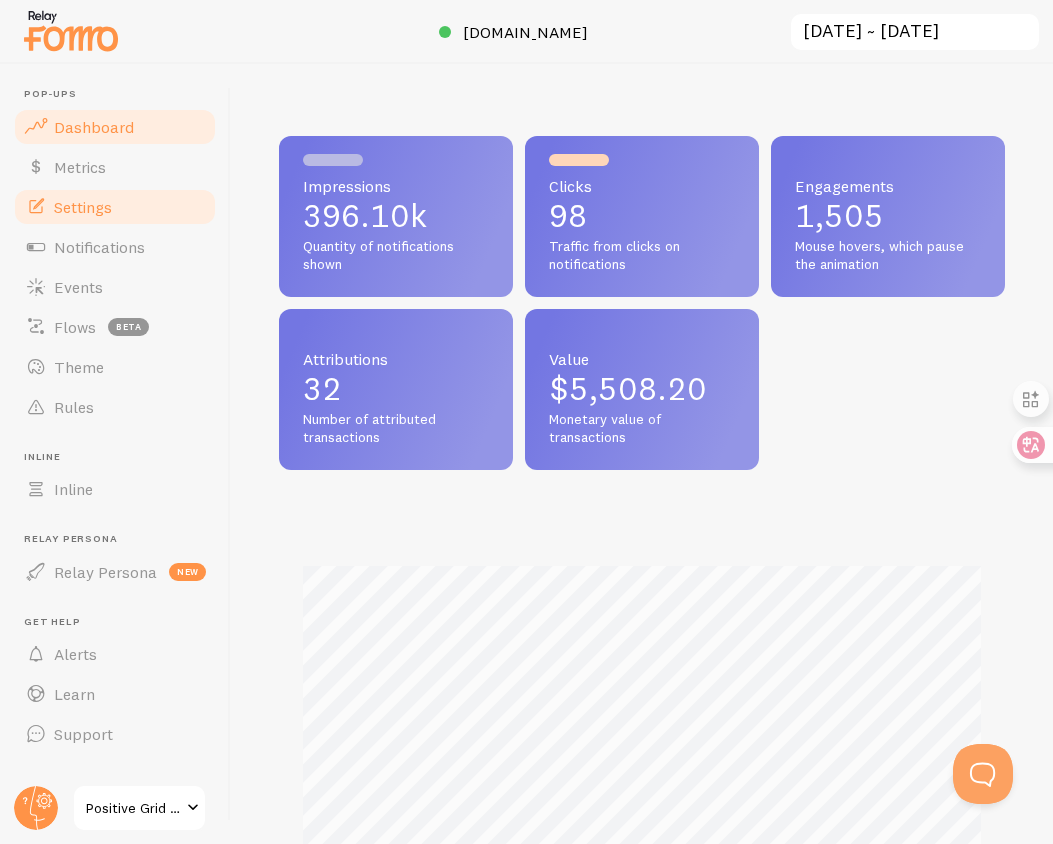 scroll, scrollTop: 999474, scrollLeft: 999274, axis: both 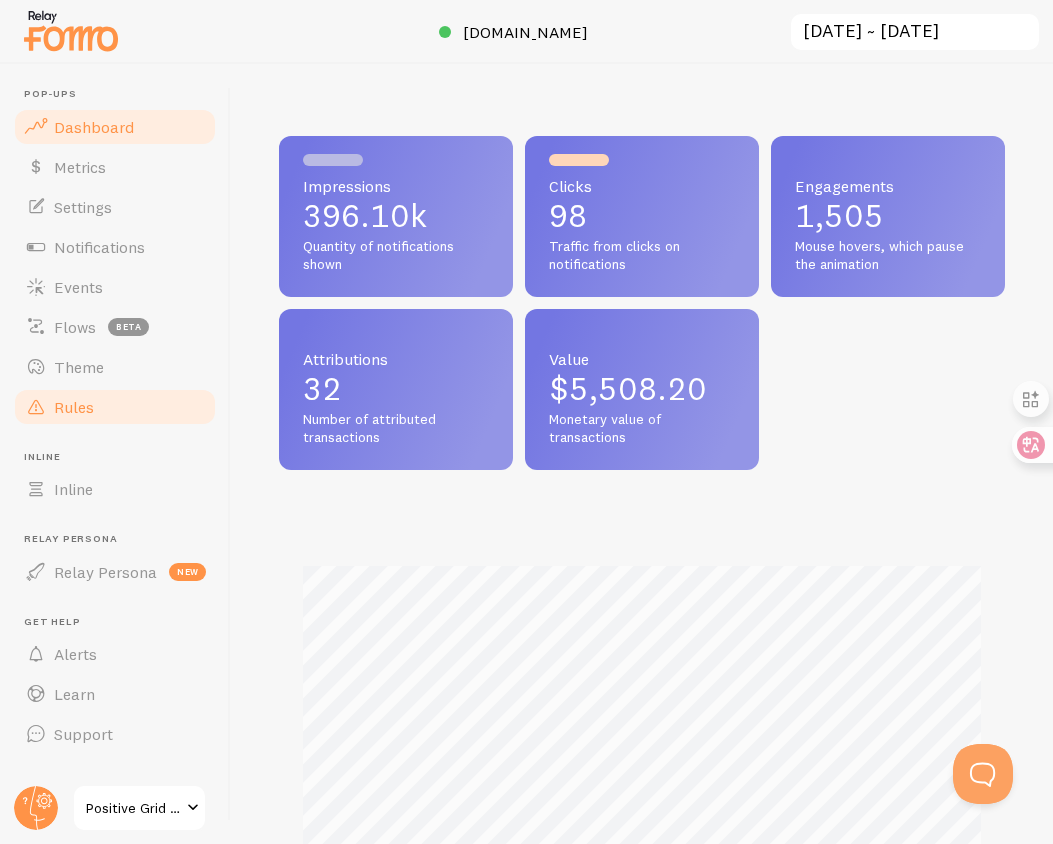 click on "Rules" at bounding box center [115, 407] 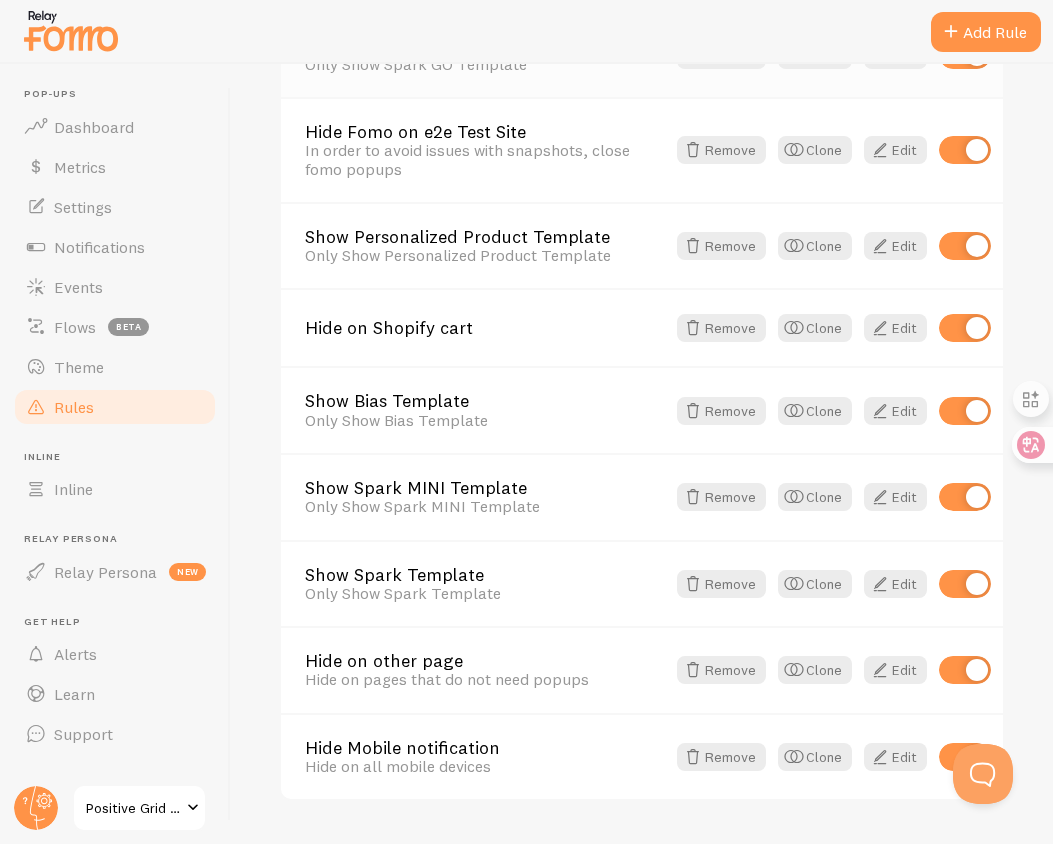 scroll, scrollTop: 564, scrollLeft: 0, axis: vertical 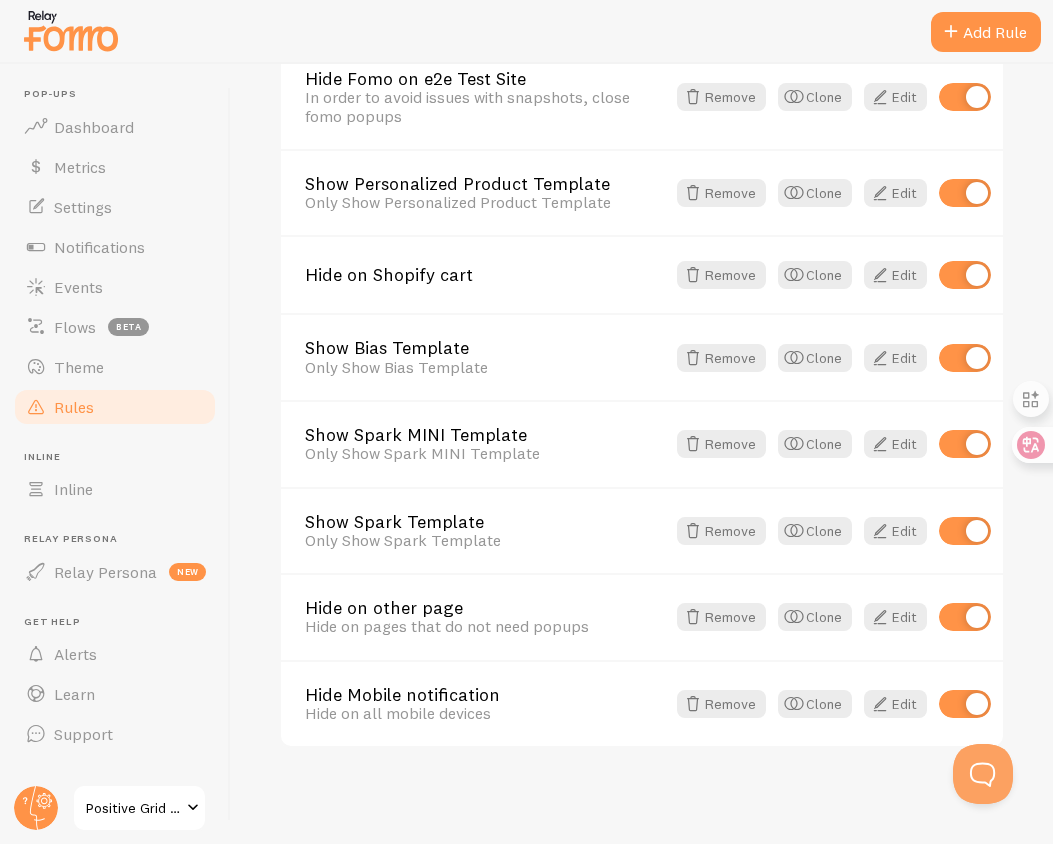 click on "Positive Grid US Shopify" at bounding box center [133, 808] 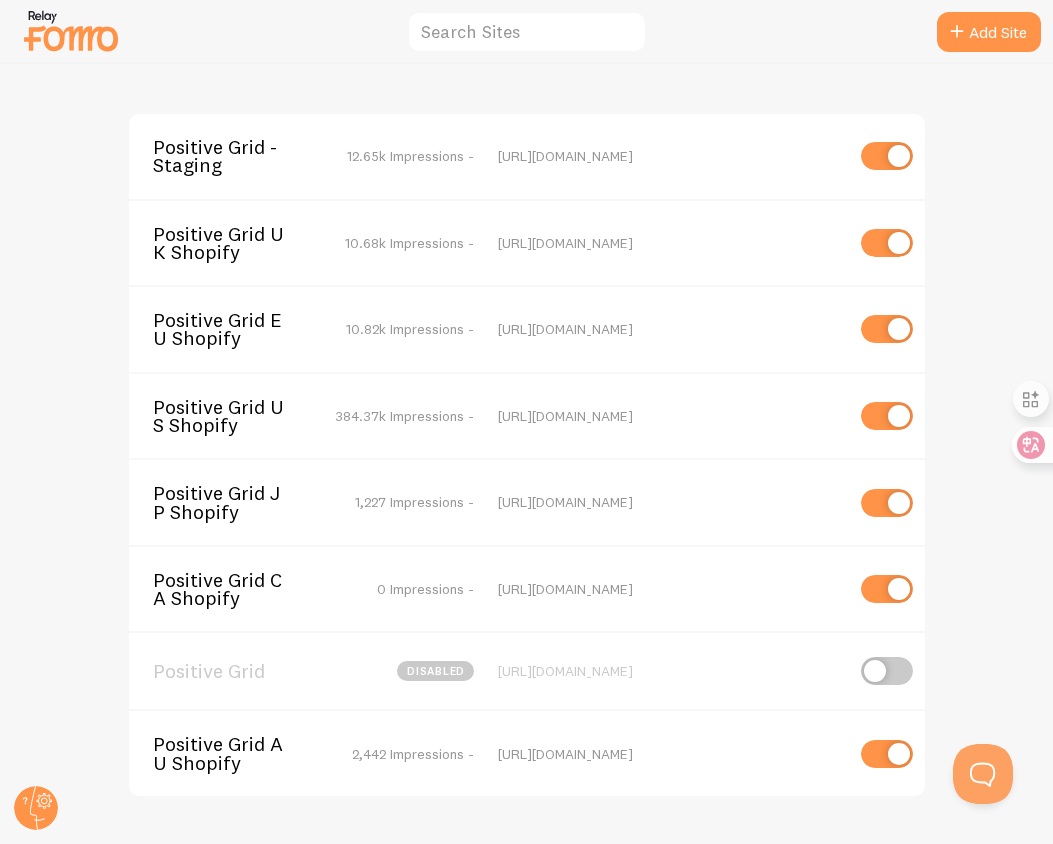 click on "Positive Grid - Staging" at bounding box center (233, 156) 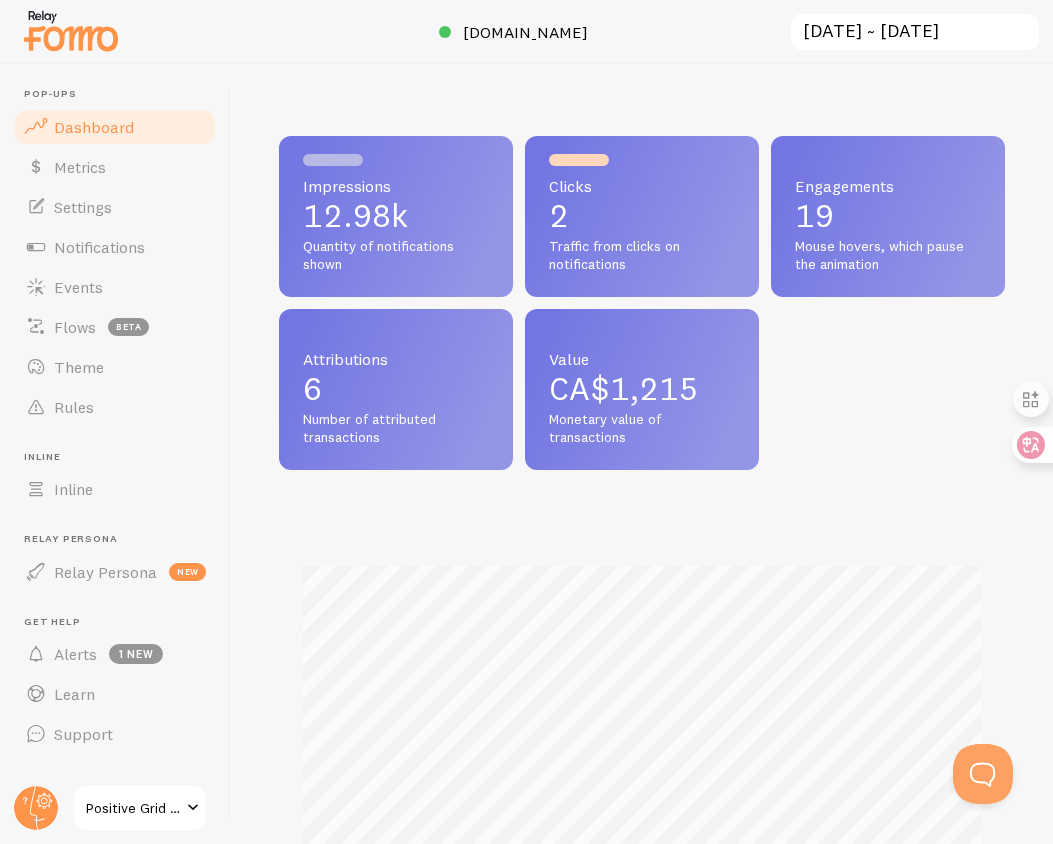scroll, scrollTop: 999474, scrollLeft: 999274, axis: both 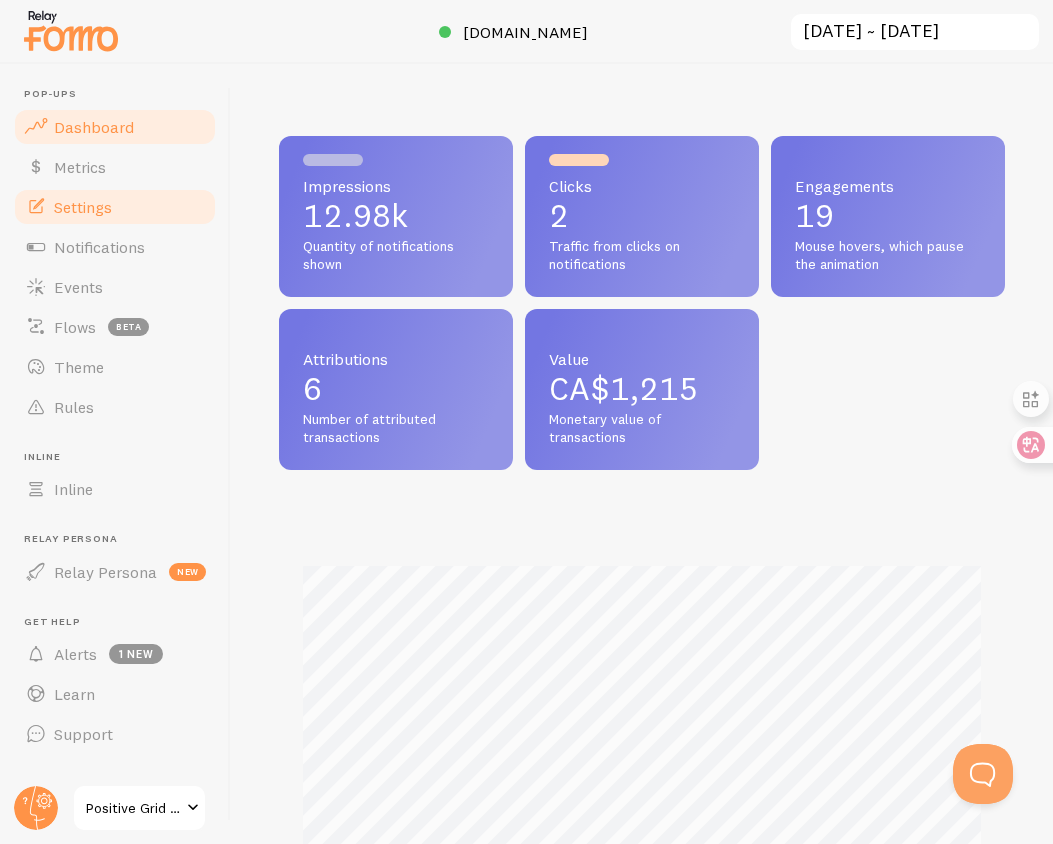click on "Settings" at bounding box center (115, 207) 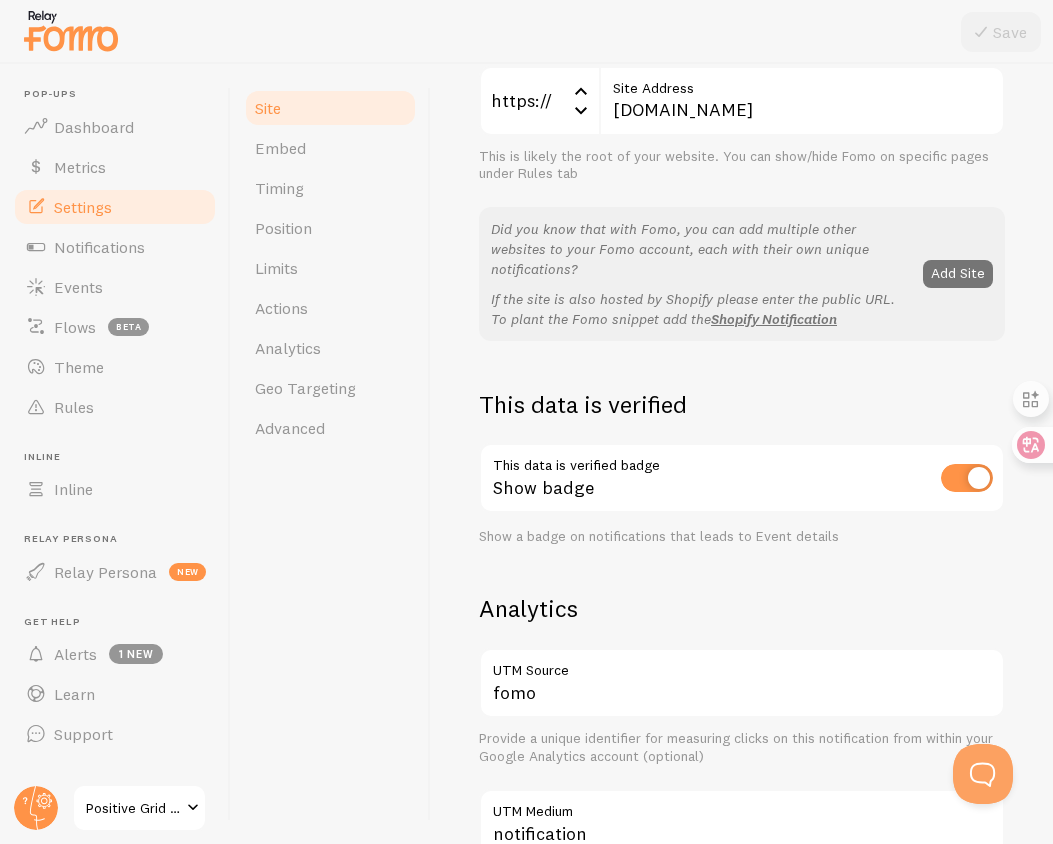 scroll, scrollTop: 527, scrollLeft: 0, axis: vertical 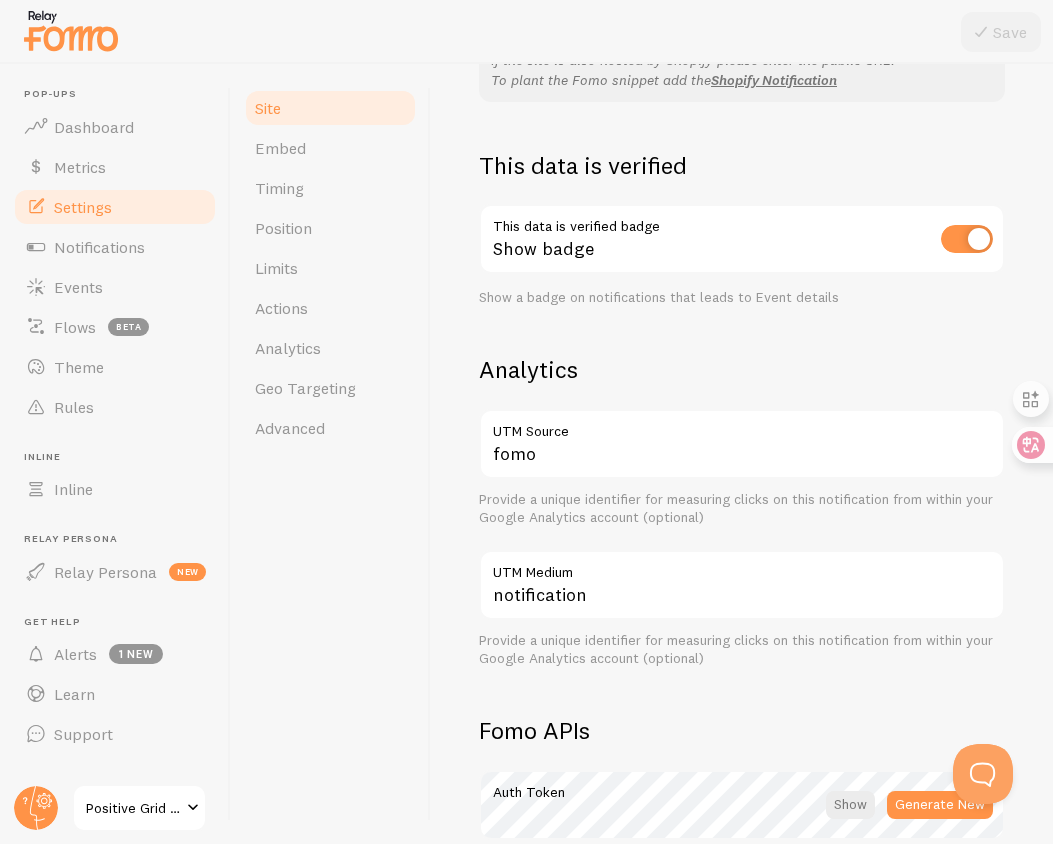 click on "Positive Grid - Staging" at bounding box center (139, 808) 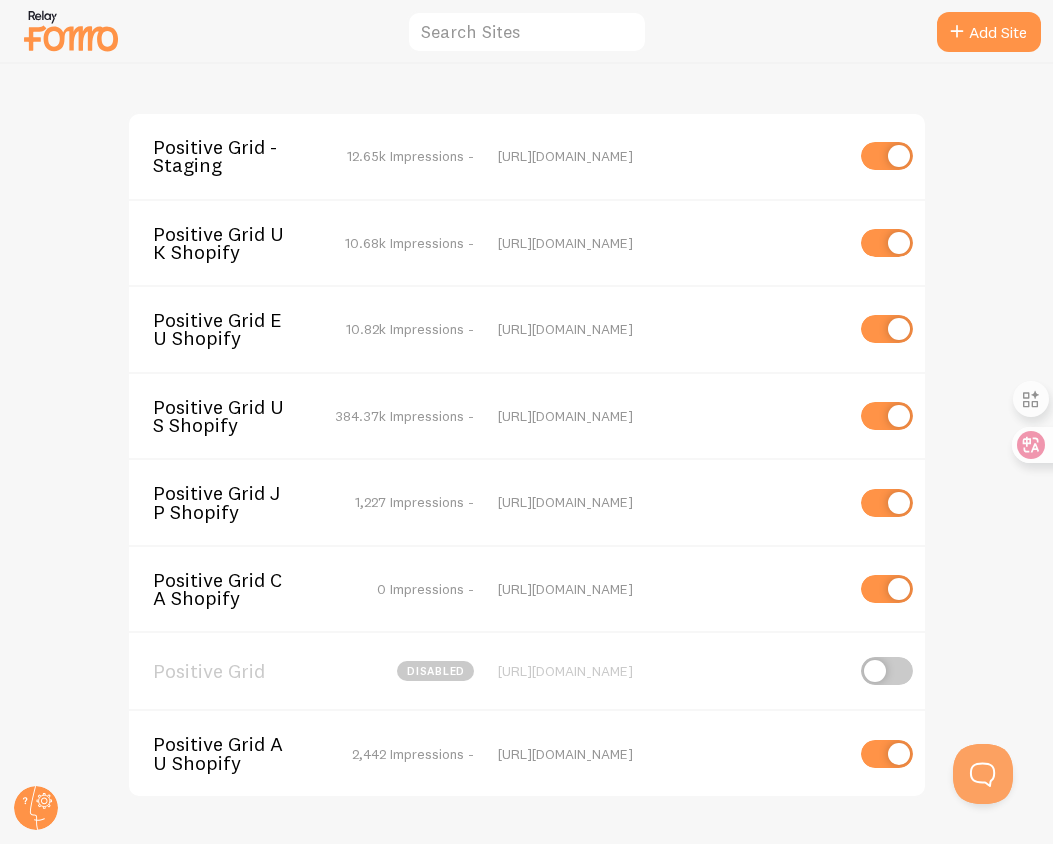 click on "Positive Grid US Shopify" at bounding box center (233, 416) 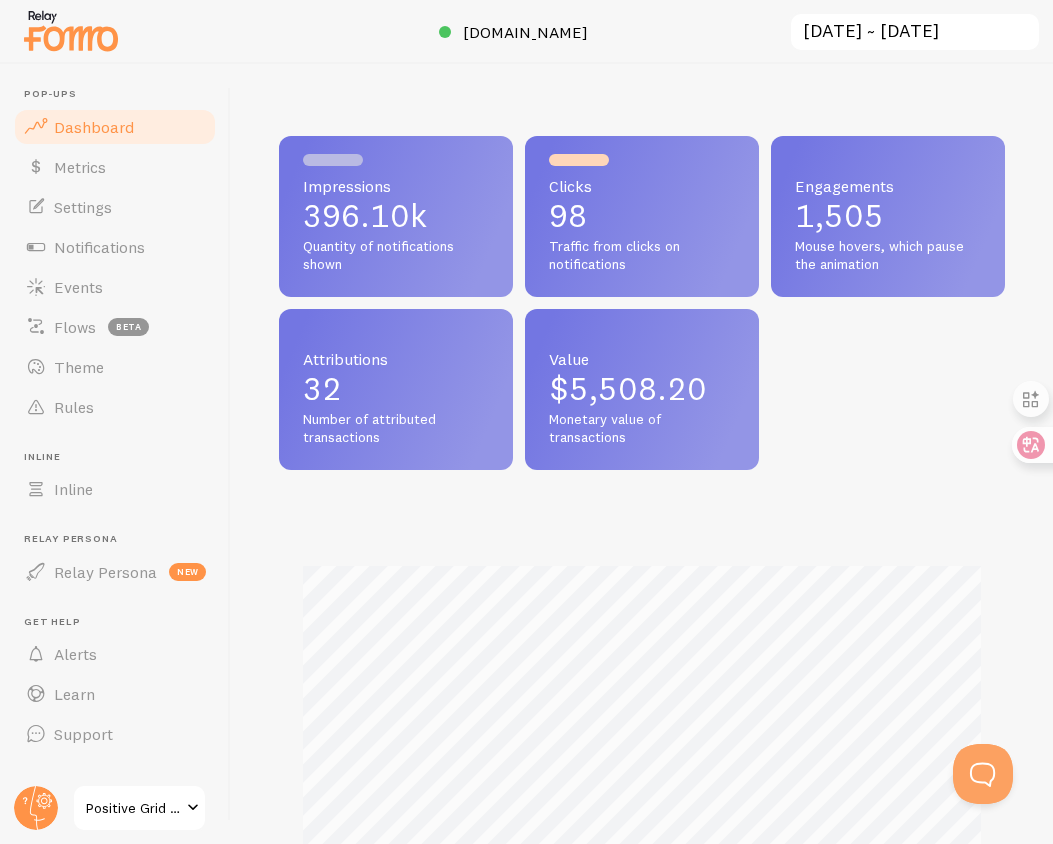 scroll, scrollTop: 999474, scrollLeft: 999274, axis: both 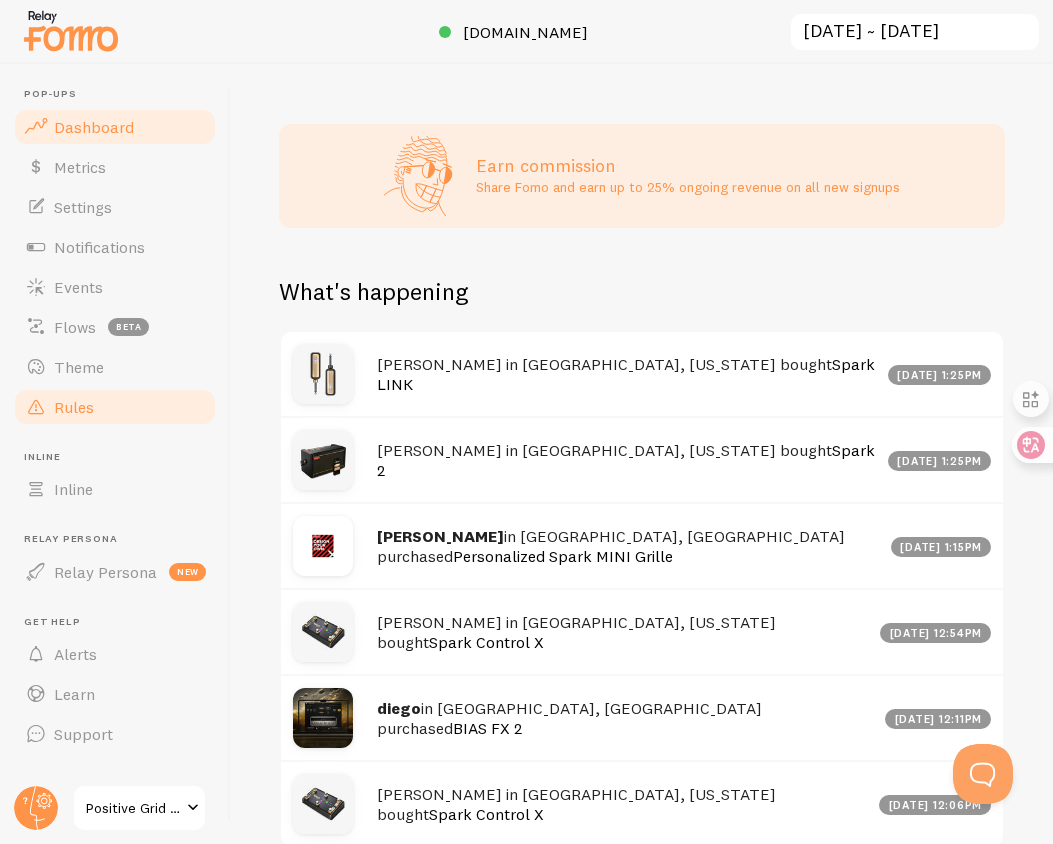click on "Rules" at bounding box center [115, 407] 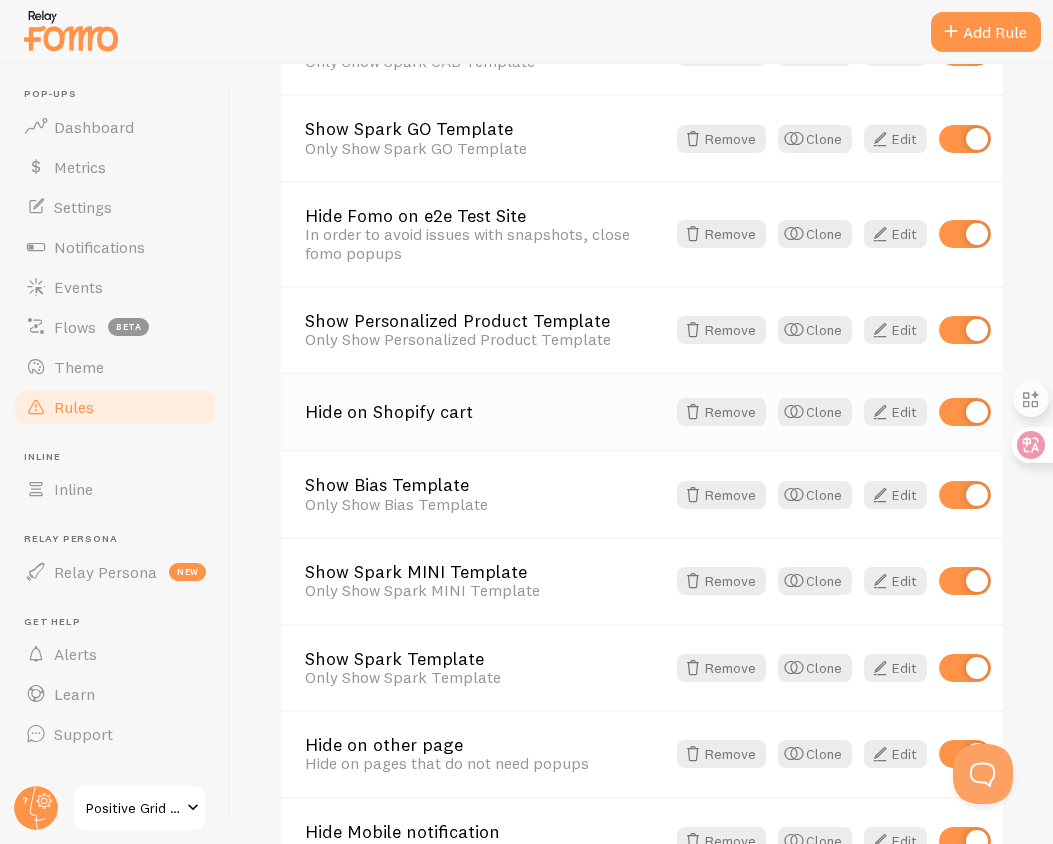 scroll, scrollTop: 564, scrollLeft: 0, axis: vertical 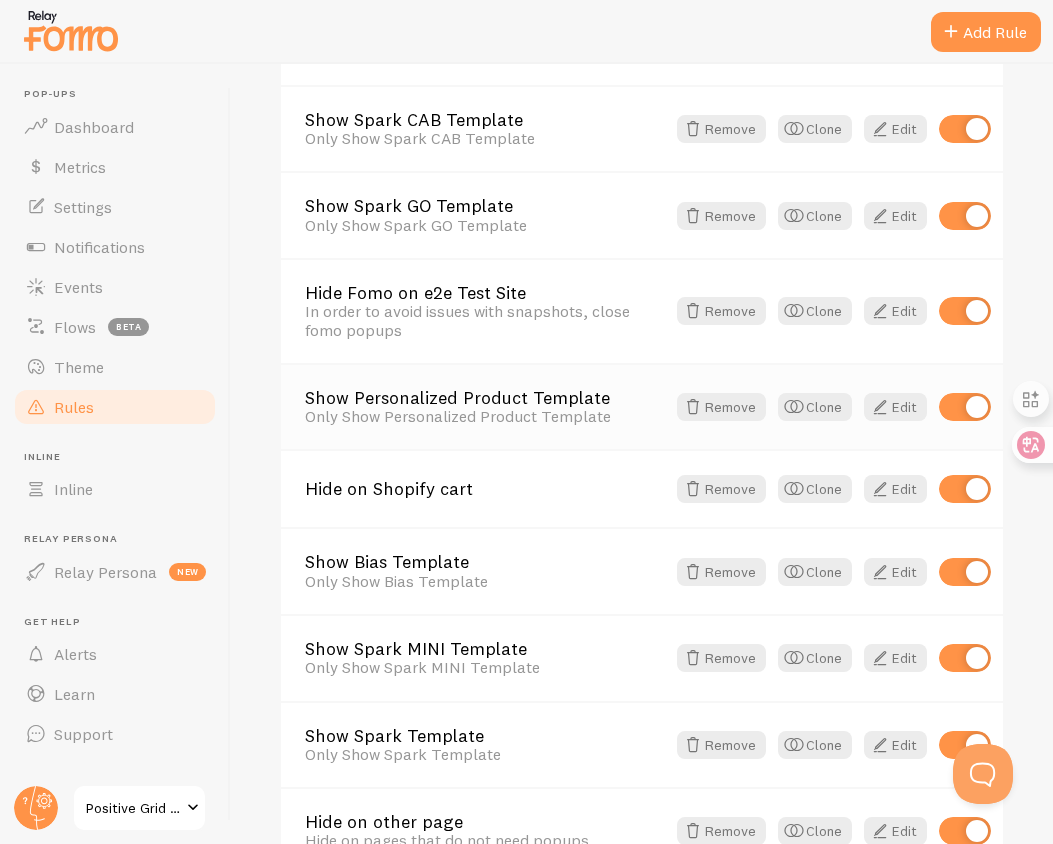 click on "Show Personalized Product Template" at bounding box center (485, 398) 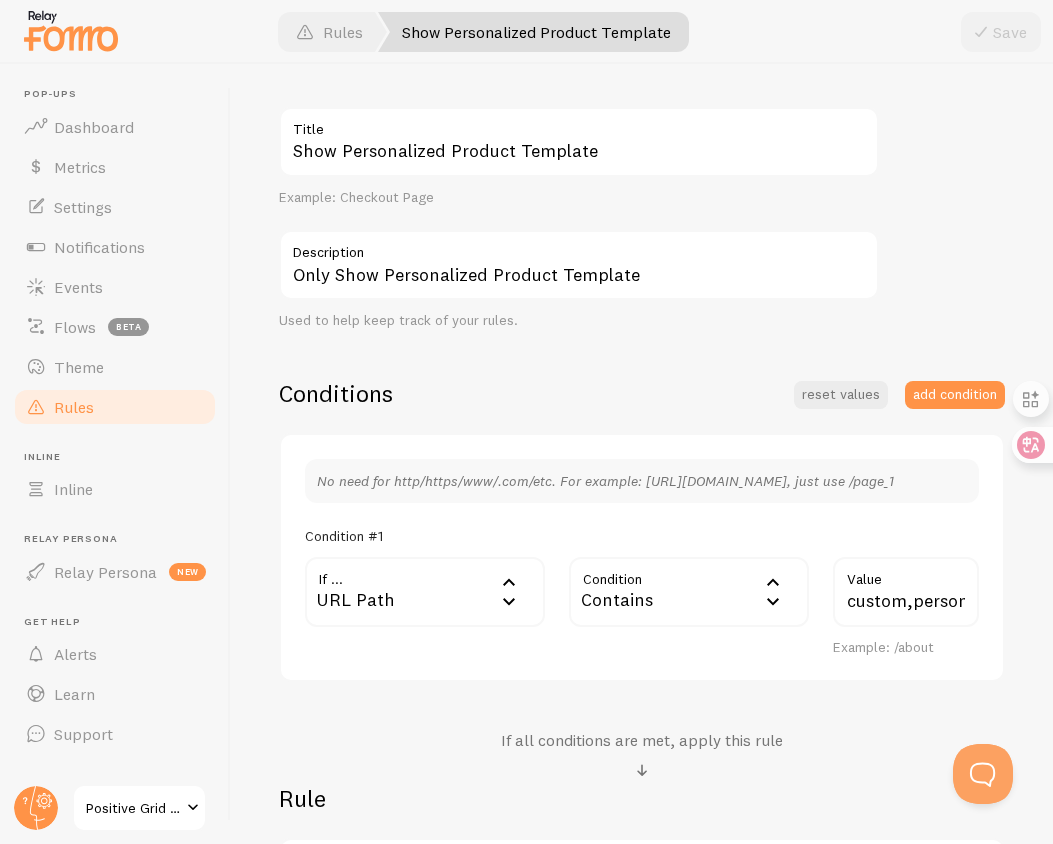 scroll, scrollTop: 191, scrollLeft: 0, axis: vertical 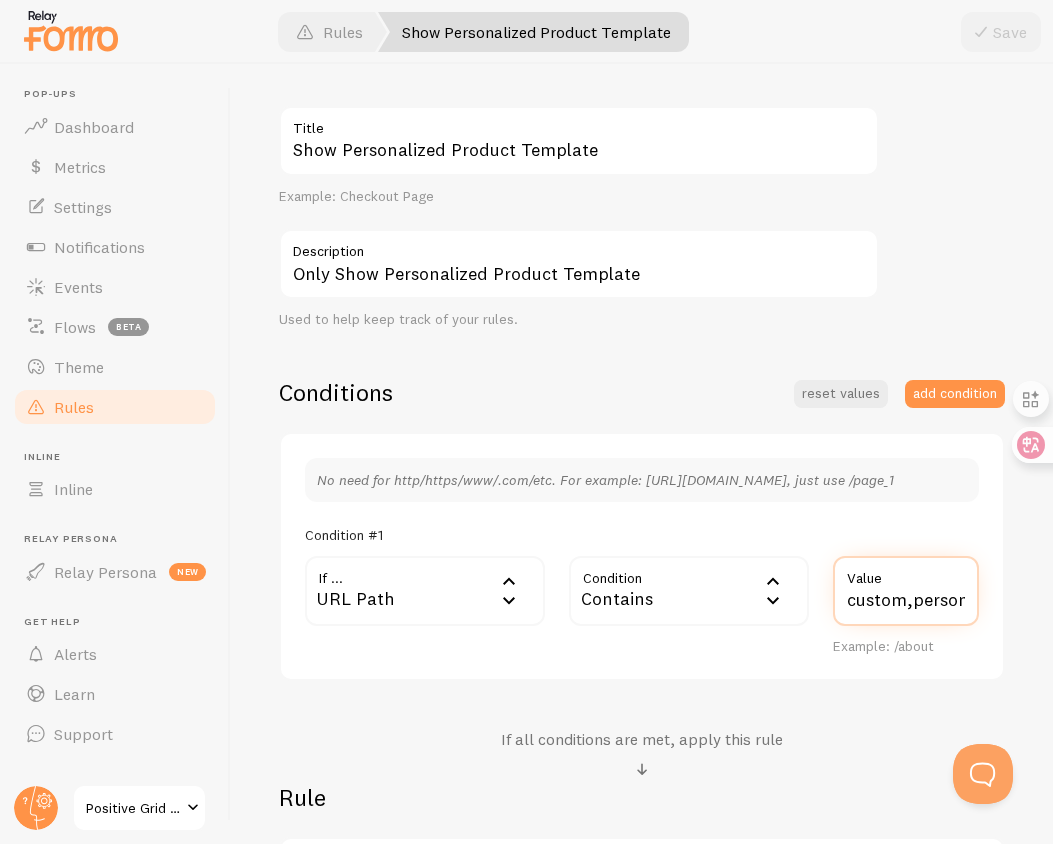 click on "custom,personalization" at bounding box center [906, 591] 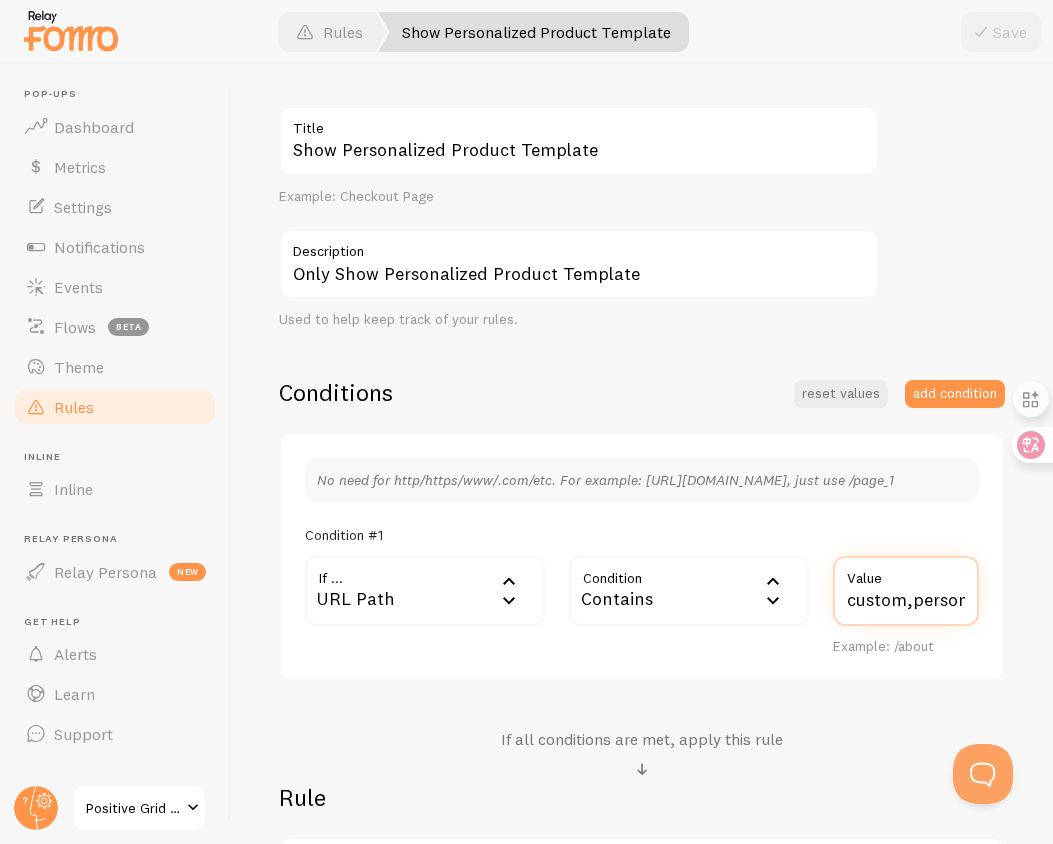 scroll, scrollTop: 0, scrollLeft: 70, axis: horizontal 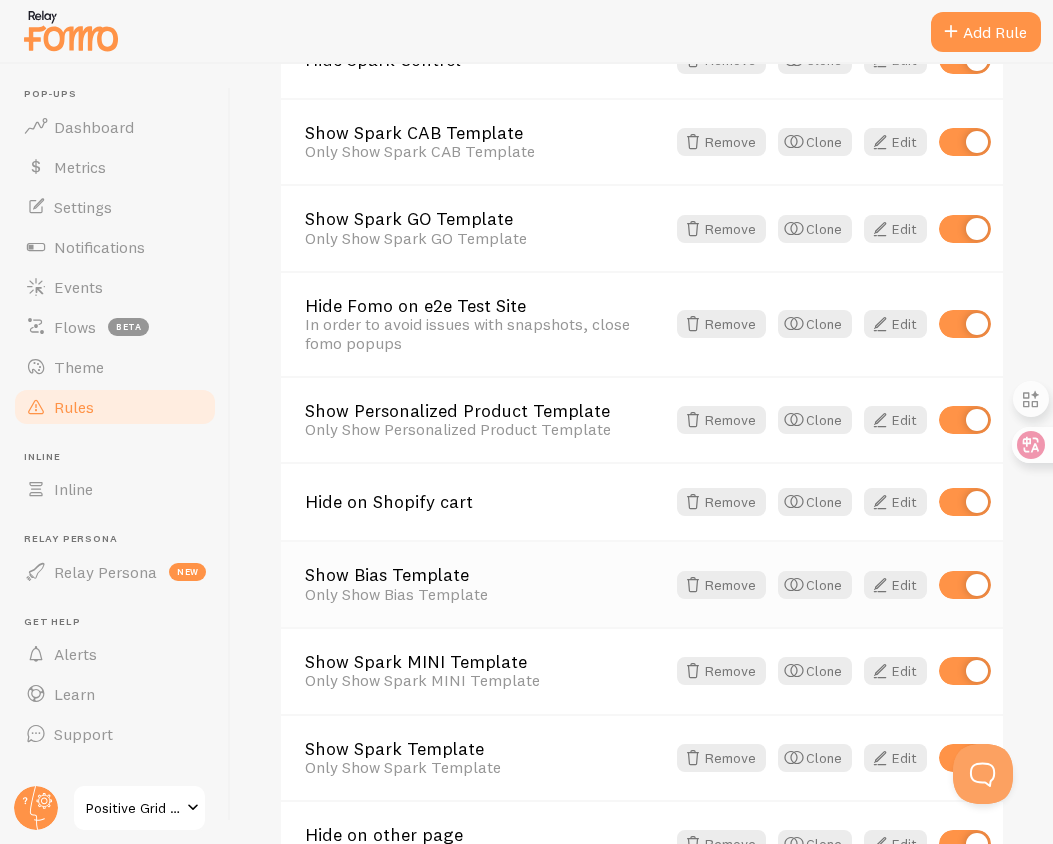 click on "Show Bias Template" at bounding box center [485, 575] 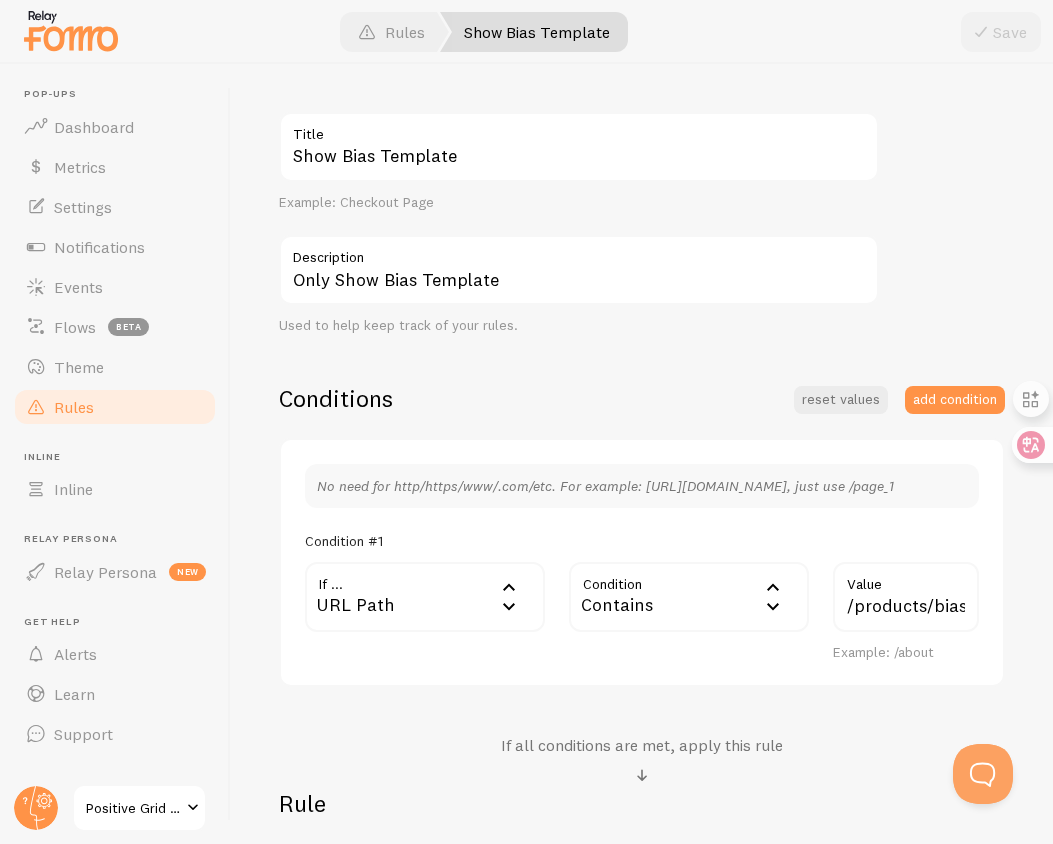 scroll, scrollTop: 228, scrollLeft: 0, axis: vertical 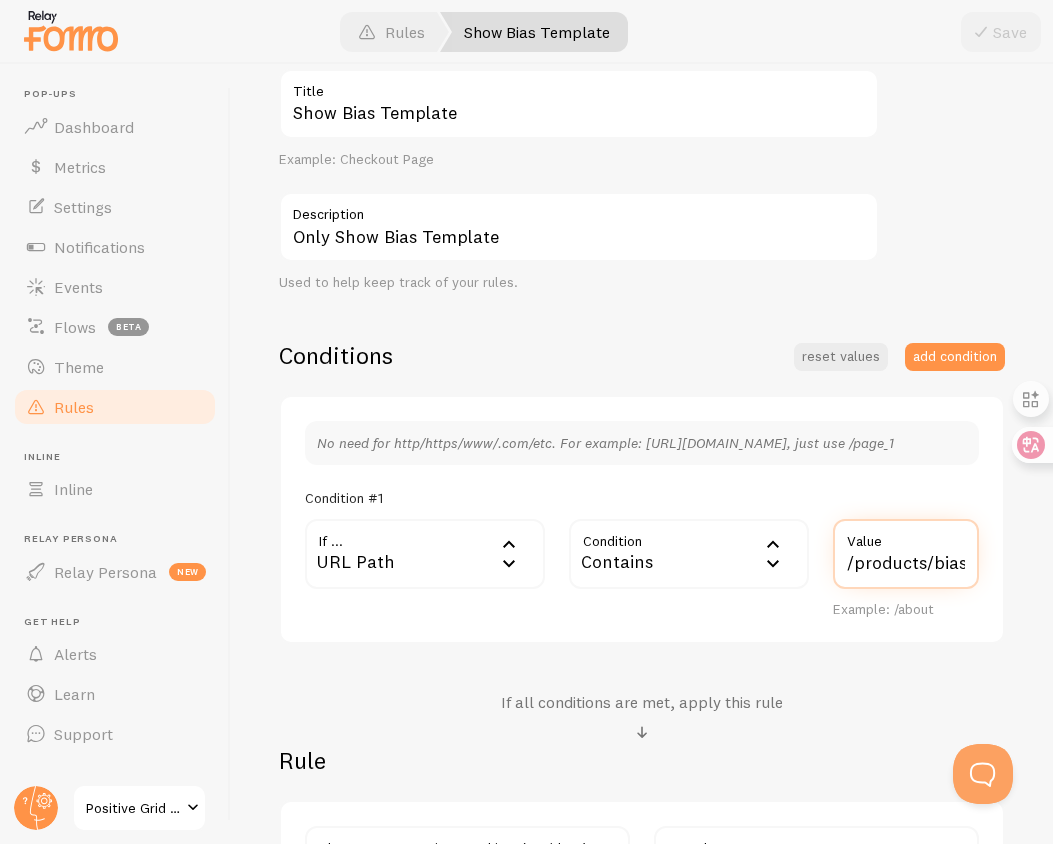click on "/products/bias-fx-2" at bounding box center (906, 554) 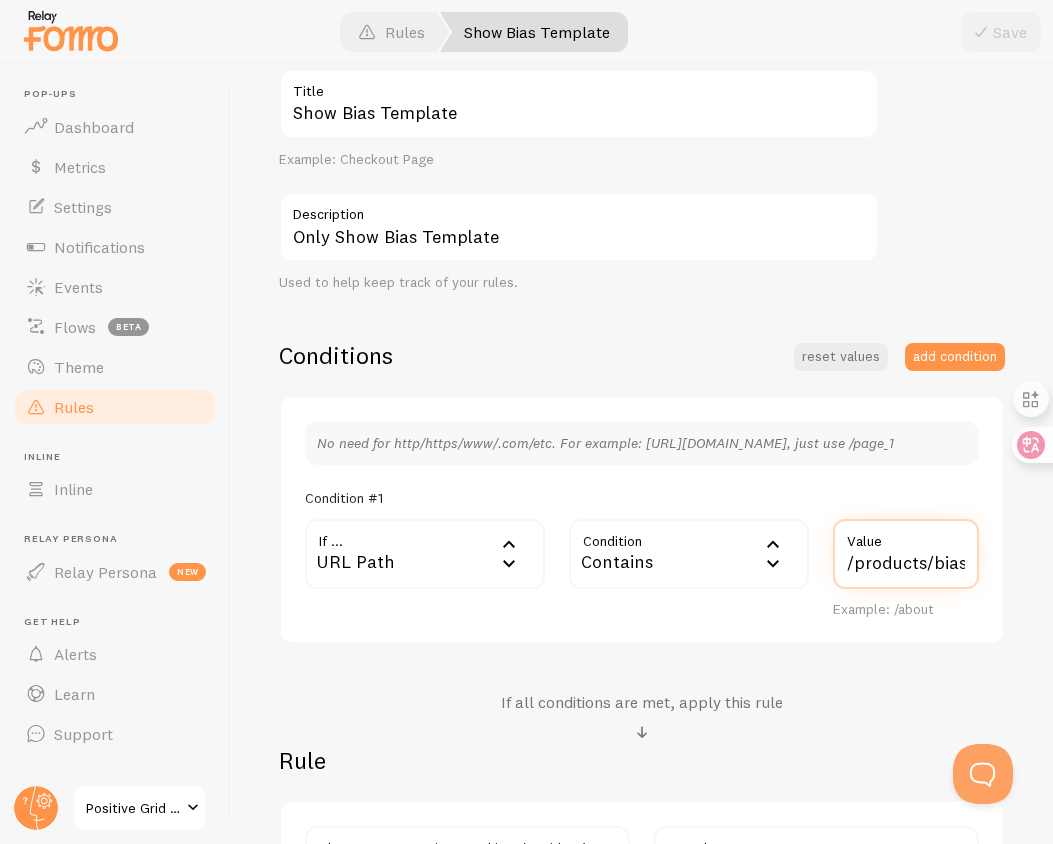 click on "/products/bias-fx-2" at bounding box center [906, 554] 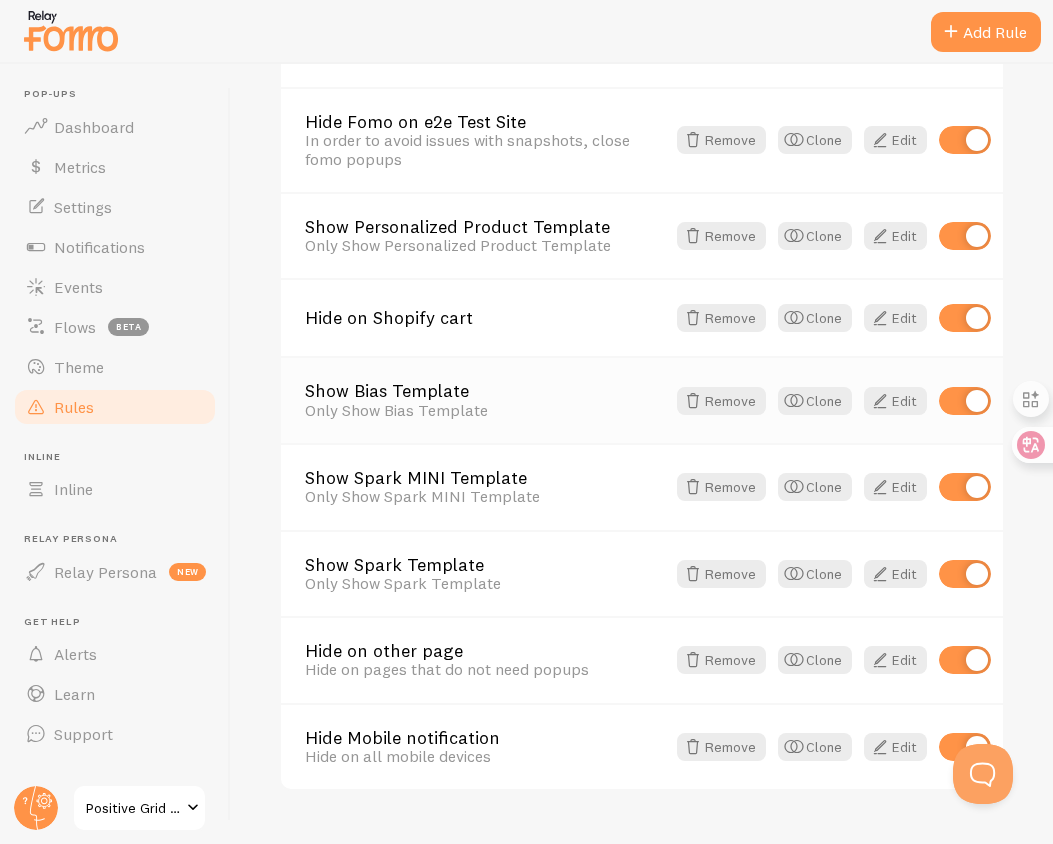 scroll, scrollTop: 564, scrollLeft: 0, axis: vertical 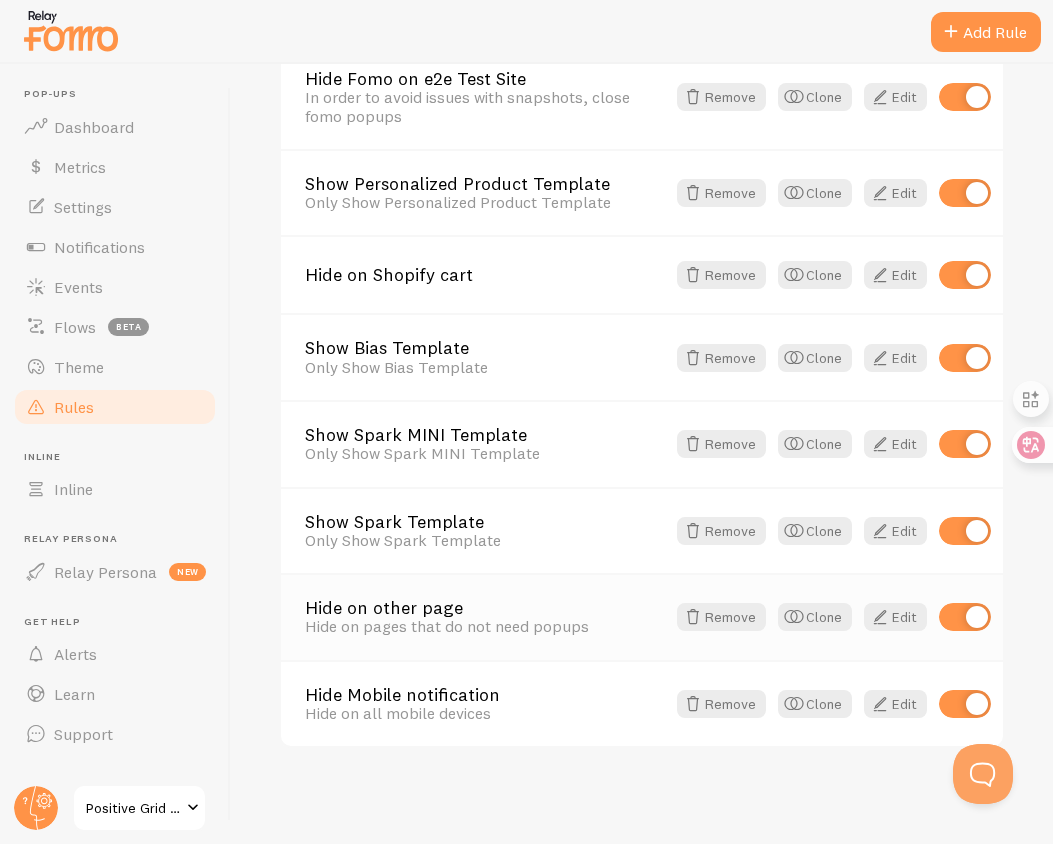 click on "Hide on other page" at bounding box center (485, 608) 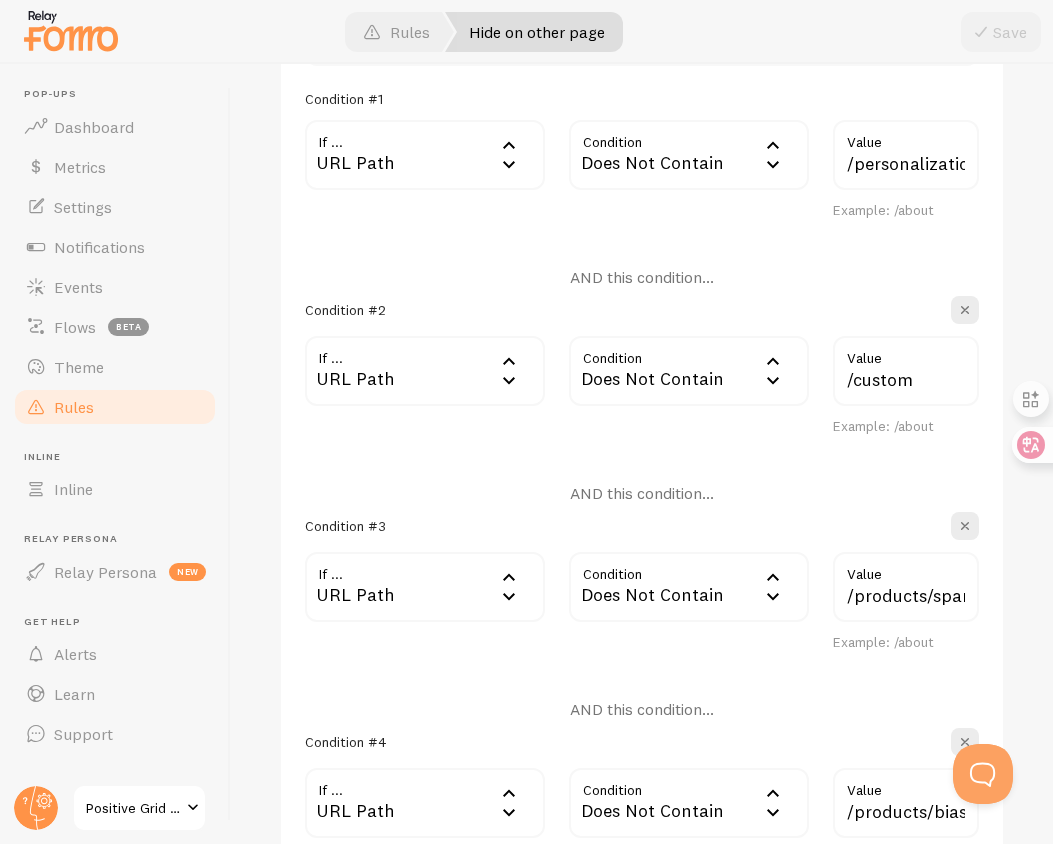 scroll, scrollTop: 801, scrollLeft: 0, axis: vertical 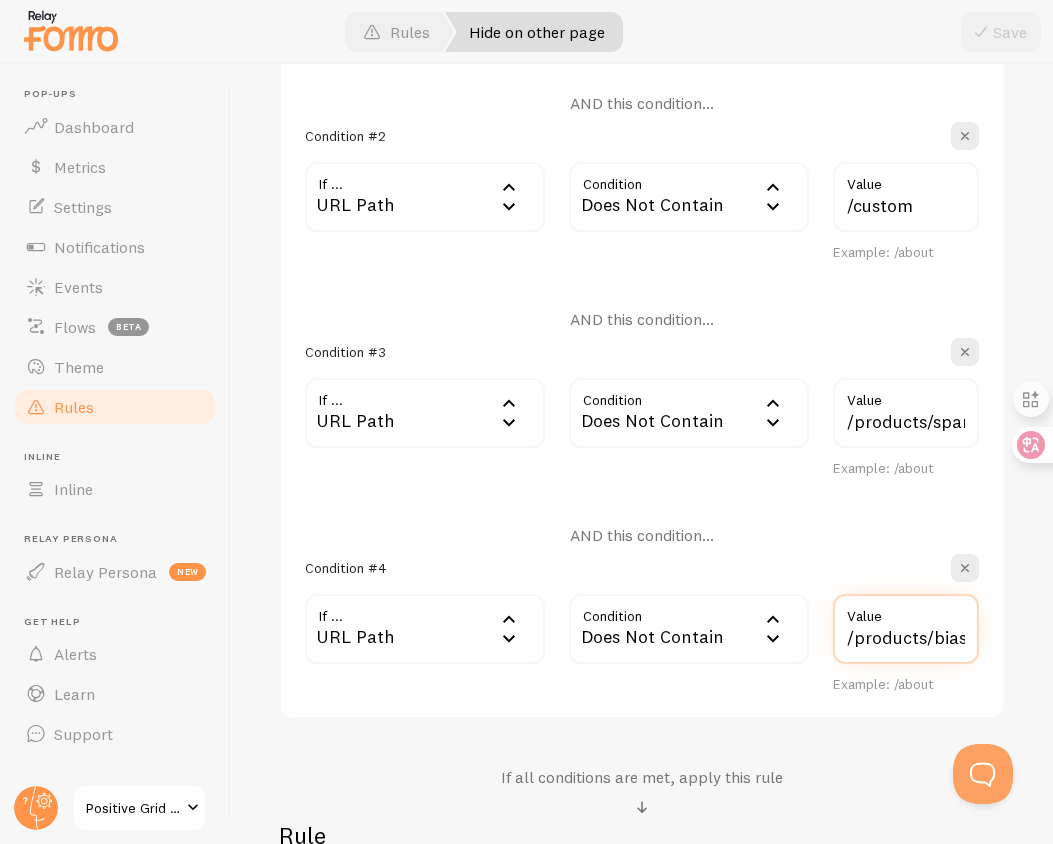 click on "/products/bias-fx-2" at bounding box center [906, 629] 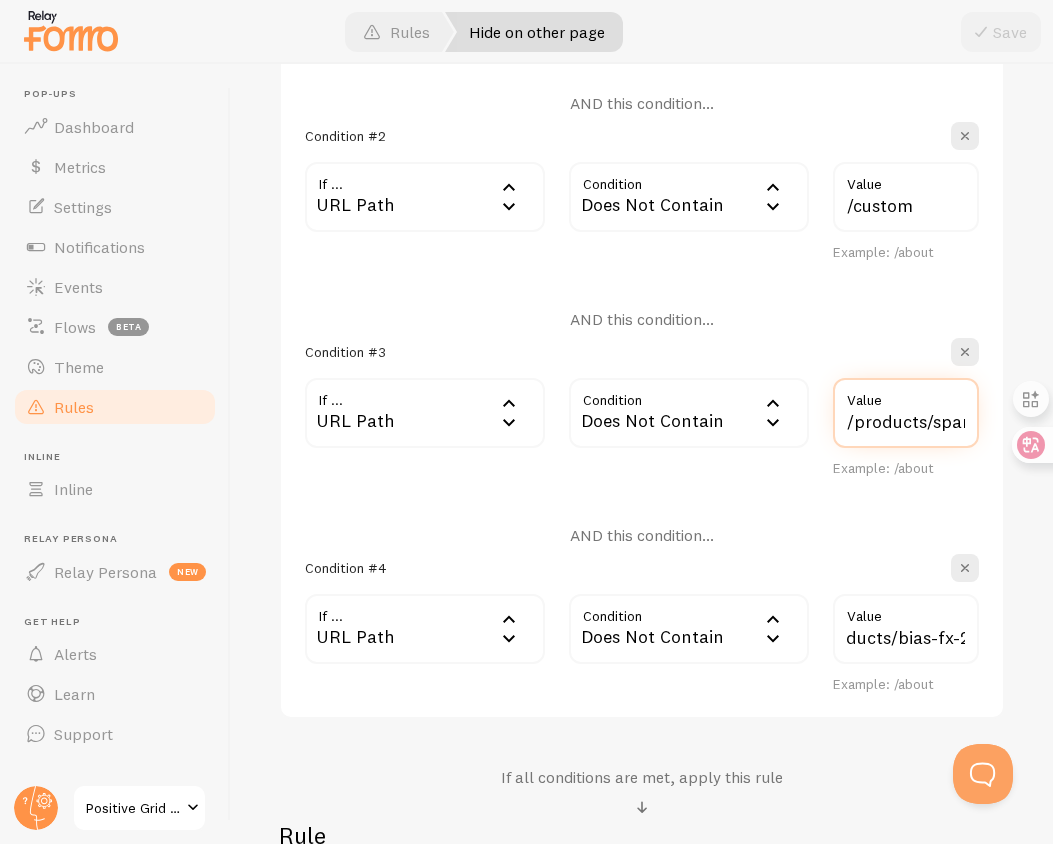 click on "/products/spark" at bounding box center [906, 413] 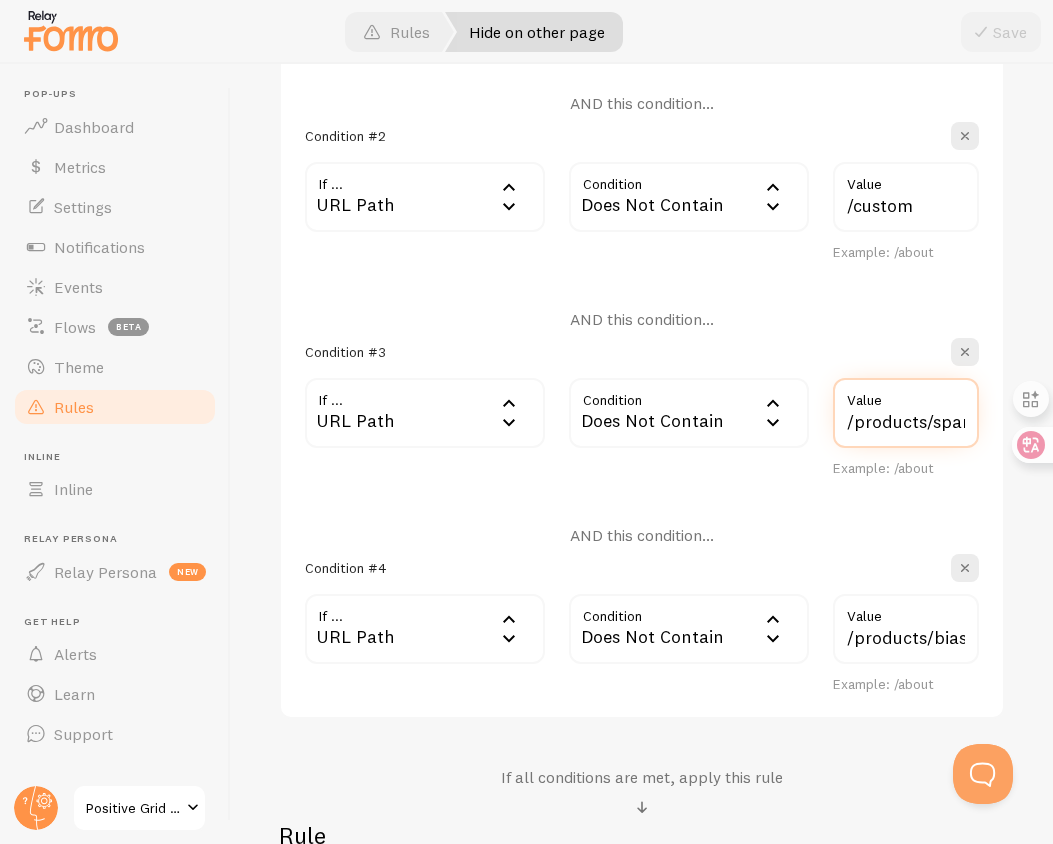 scroll, scrollTop: 0, scrollLeft: 11, axis: horizontal 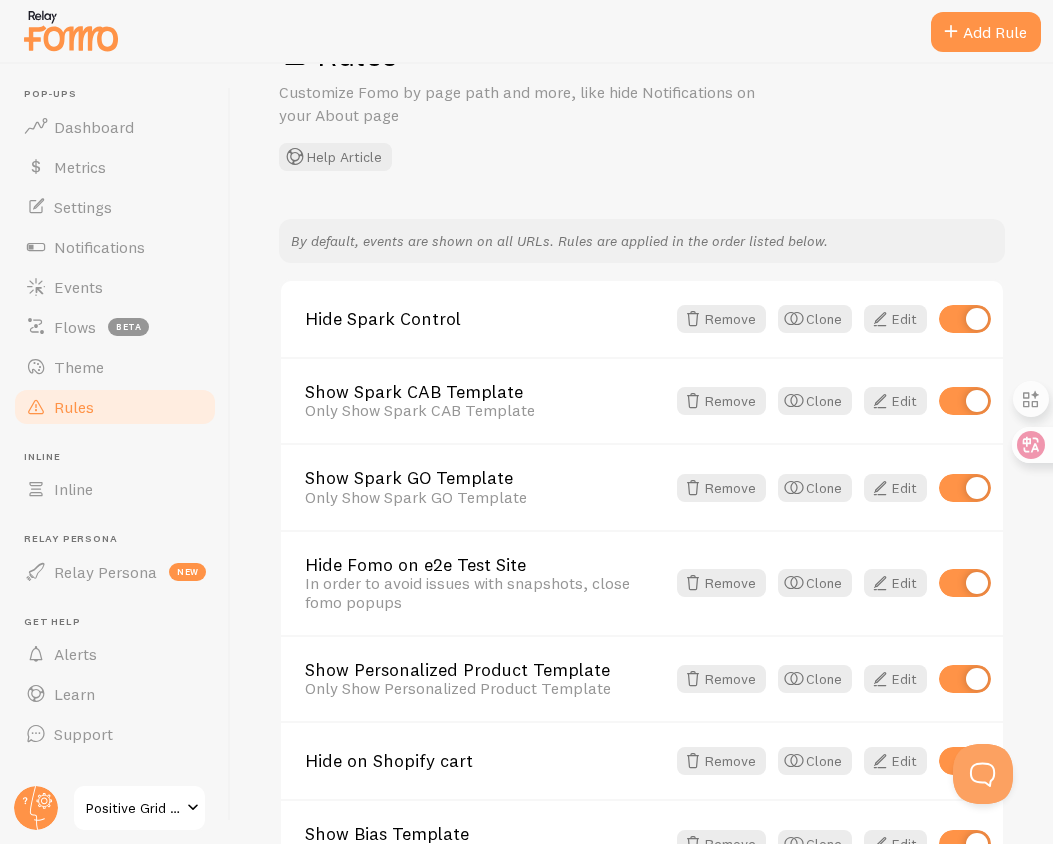 click on "Positive Grid US Shopify" at bounding box center (133, 808) 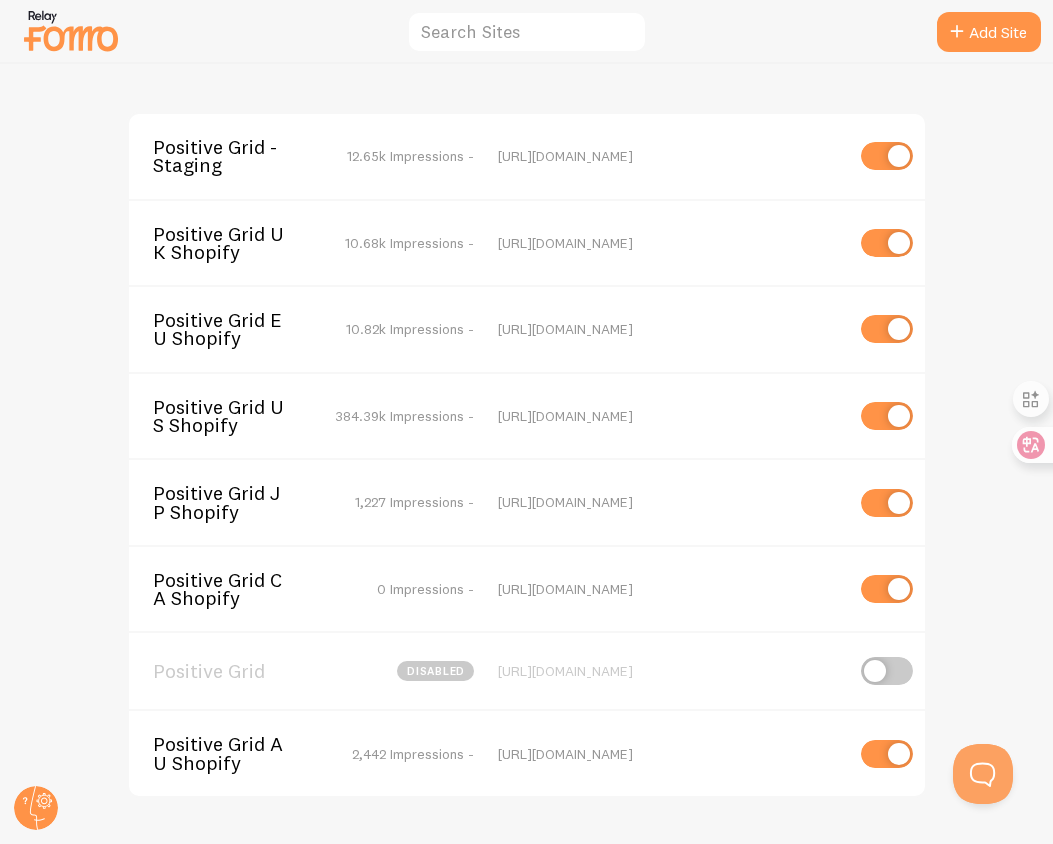 click on "Positive Grid EU Shopify" at bounding box center [233, 329] 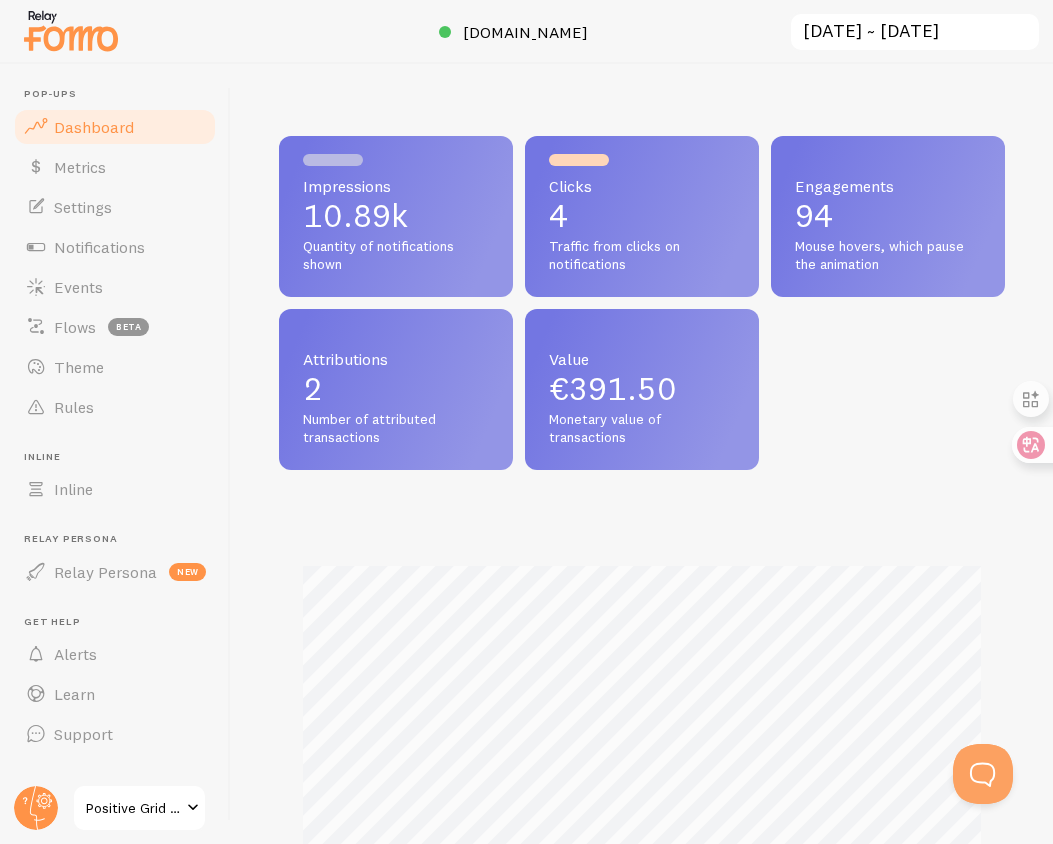 scroll, scrollTop: 999474, scrollLeft: 999274, axis: both 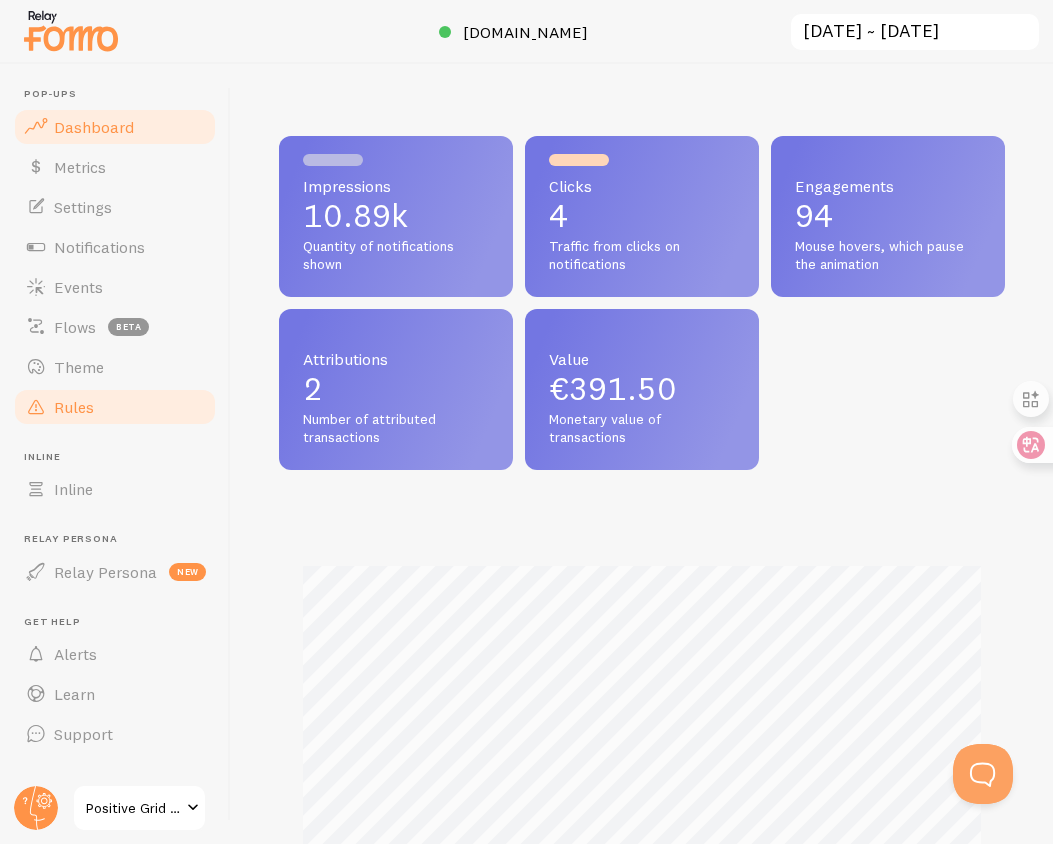 click on "Rules" at bounding box center (115, 407) 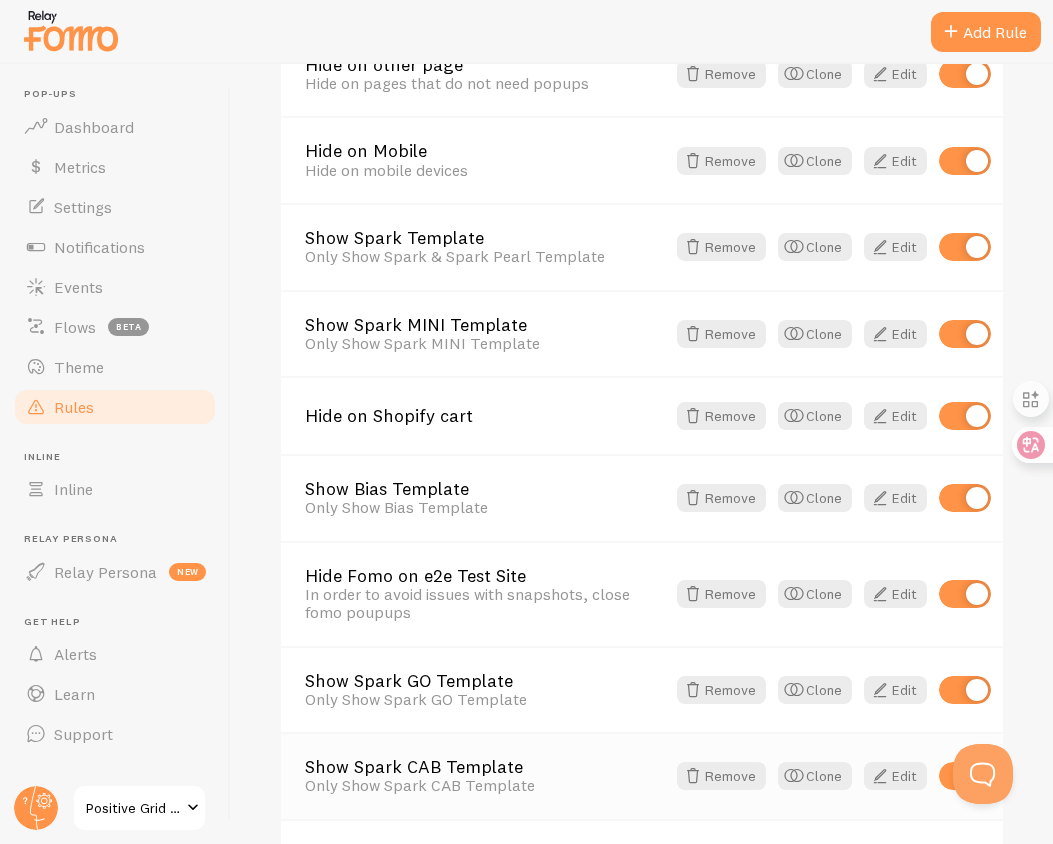 scroll, scrollTop: 208, scrollLeft: 0, axis: vertical 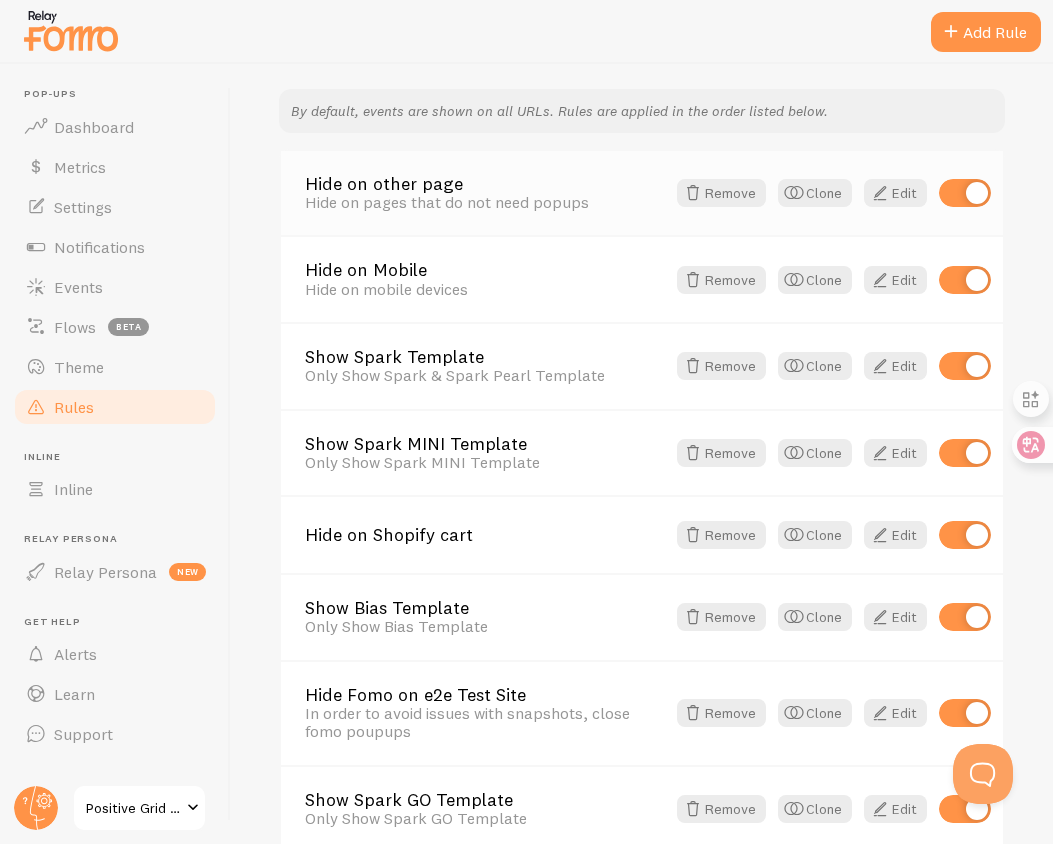 click on "Hide on other page
Hide on pages that do not need popups
Remove
Clone
Edit" at bounding box center (642, 193) 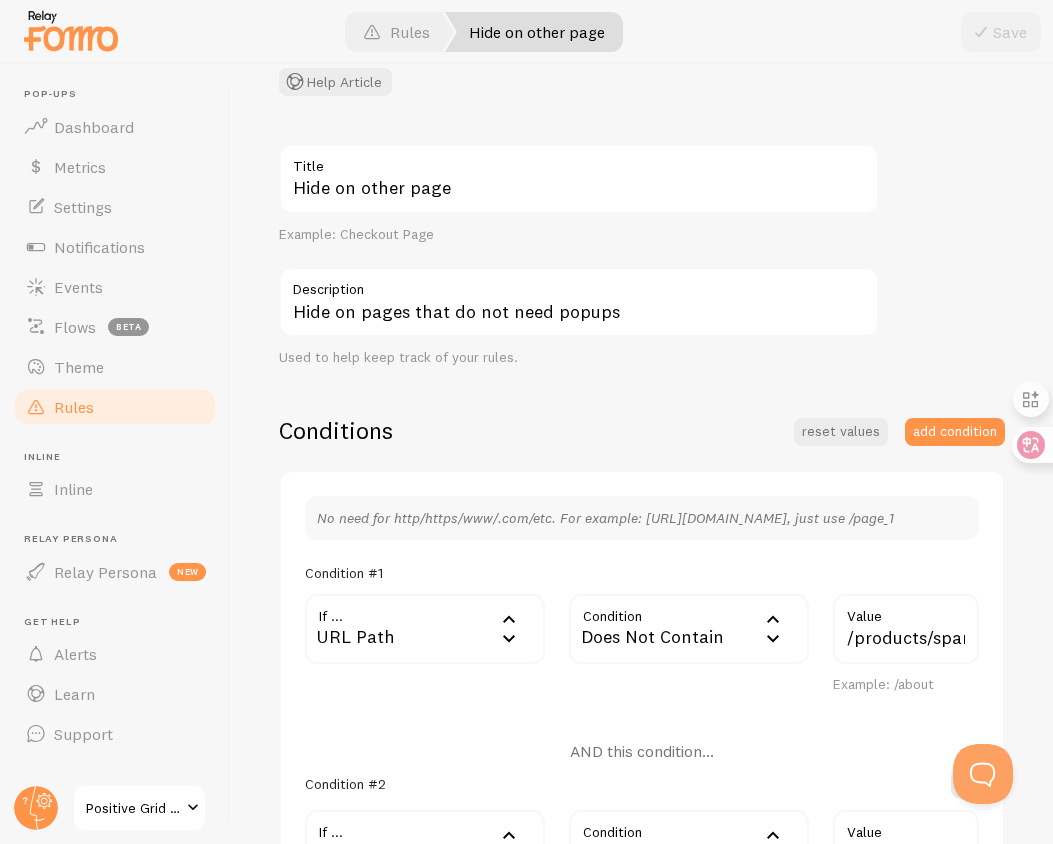 scroll, scrollTop: 270, scrollLeft: 0, axis: vertical 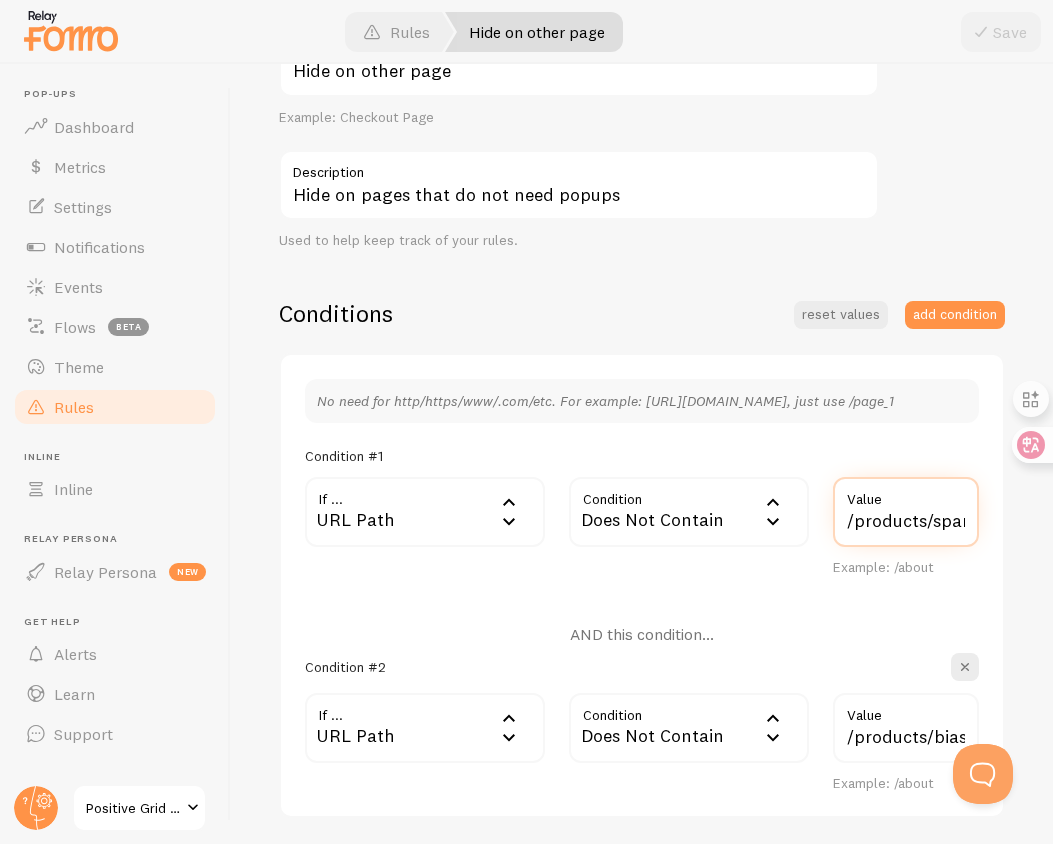 click on "/products/spark" at bounding box center (906, 512) 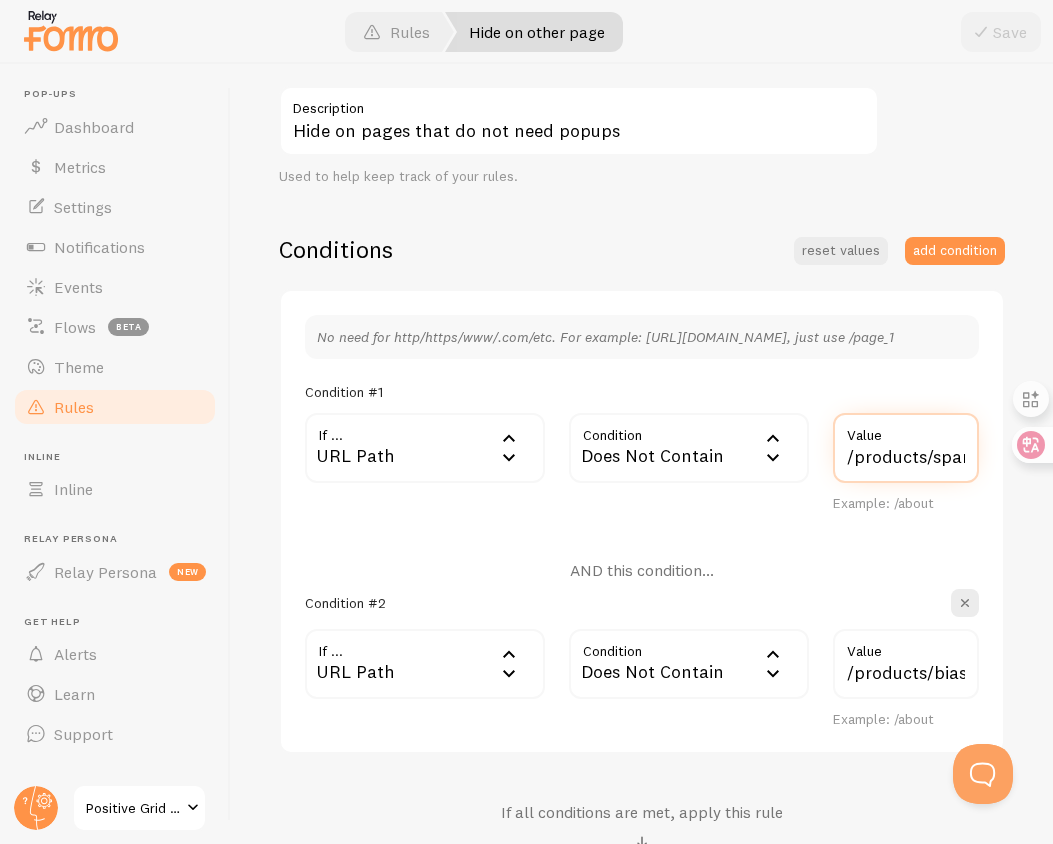 scroll, scrollTop: 325, scrollLeft: 0, axis: vertical 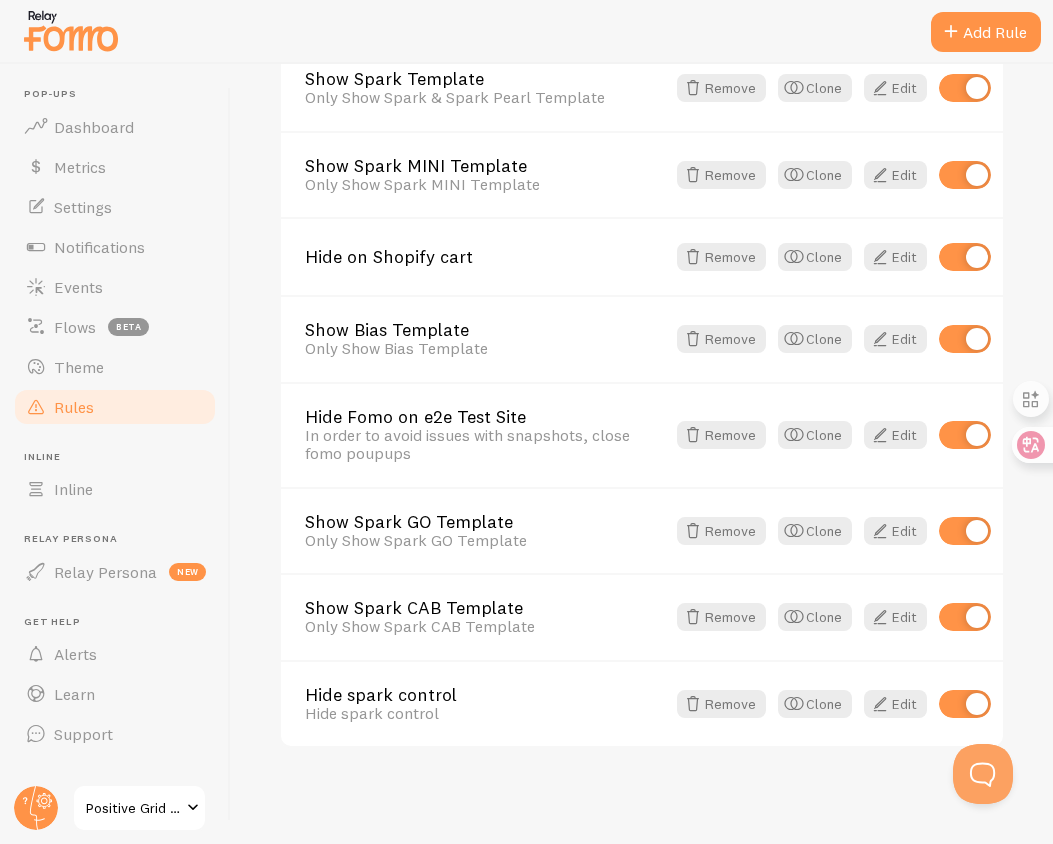 click on "Positive Grid EU Shopify" at bounding box center [133, 808] 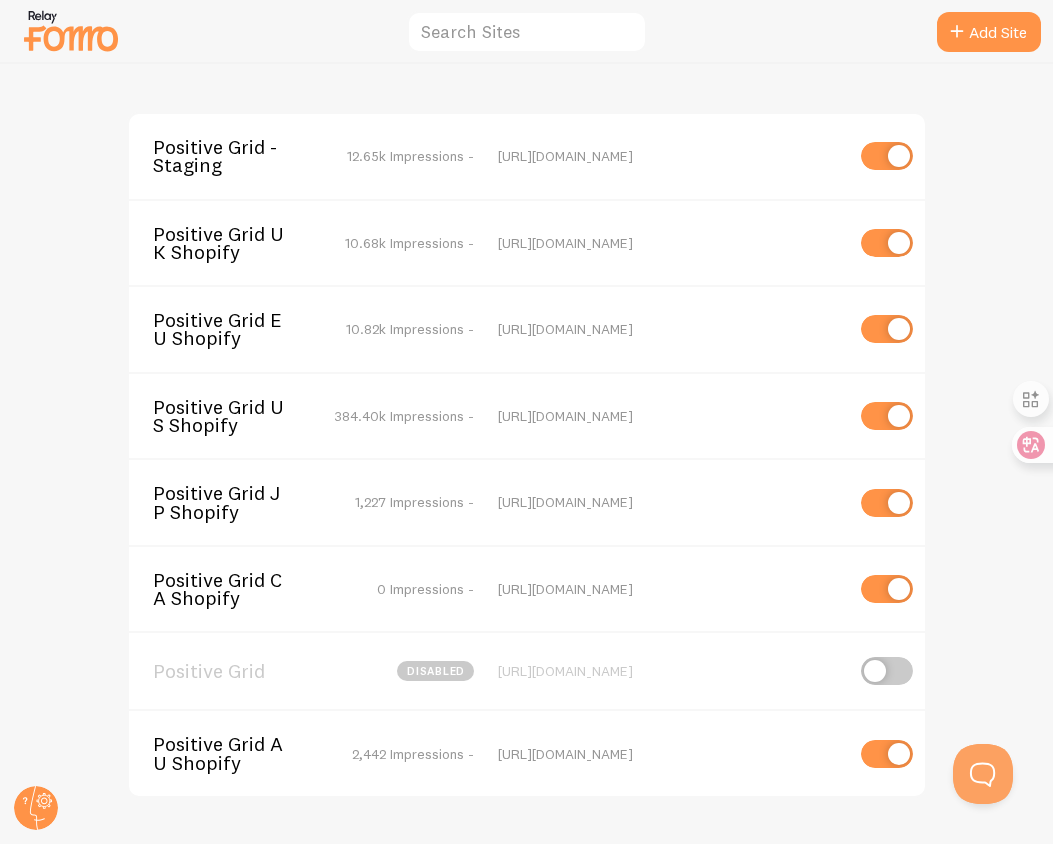 click on "Positive Grid US Shopify" at bounding box center (233, 416) 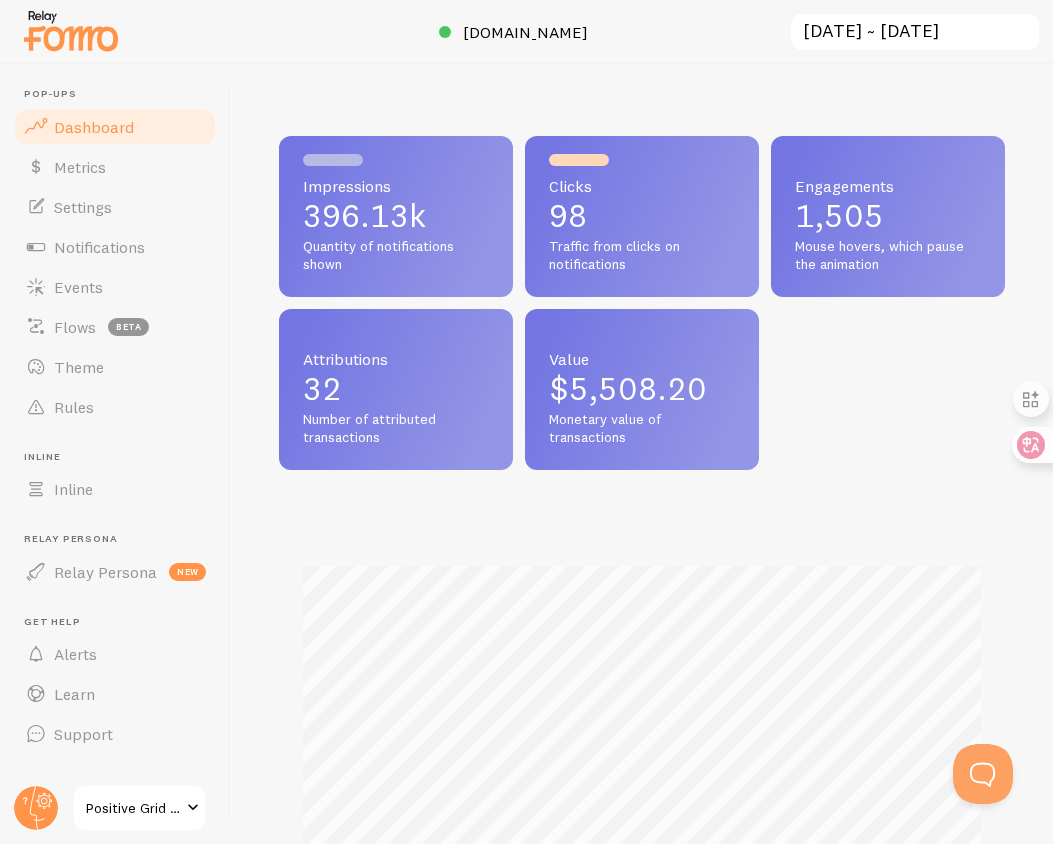 scroll, scrollTop: 999474, scrollLeft: 999274, axis: both 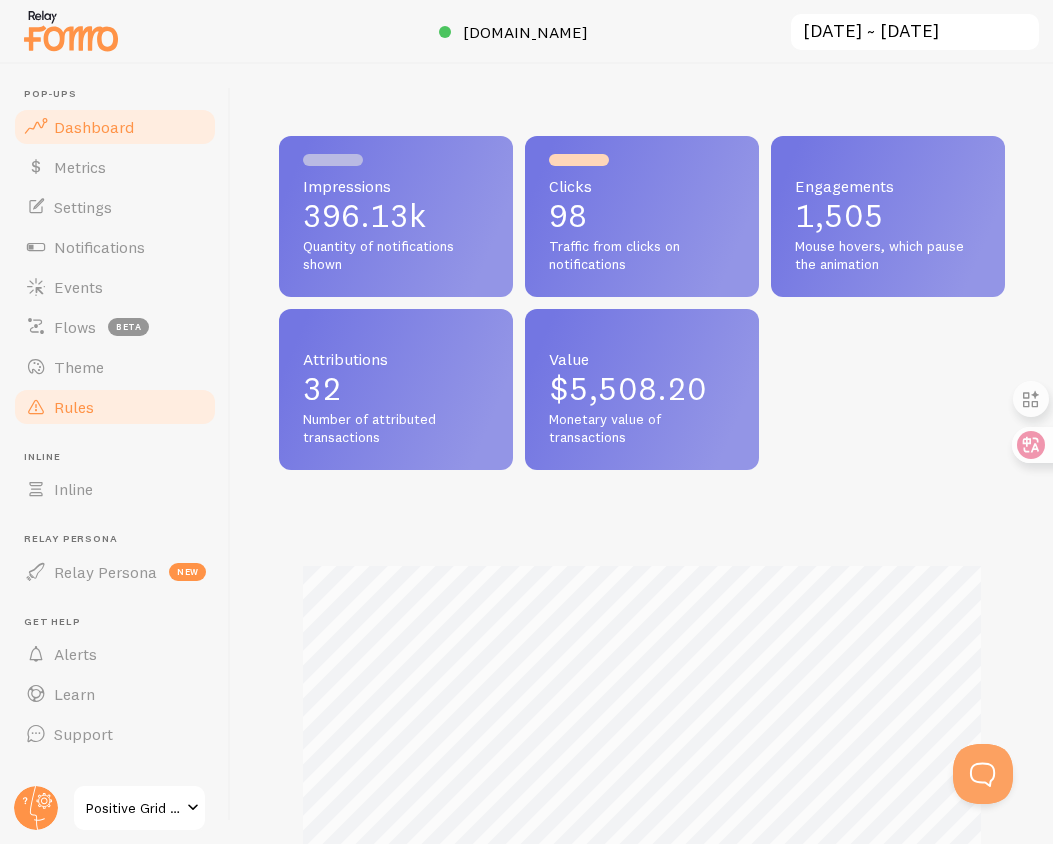click on "Rules" at bounding box center [115, 407] 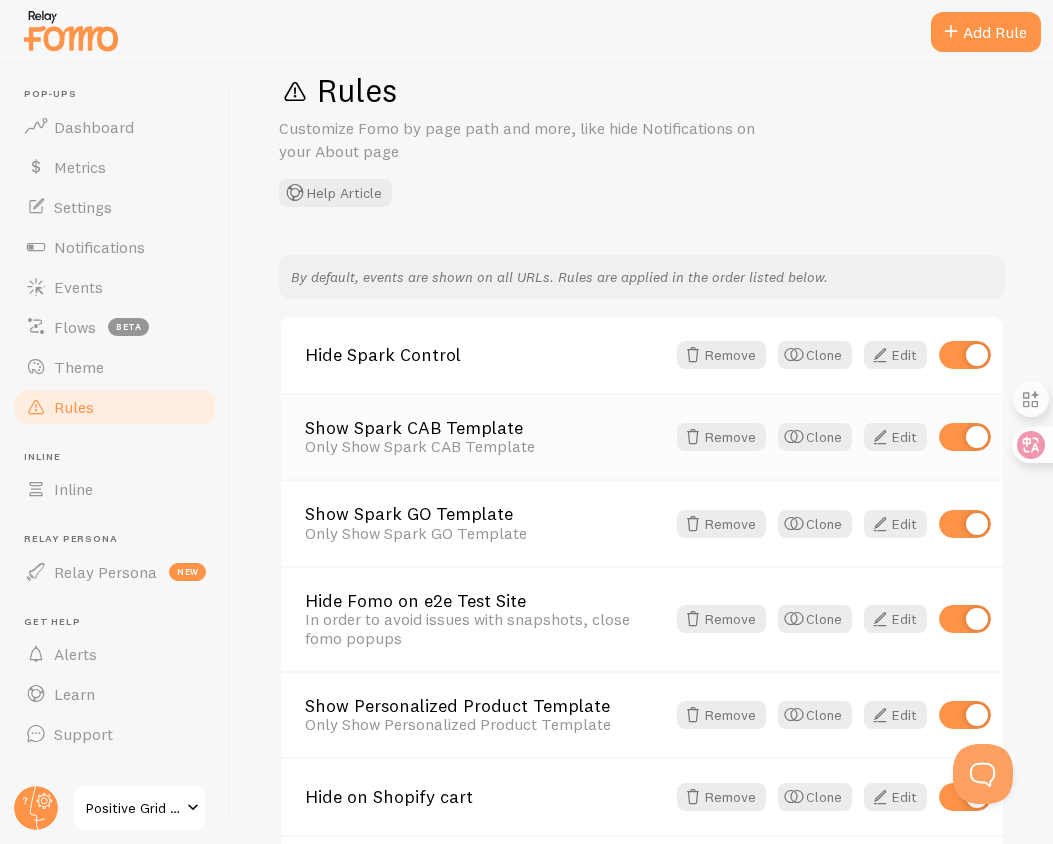 scroll, scrollTop: 11, scrollLeft: 0, axis: vertical 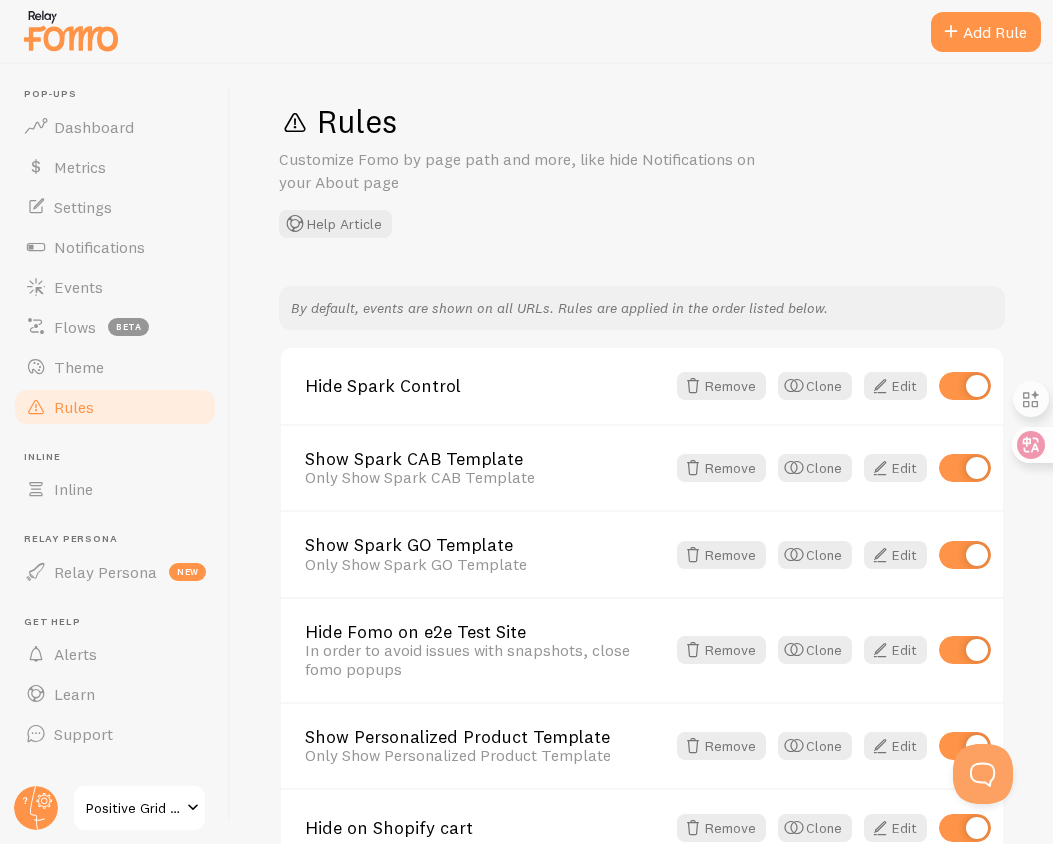 click on "Positive Grid US Shopify" at bounding box center (133, 808) 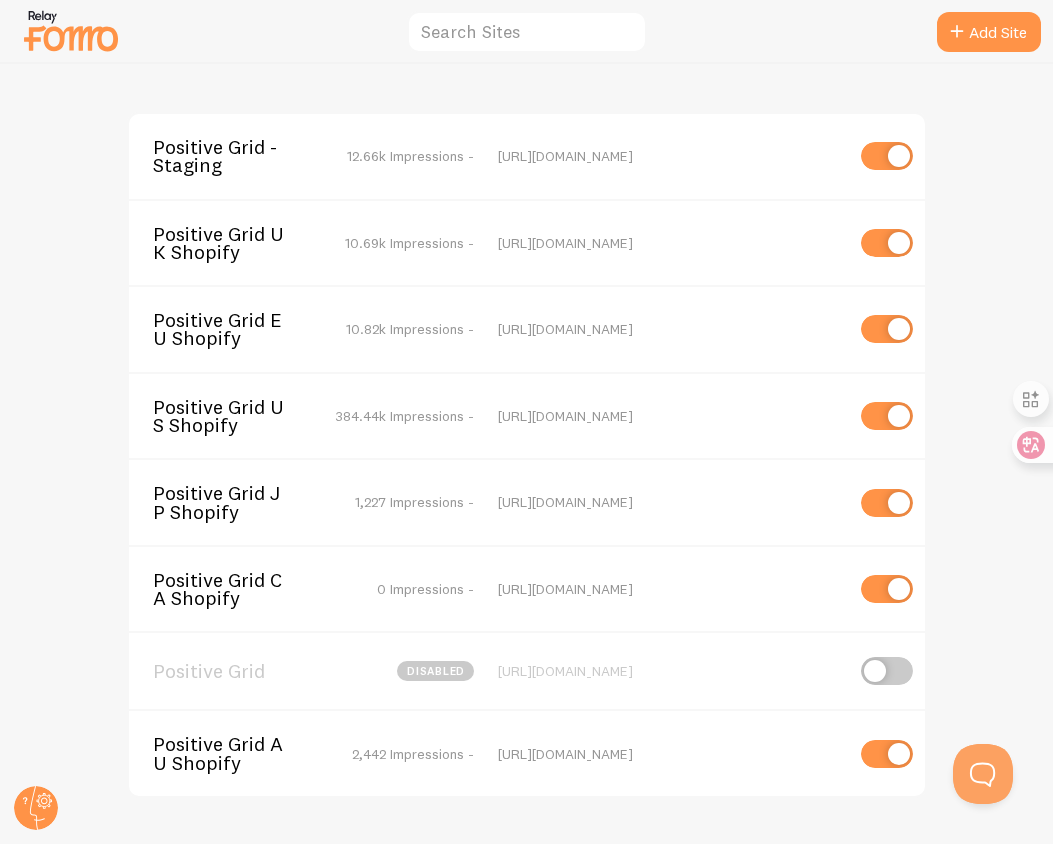 click on "Positive Grid - Staging" at bounding box center (233, 156) 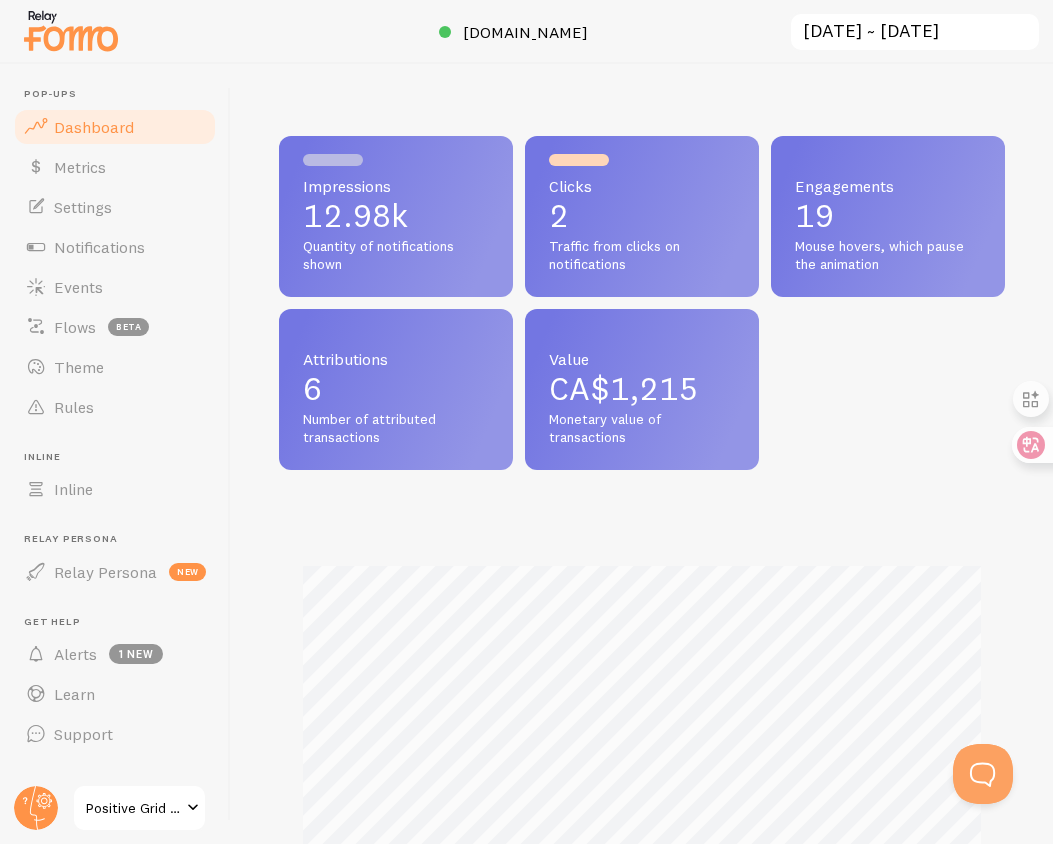 scroll, scrollTop: 999474, scrollLeft: 999274, axis: both 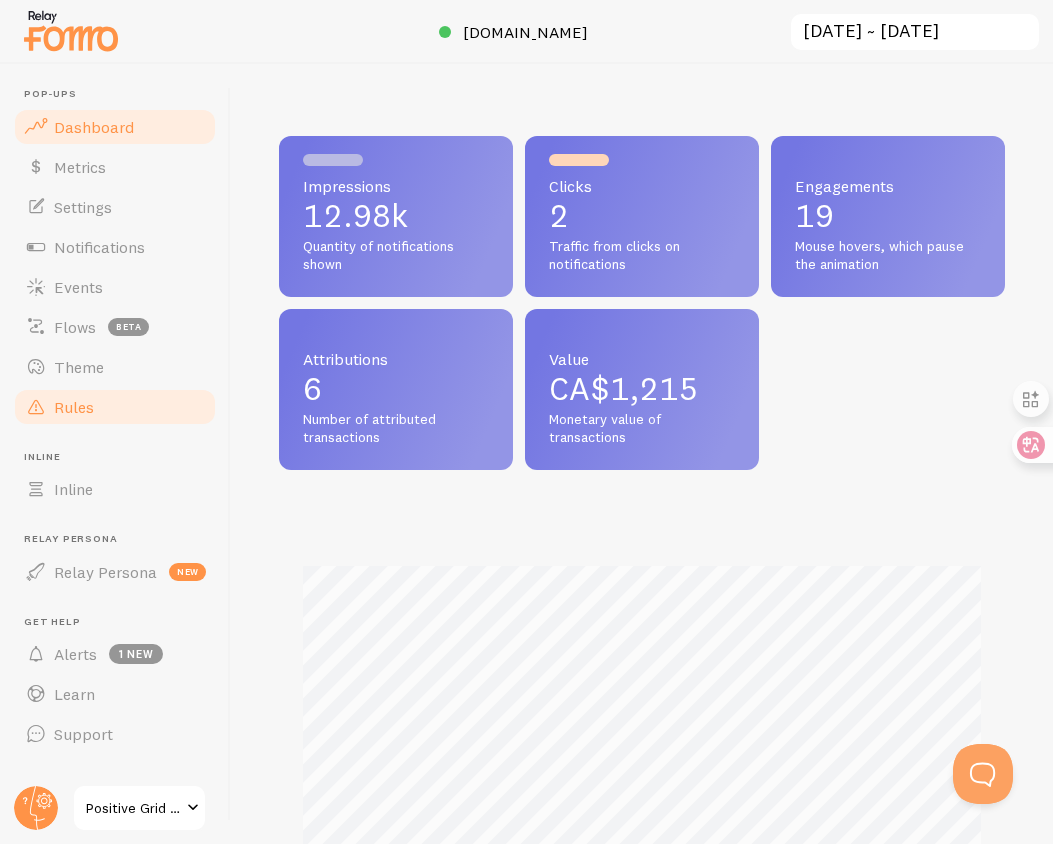 click on "Rules" at bounding box center [115, 407] 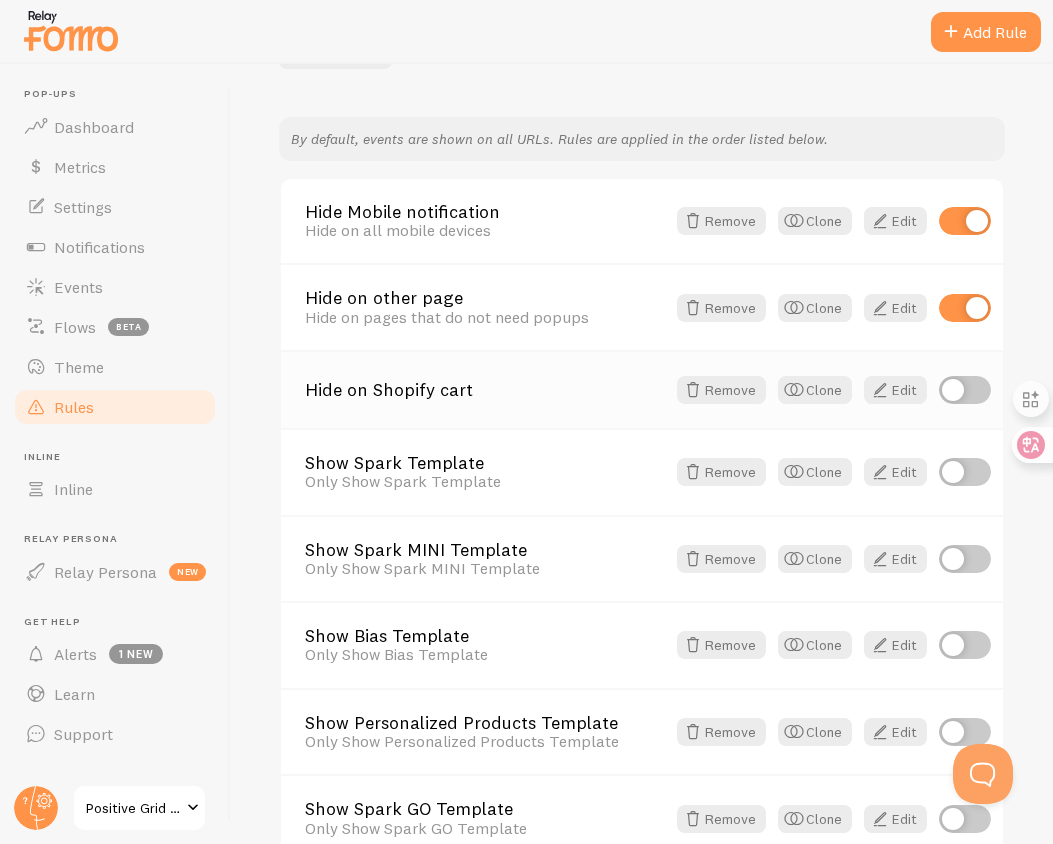 scroll, scrollTop: 47, scrollLeft: 0, axis: vertical 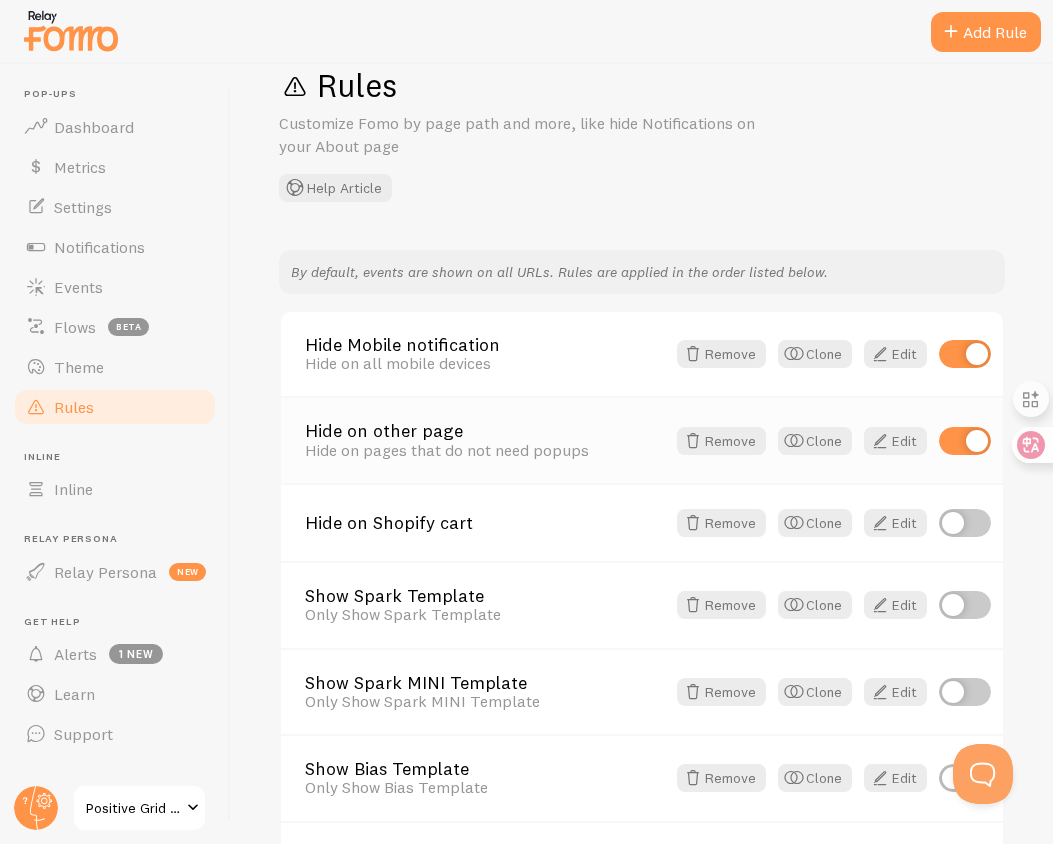 click at bounding box center (965, 441) 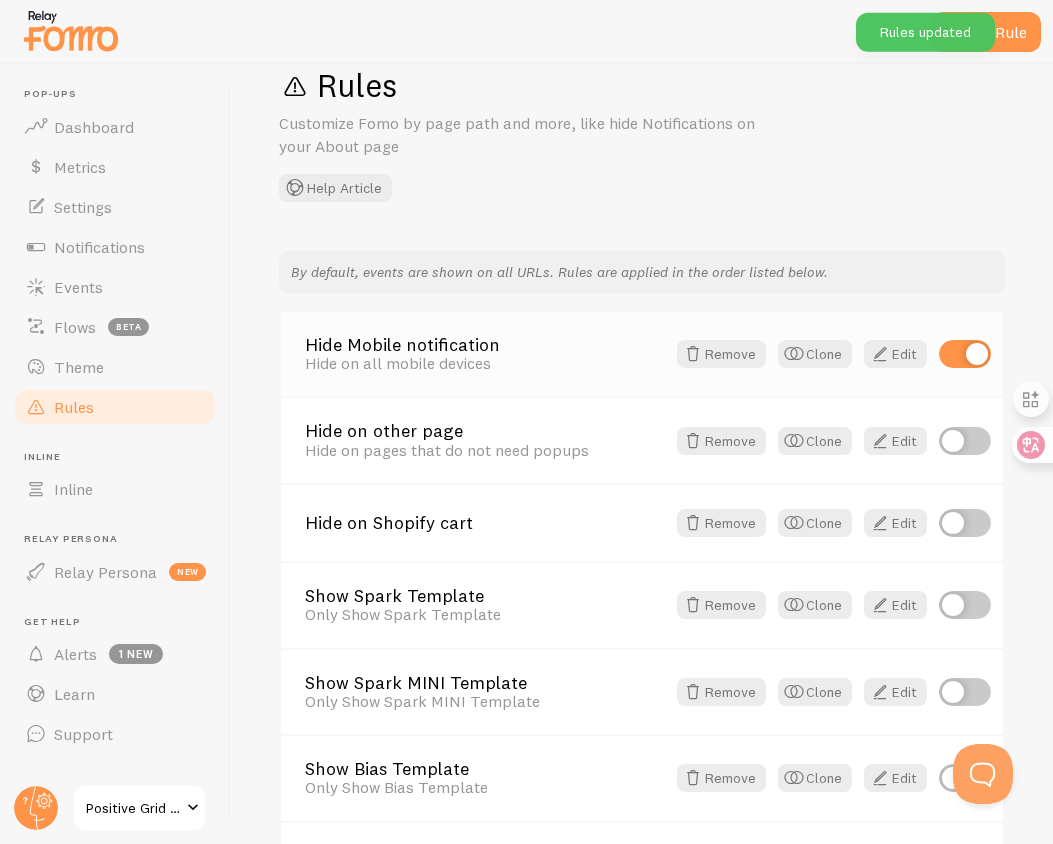click at bounding box center (965, 354) 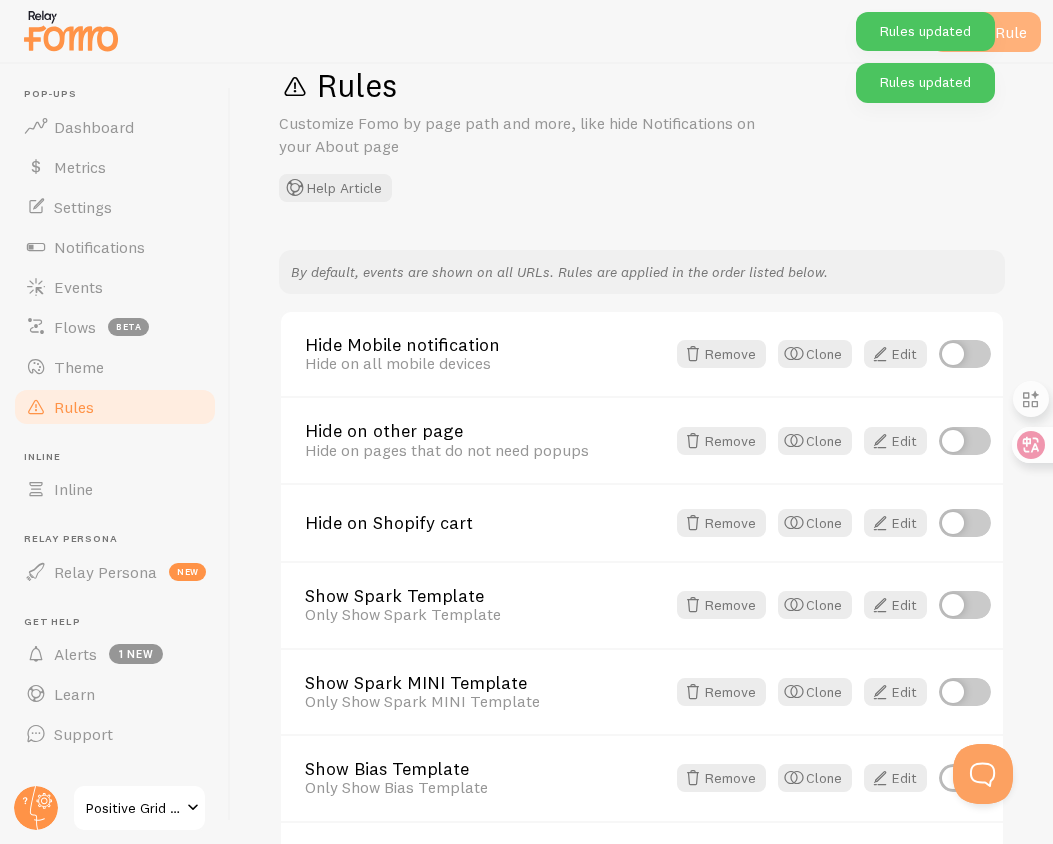 click on "Add Rule" at bounding box center (986, 32) 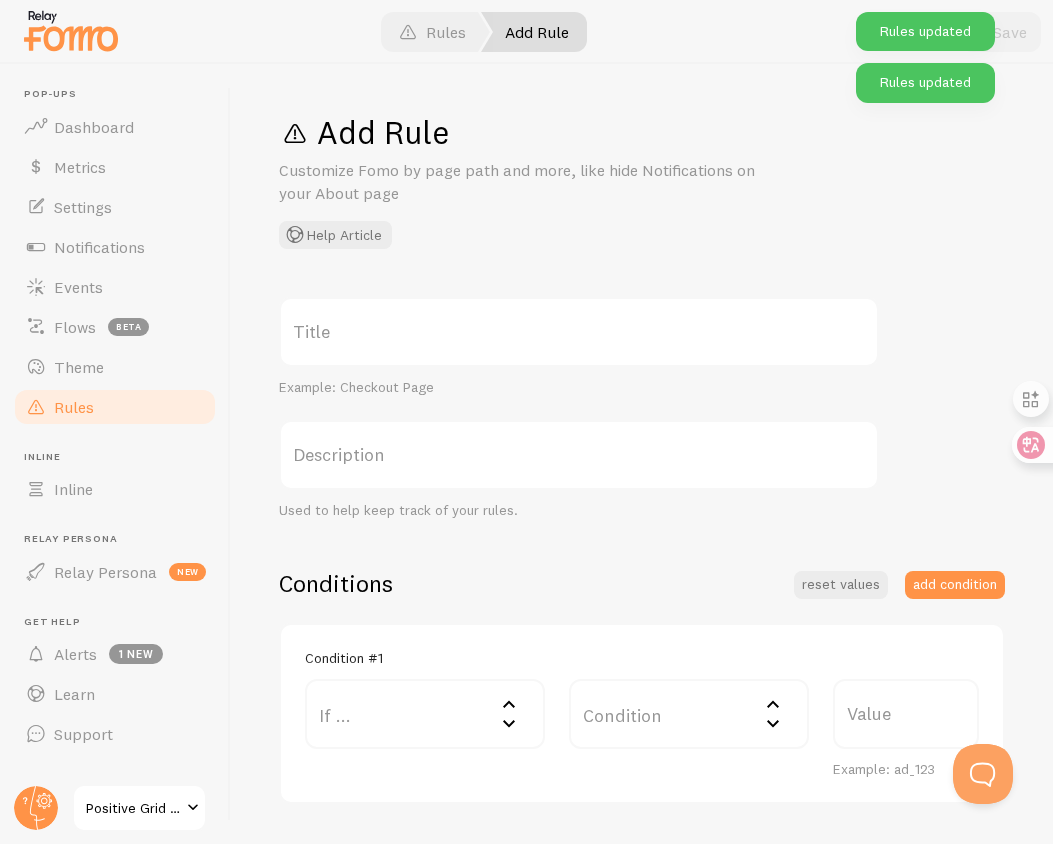 click on "Title" at bounding box center [579, 332] 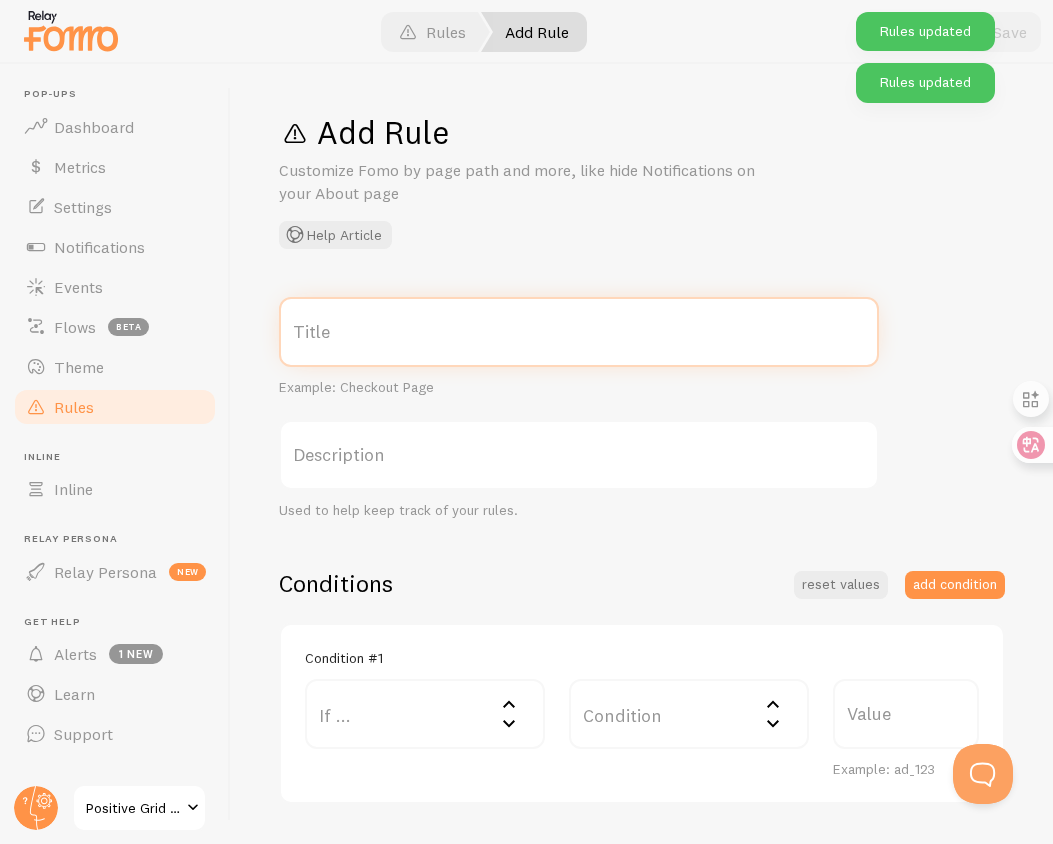 click on "Title" at bounding box center (579, 332) 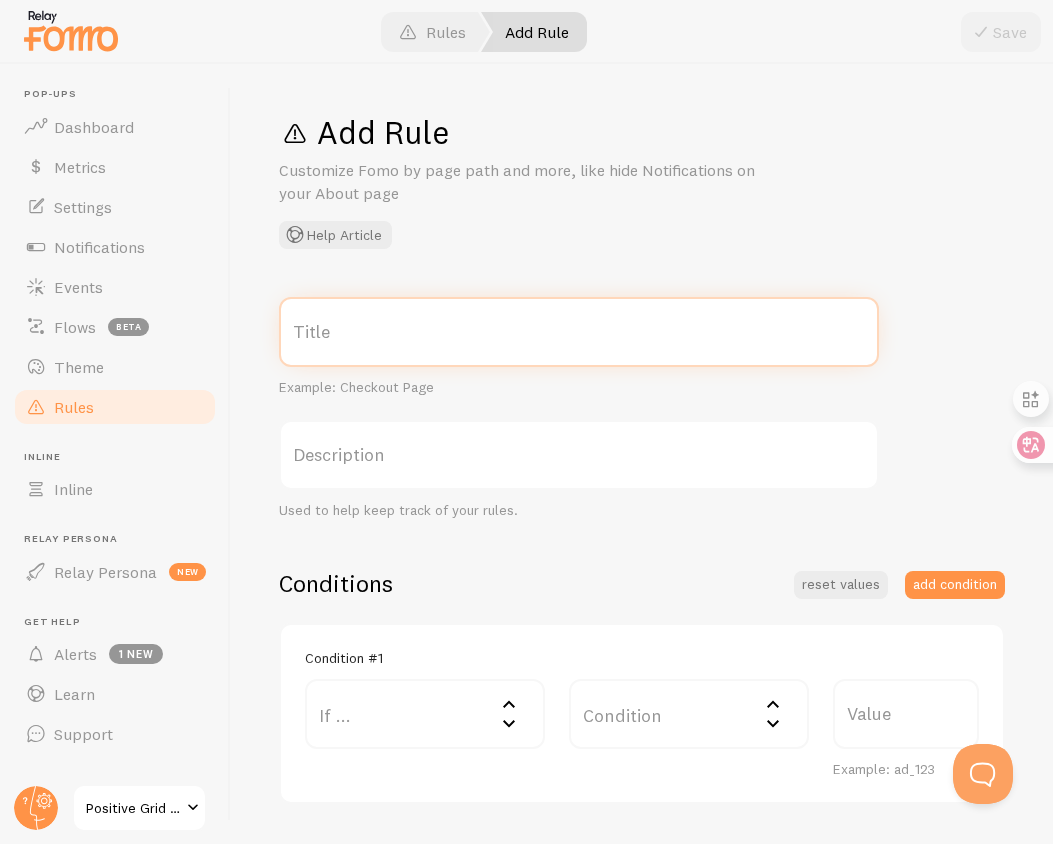 type on "D" 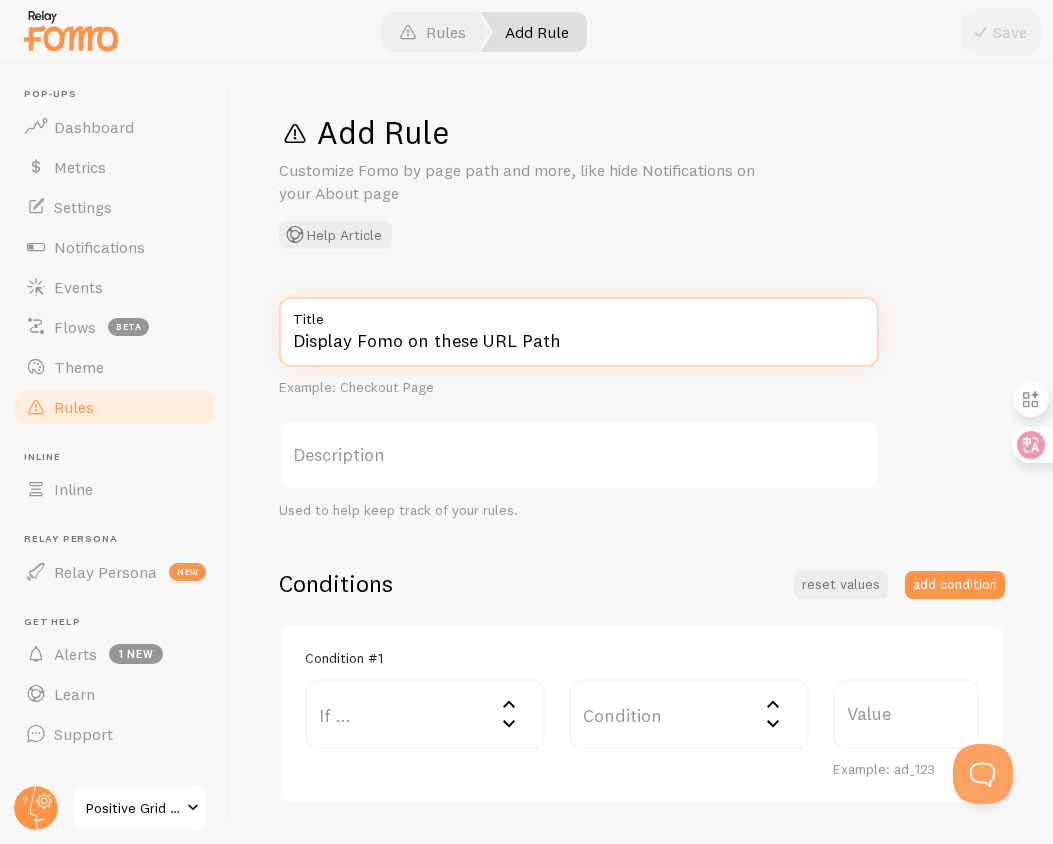 type on "Display Fomo on these URL Path" 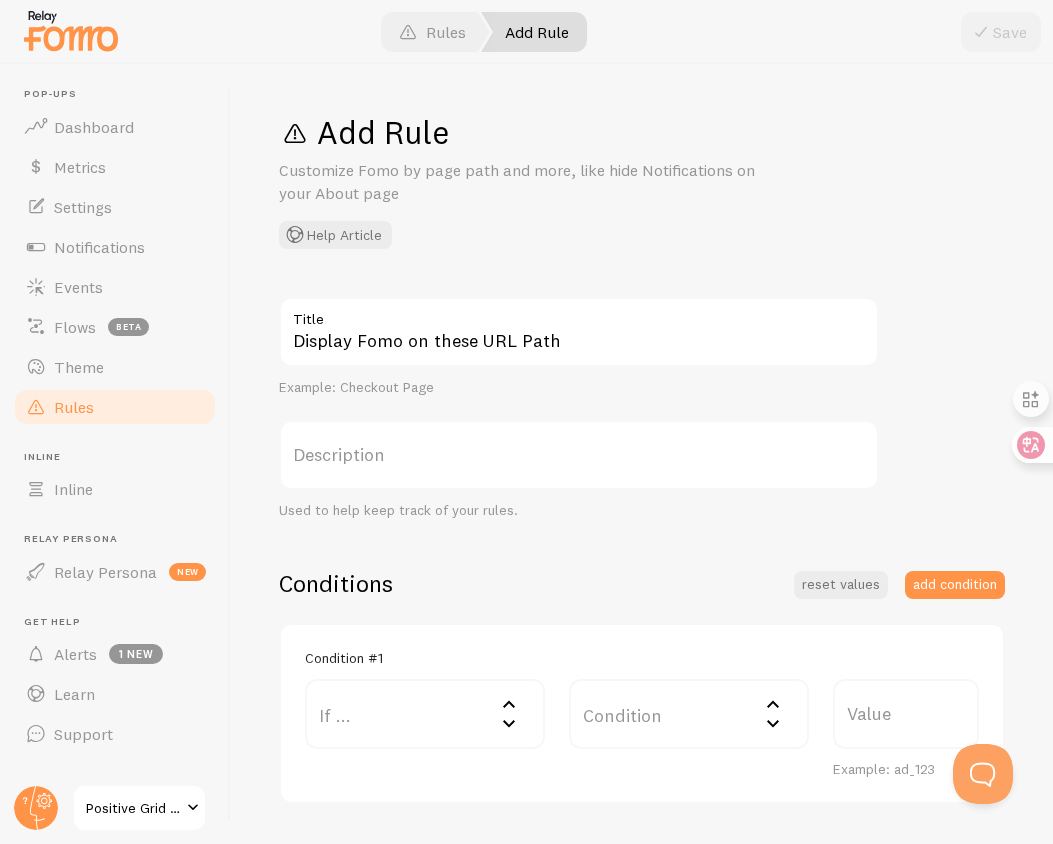 click on "Description" at bounding box center [579, 455] 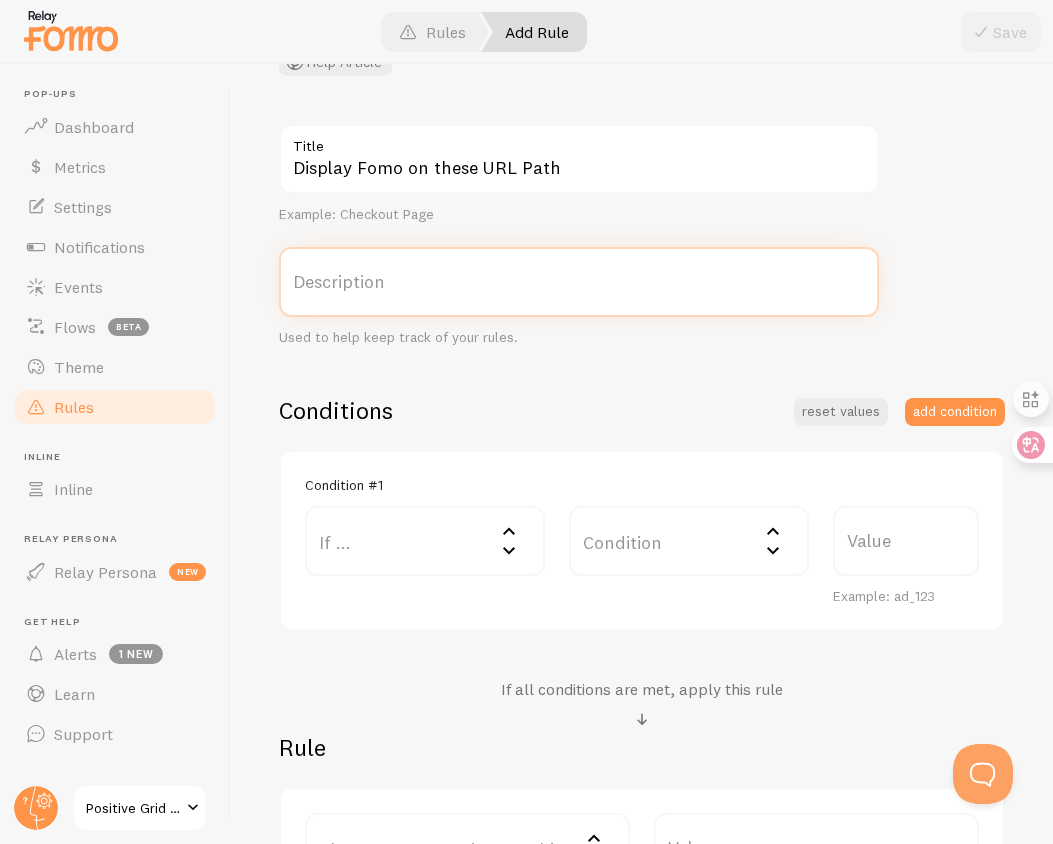 scroll, scrollTop: 293, scrollLeft: 0, axis: vertical 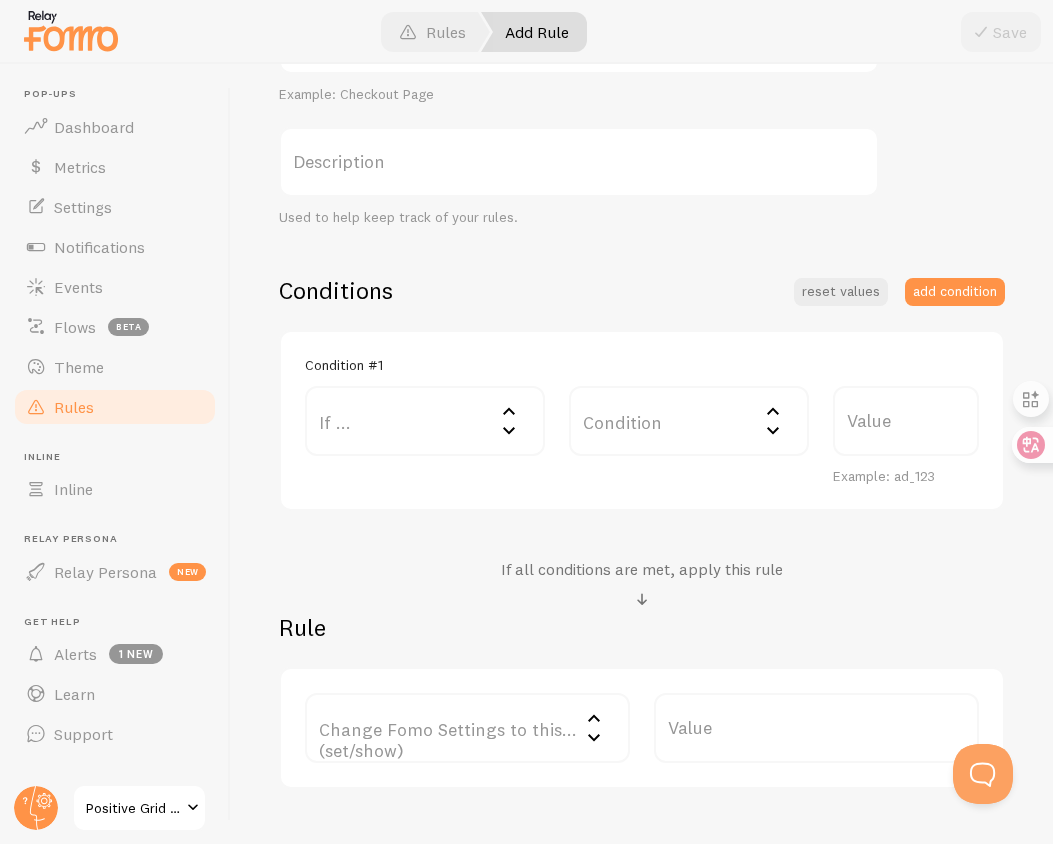 click on "If ..." at bounding box center (425, 421) 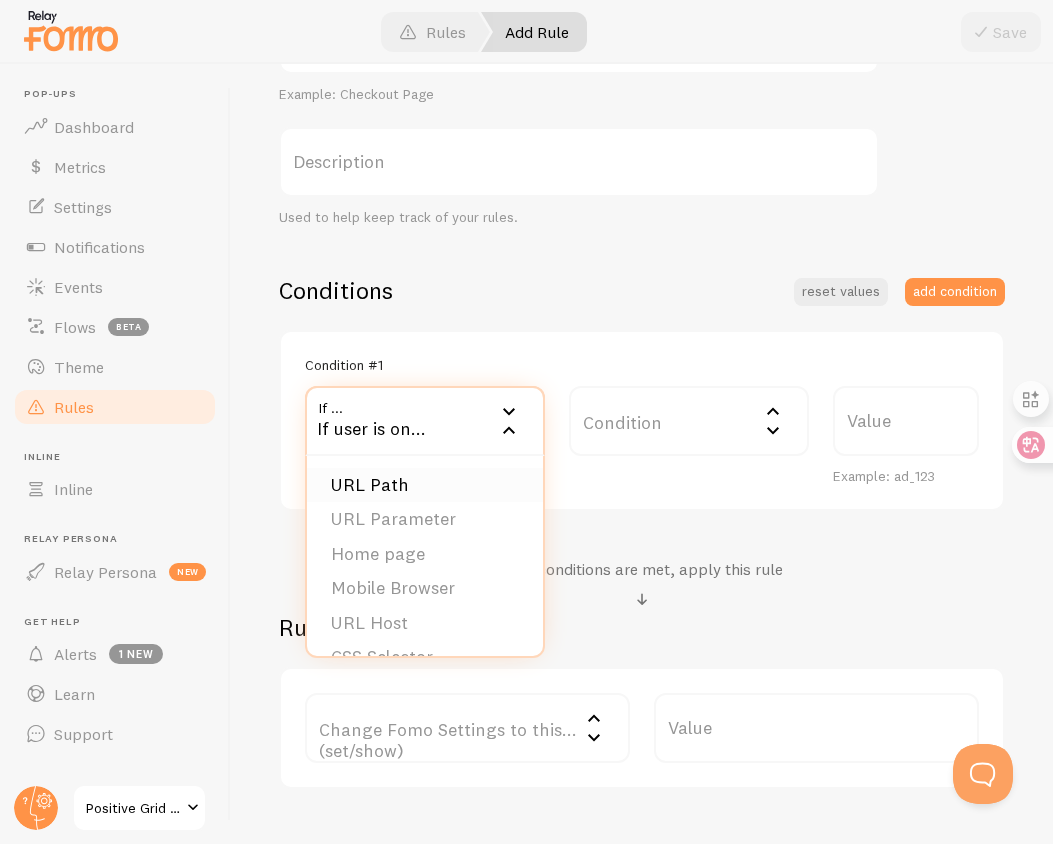 click on "URL Path" at bounding box center (425, 485) 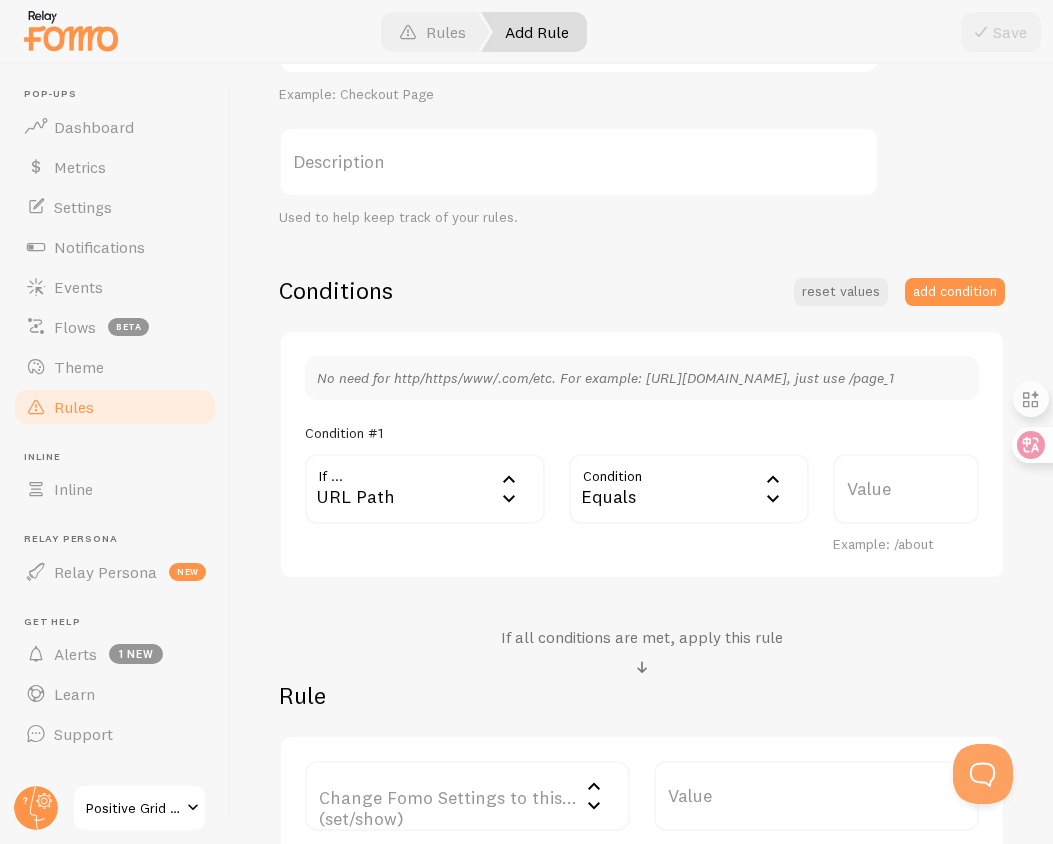 click on "Equals" at bounding box center (689, 489) 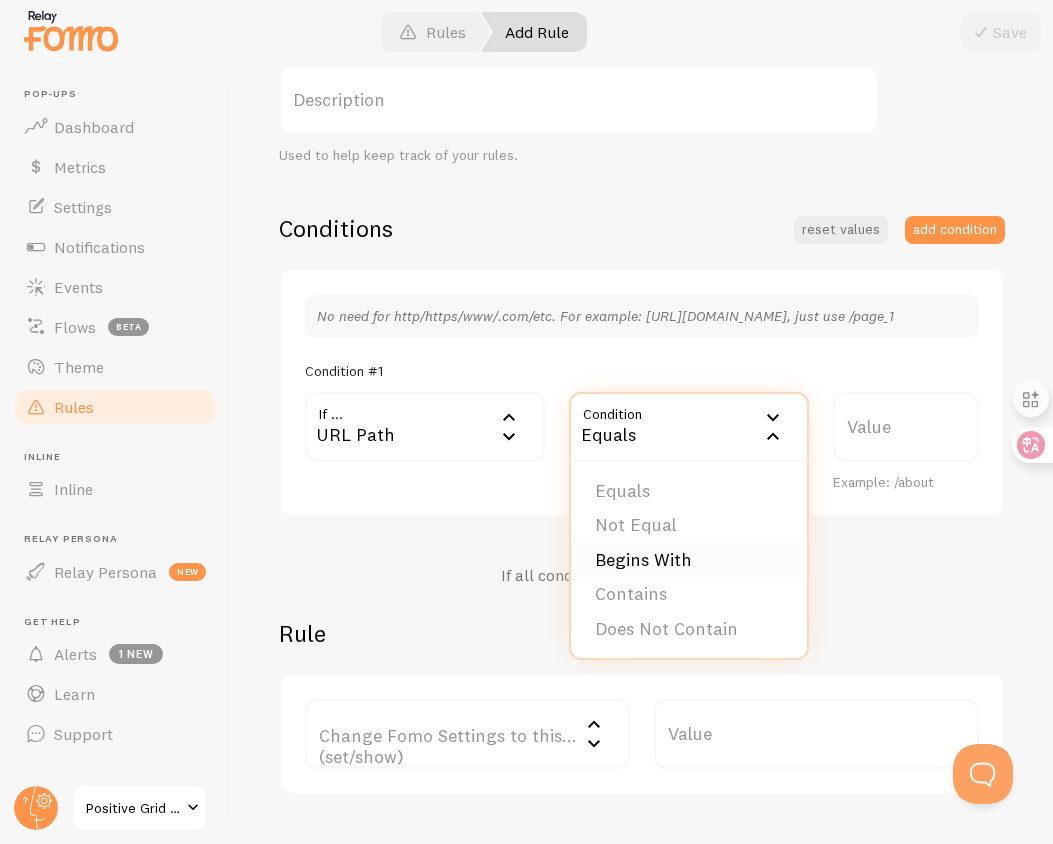 scroll, scrollTop: 358, scrollLeft: 0, axis: vertical 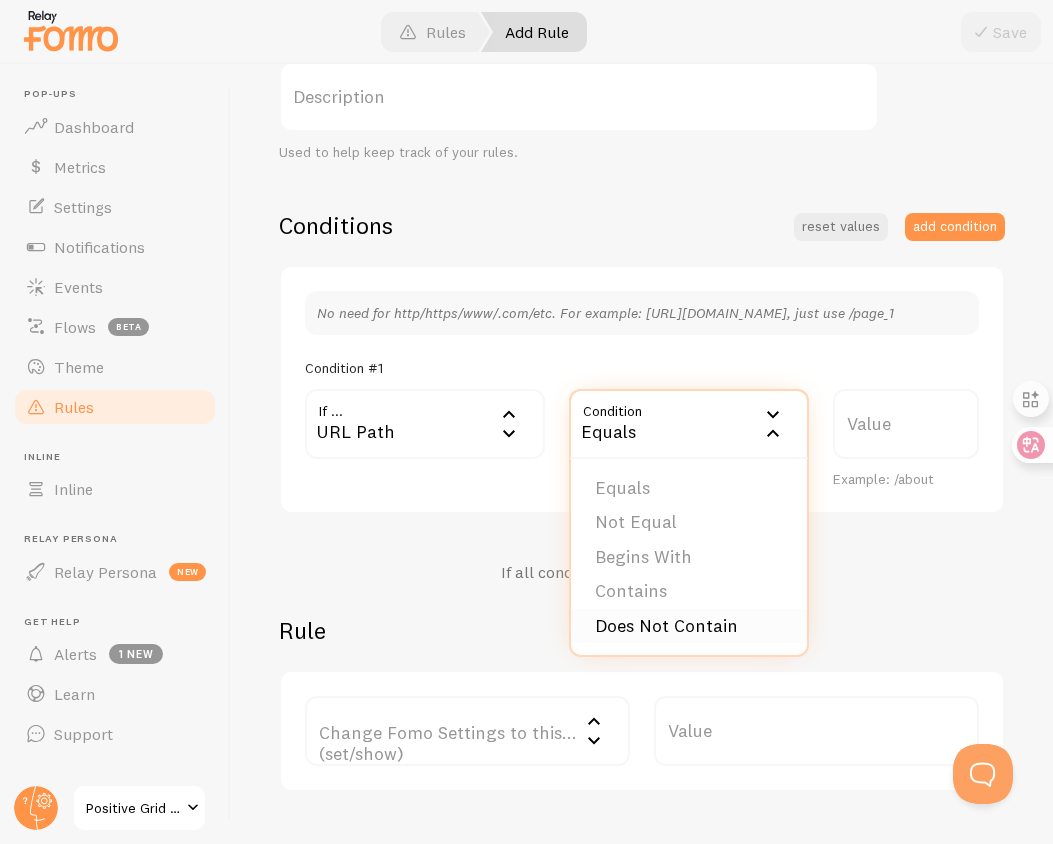 click on "Does Not Contain" at bounding box center [689, 626] 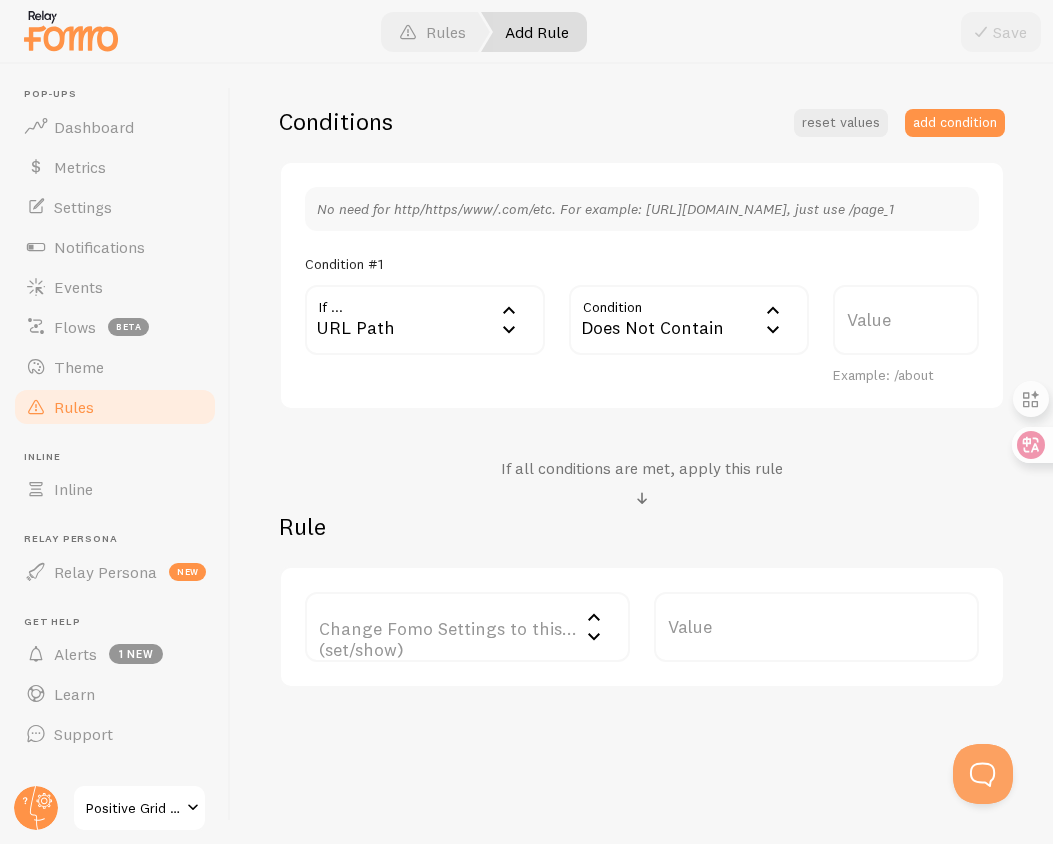 scroll, scrollTop: 486, scrollLeft: 0, axis: vertical 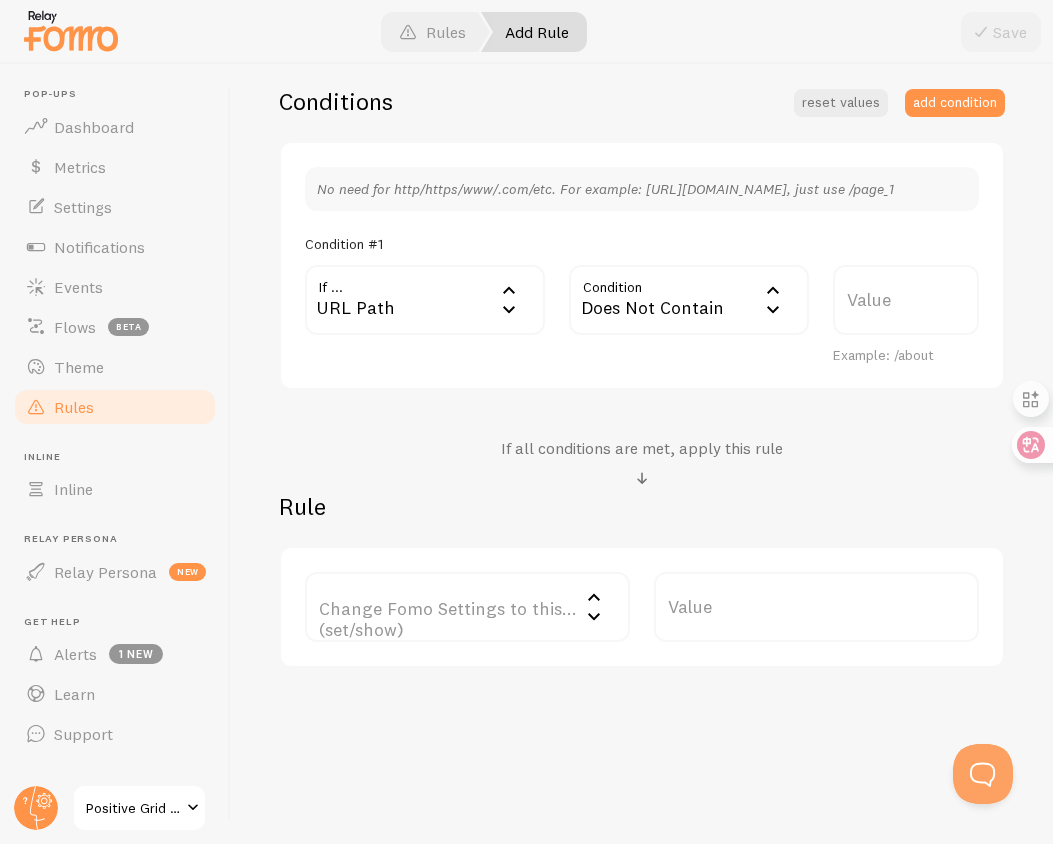 click 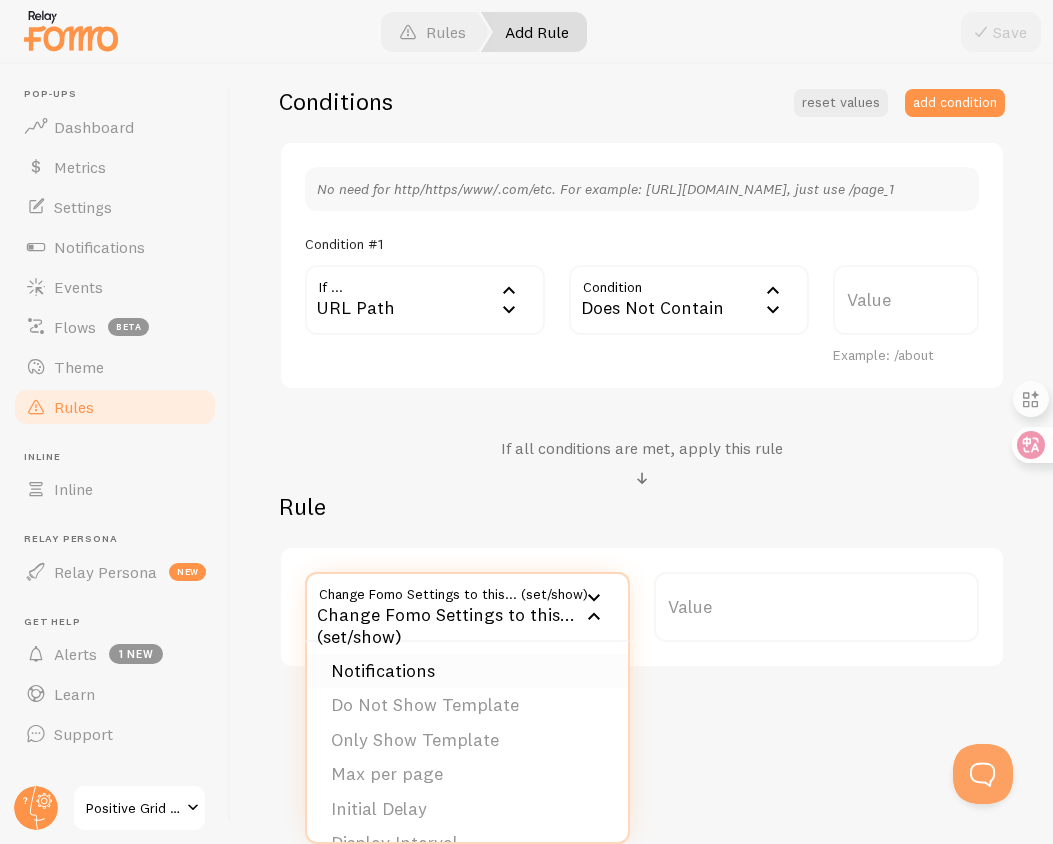 click on "Notifications" at bounding box center (467, 671) 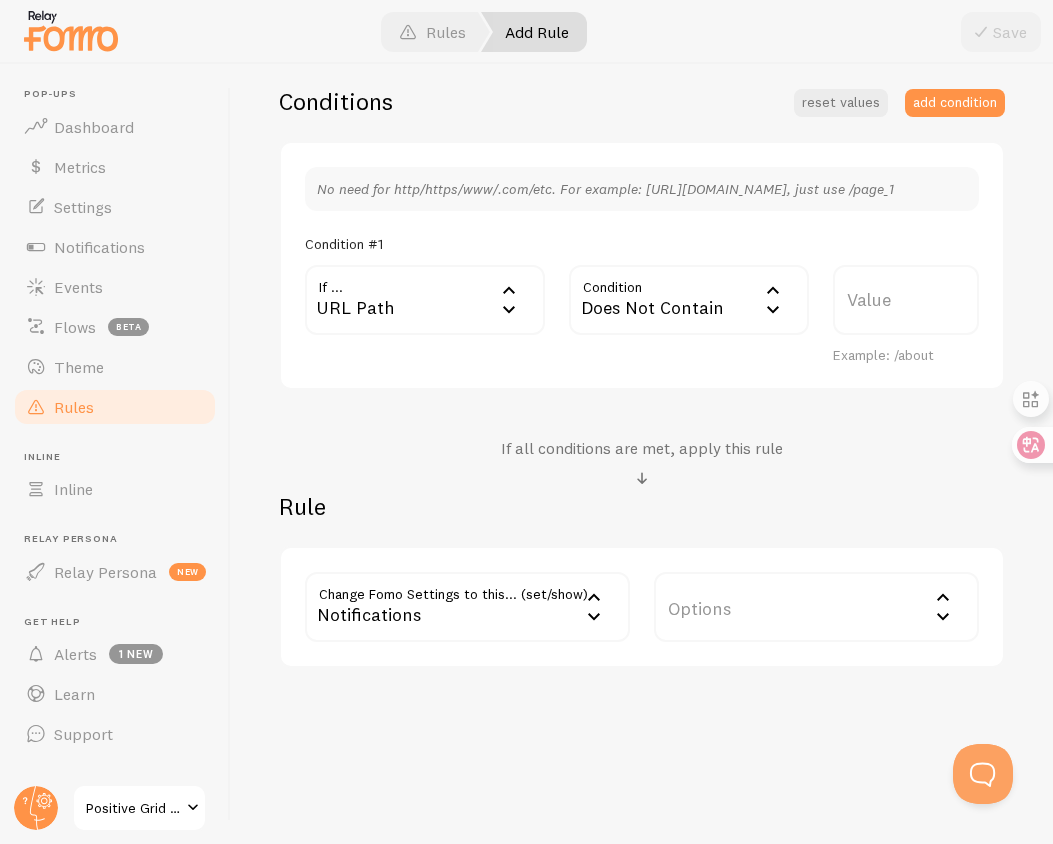 click on "Options" at bounding box center (816, 607) 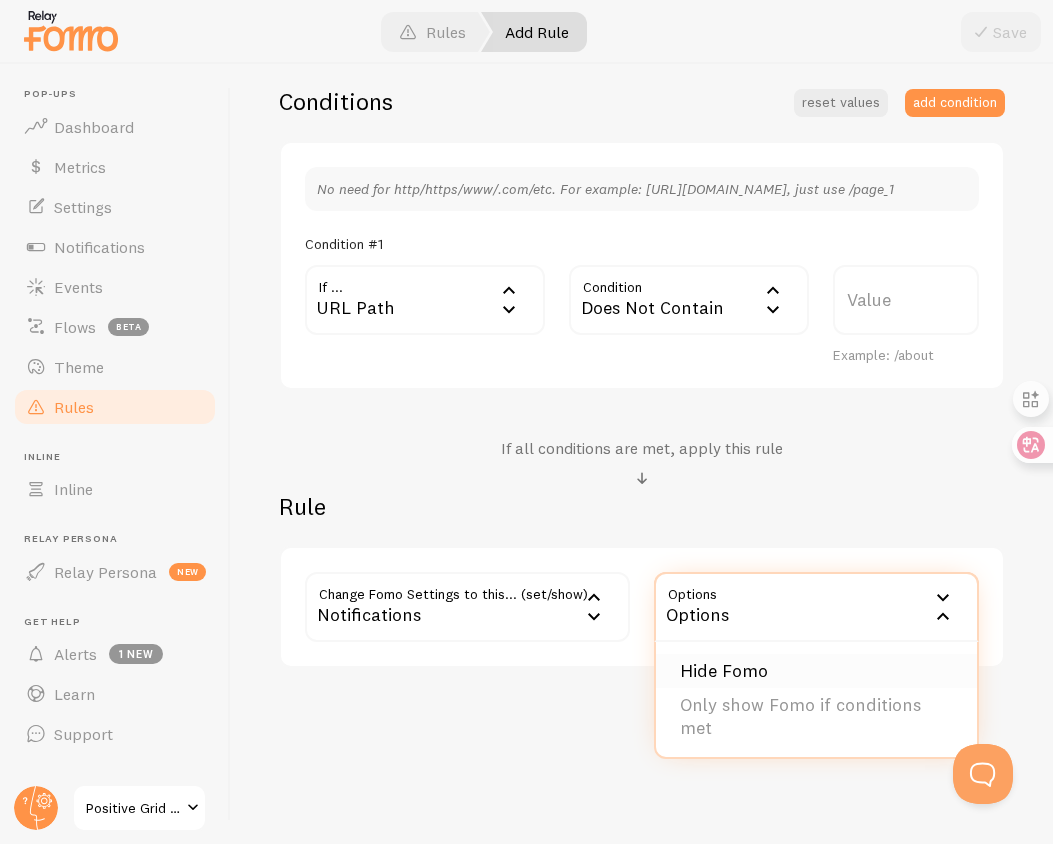 click on "Hide Fomo" at bounding box center (816, 671) 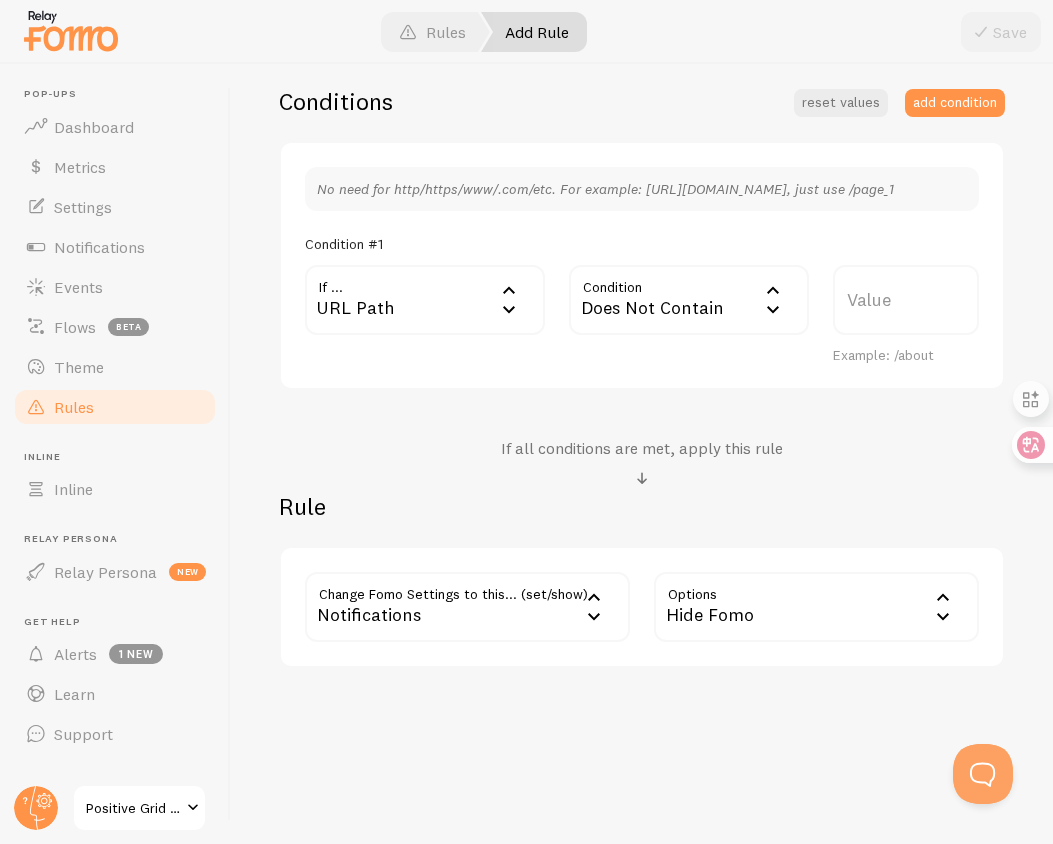 scroll, scrollTop: 501, scrollLeft: 0, axis: vertical 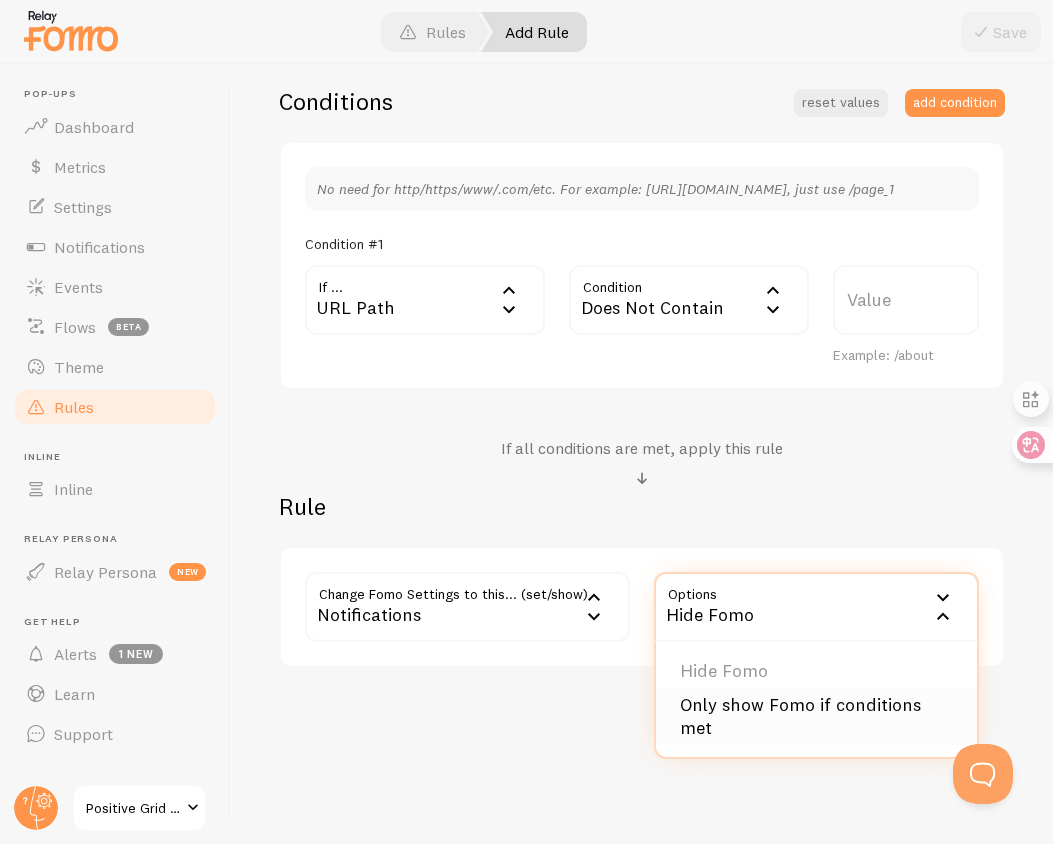 click on "Only show Fomo if conditions met" at bounding box center [816, 716] 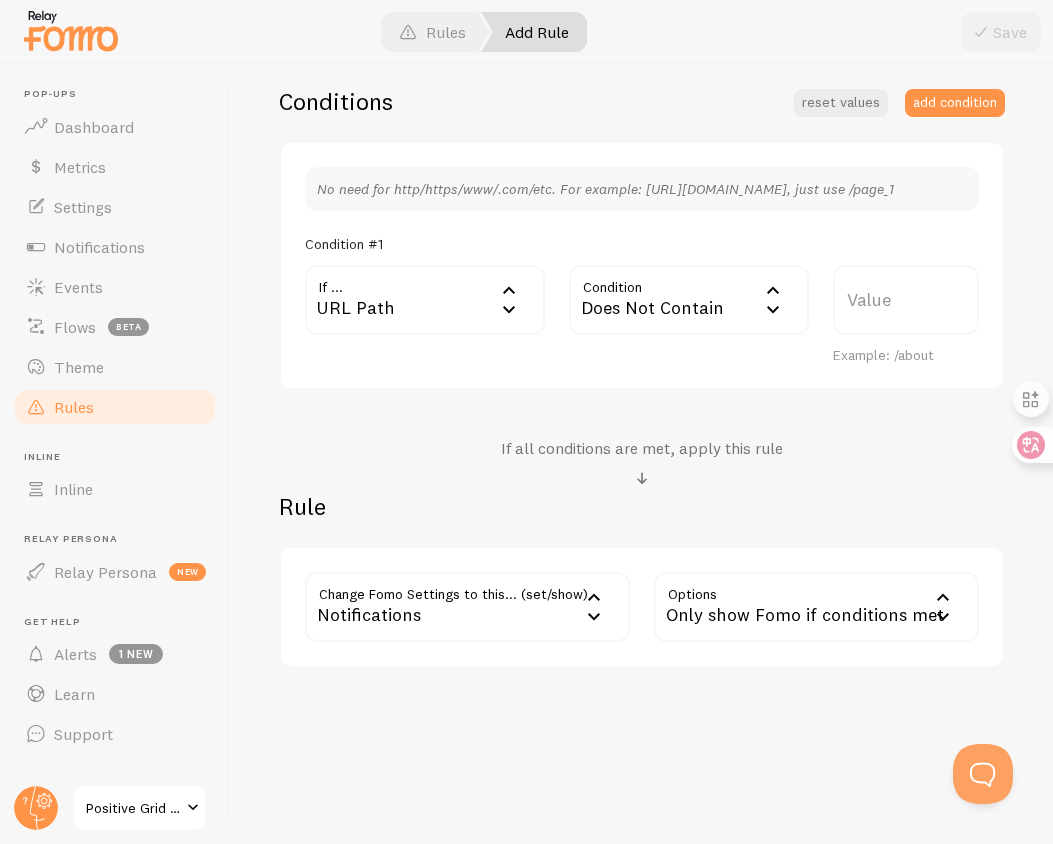 click on "Only show Fomo if conditions met" at bounding box center [816, 607] 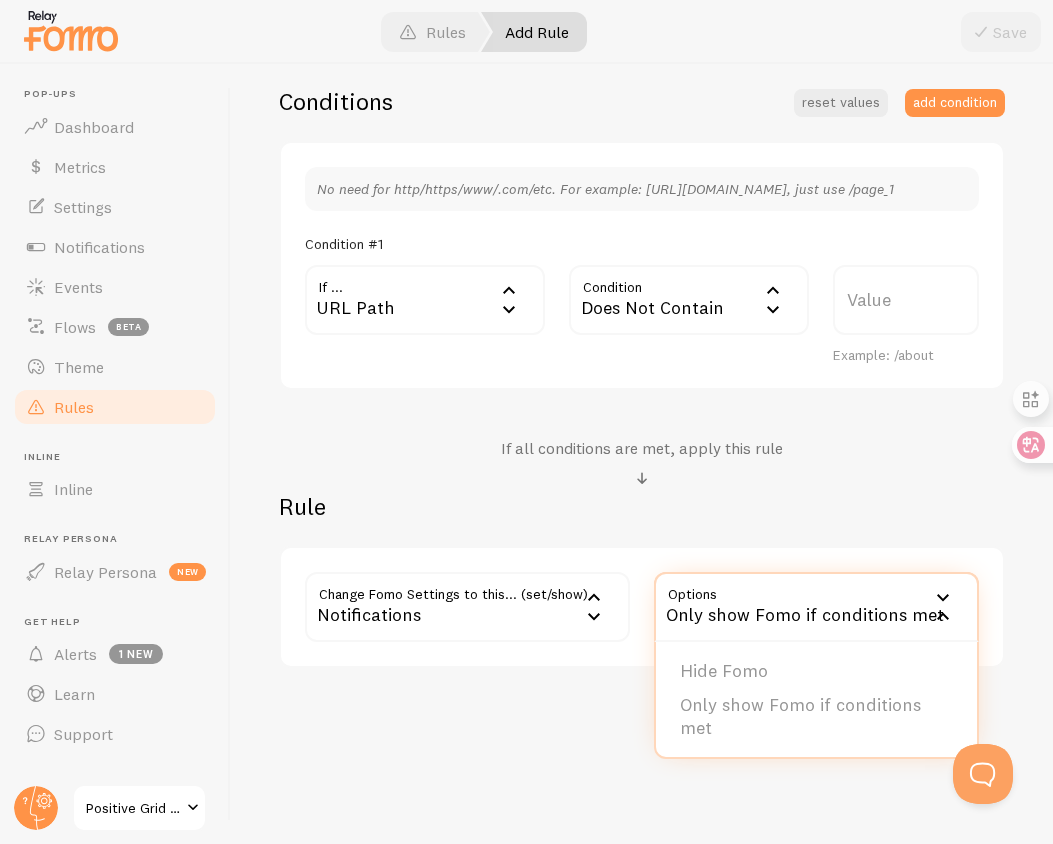 click on "Notifications" at bounding box center (467, 607) 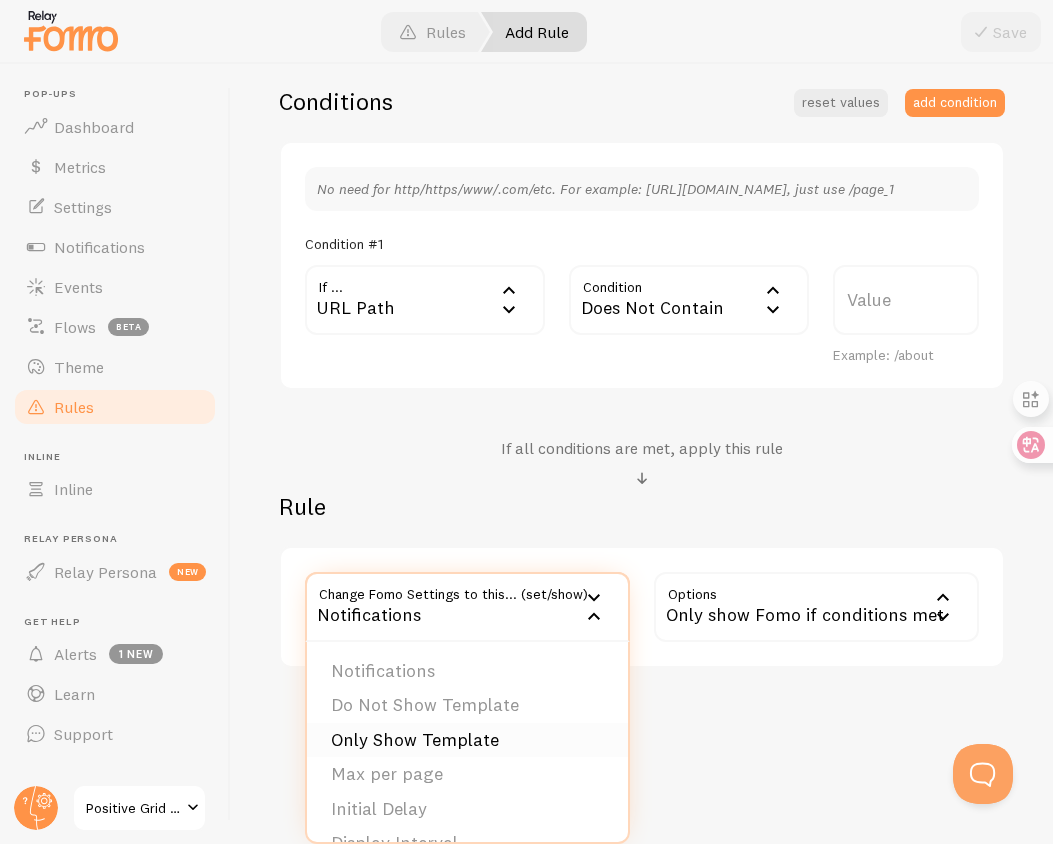 click on "Only Show Template" at bounding box center (467, 740) 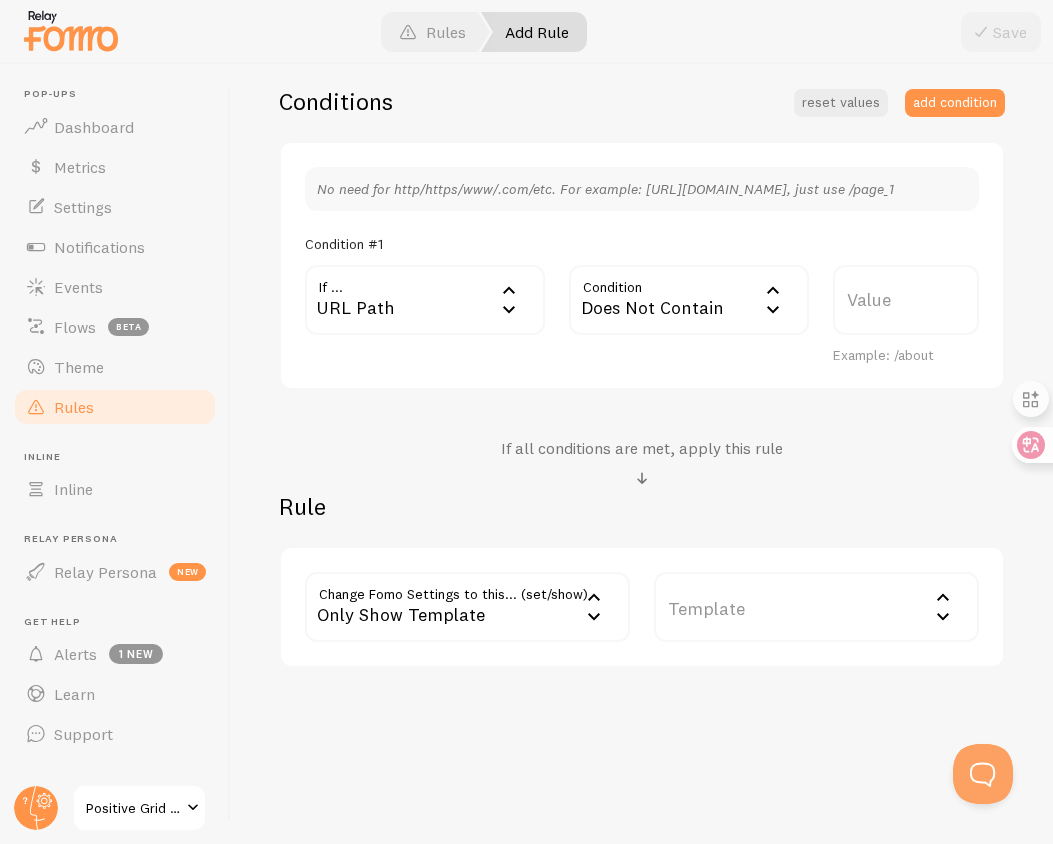 click on "Template" at bounding box center [816, 607] 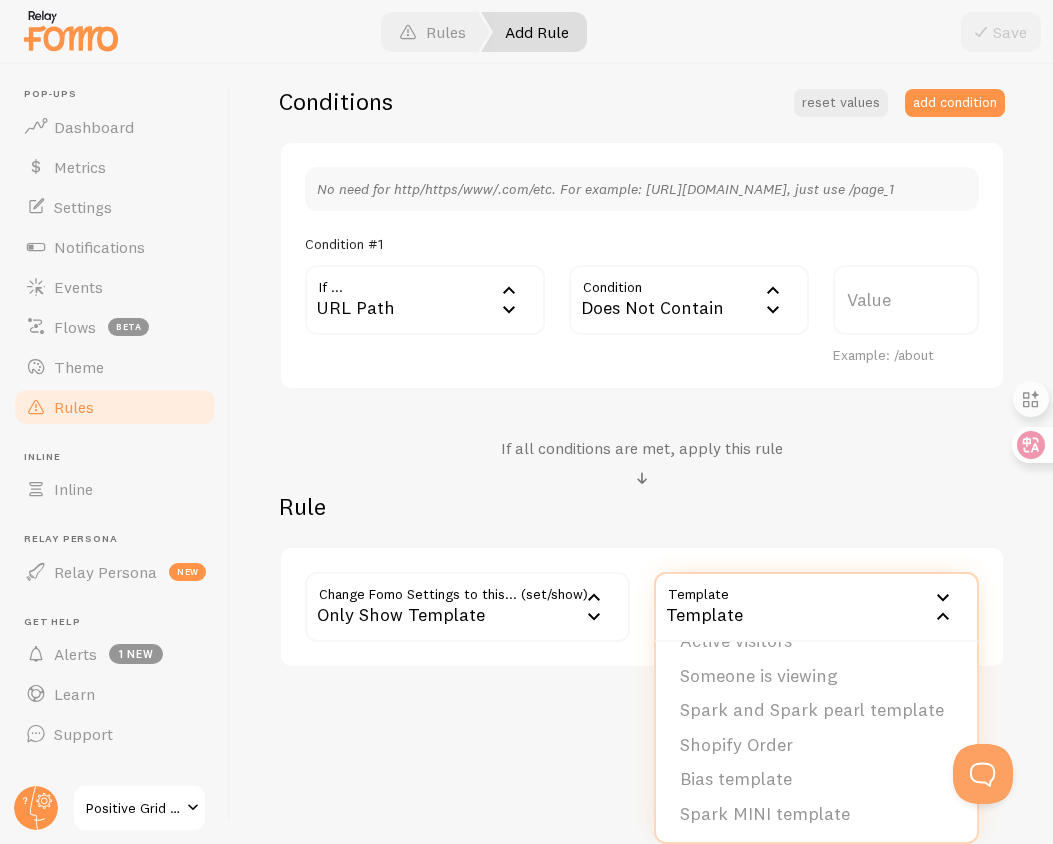 scroll, scrollTop: 134, scrollLeft: 0, axis: vertical 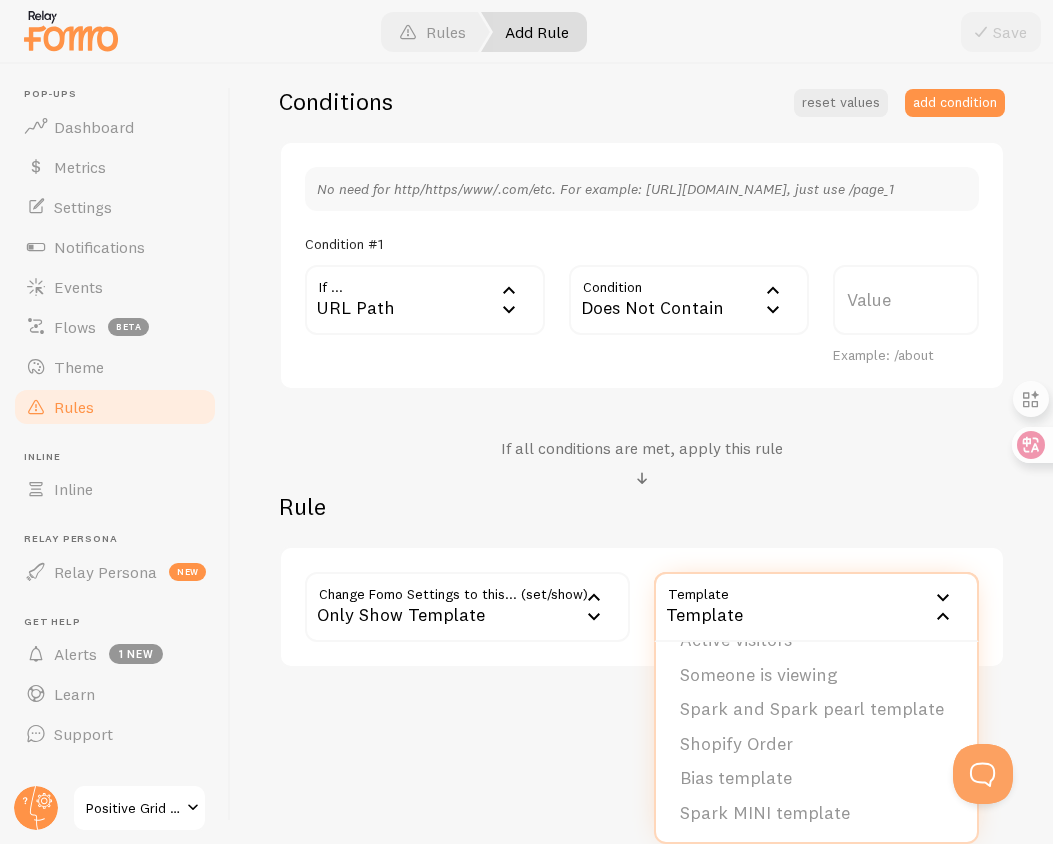 click on "Only Show Template" at bounding box center [467, 607] 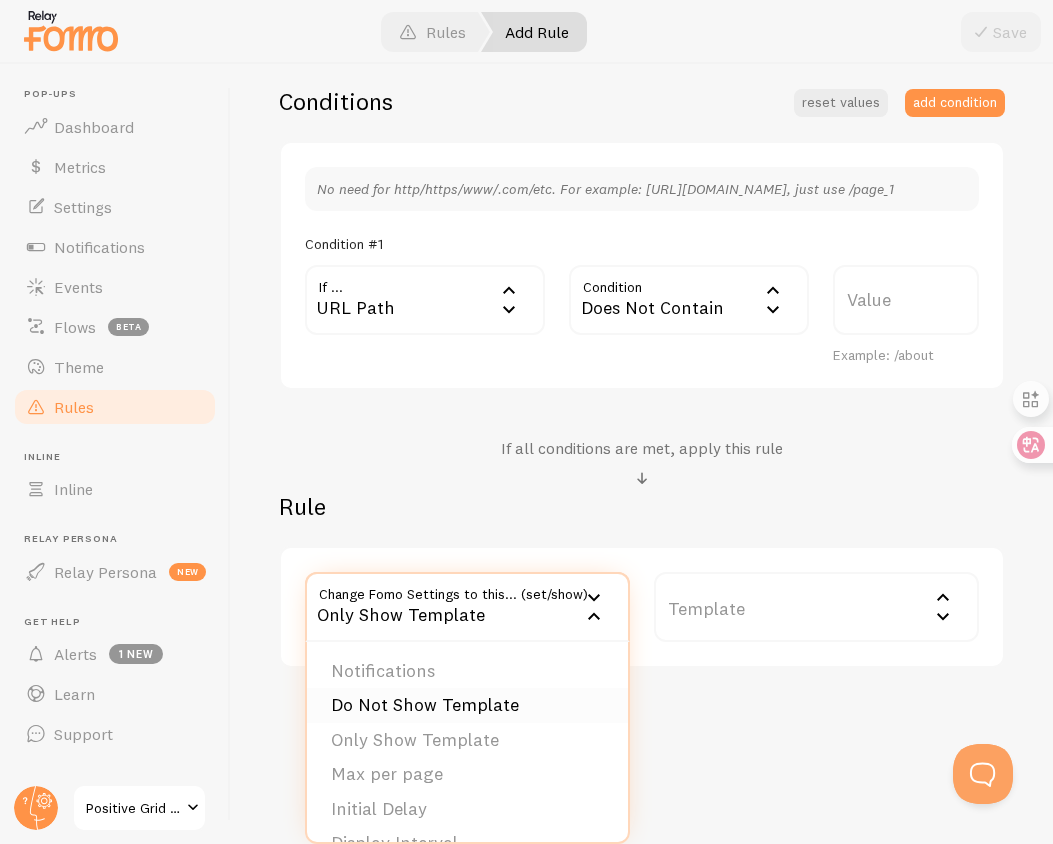 click on "Do Not Show Template" at bounding box center (467, 705) 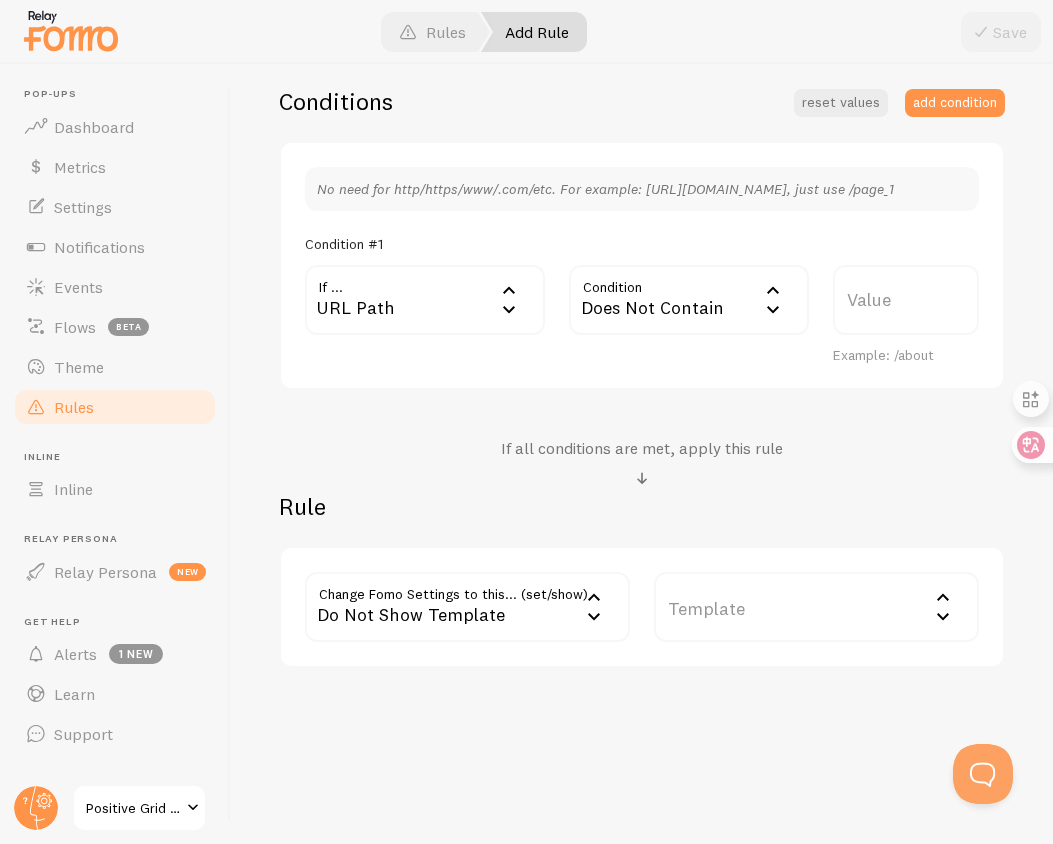 click on "Template" at bounding box center (816, 607) 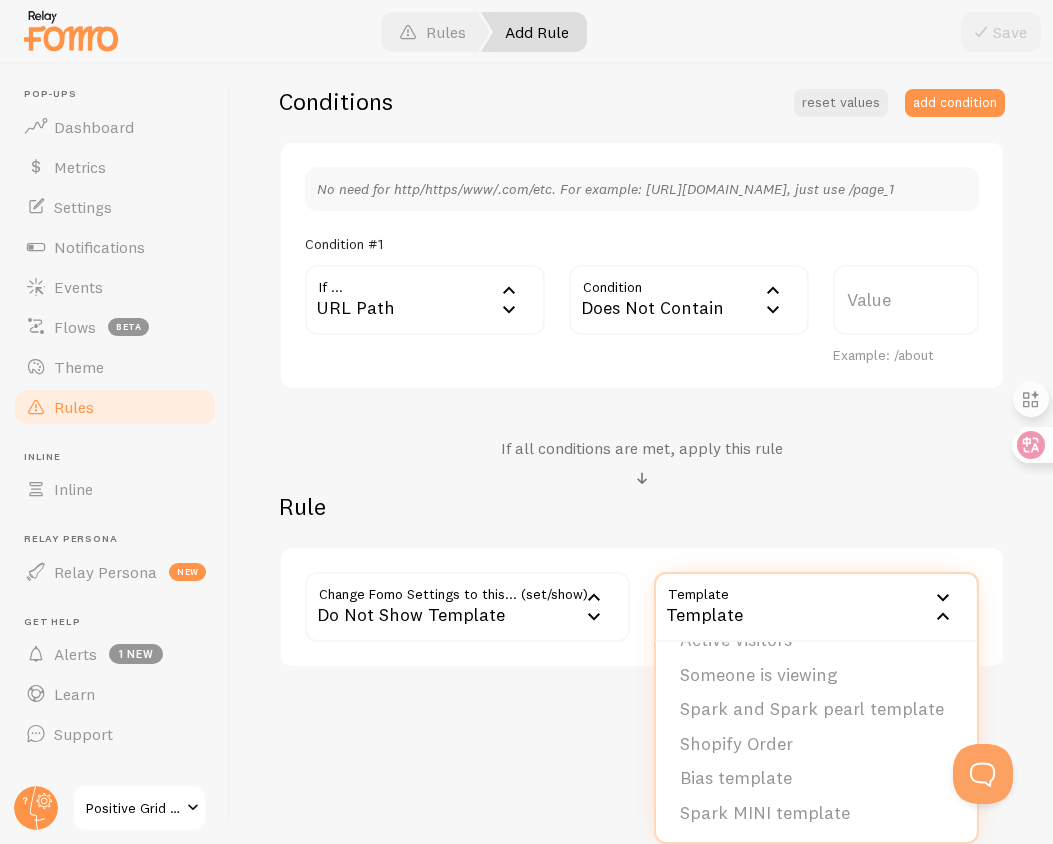 click on "Do Not Show Template" at bounding box center [467, 607] 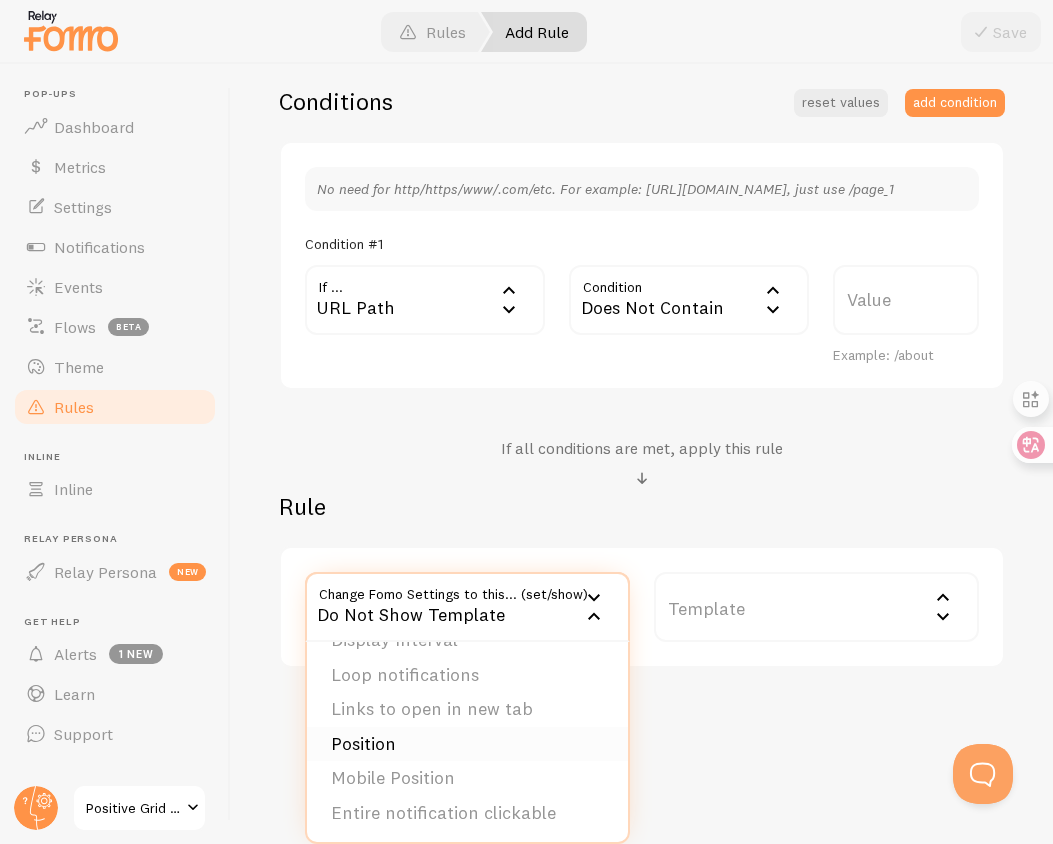 scroll, scrollTop: 0, scrollLeft: 0, axis: both 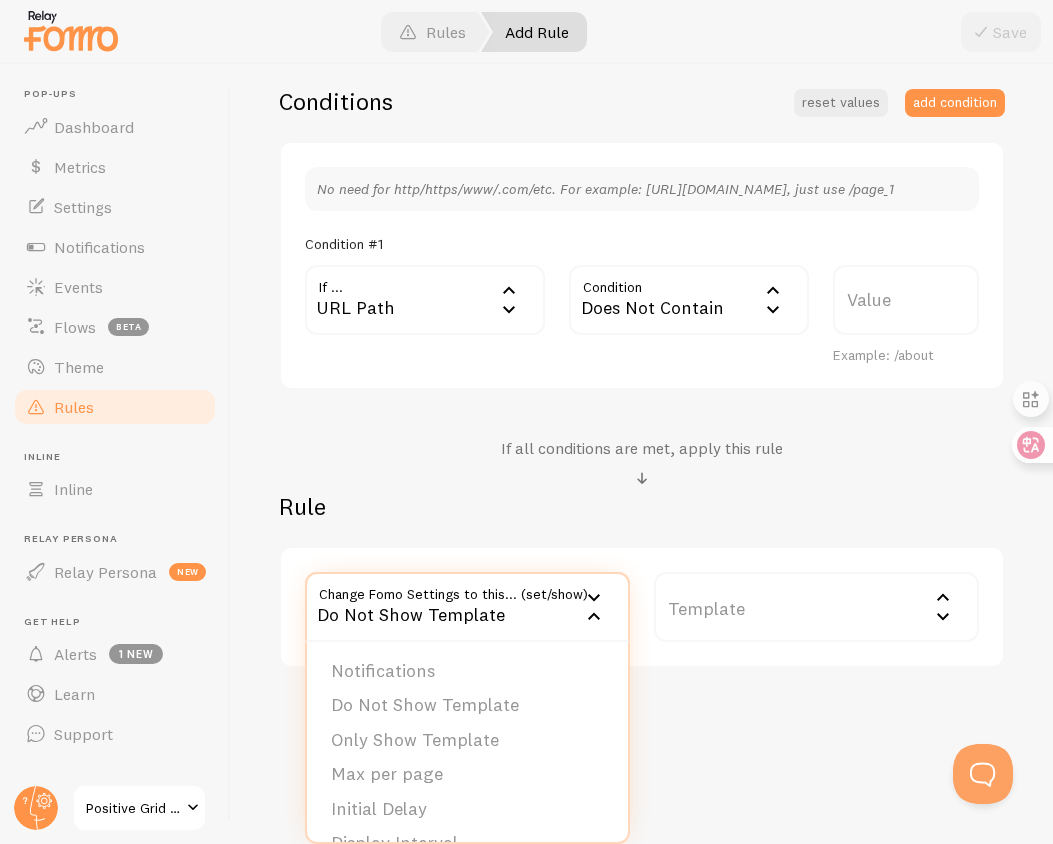 click on "Add
Rule
Customize Fomo by page path and more, like hide Notifications on your About page
Help Article      Display Fomo on these URL Path   Title       Example: Checkout Page       Description       Used to help keep track of your rules.   Conditions
reset values
add condition
No need for http/https/www/.com/etc. For example: [URL][DOMAIN_NAME], just use /page_1       Condition #1     If ...   url   URL Path       URL Path  URL Parameter  Home page  Mobile Browser  URL Host  CSS Selector        Condition   notContains   Does Not Contain       Equals  Not Equal  Begins With  Contains  Does Not Contain          Value       Example: /about     If all conditions are met, apply this rule     Rule   Change Fomo Settings to this... (set/show)   no_show_template   Do Not Show Template       Notifications  Do Not Show Template  Only Show Template  Max per page" at bounding box center (642, 454) 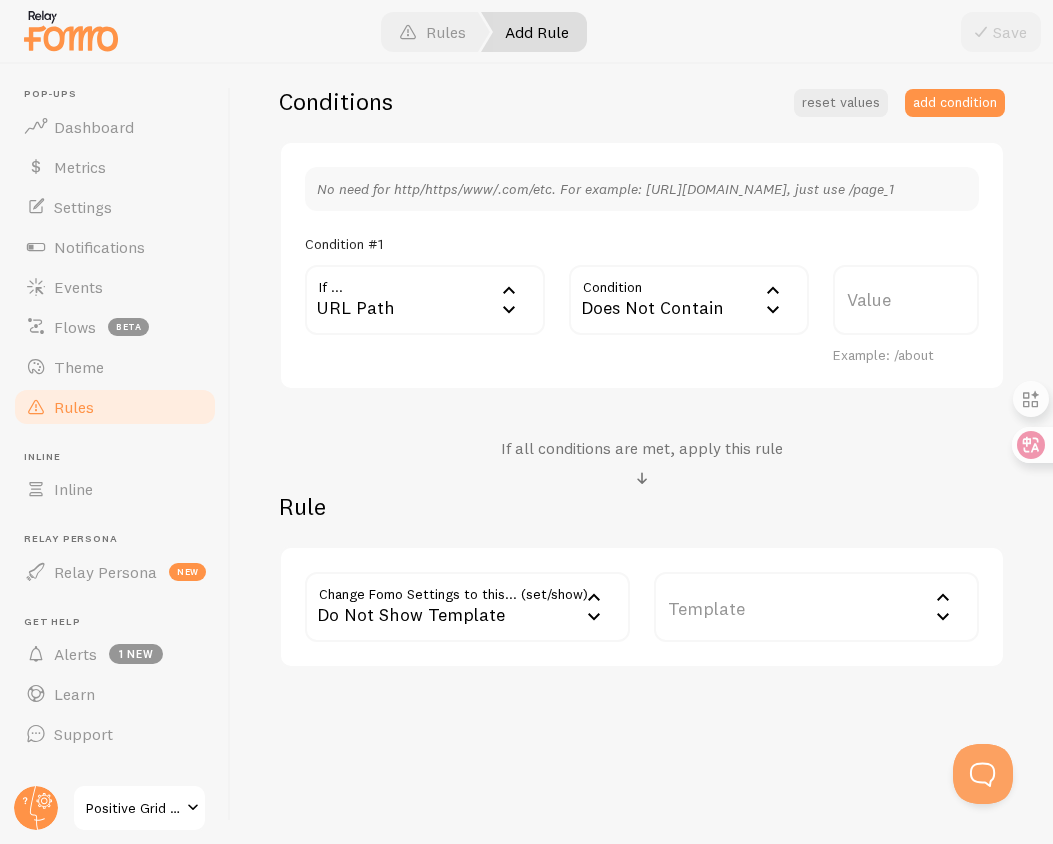 click on "Do Not Show Template" at bounding box center [467, 607] 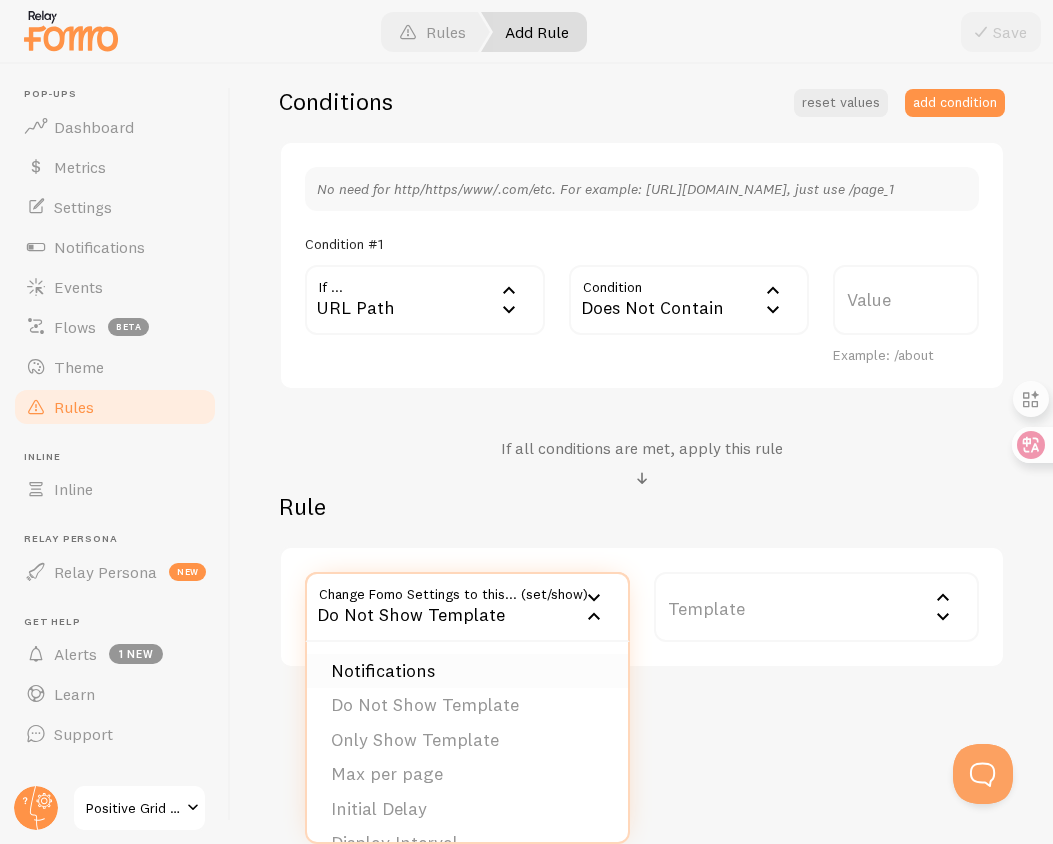 click on "Notifications" at bounding box center (467, 671) 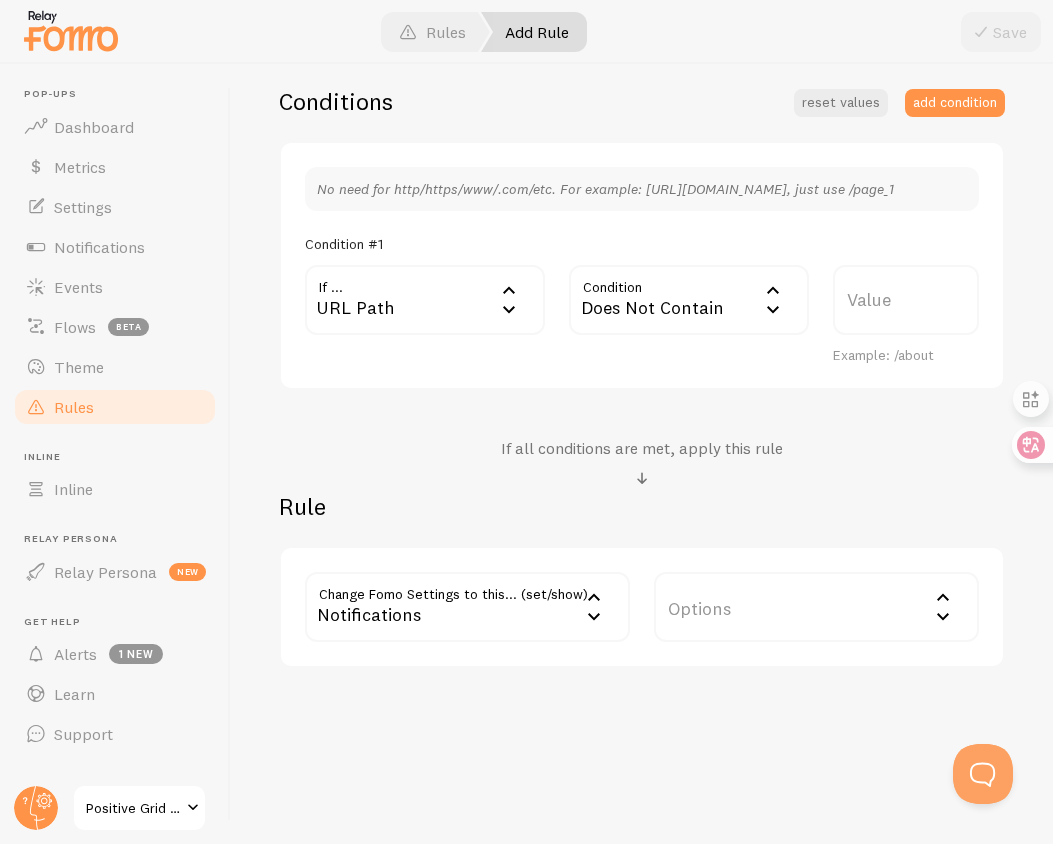 click on "Options" at bounding box center (816, 607) 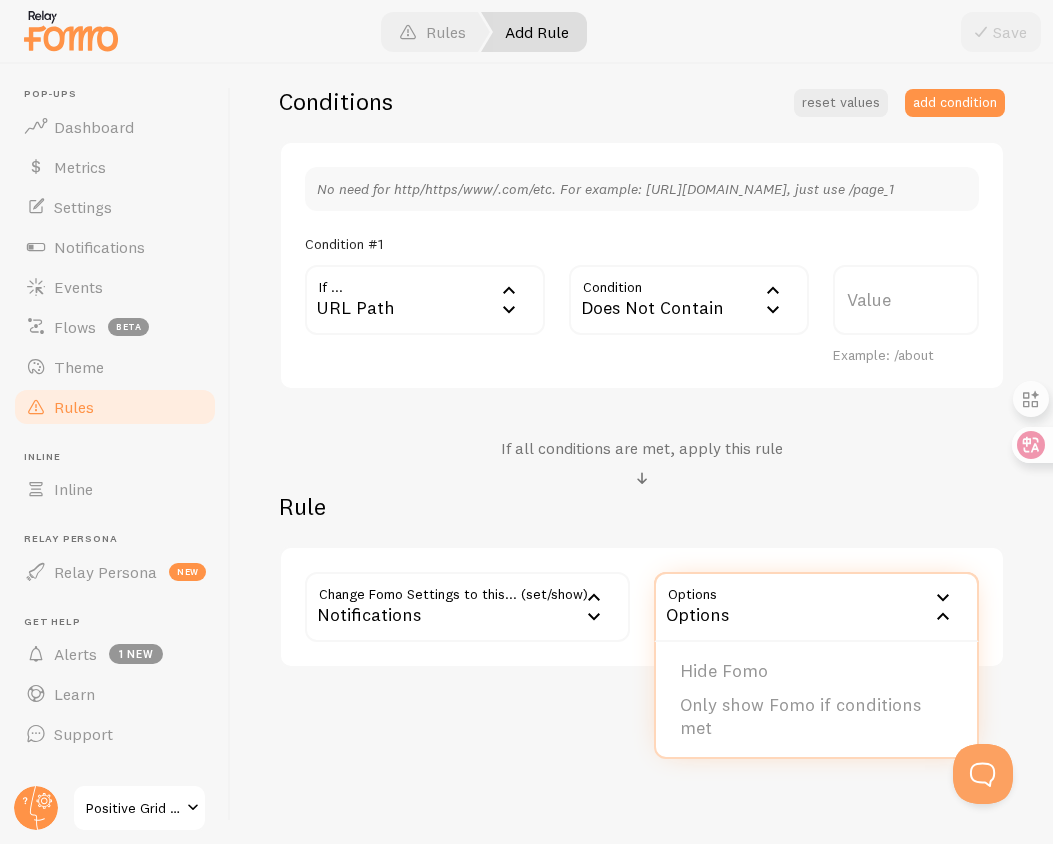 click on "If all conditions are met, apply this rule" at bounding box center (642, 464) 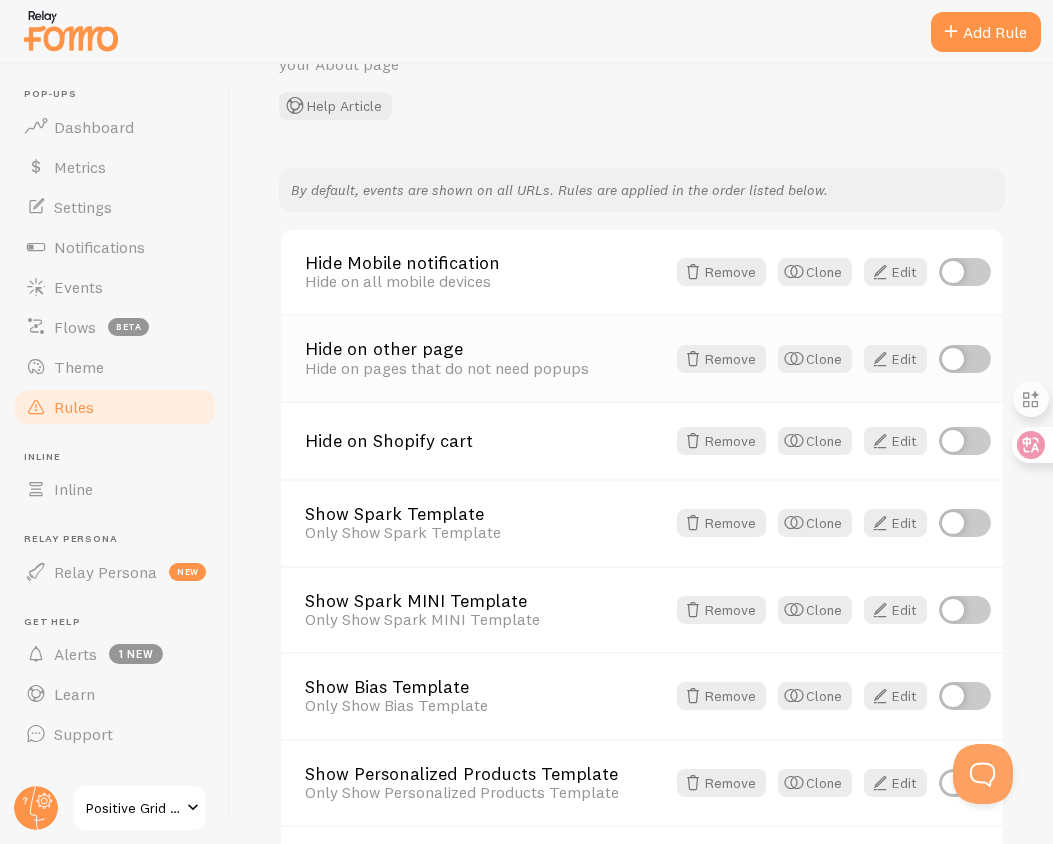scroll, scrollTop: 148, scrollLeft: 0, axis: vertical 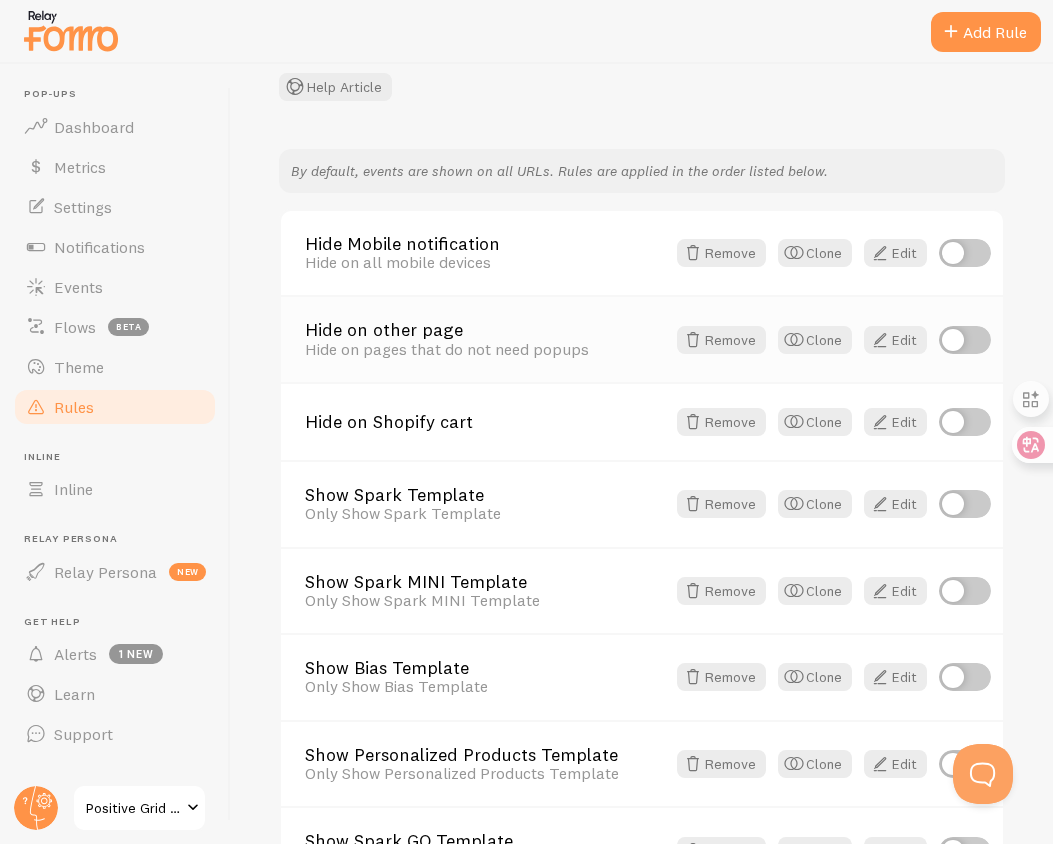 click on "Hide on other page" at bounding box center [485, 330] 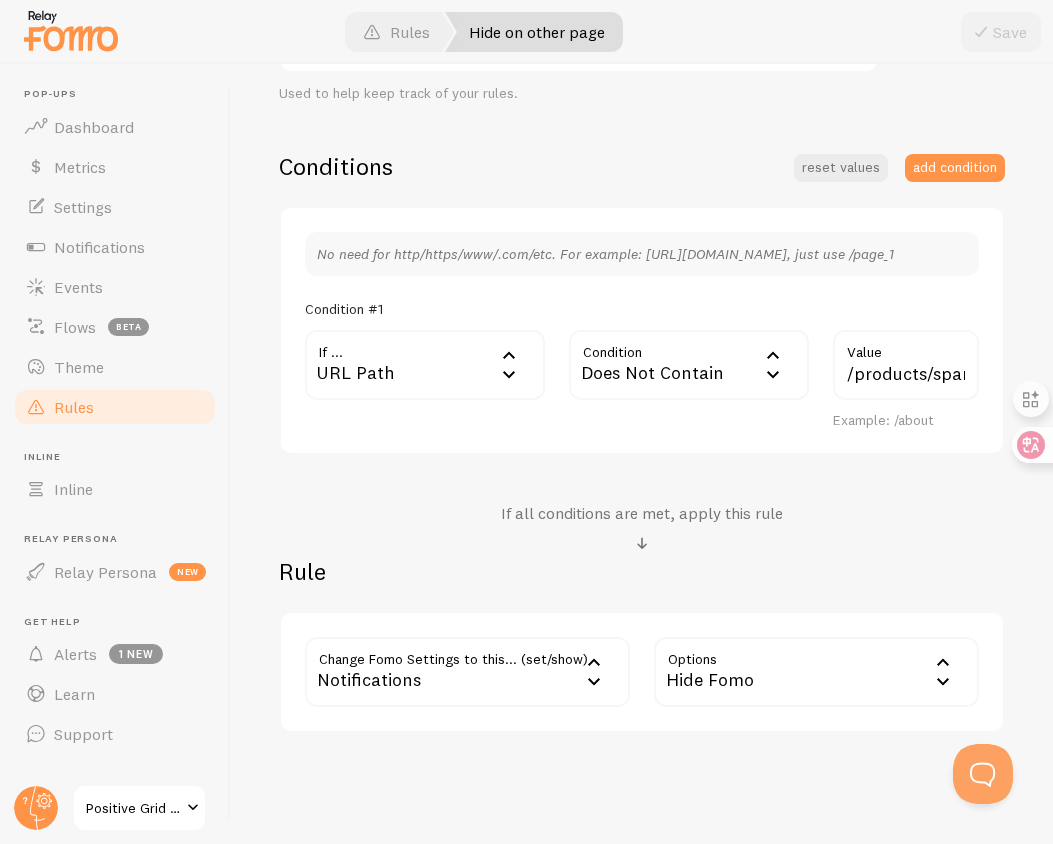 scroll, scrollTop: 401, scrollLeft: 0, axis: vertical 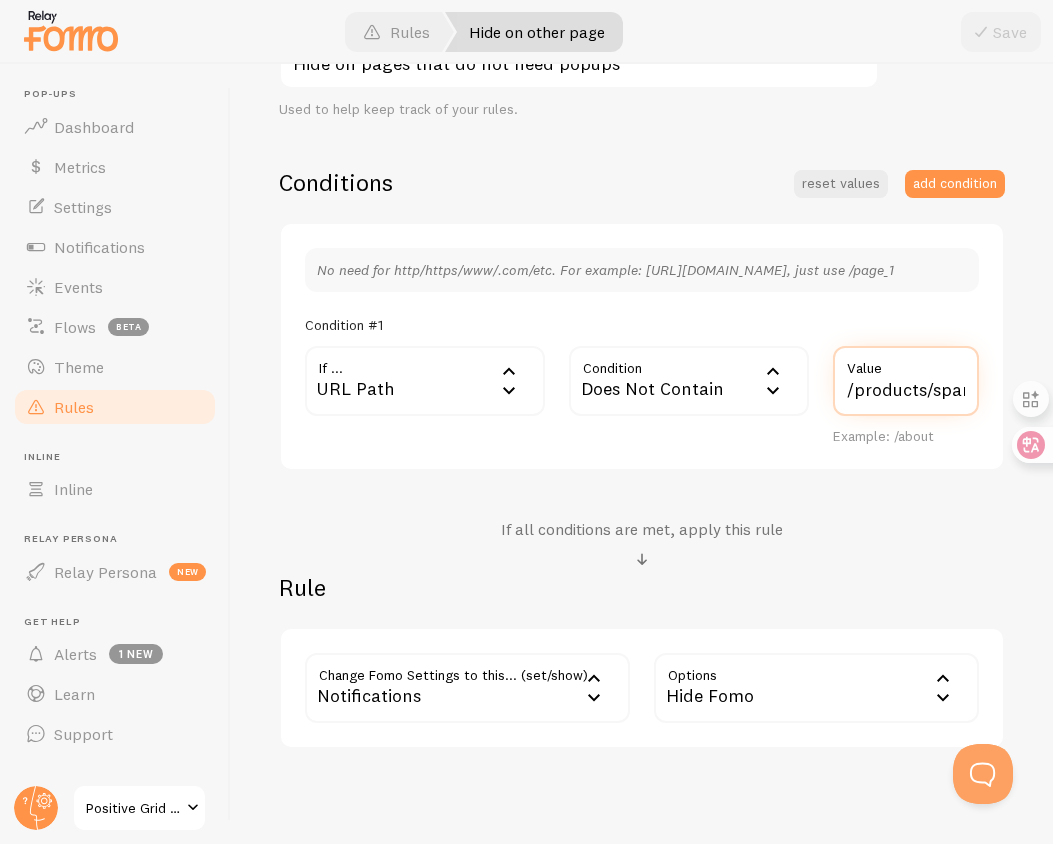click on "/products/spark,/products/bias-fx-2,/custom,/personalization" at bounding box center (906, 381) 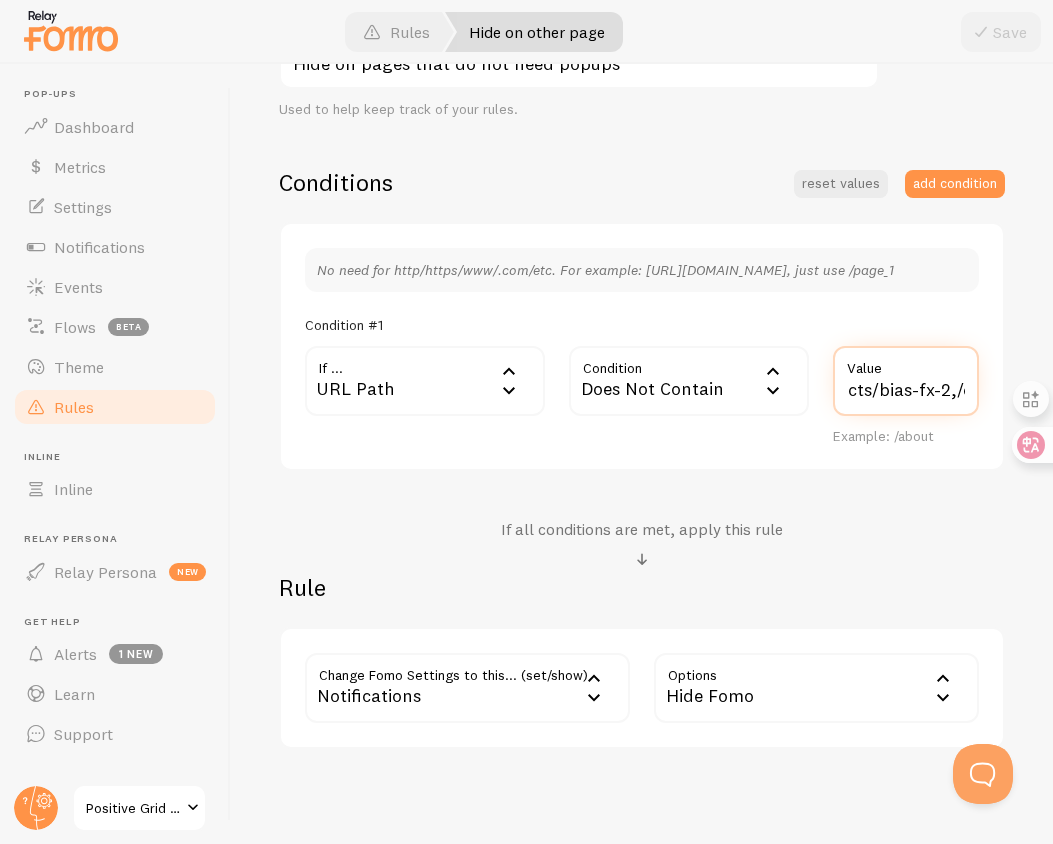 scroll, scrollTop: 0, scrollLeft: 259, axis: horizontal 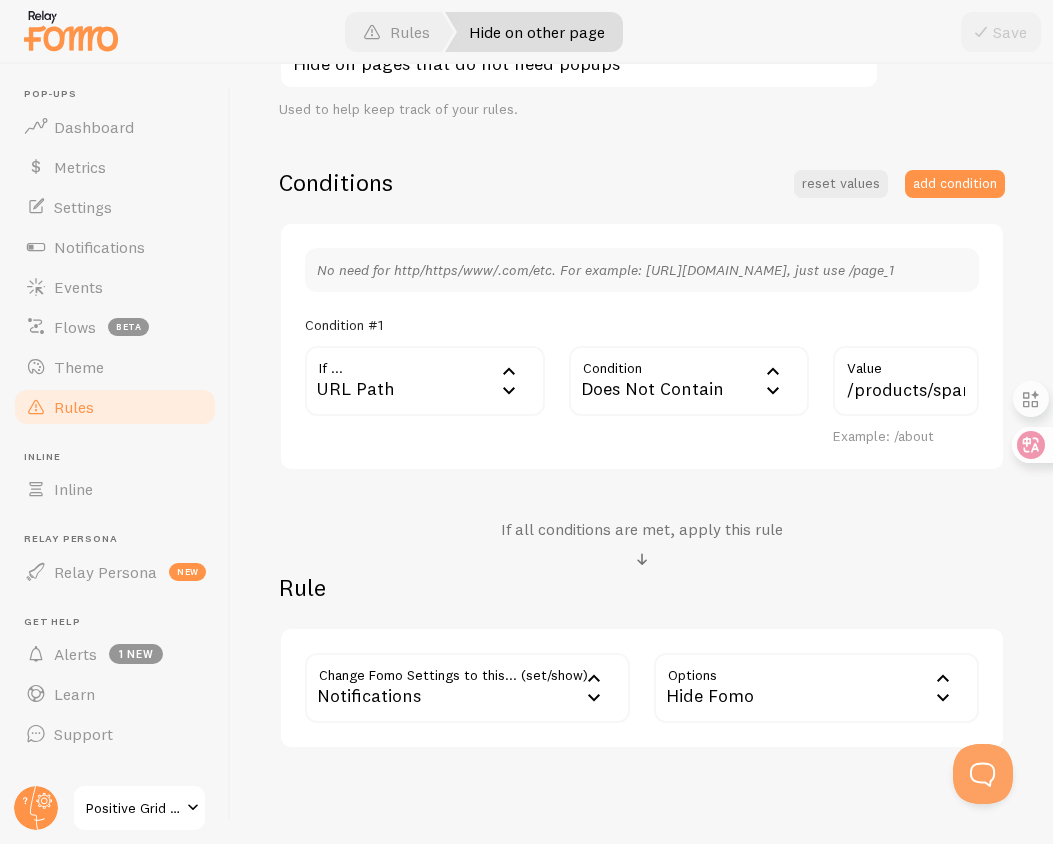 click on "Does Not Contain" at bounding box center [689, 381] 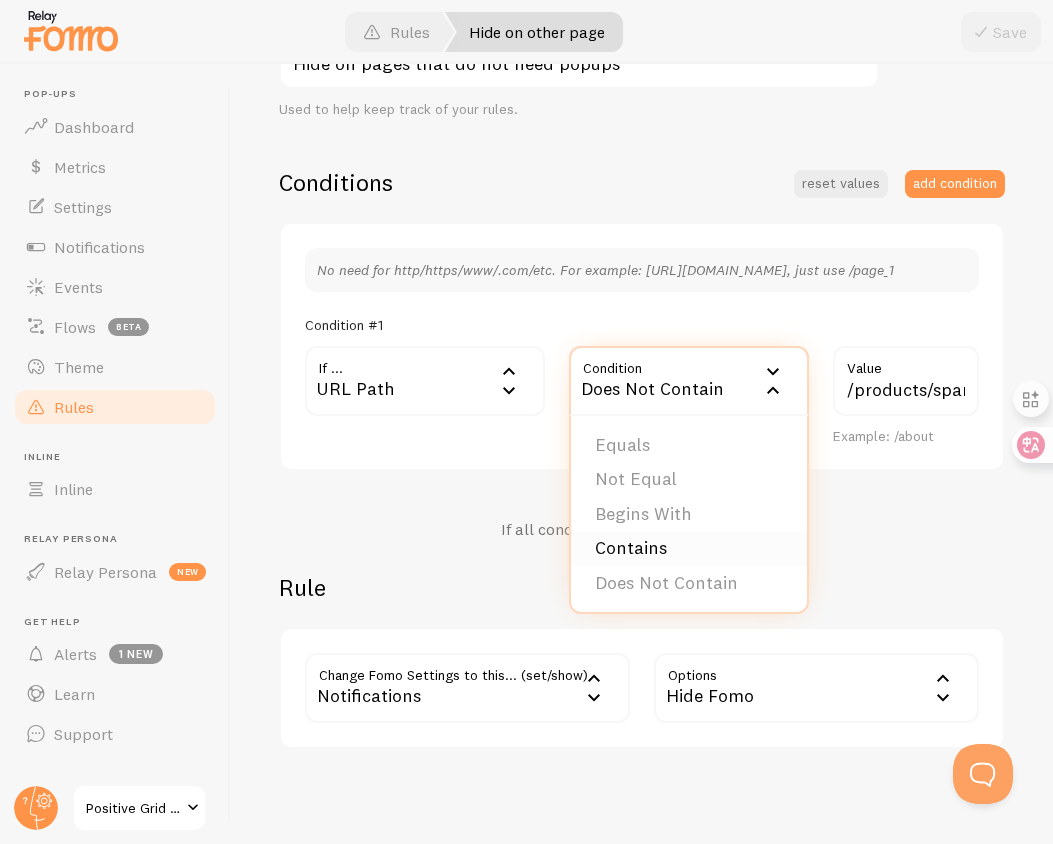 click on "Contains" at bounding box center [689, 548] 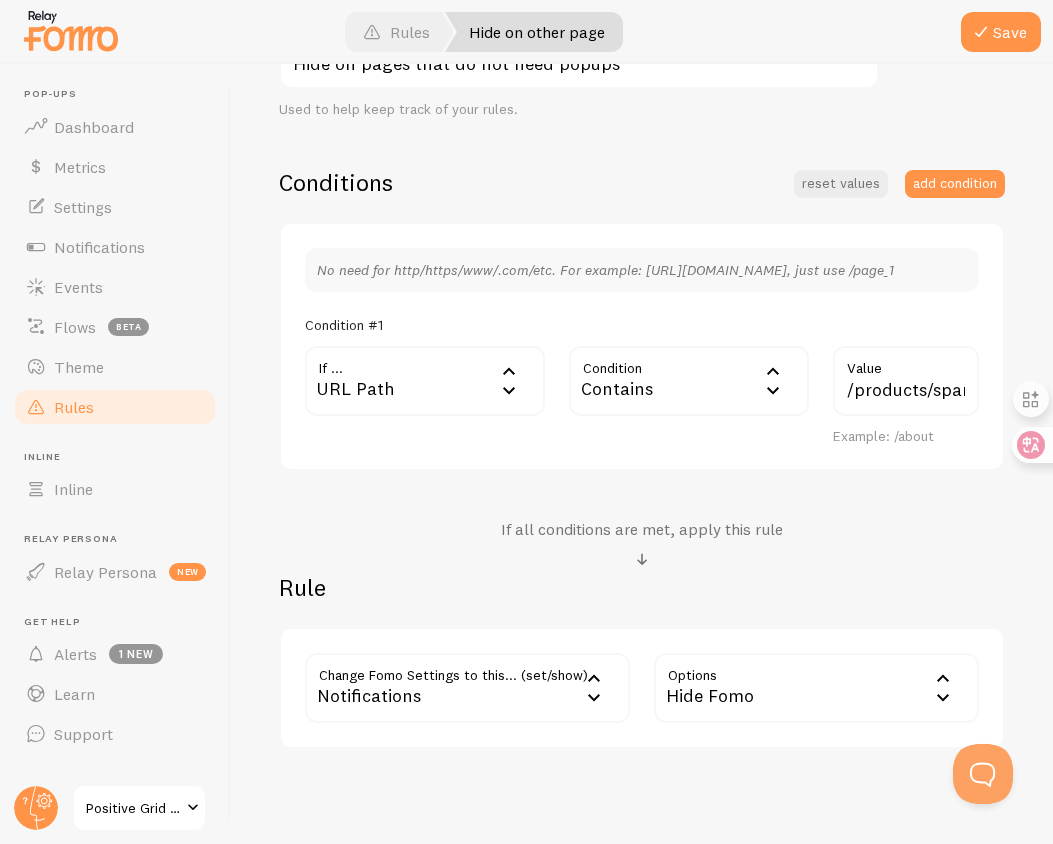 click on "Hide Fomo" at bounding box center (816, 688) 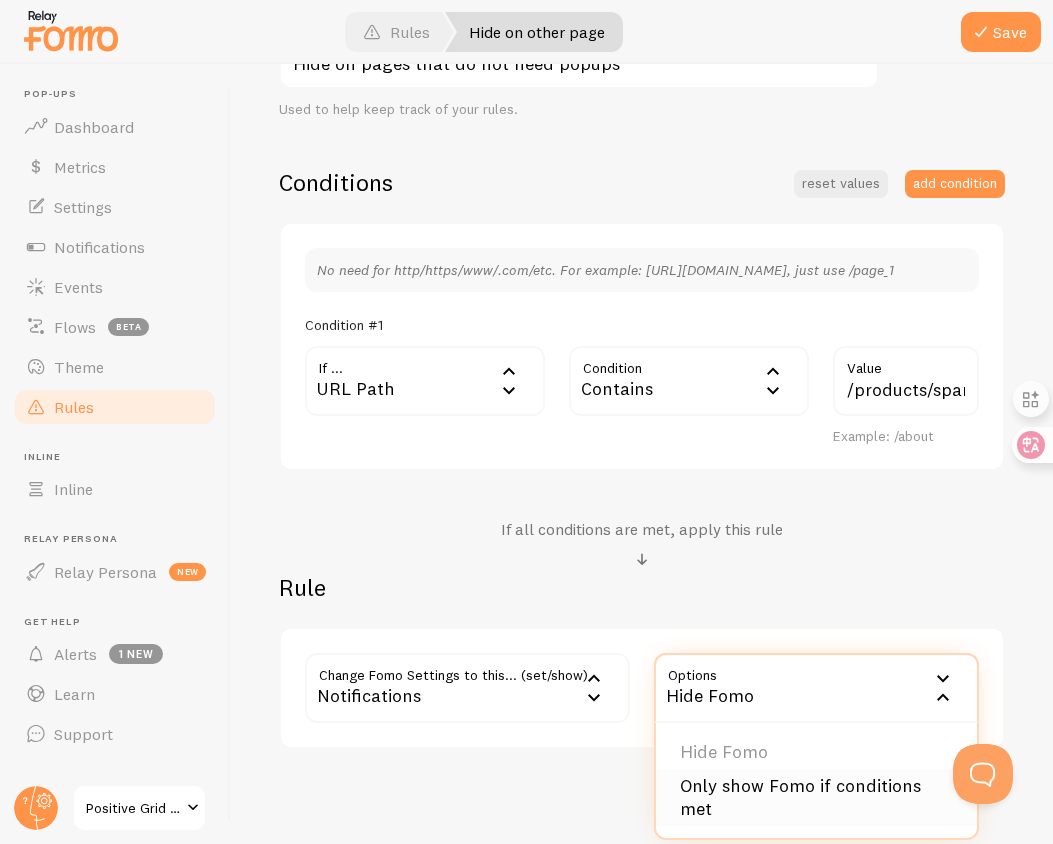 click on "Only show Fomo if conditions met" at bounding box center [816, 797] 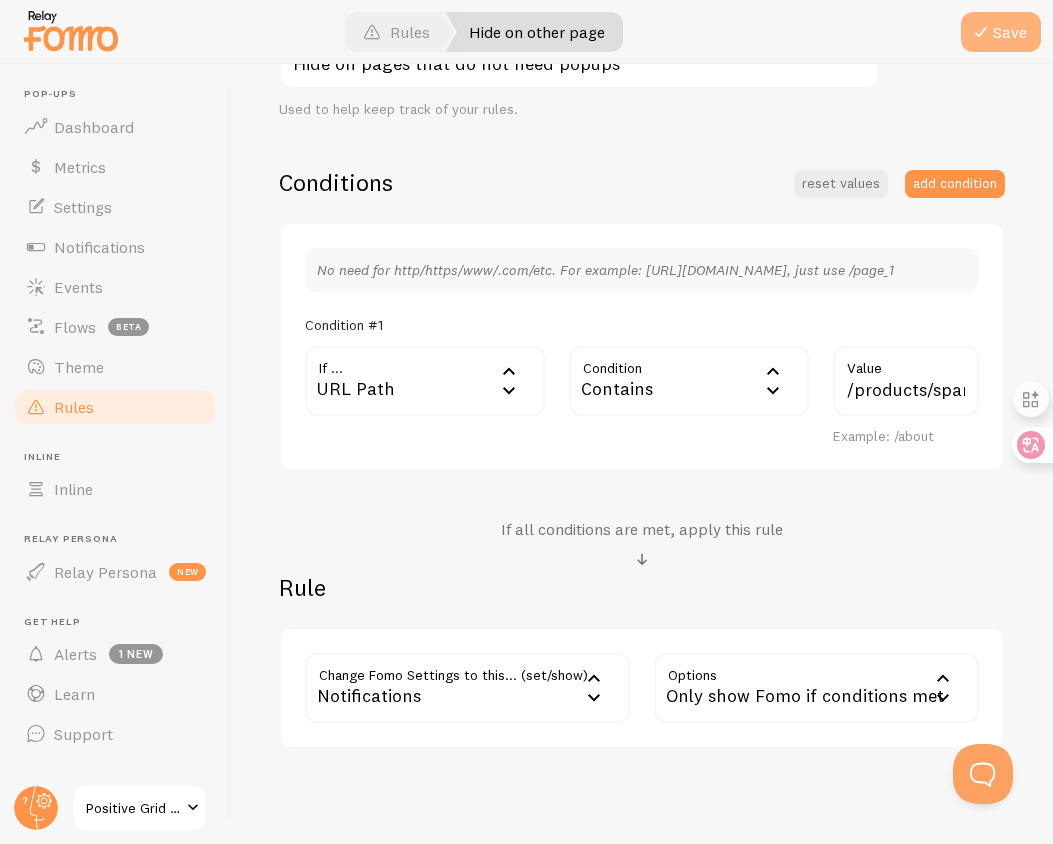 click on "Save" at bounding box center (1001, 32) 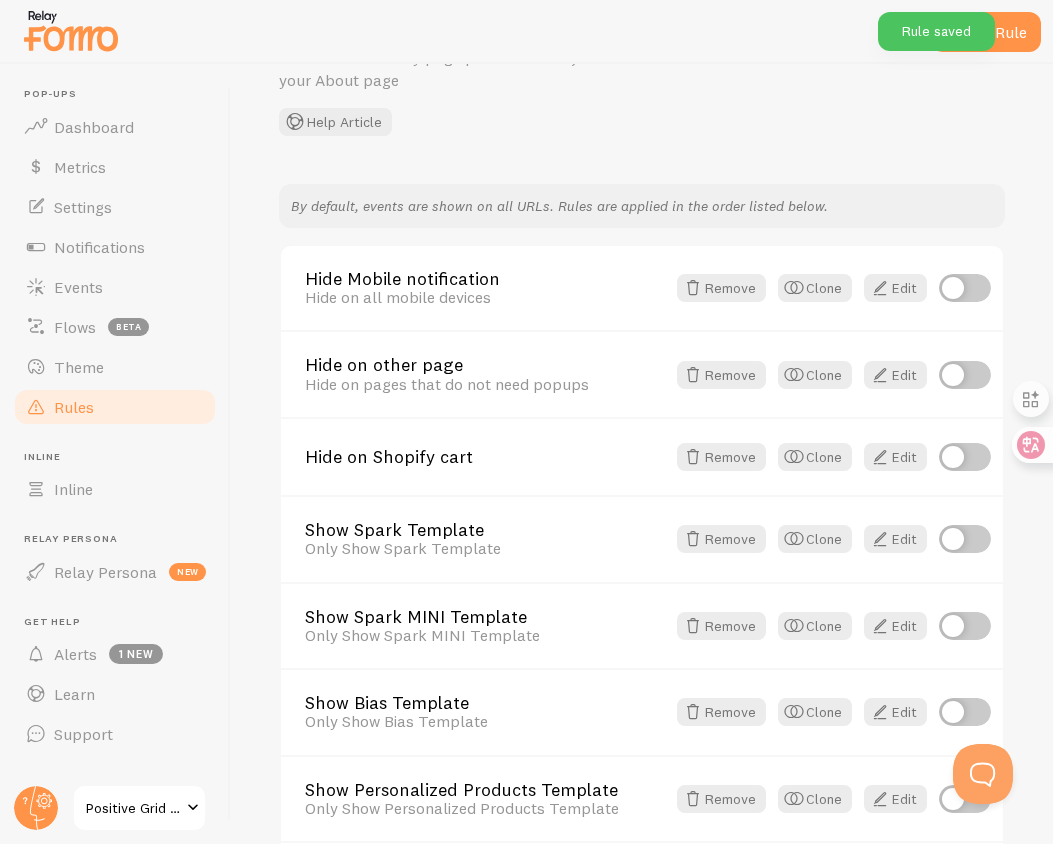 scroll, scrollTop: 101, scrollLeft: 0, axis: vertical 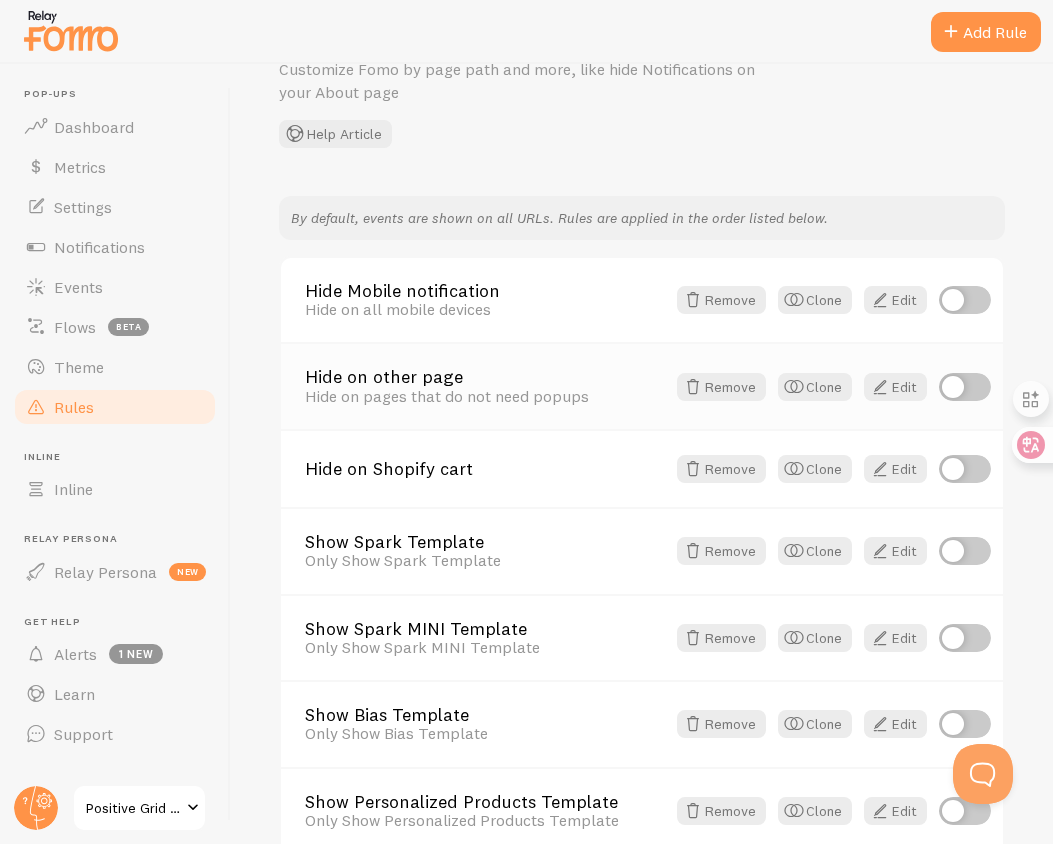 click at bounding box center [965, 387] 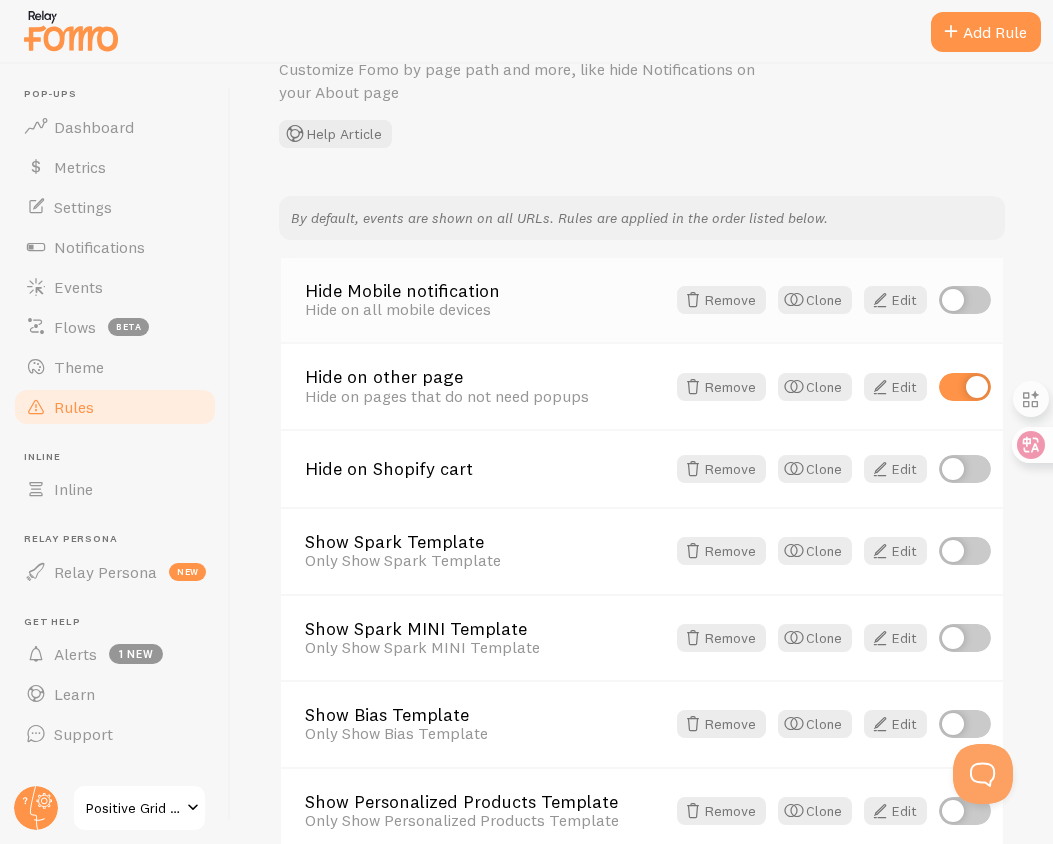click at bounding box center [965, 300] 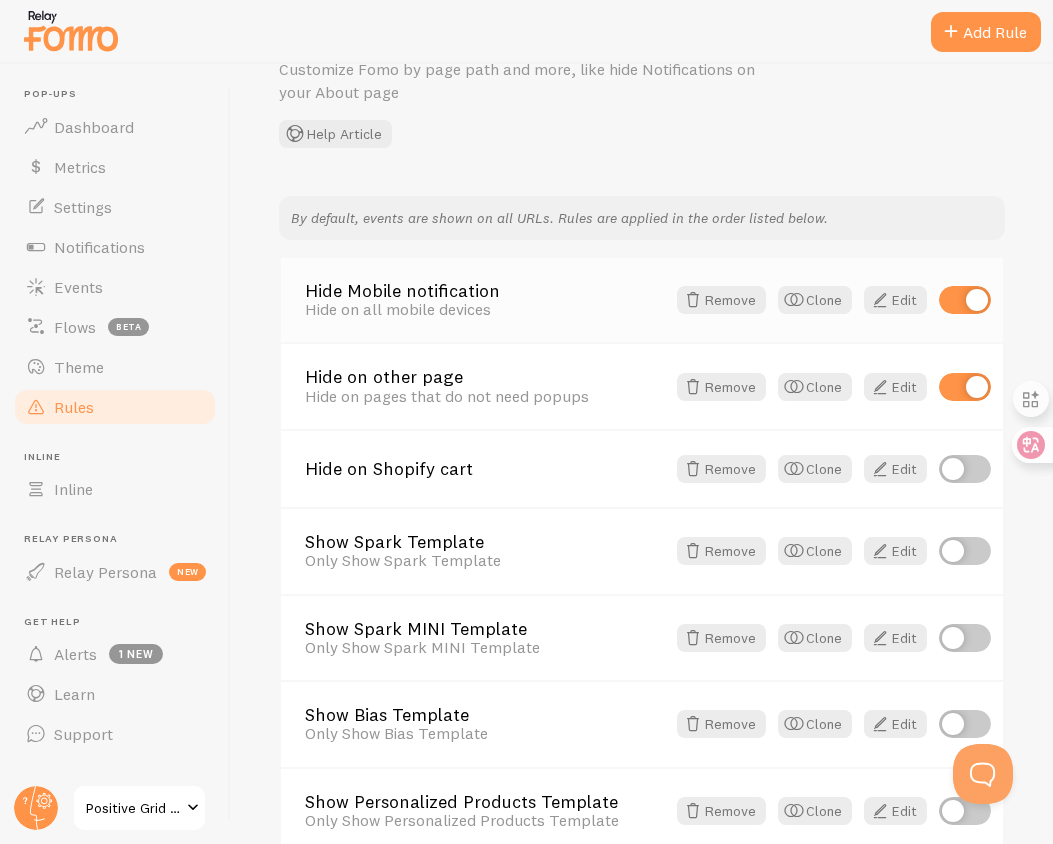 click on "Hide Mobile notification" at bounding box center (485, 291) 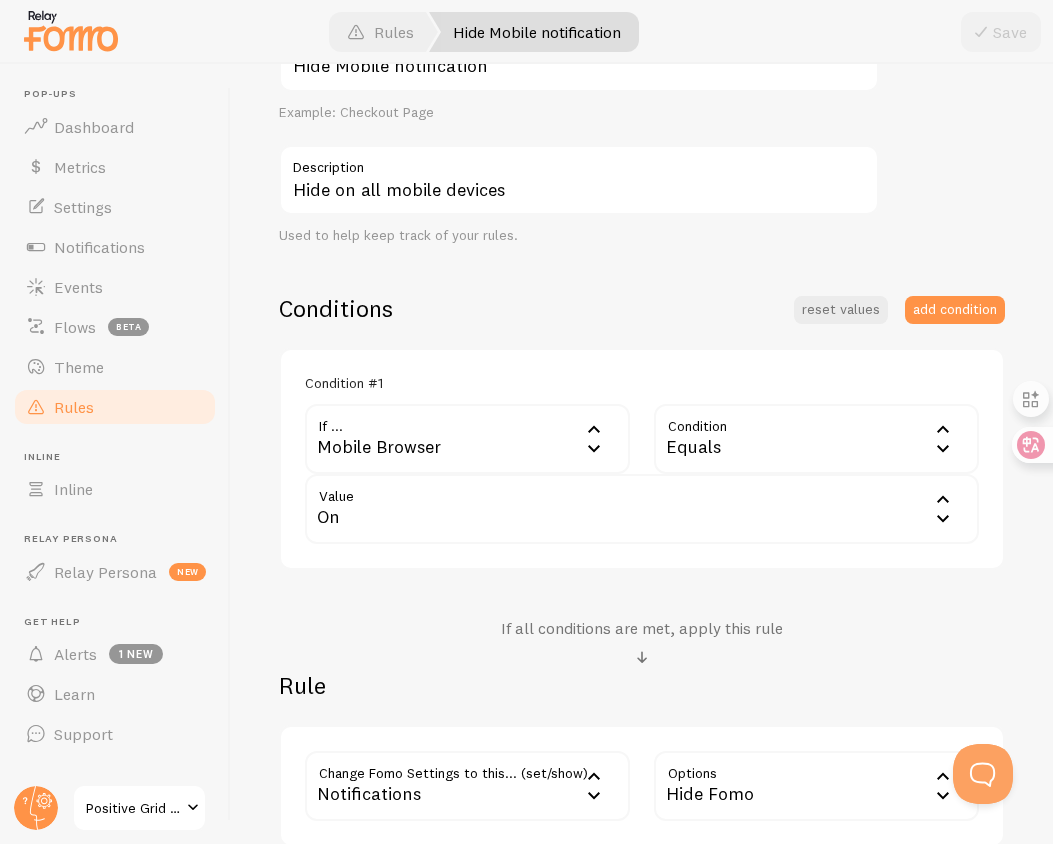 scroll, scrollTop: 454, scrollLeft: 0, axis: vertical 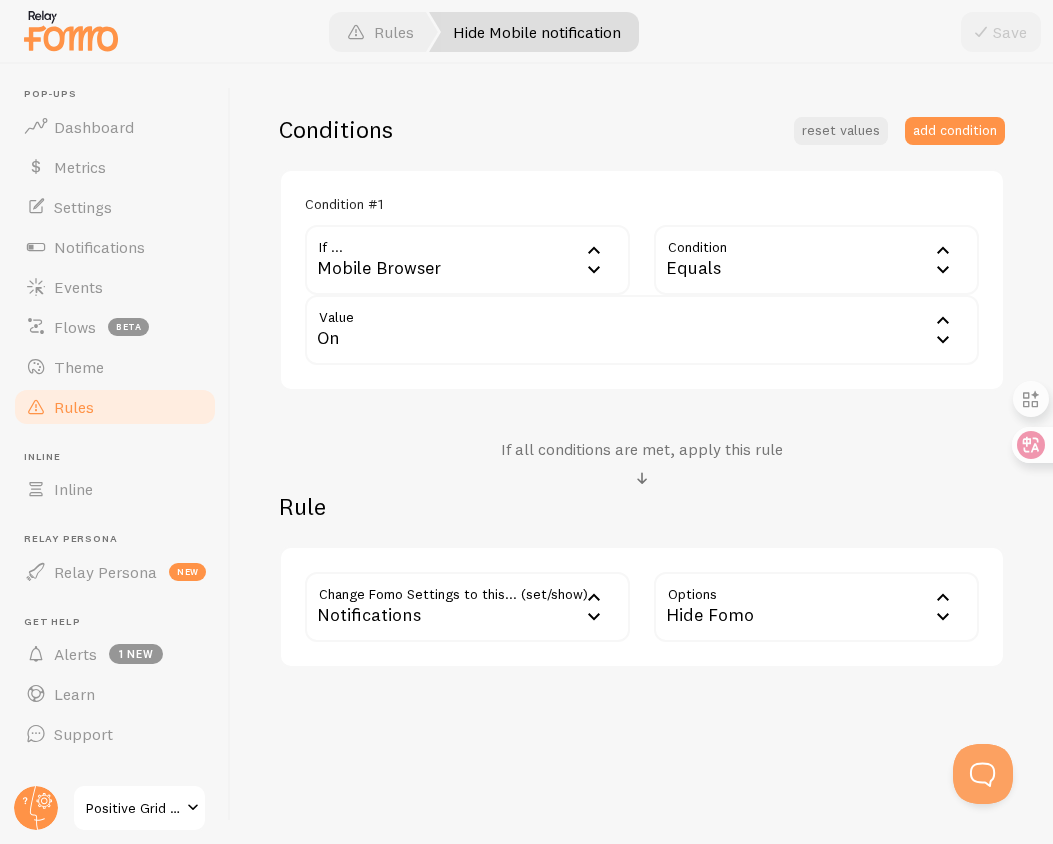 click on "Mobile Browser" at bounding box center [467, 260] 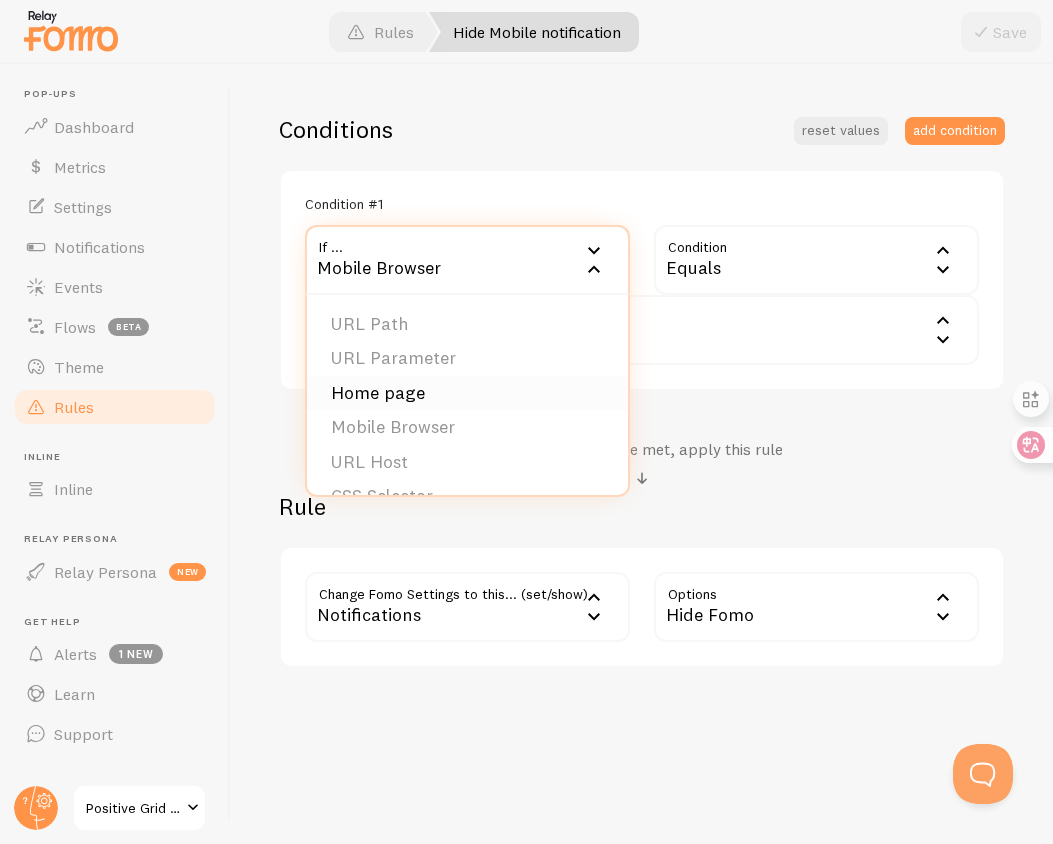 scroll, scrollTop: 31, scrollLeft: 0, axis: vertical 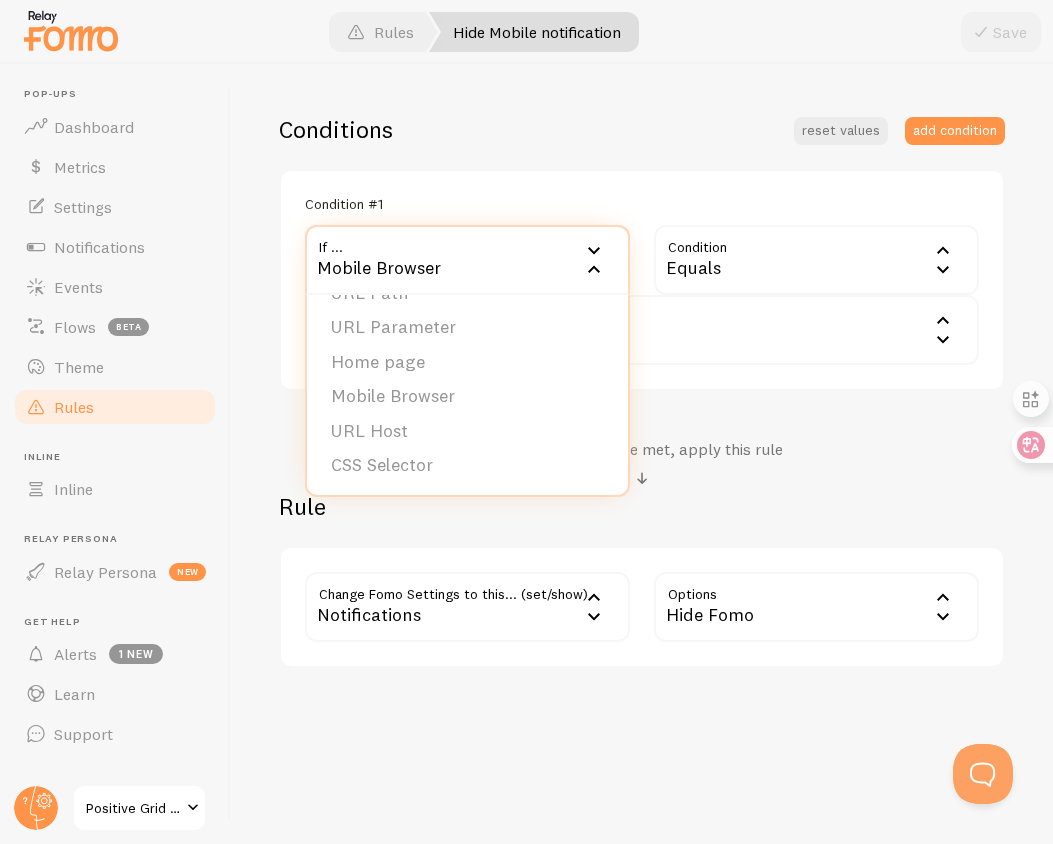 click on "Conditions
reset values
add condition" at bounding box center [642, 129] 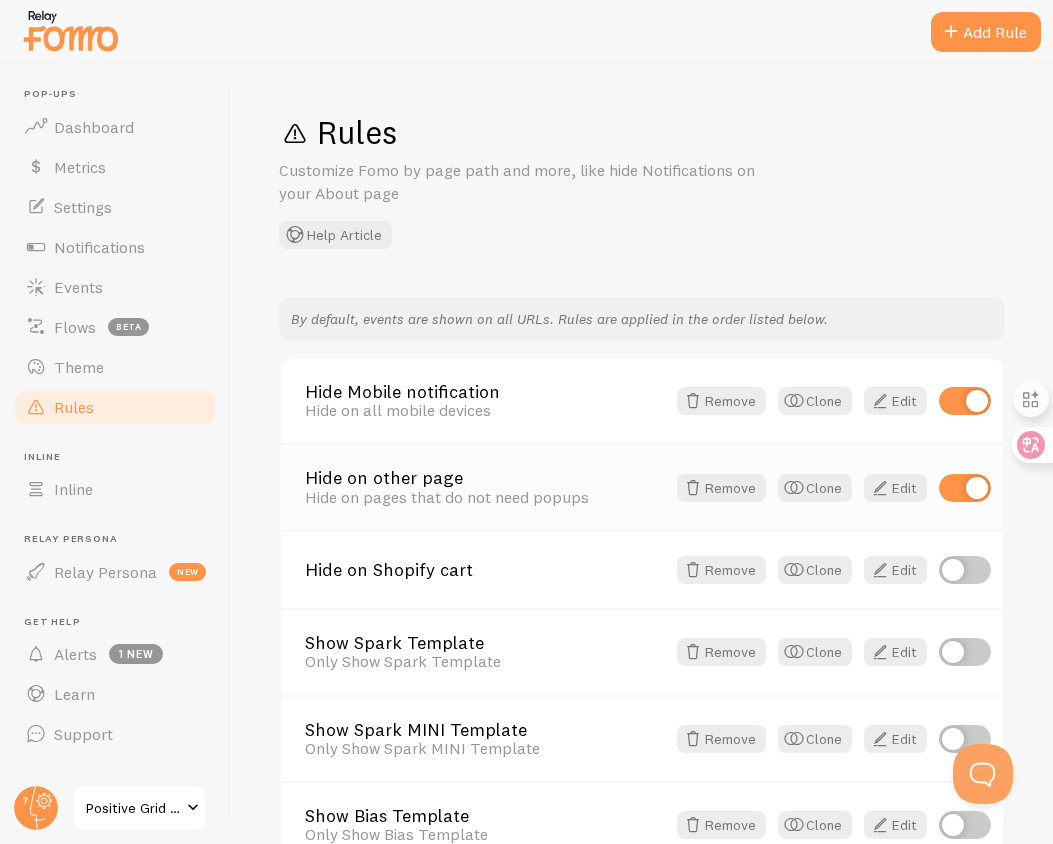 click on "Hide on other page" at bounding box center [485, 478] 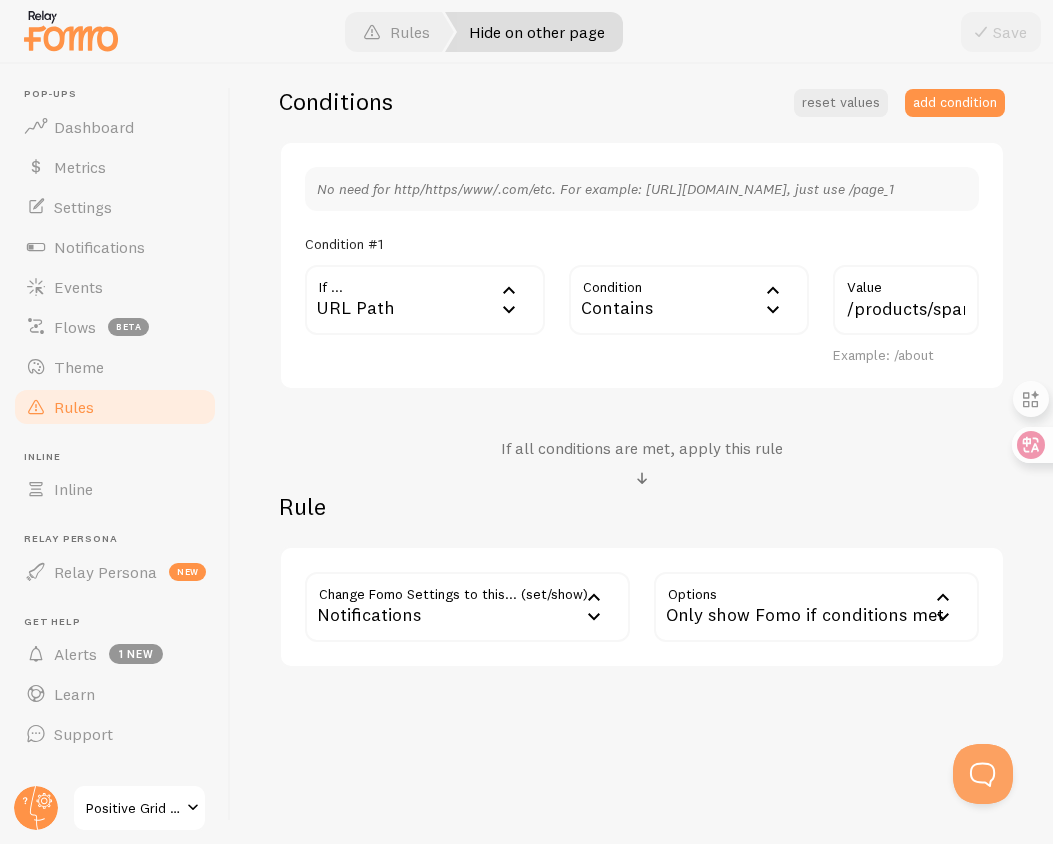 scroll, scrollTop: 501, scrollLeft: 0, axis: vertical 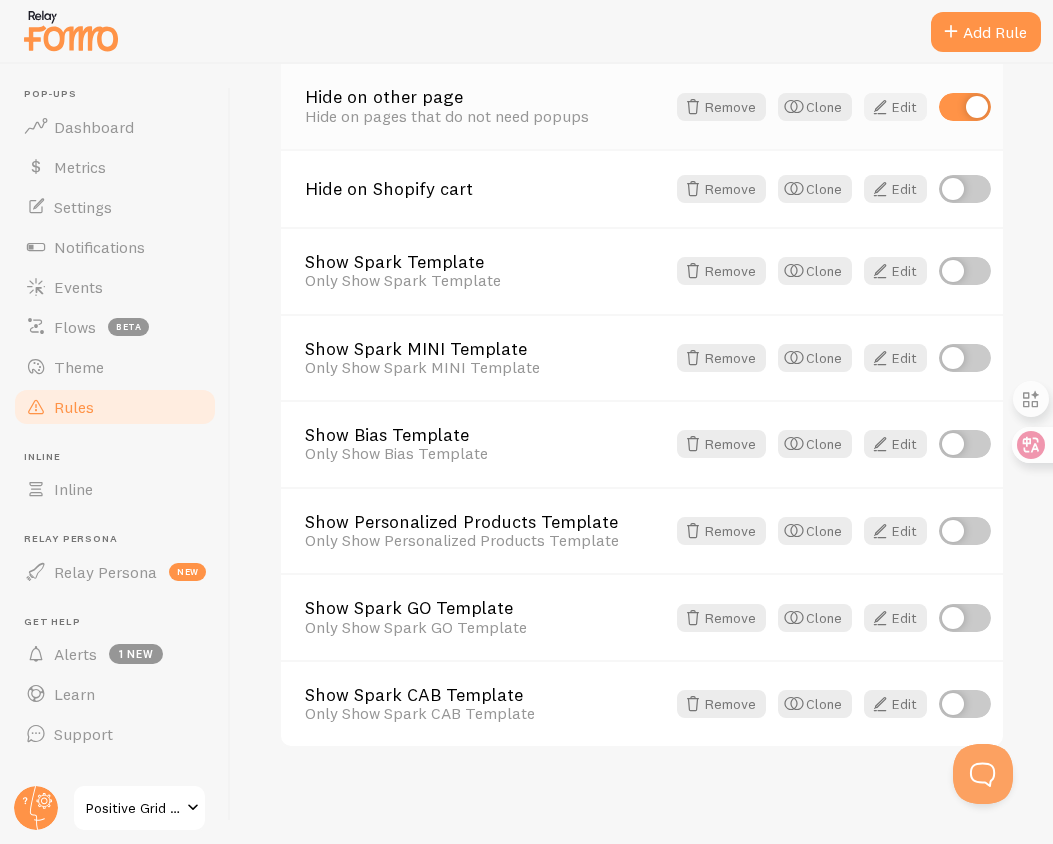 click at bounding box center [880, 107] 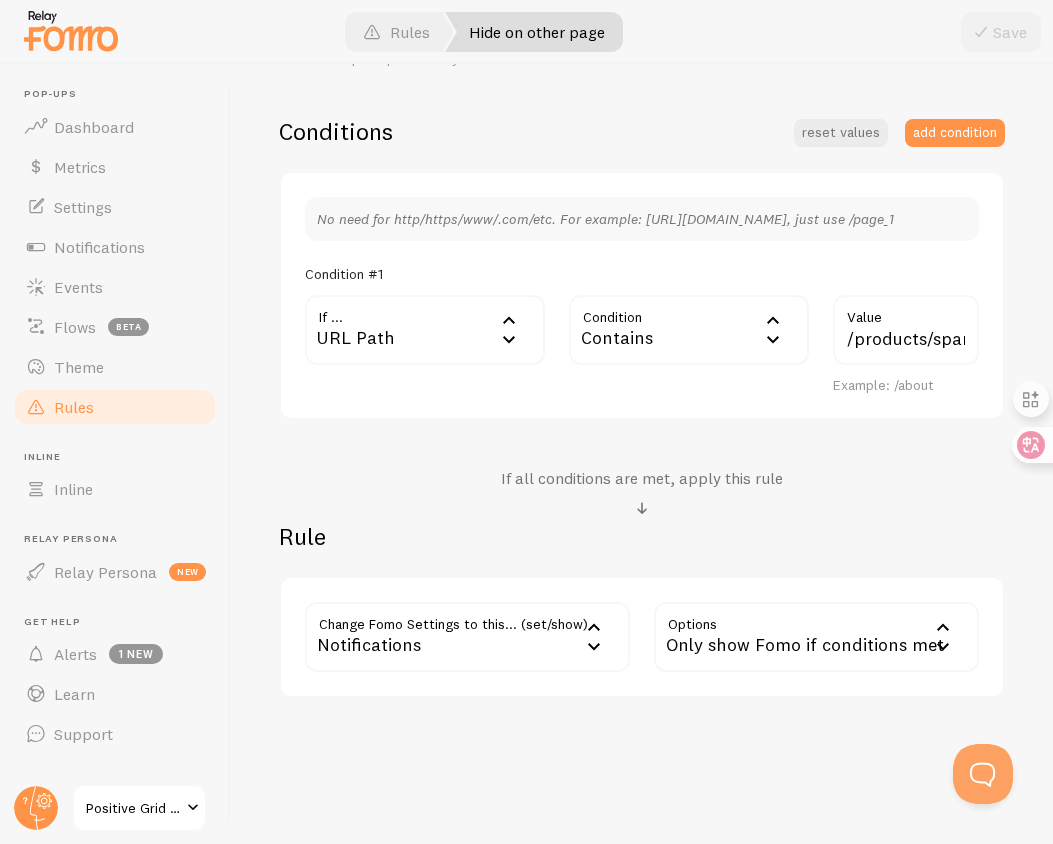 scroll, scrollTop: 501, scrollLeft: 0, axis: vertical 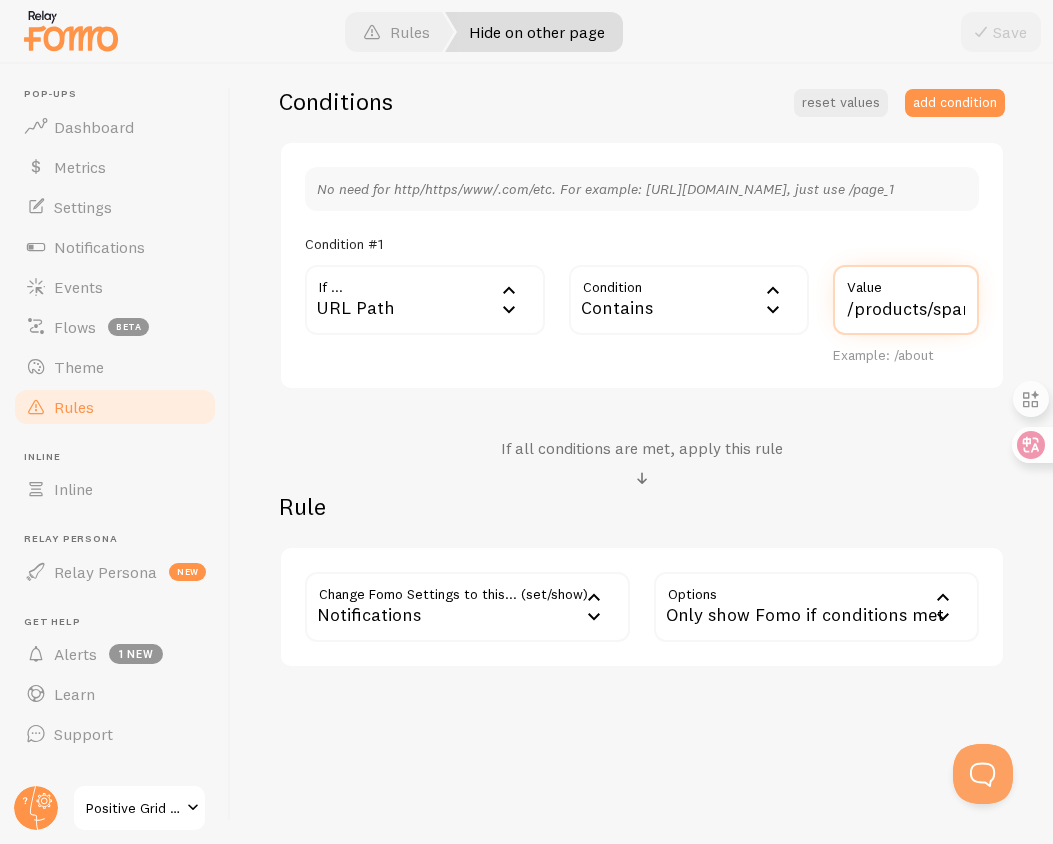 click on "/products/spark,/products/bias-fx-2,/custom,/personalization" at bounding box center [906, 300] 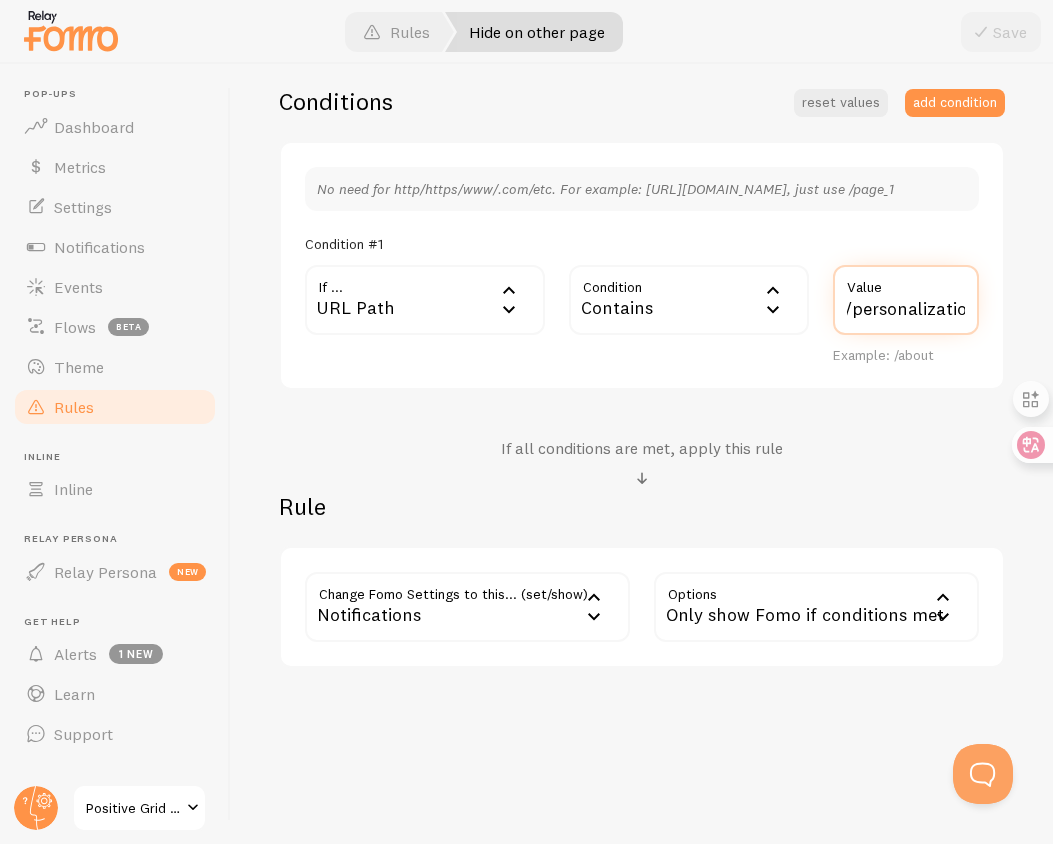 scroll, scrollTop: 0, scrollLeft: 0, axis: both 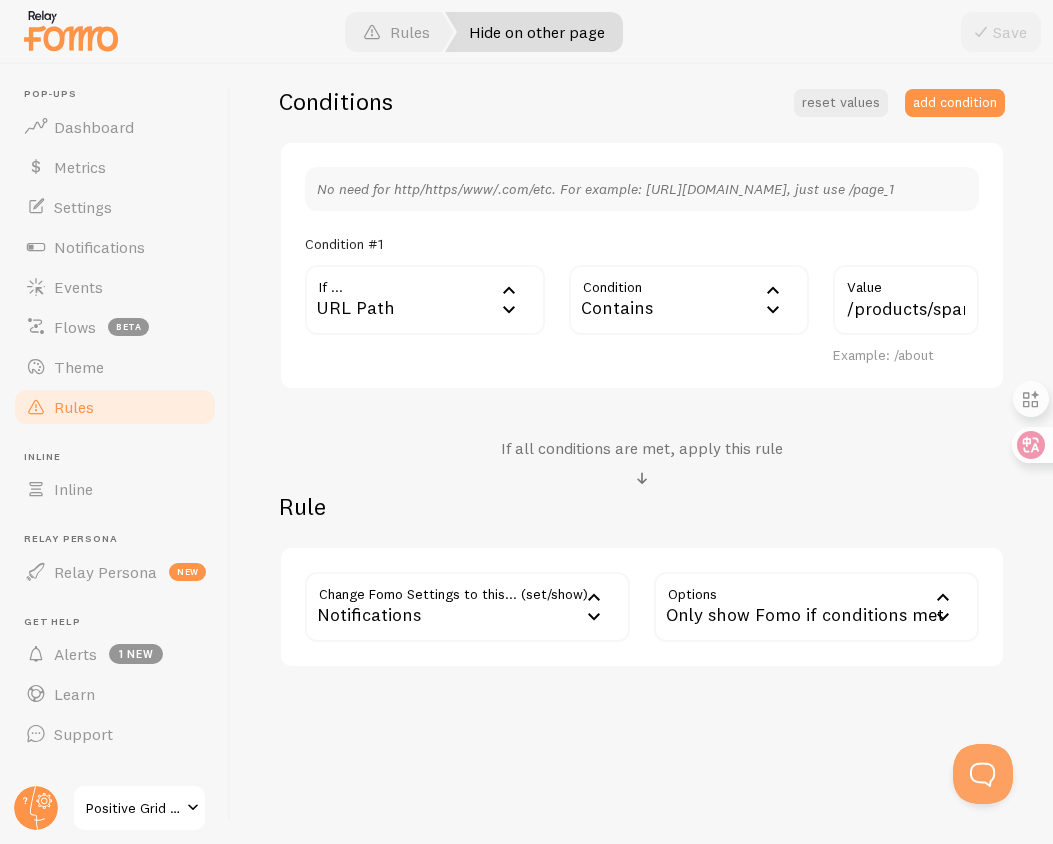 click on "Only show Fomo if conditions met" at bounding box center (816, 607) 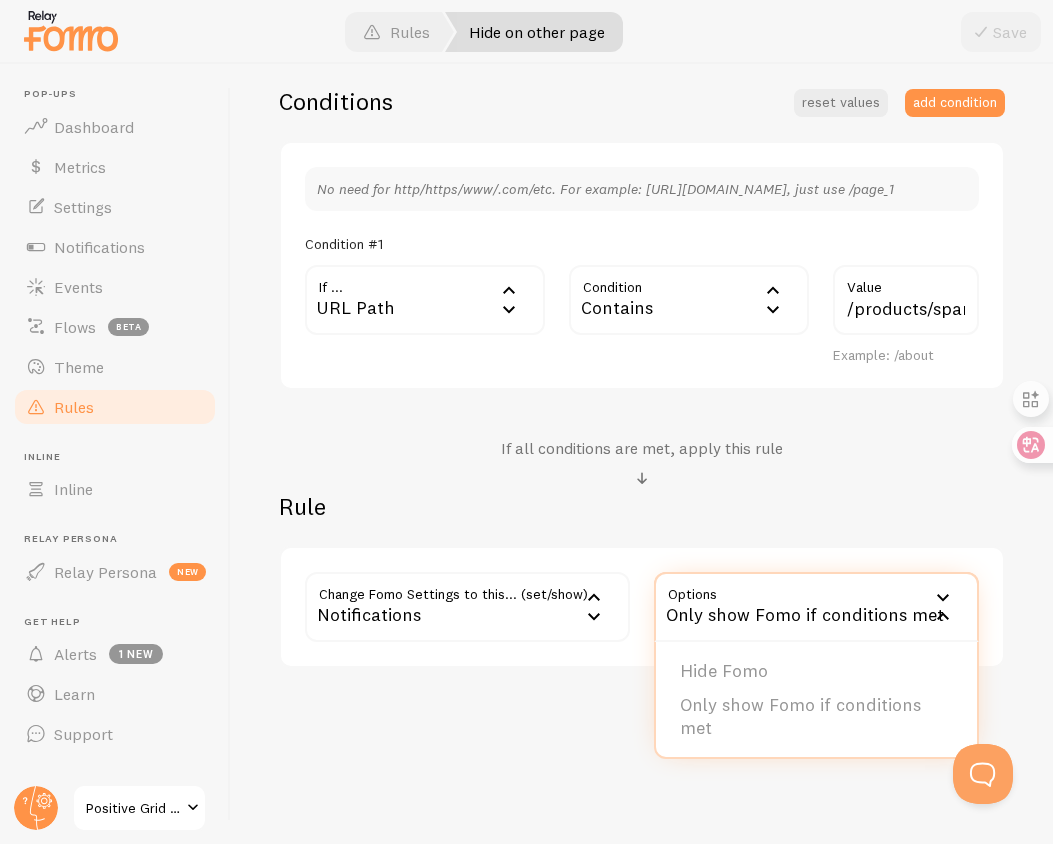 click on "Rule" at bounding box center (642, 506) 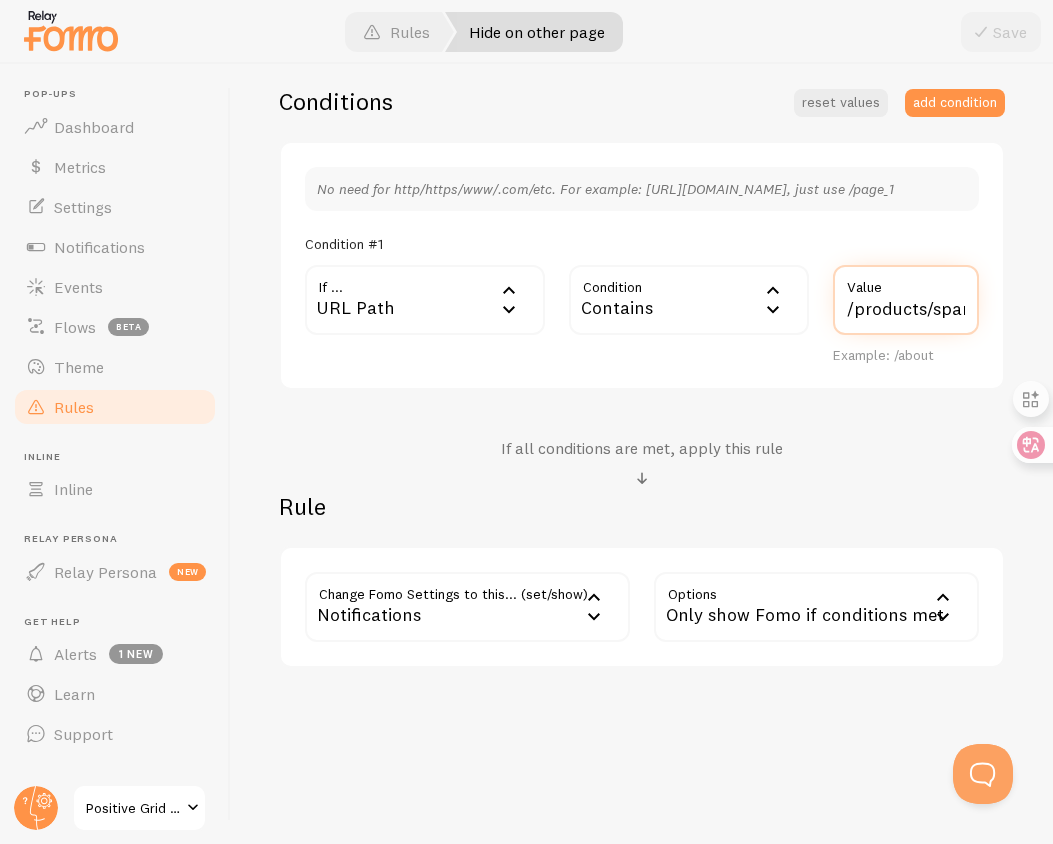 click on "/products/spark,/products/bias-fx-2,/custom,/personalization" at bounding box center (906, 300) 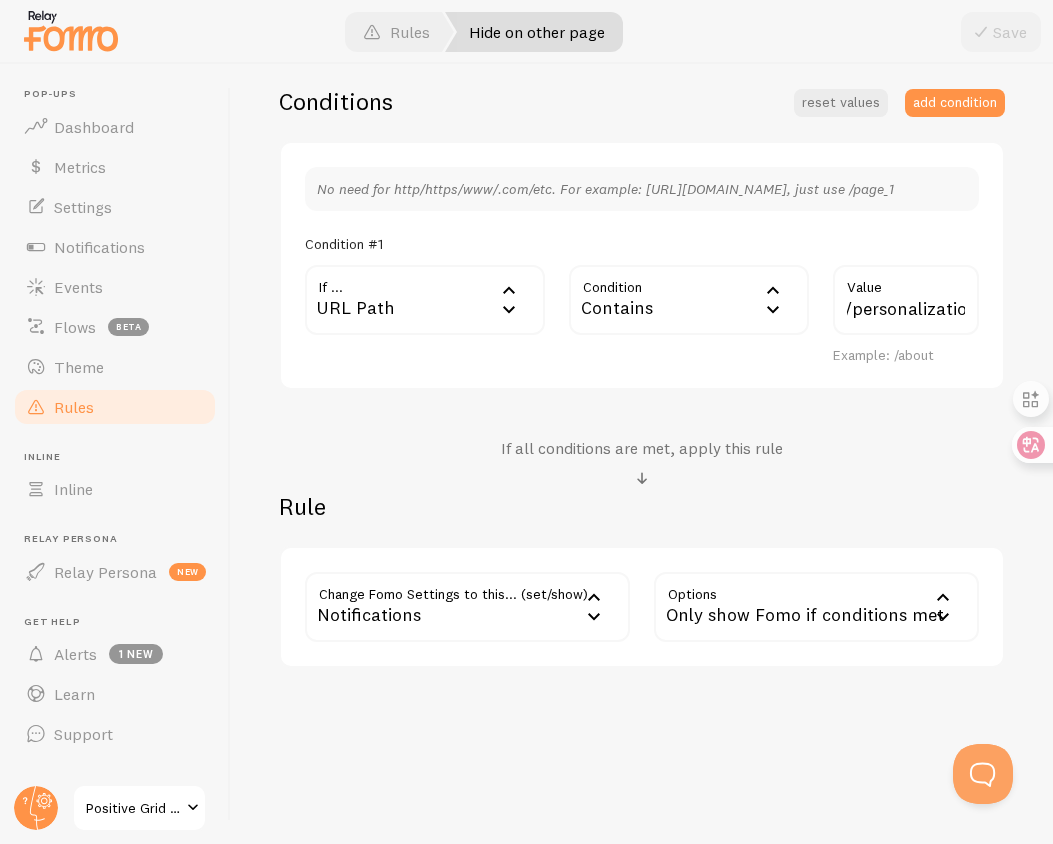 scroll, scrollTop: 0, scrollLeft: 0, axis: both 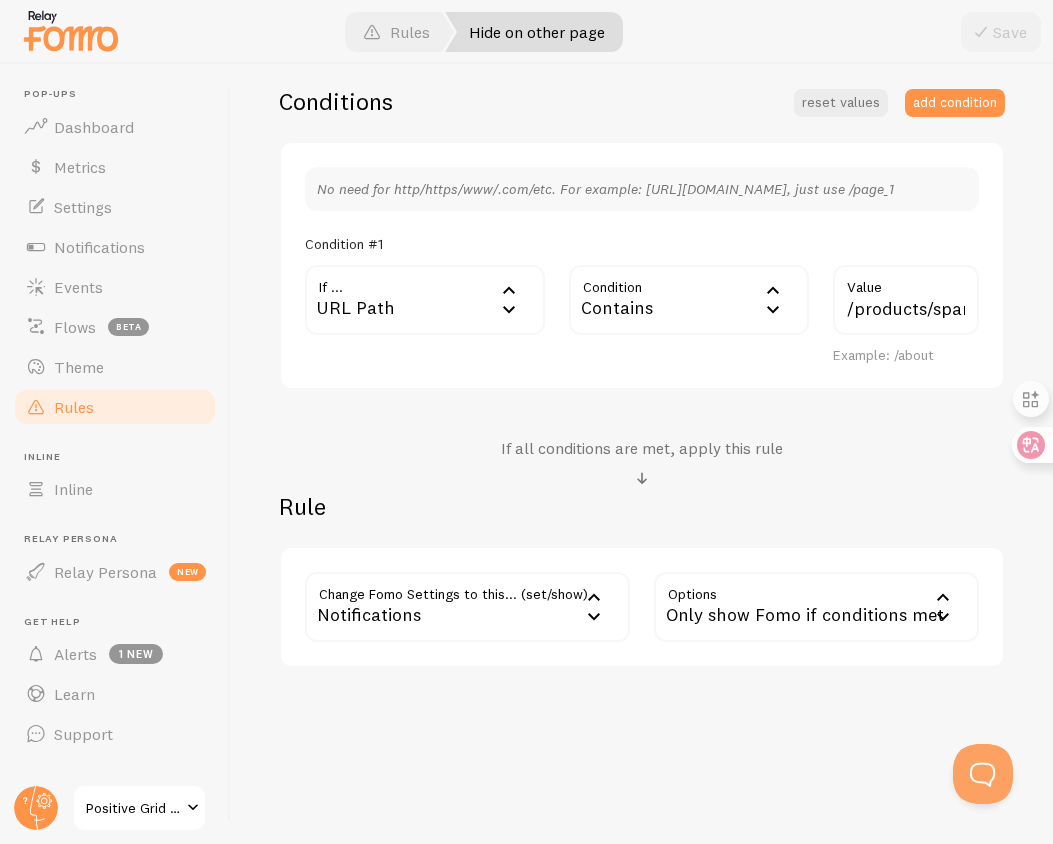 click on "Contains" at bounding box center [689, 300] 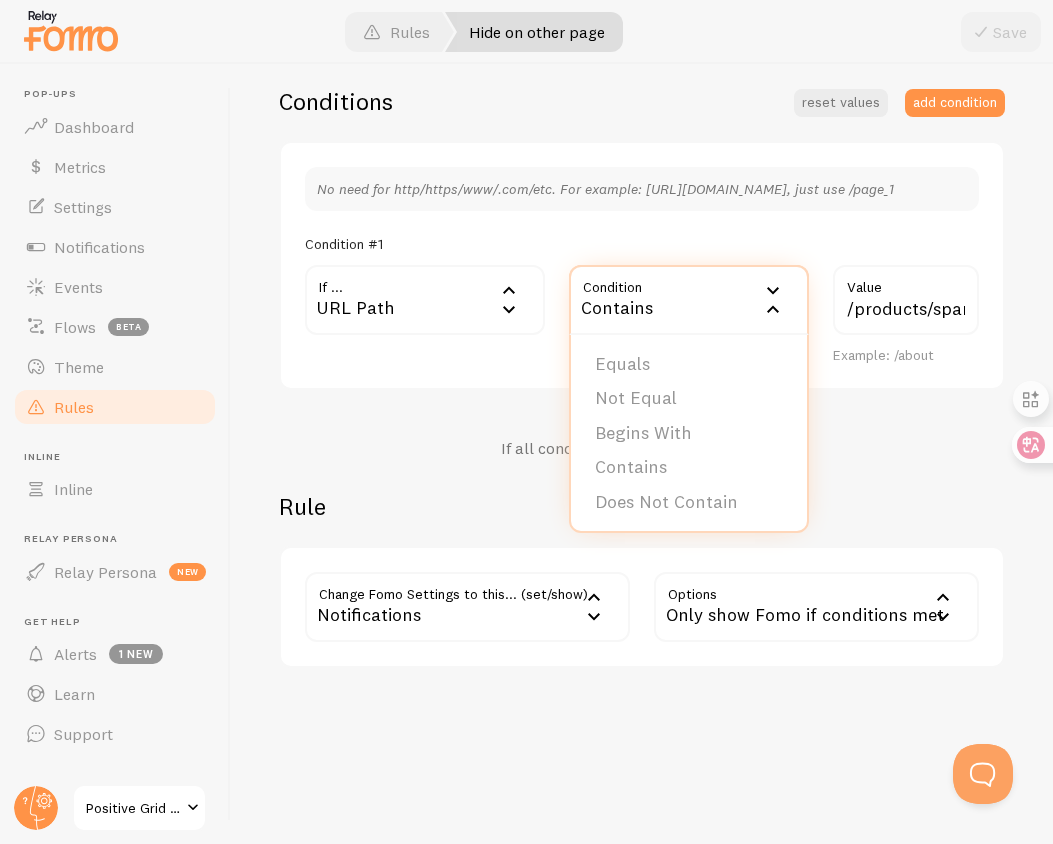 click on "No need for http/https/www/.com/etc. For example: [URL][DOMAIN_NAME], just use /page_1       Condition #1     If ...   url   URL Path       URL Path  URL Parameter  Home page  Mobile Browser  URL Host  CSS Selector        Condition   contains   Contains       Equals  Not Equal  Begins With  Contains  Does Not Contain        /products/spark,/products/bias-fx-2,/custom,/personalization   Value       Example: /about" at bounding box center [642, 266] 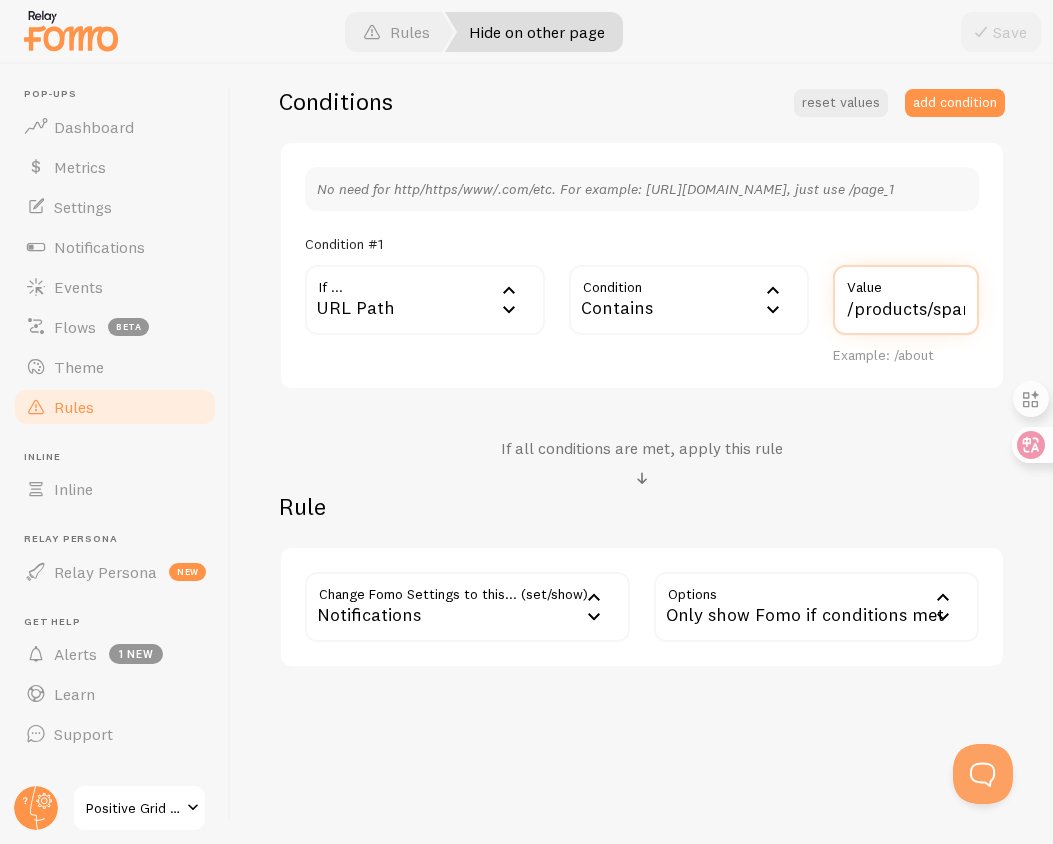 click on "/products/spark,/products/bias-fx-2,/custom,/personalization" at bounding box center [906, 300] 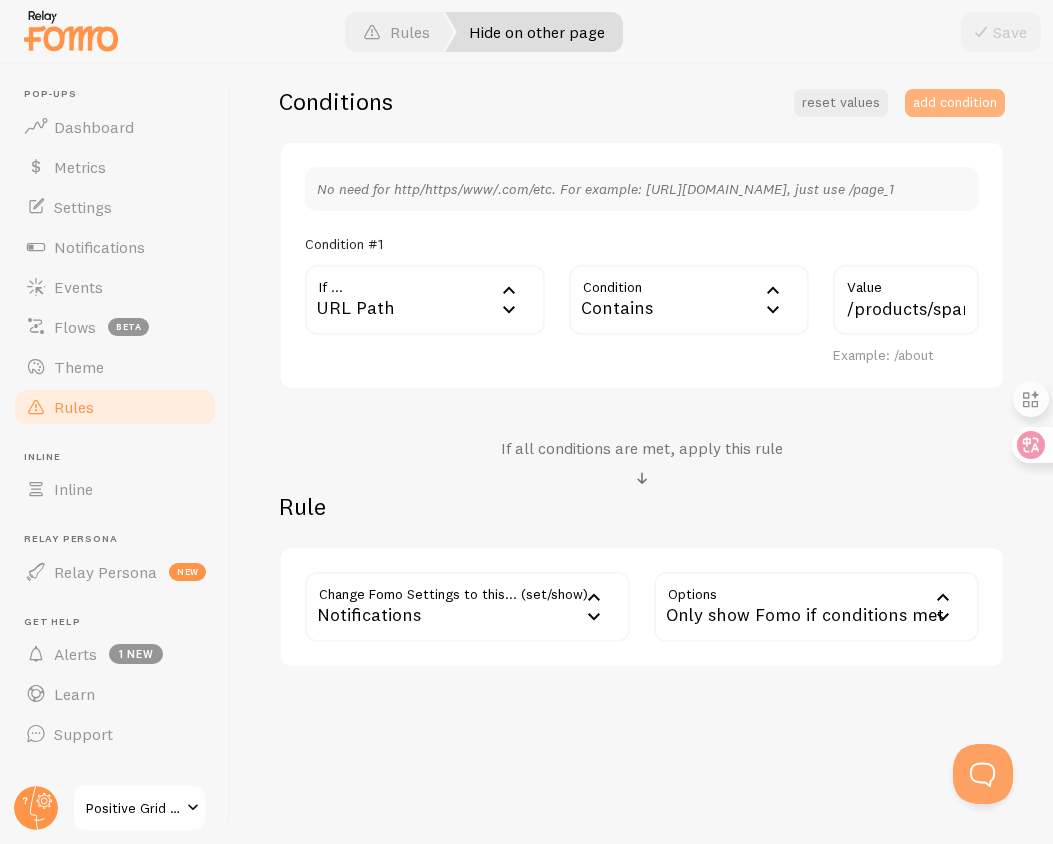 click on "add condition" at bounding box center [955, 103] 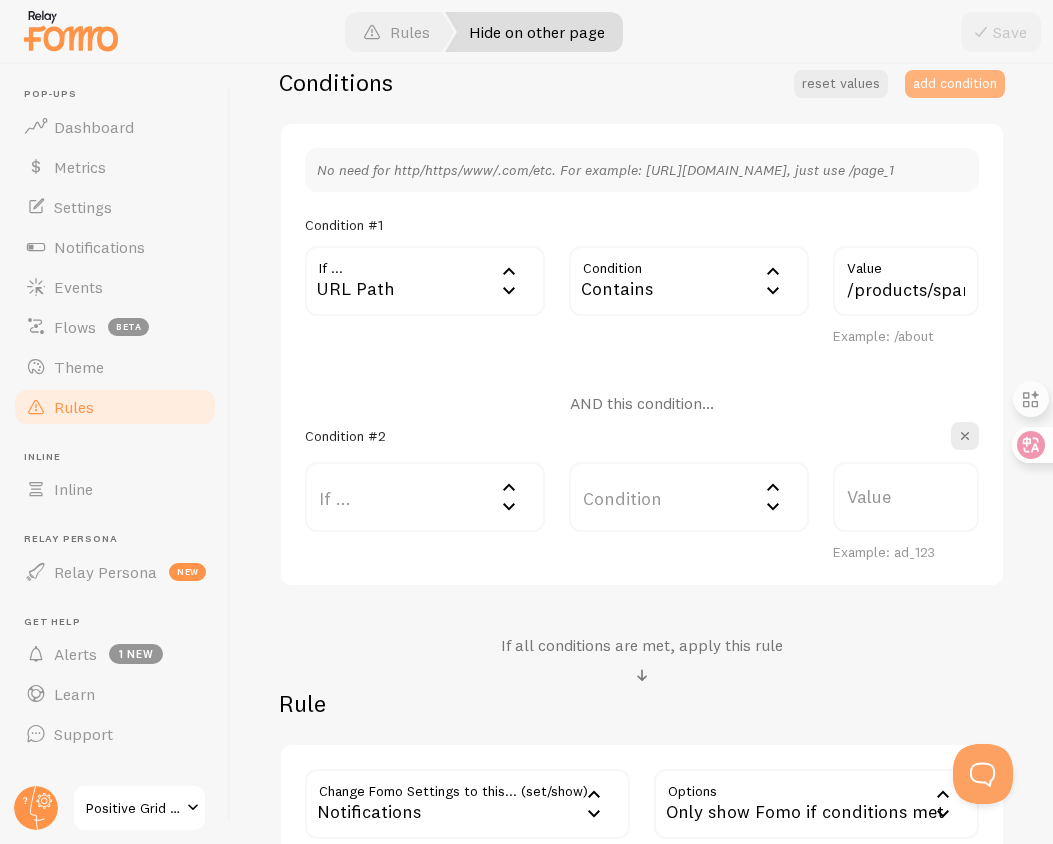 click on "add condition" at bounding box center [955, 84] 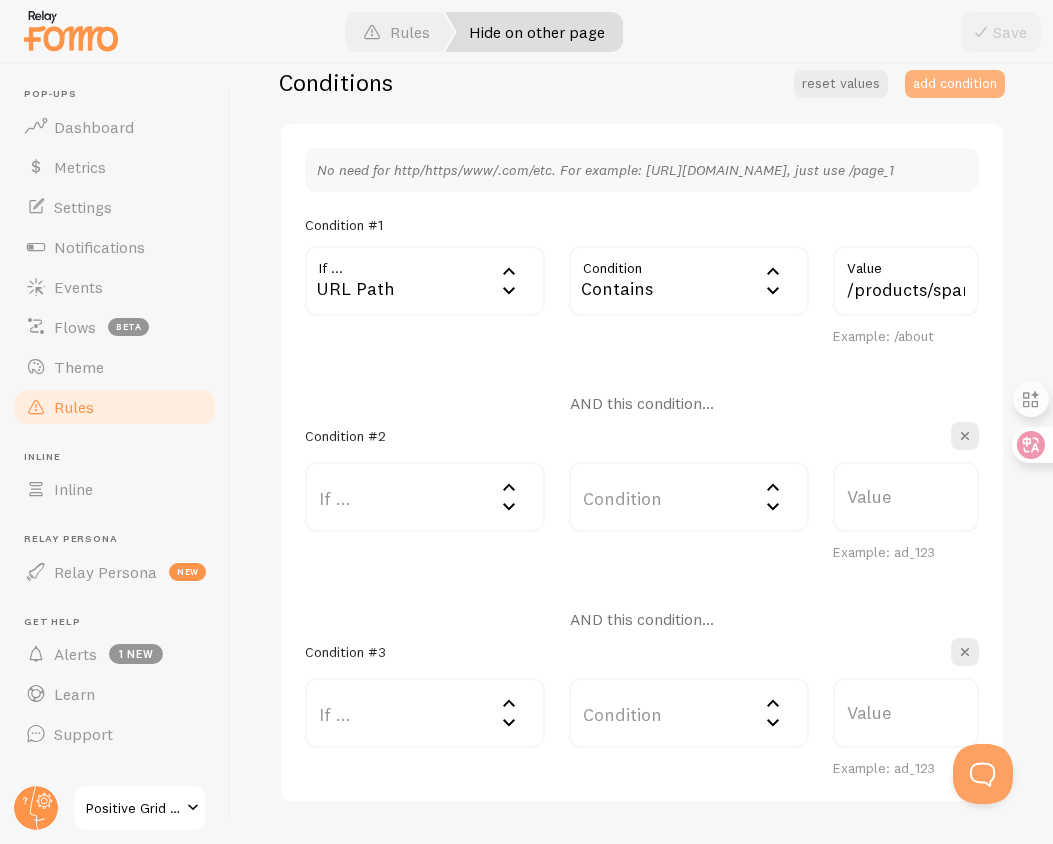 click on "add condition" at bounding box center [955, 84] 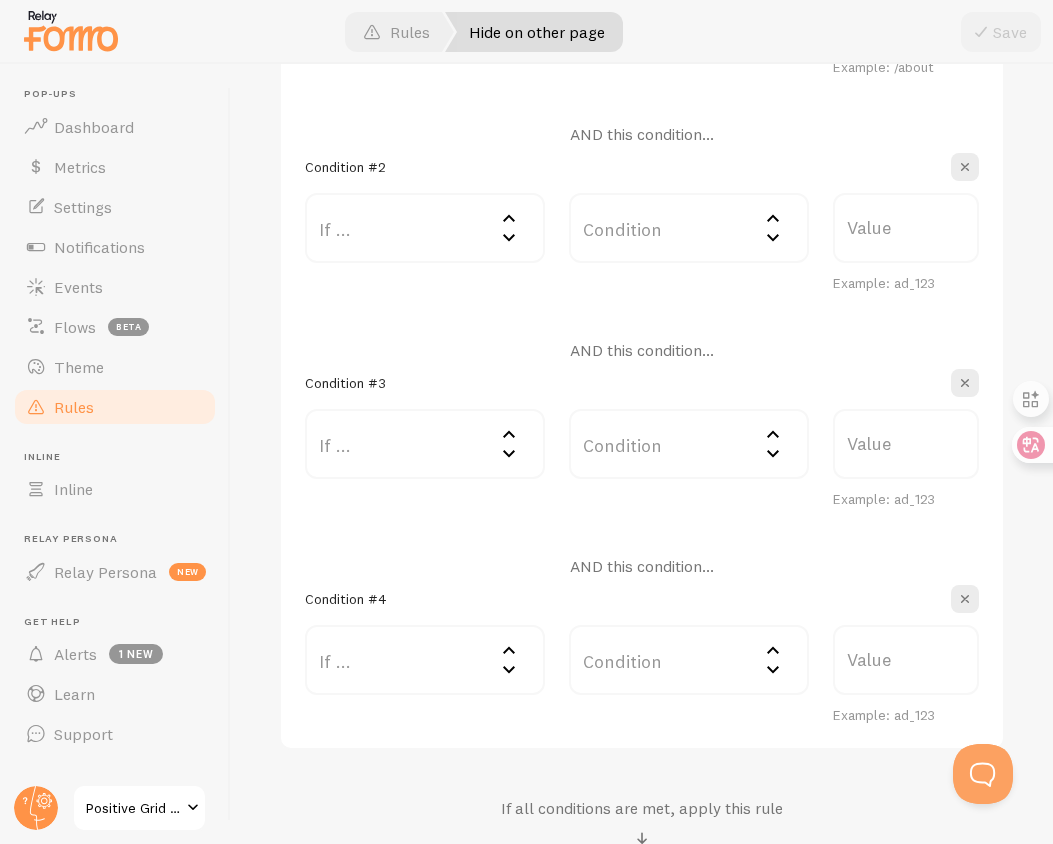 scroll, scrollTop: 703, scrollLeft: 0, axis: vertical 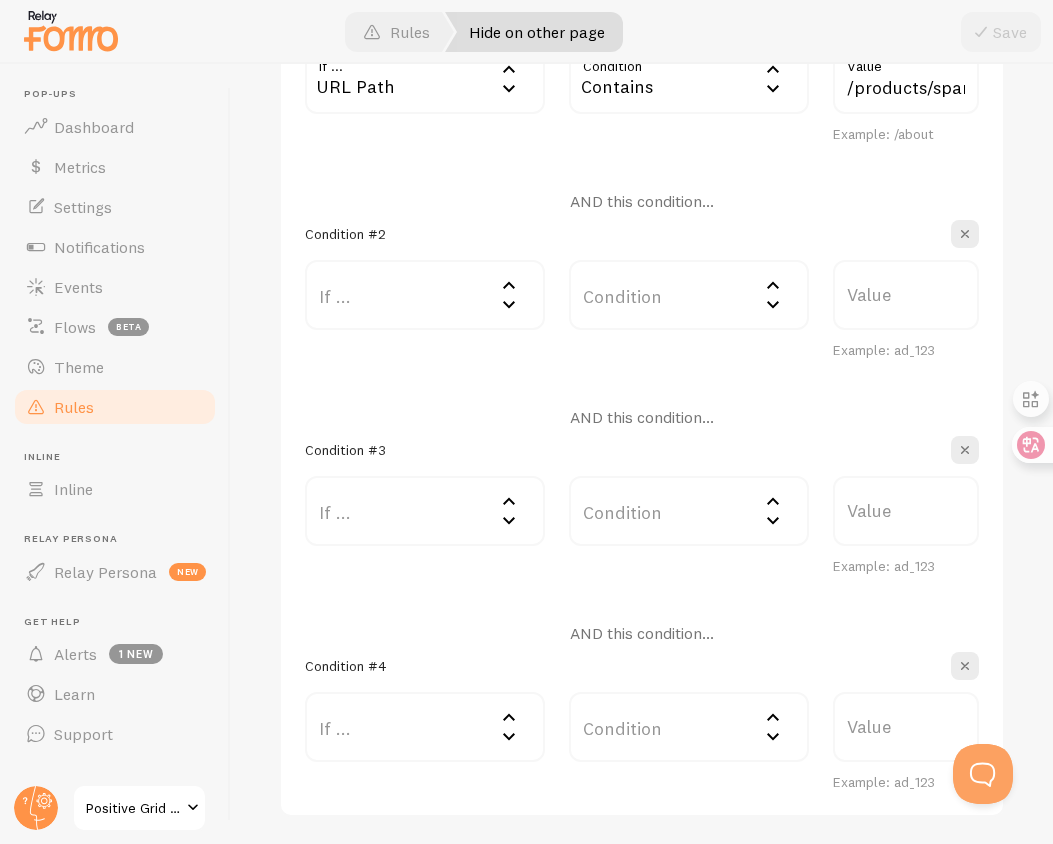 click on "If ..." at bounding box center (425, 295) 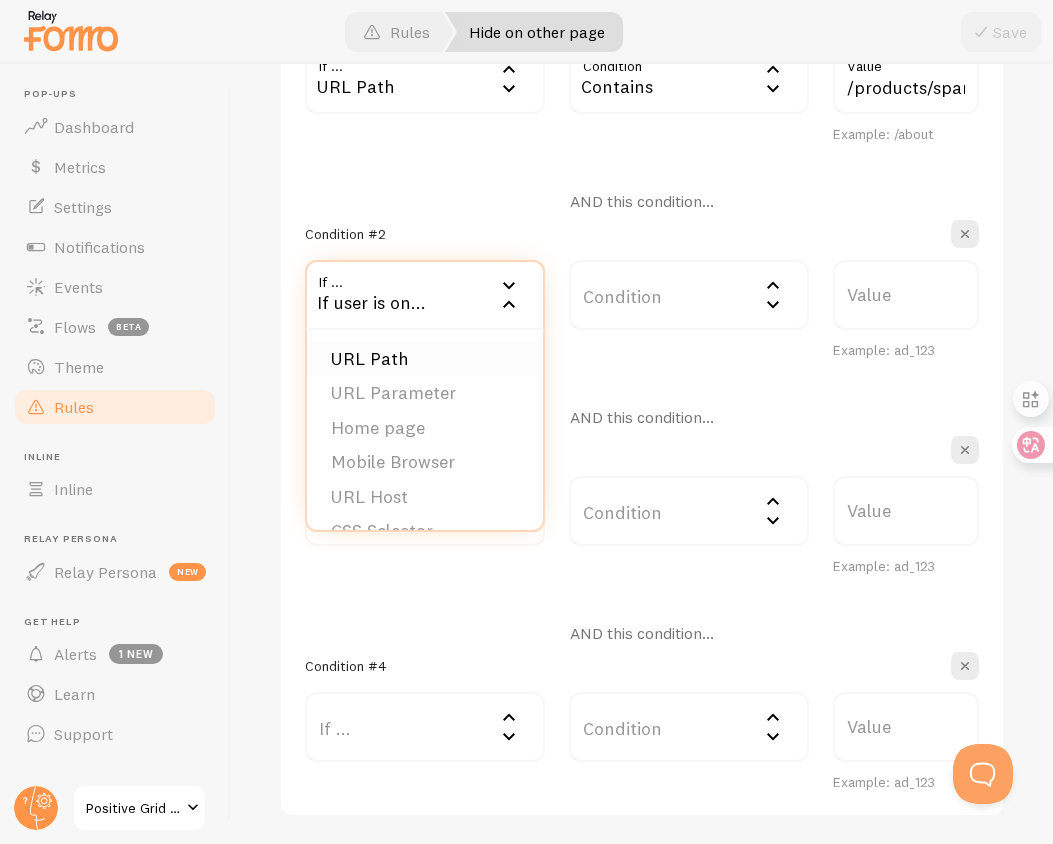 click on "URL Path" at bounding box center [425, 359] 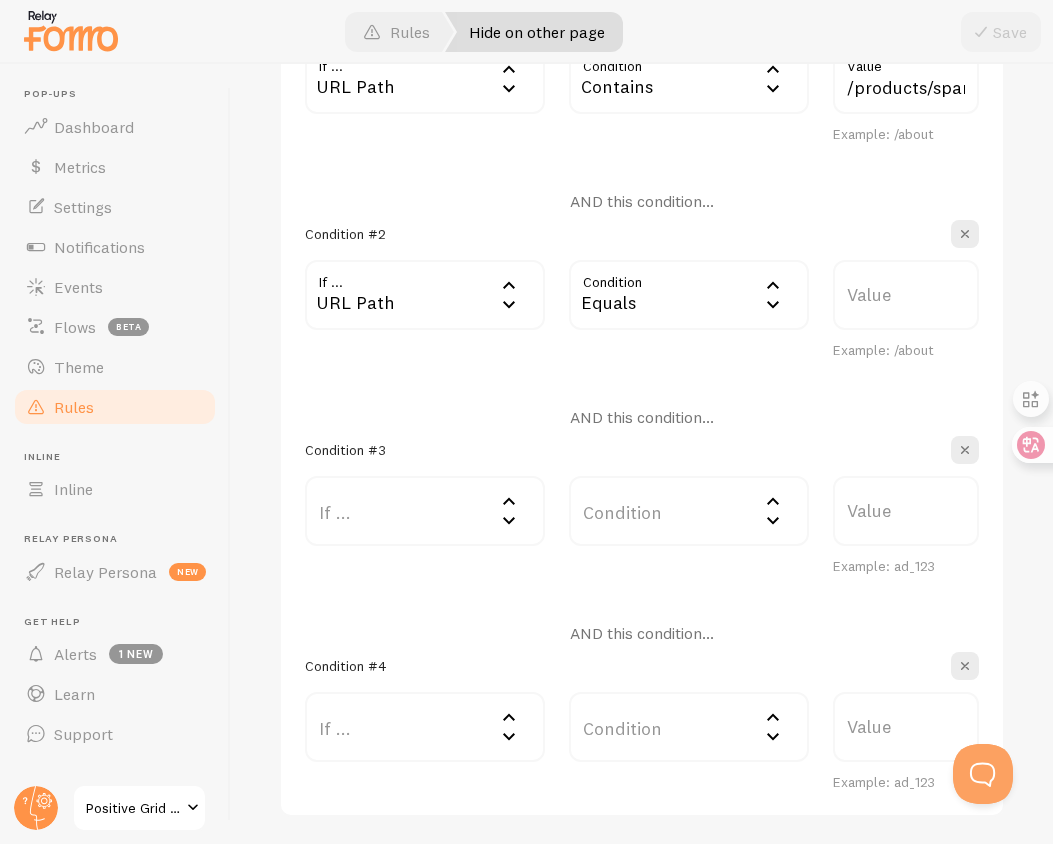 click on "If ..." at bounding box center [425, 511] 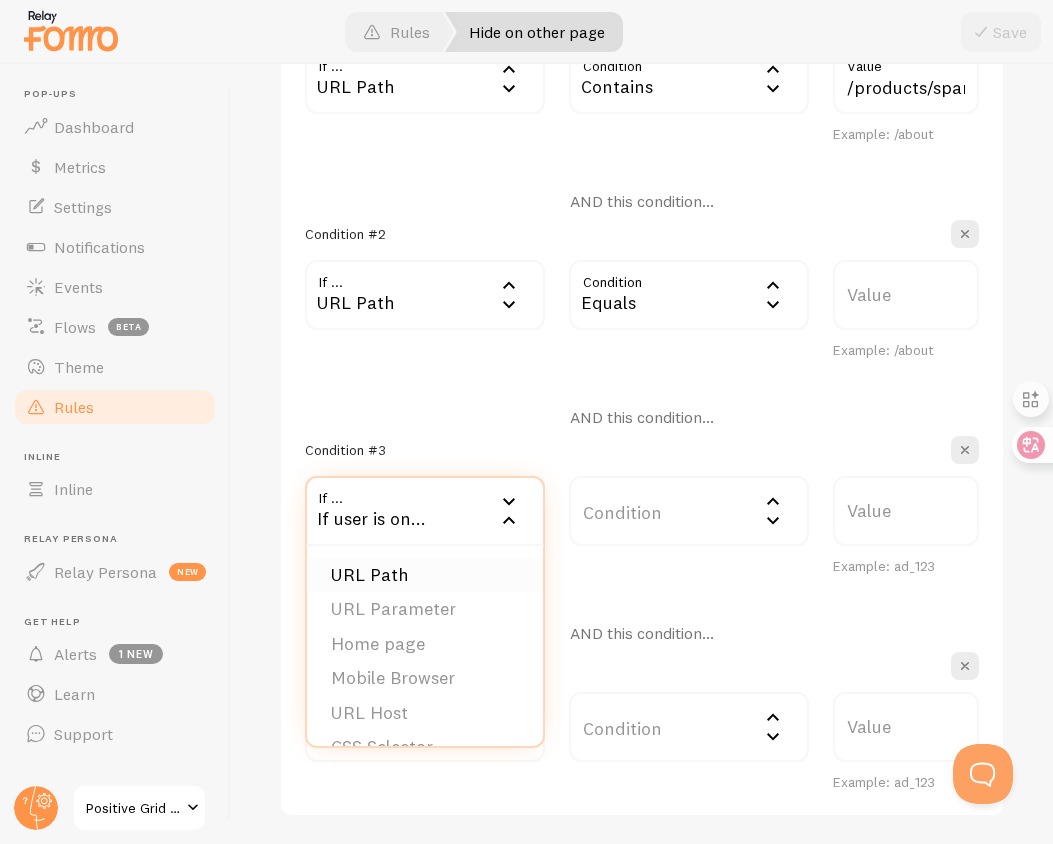 click on "URL Path" at bounding box center (425, 575) 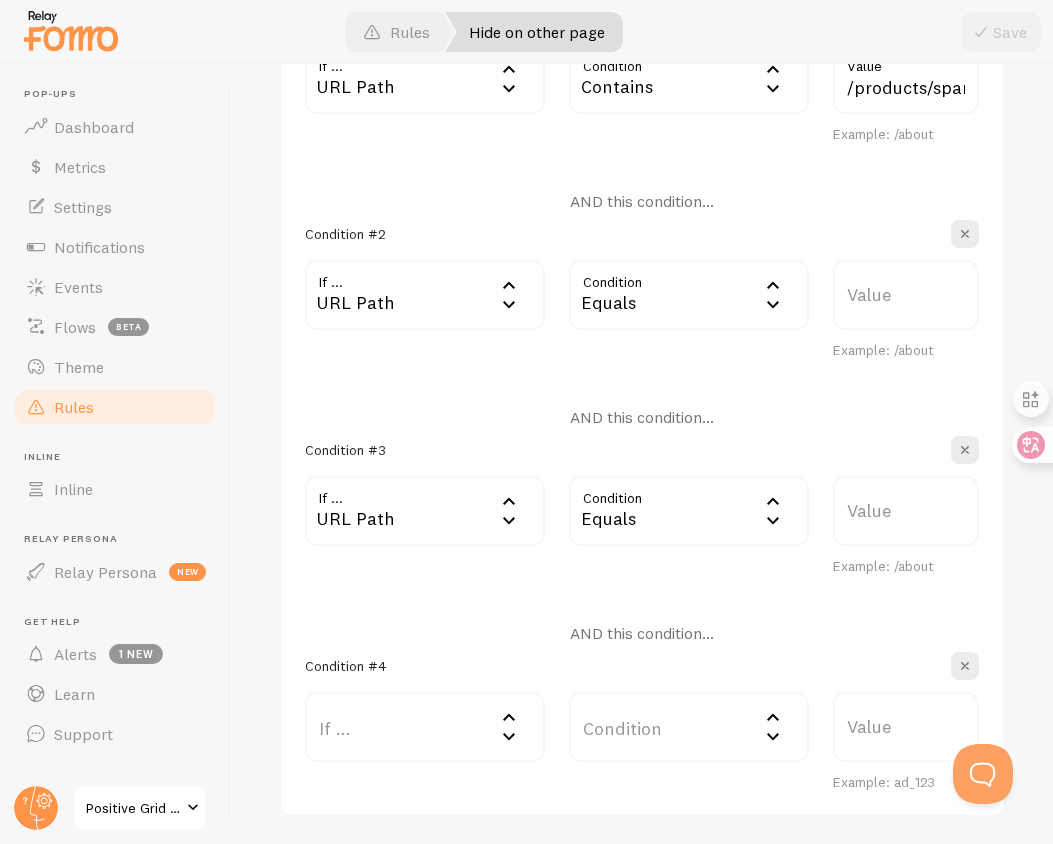 click on "If ..." at bounding box center [425, 727] 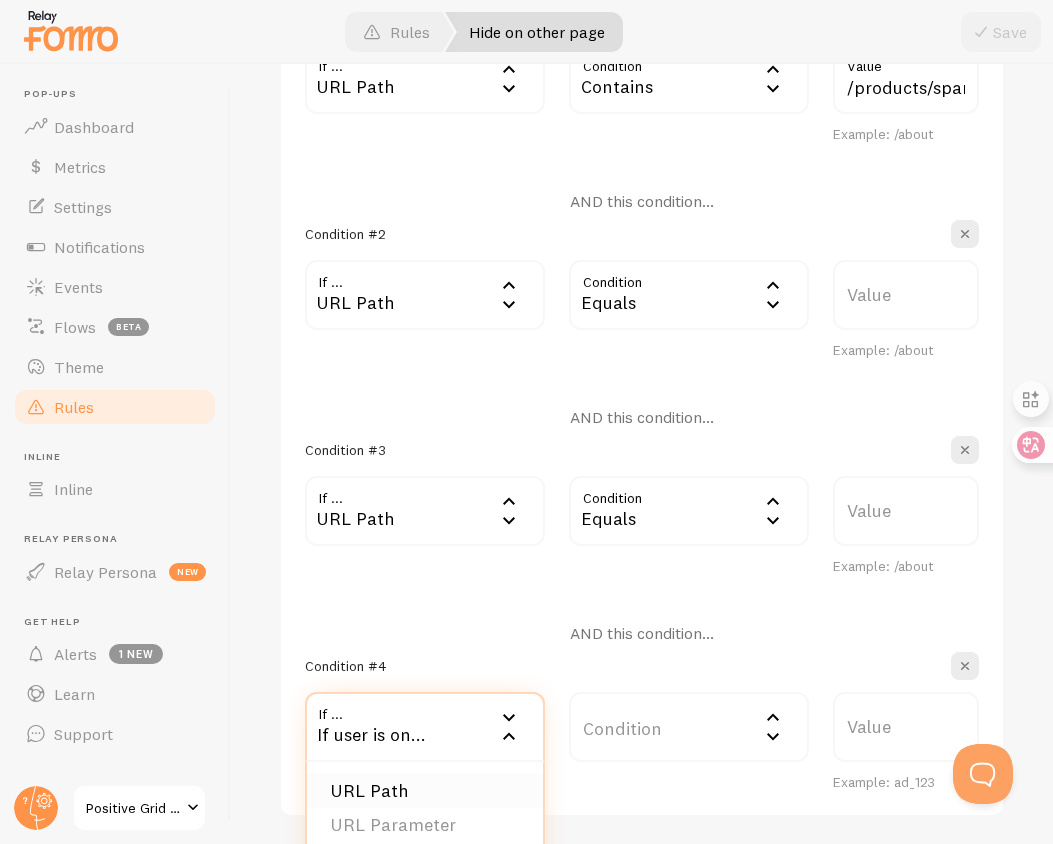 click on "URL Path" at bounding box center [425, 791] 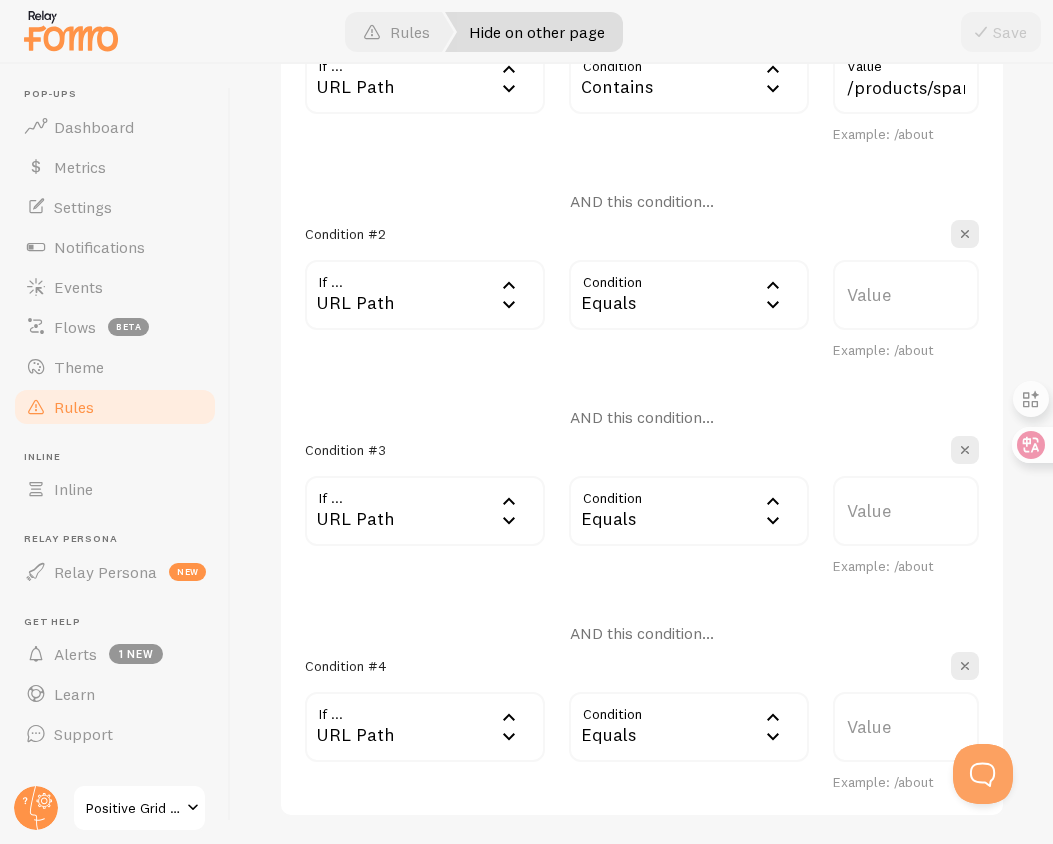 click on "Equals" at bounding box center [689, 295] 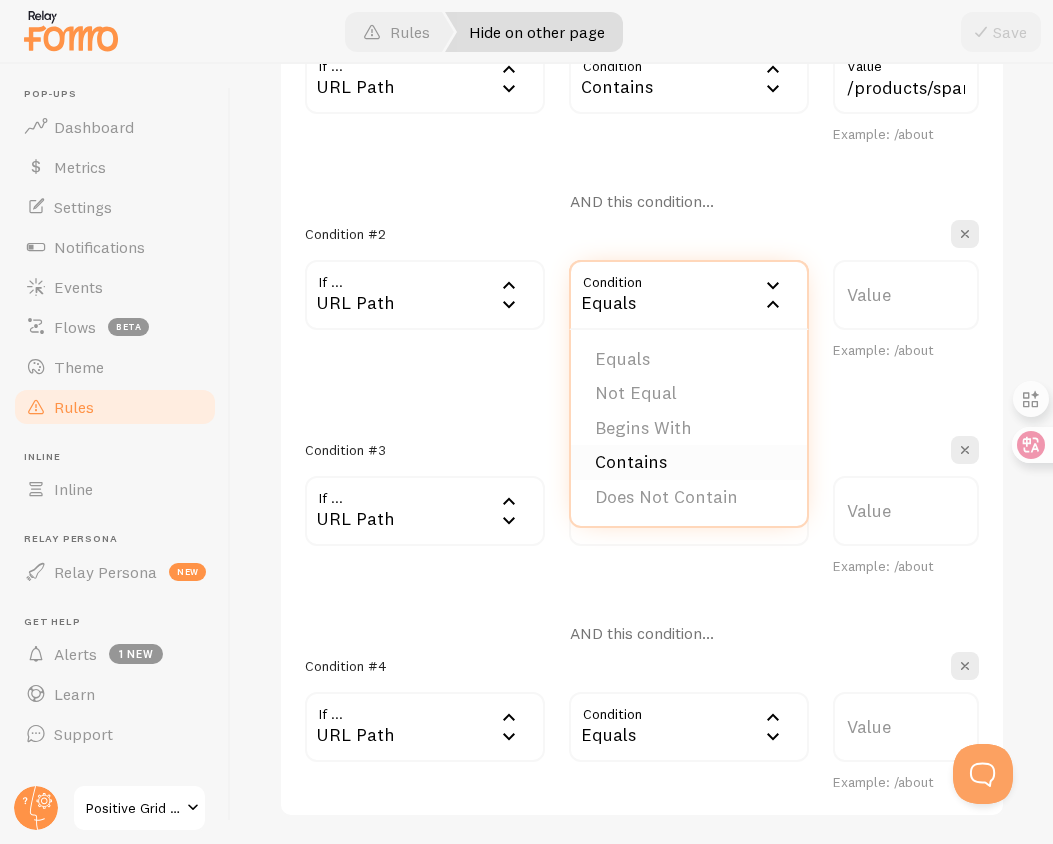 click on "Contains" at bounding box center [689, 462] 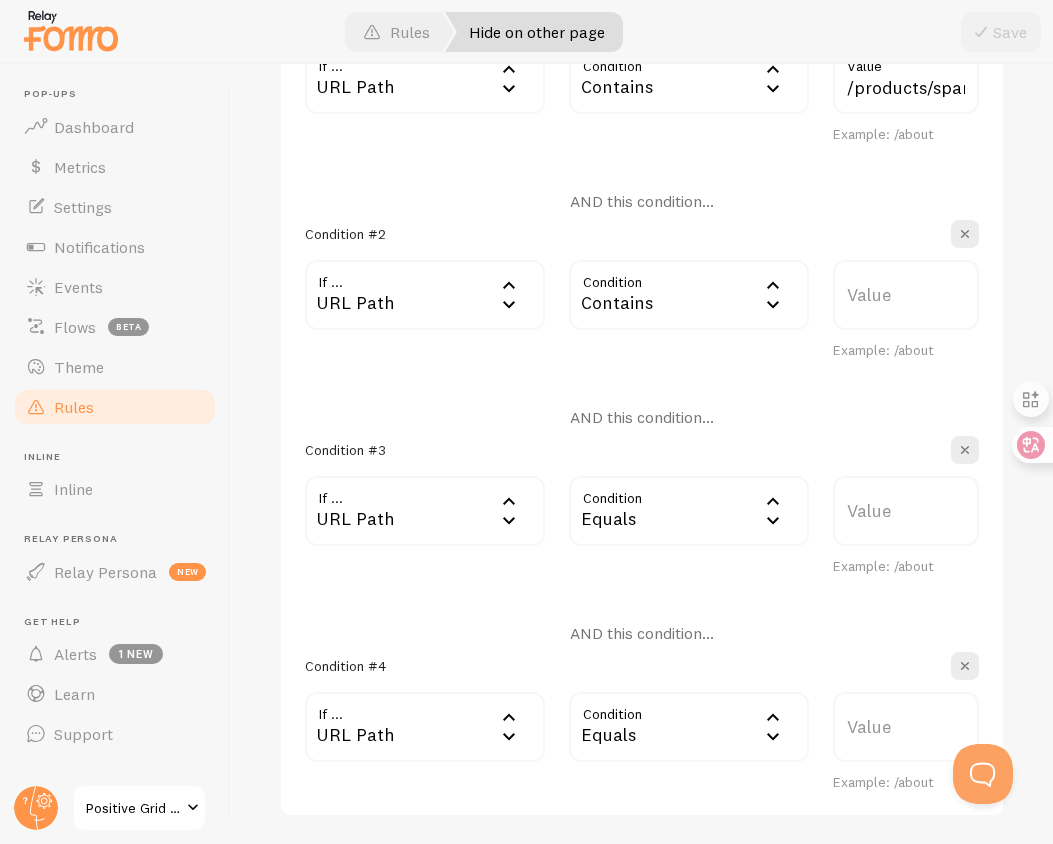 click on "Equals" at bounding box center [689, 511] 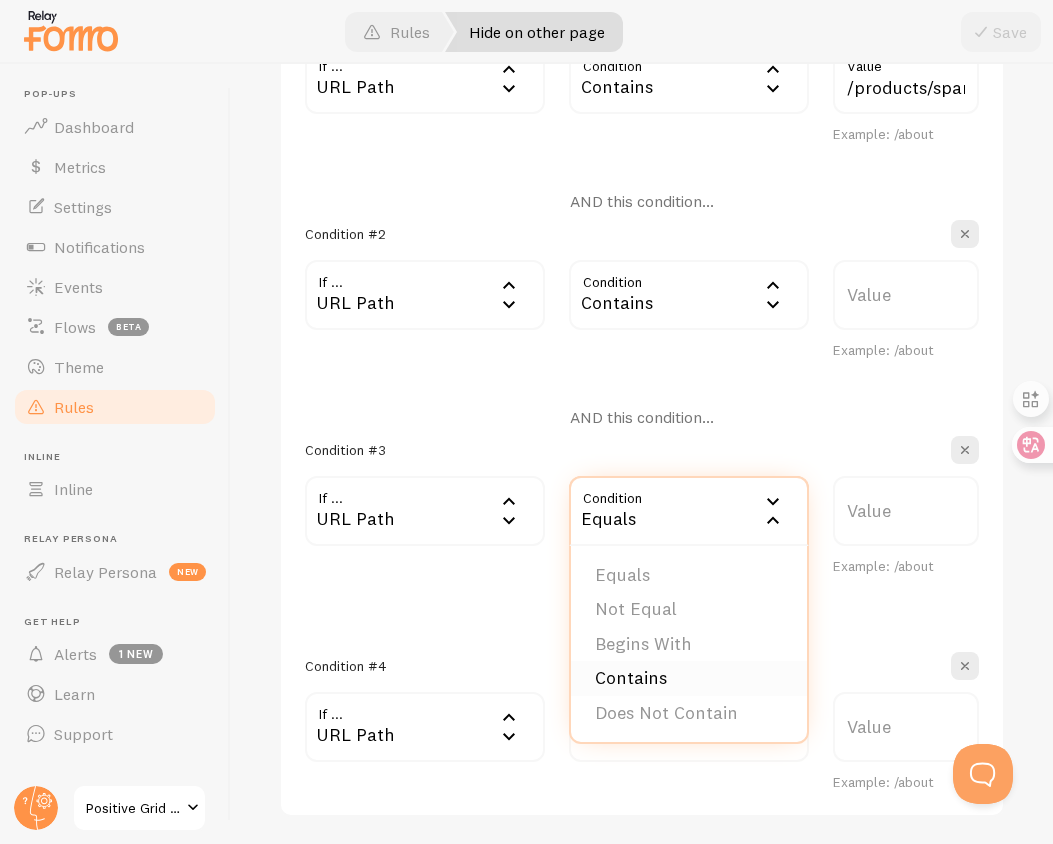 click on "Contains" at bounding box center (689, 678) 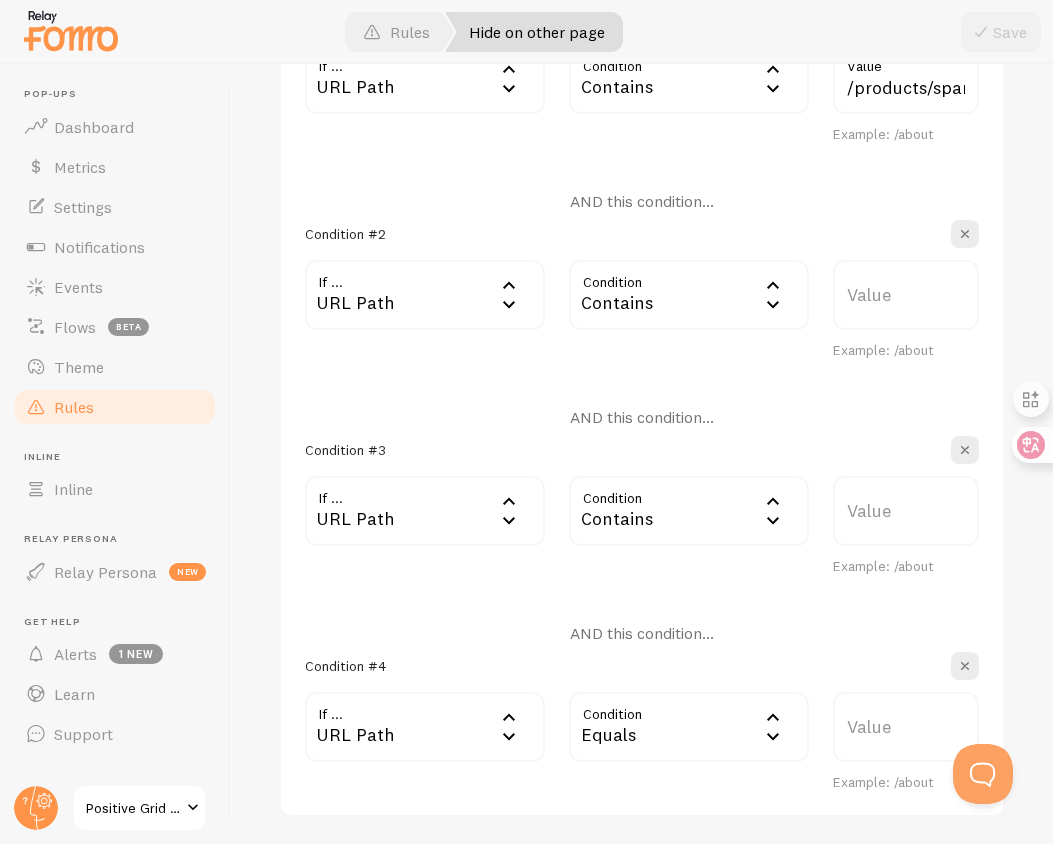 scroll, scrollTop: 829, scrollLeft: 0, axis: vertical 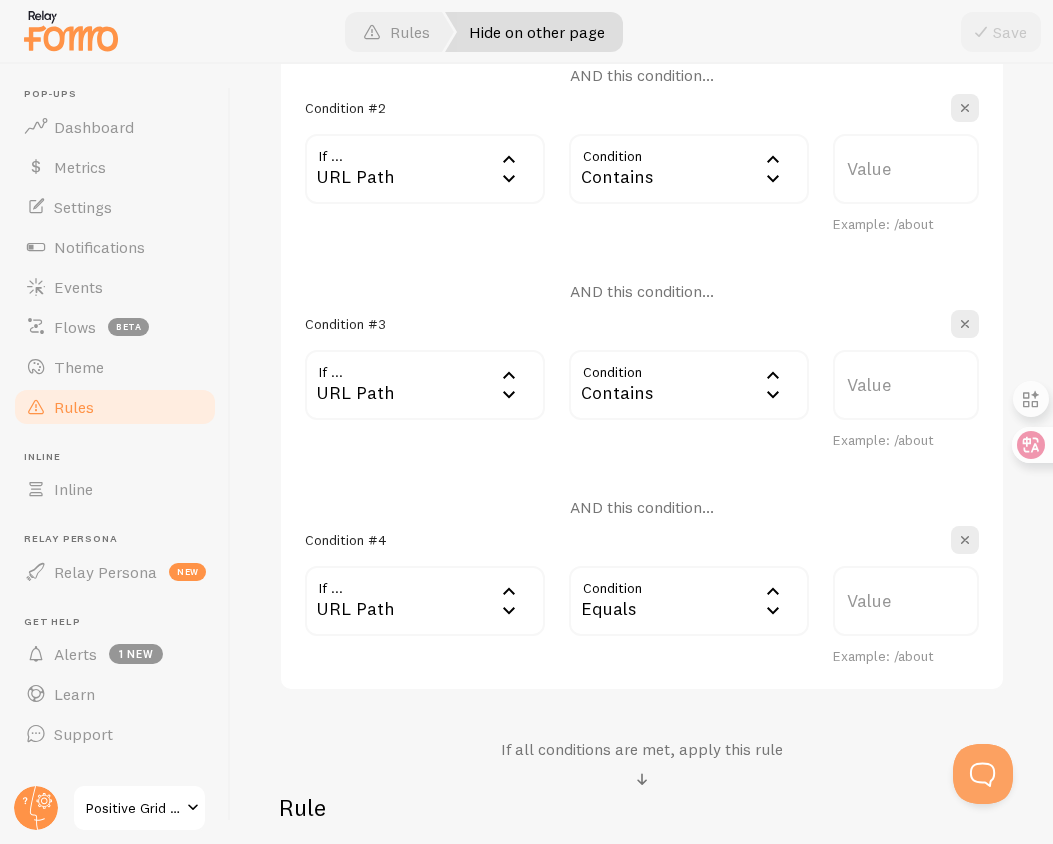 click on "Equals" at bounding box center [689, 601] 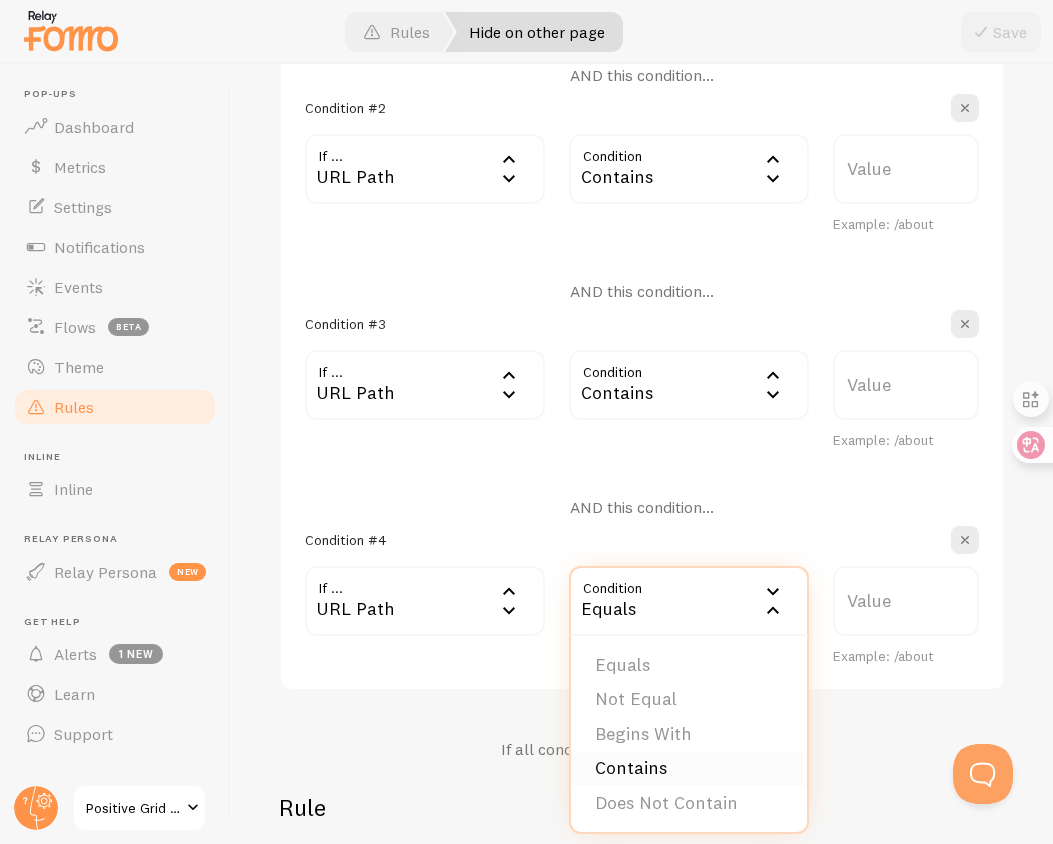 click on "Contains" at bounding box center [689, 768] 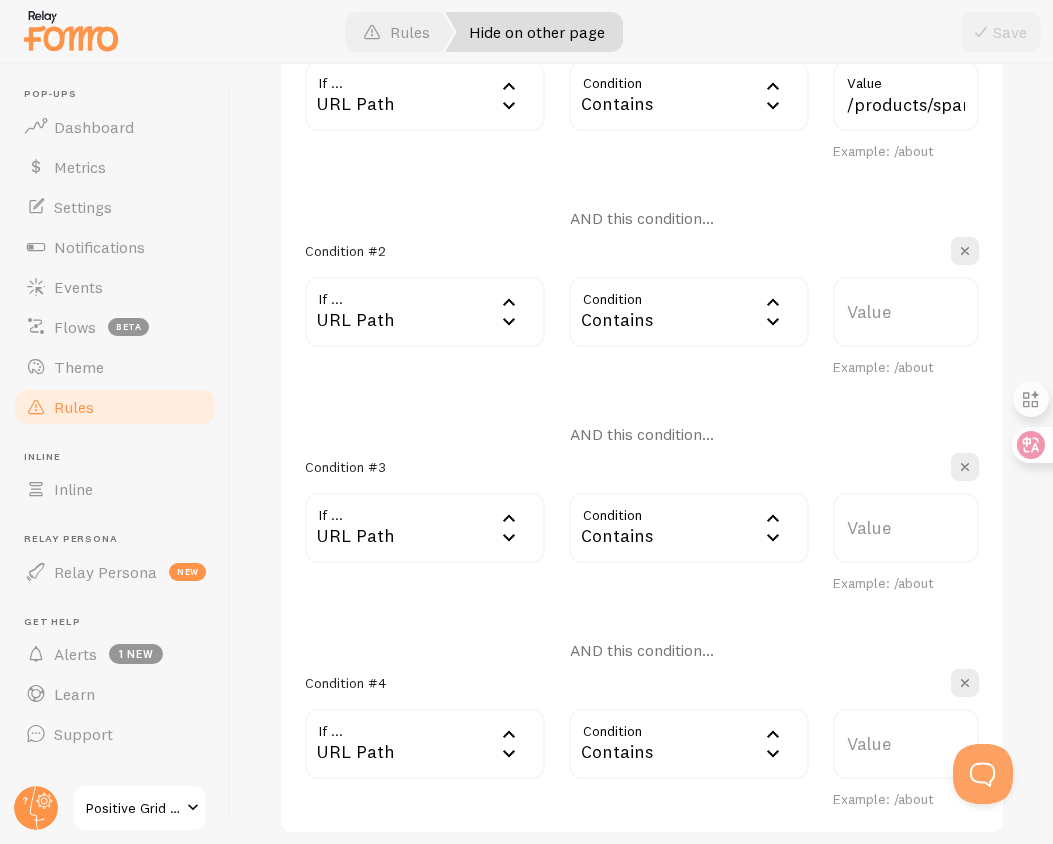 scroll, scrollTop: 661, scrollLeft: 0, axis: vertical 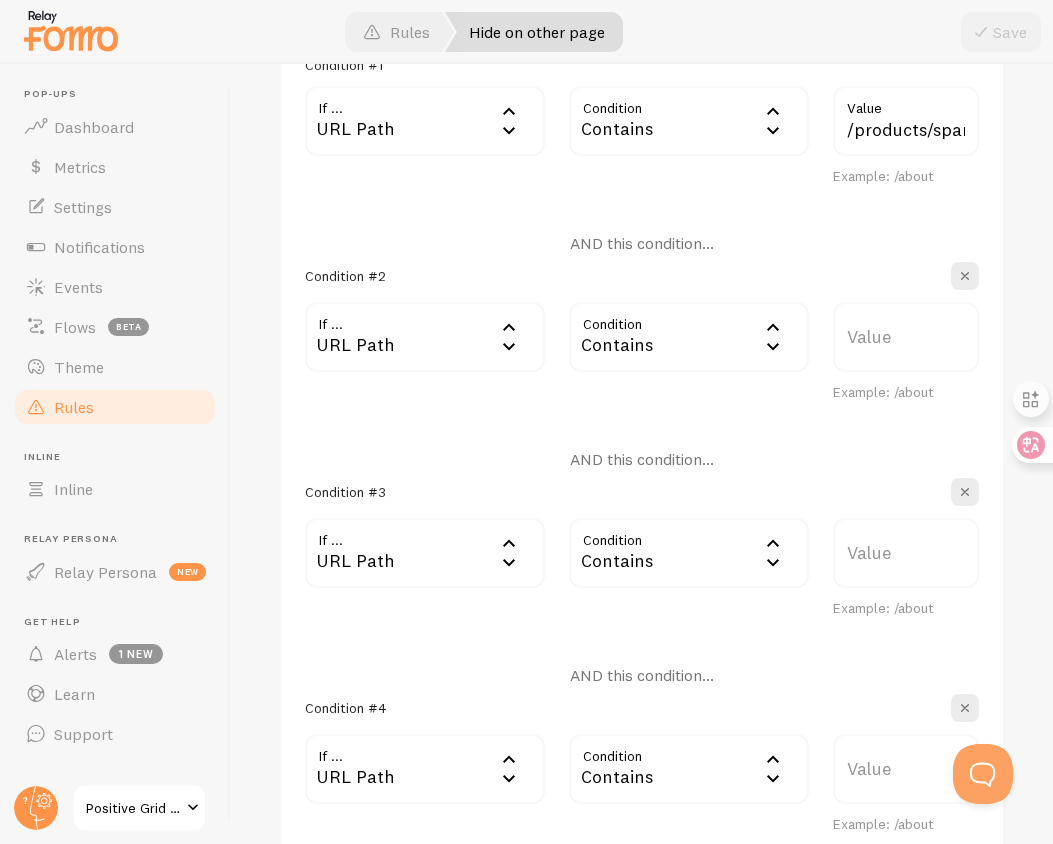 click on "Value" at bounding box center (906, 337) 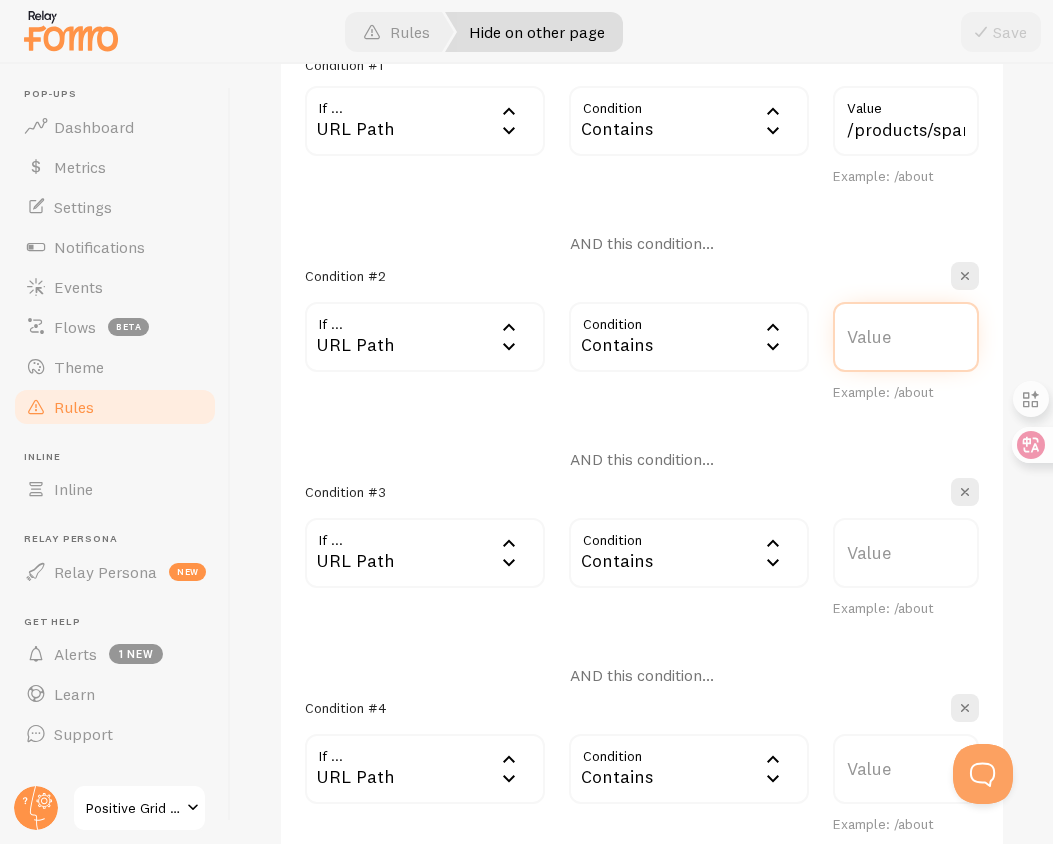 click on "Value" at bounding box center (906, 337) 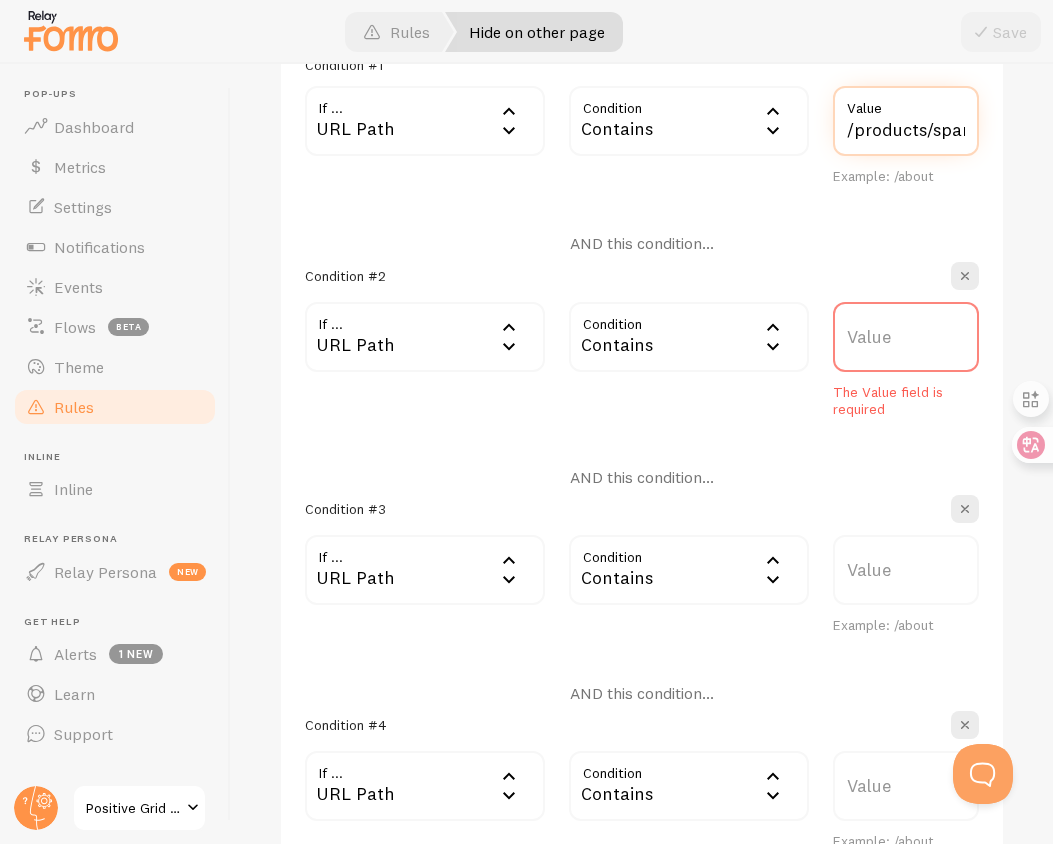 click on "/products/spark,/products/bias-fx-2,/custom,/personalization" at bounding box center [906, 121] 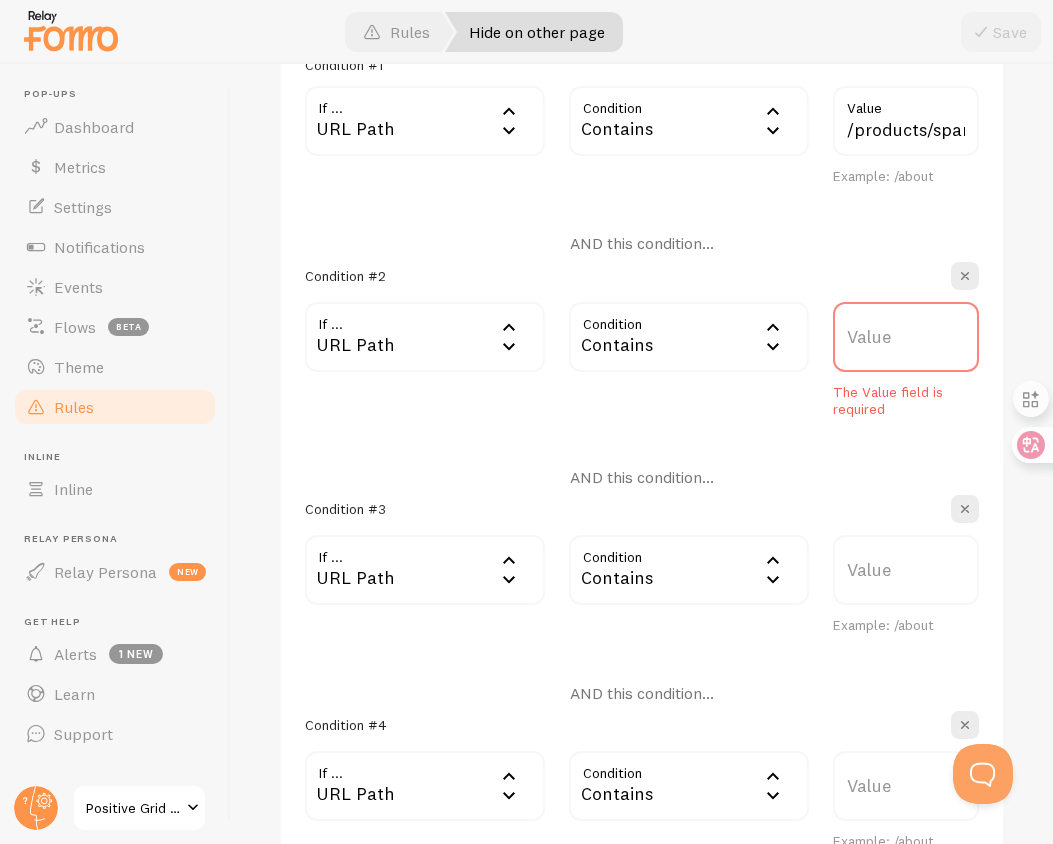 click on "Value" at bounding box center (906, 337) 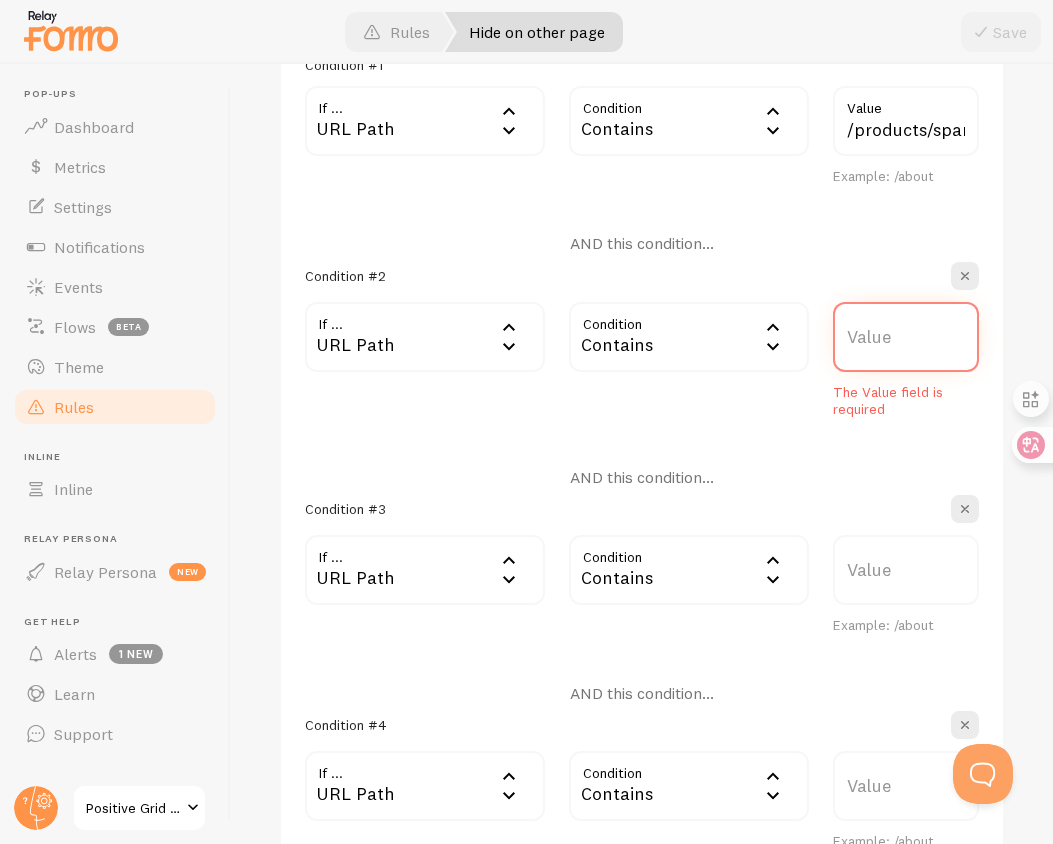 click on "Value" at bounding box center (906, 337) 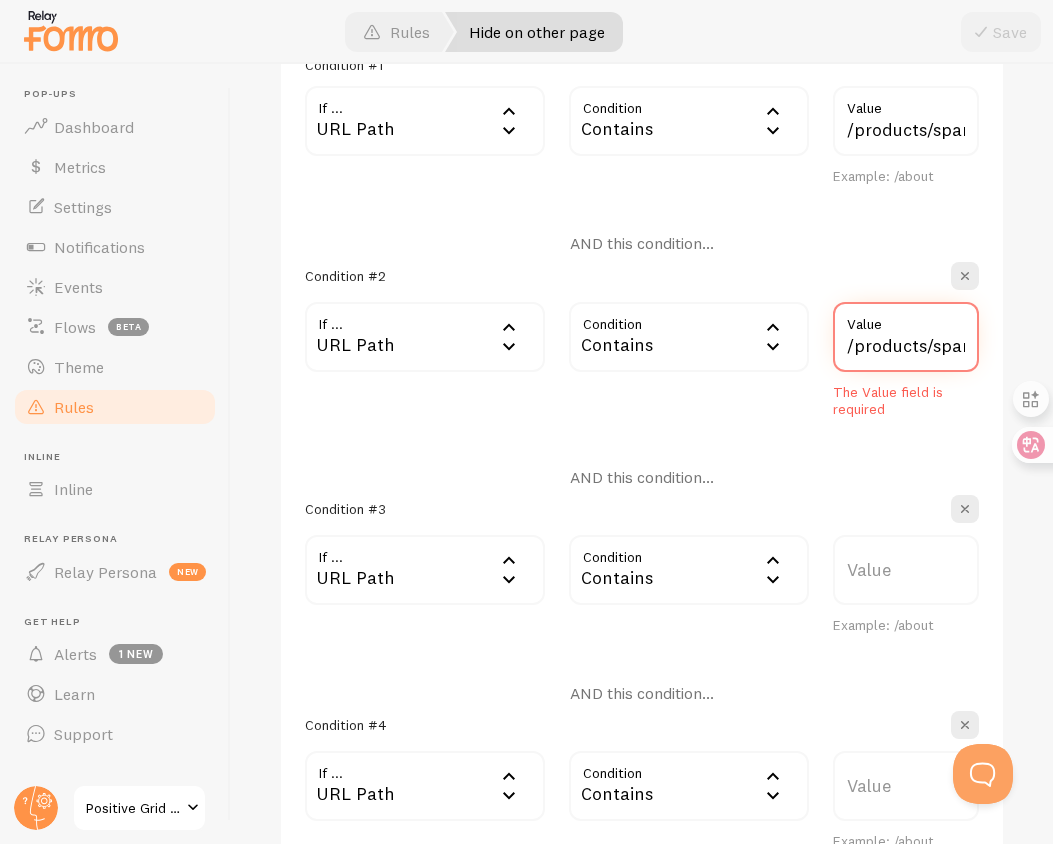 scroll, scrollTop: 0, scrollLeft: 376, axis: horizontal 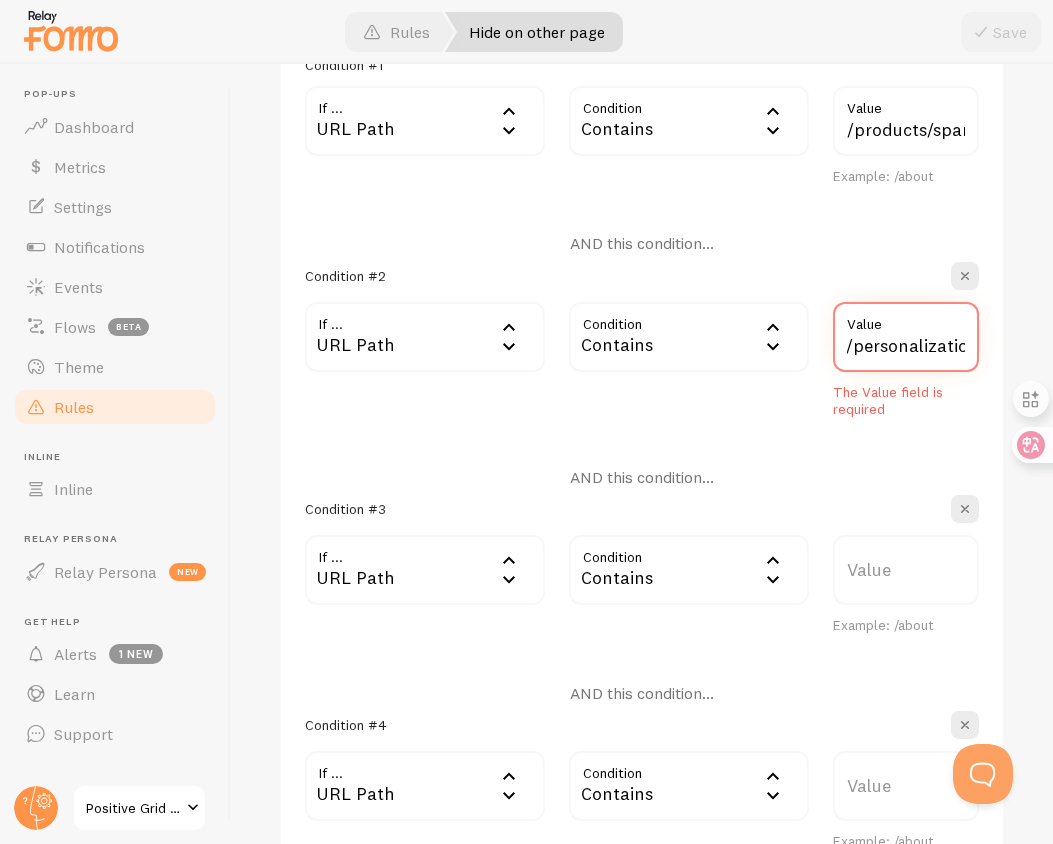 type on "/products/spark,/products/bias-fx-2,/custom,/personalization" 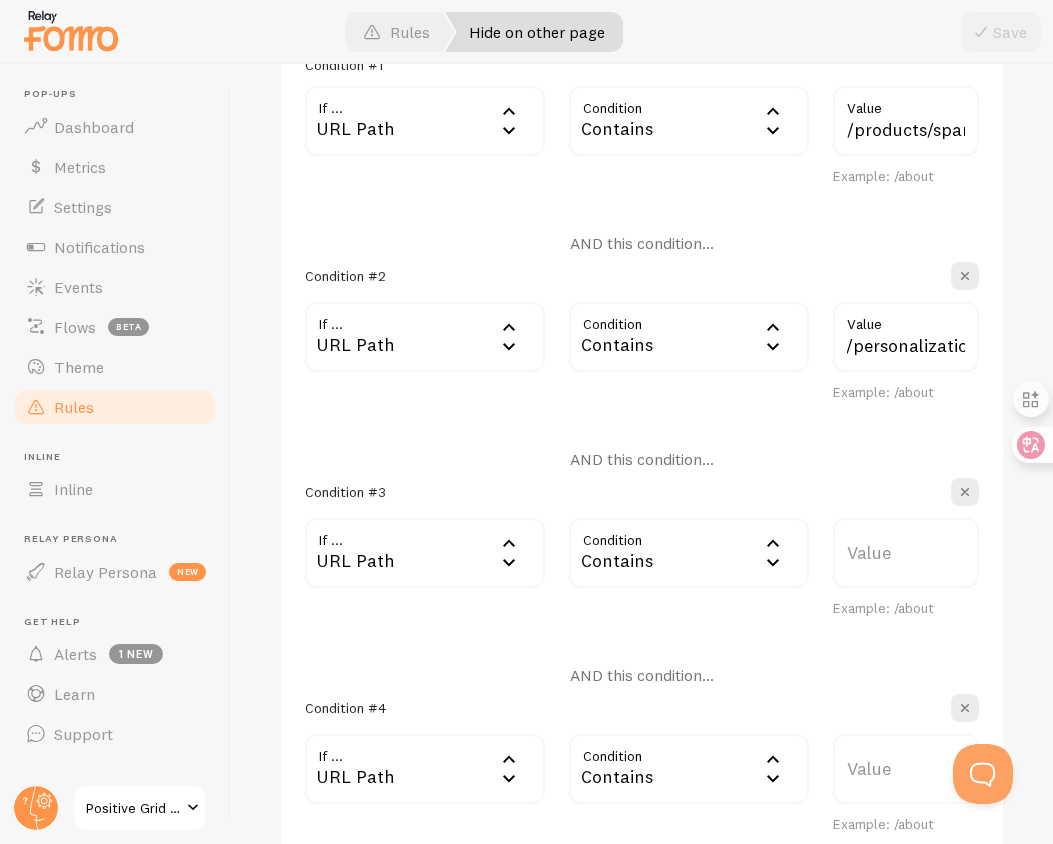 scroll, scrollTop: 0, scrollLeft: 0, axis: both 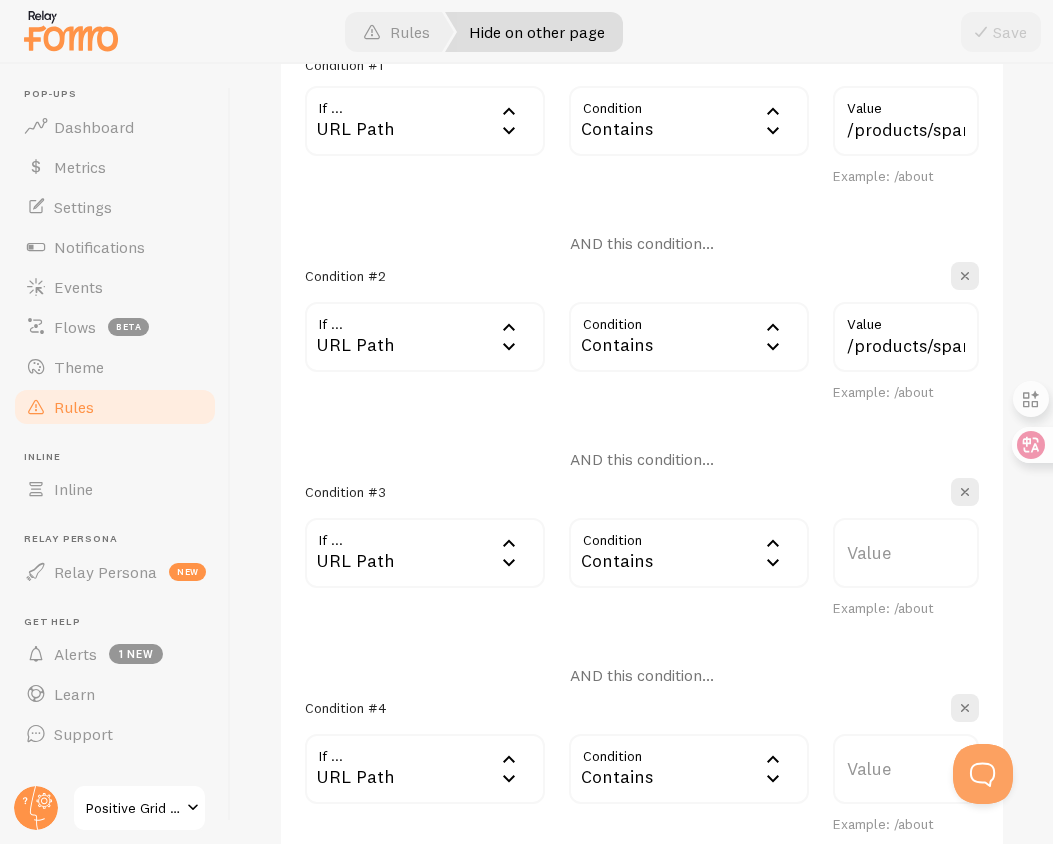 click on "Value" at bounding box center (906, 553) 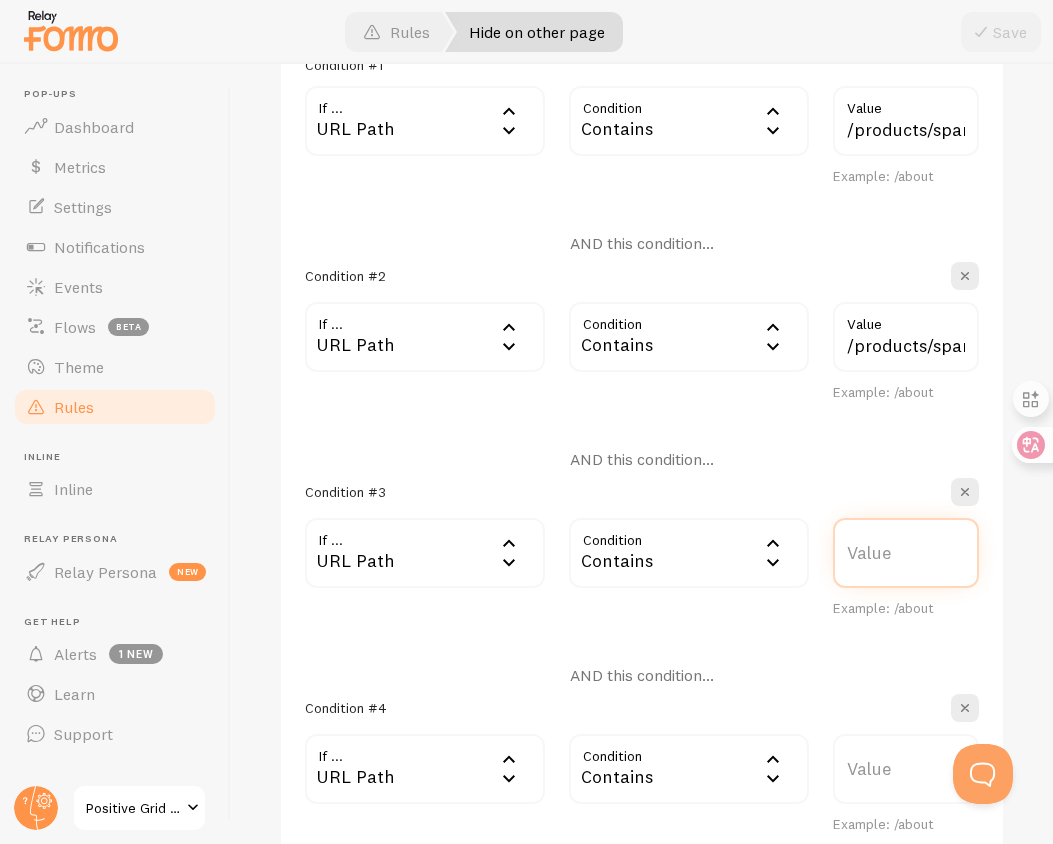 click on "Value" at bounding box center (906, 553) 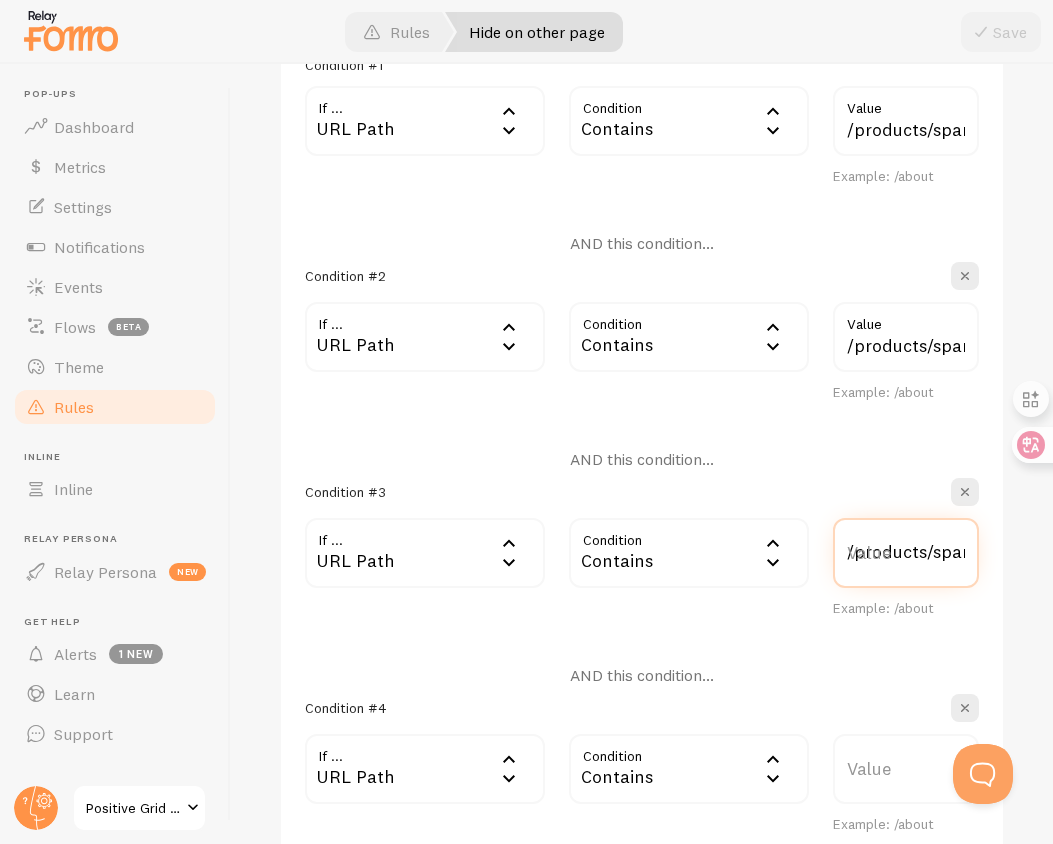 scroll, scrollTop: 0, scrollLeft: 376, axis: horizontal 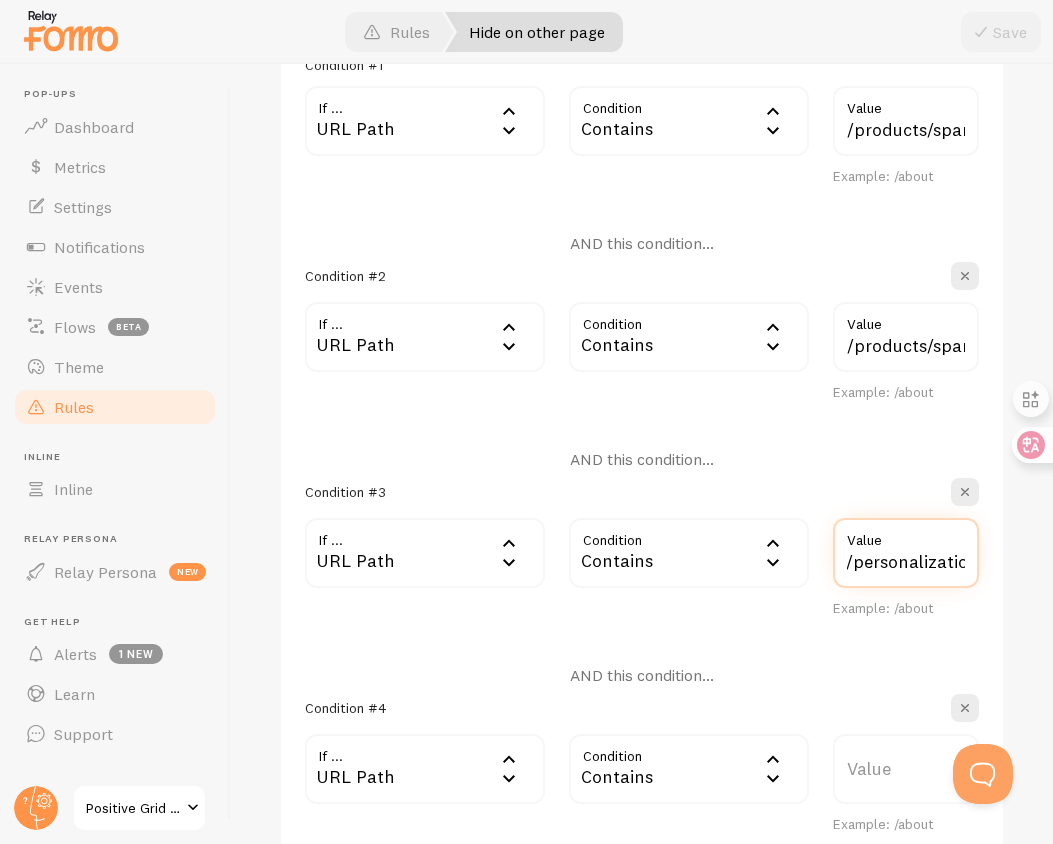 type on "/products/spark,/products/bias-fx-2,/custom,/personalization" 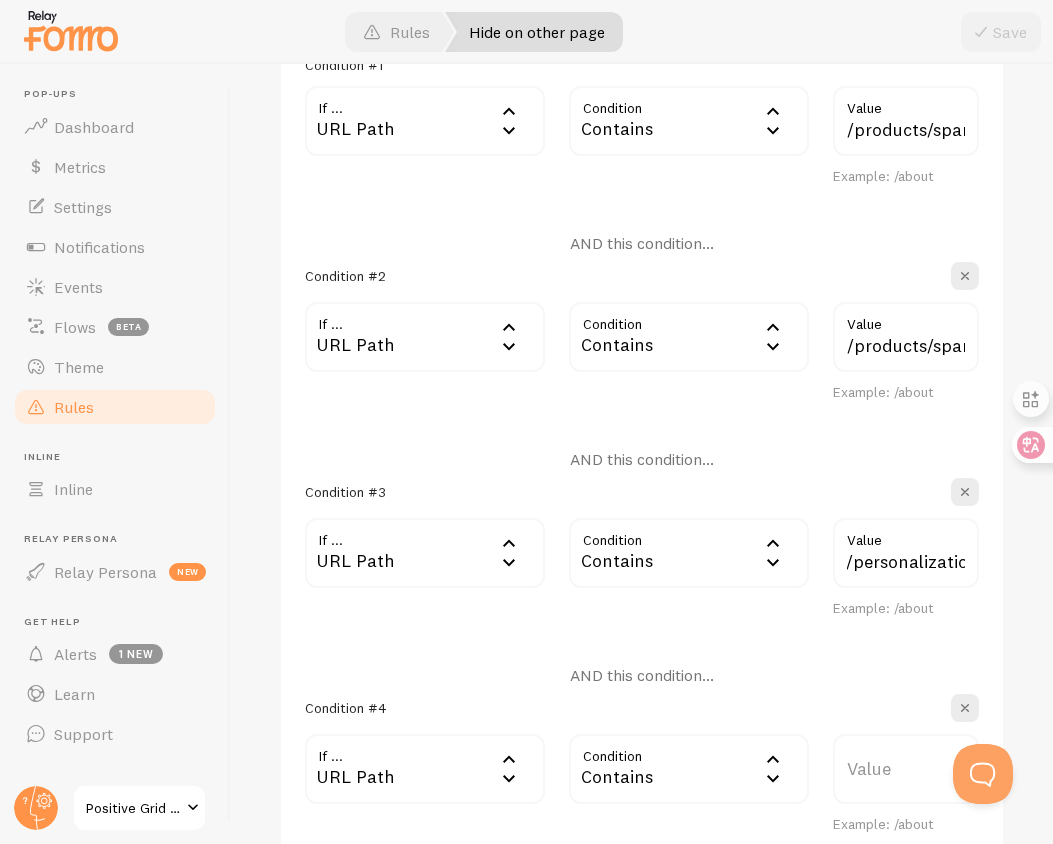 scroll, scrollTop: 0, scrollLeft: 0, axis: both 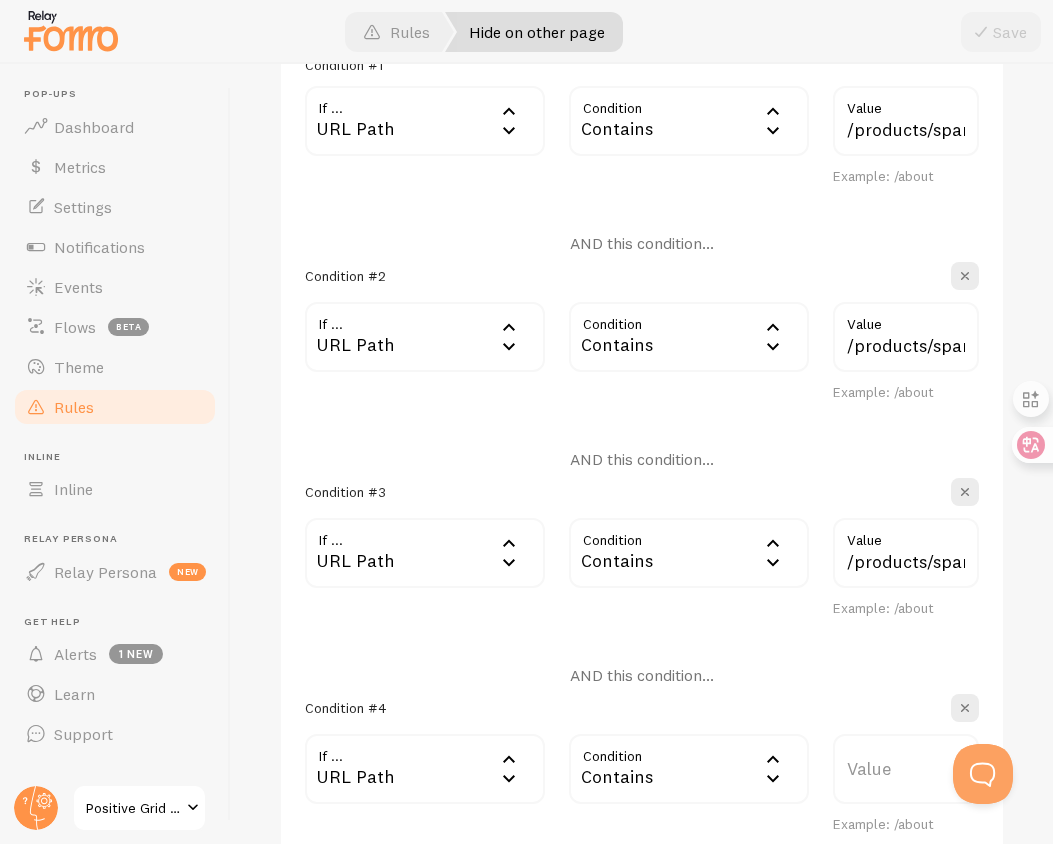 click on "Value" at bounding box center [906, 769] 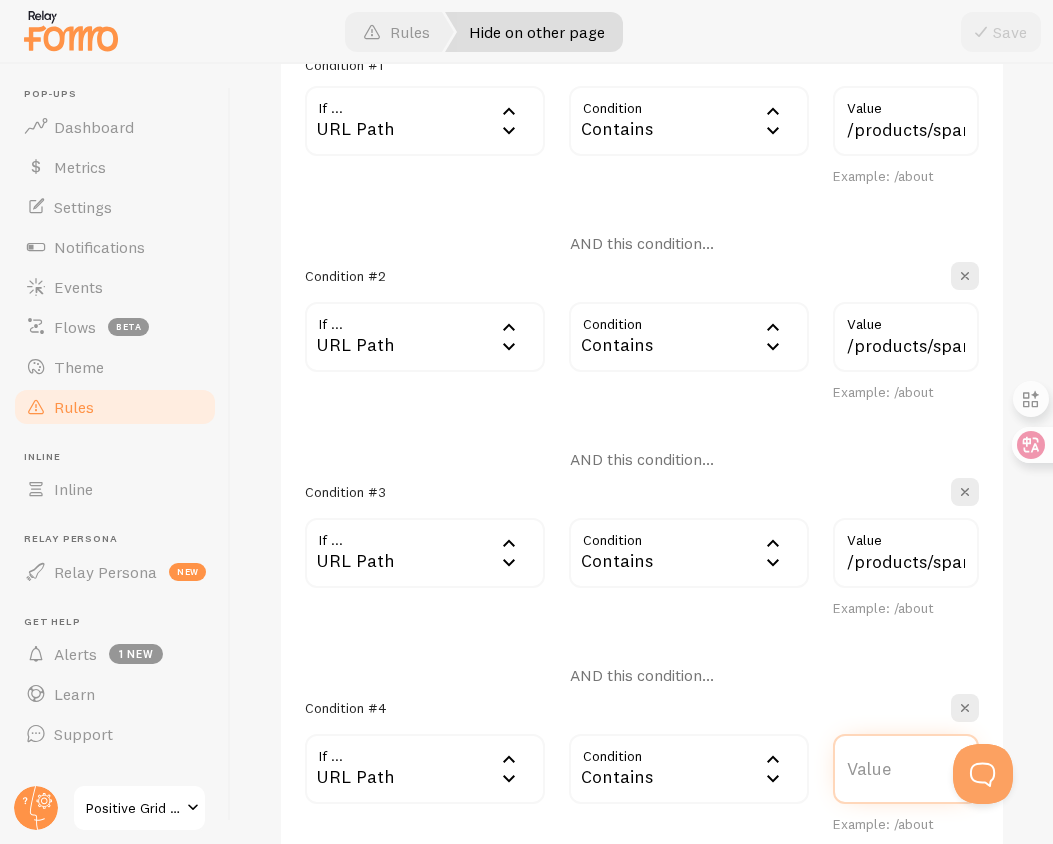 click on "Value" at bounding box center (906, 769) 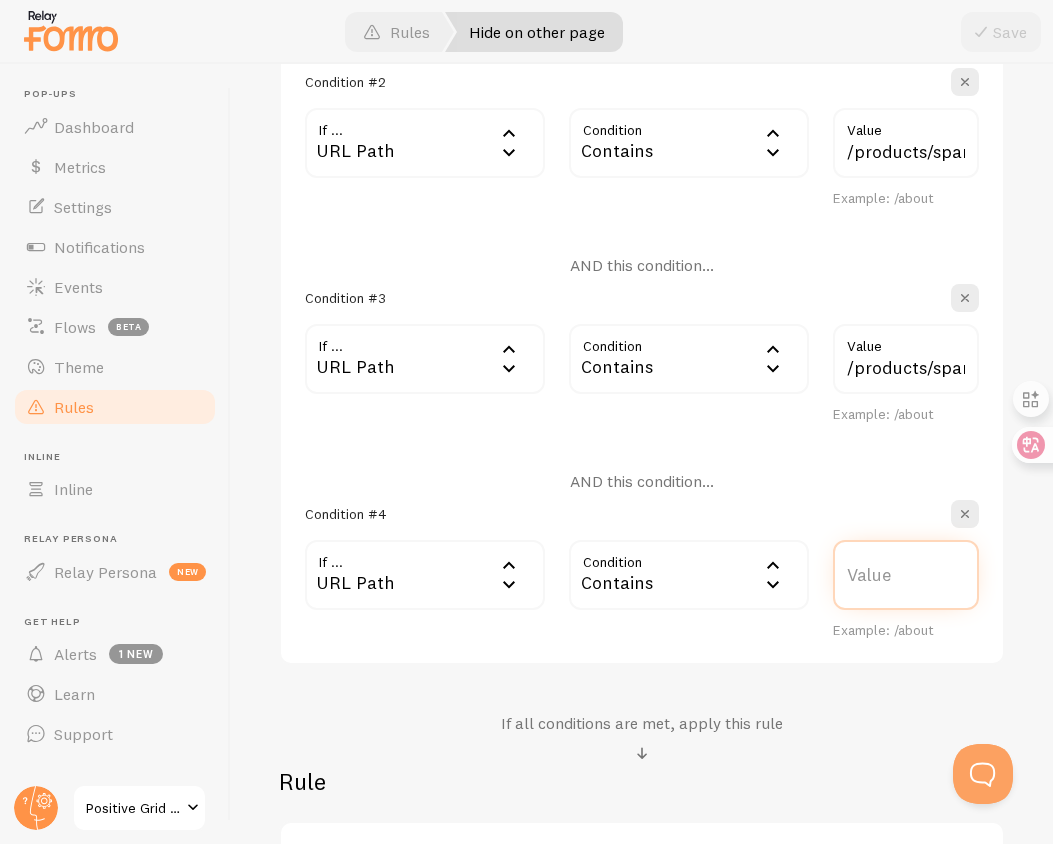 scroll, scrollTop: 945, scrollLeft: 0, axis: vertical 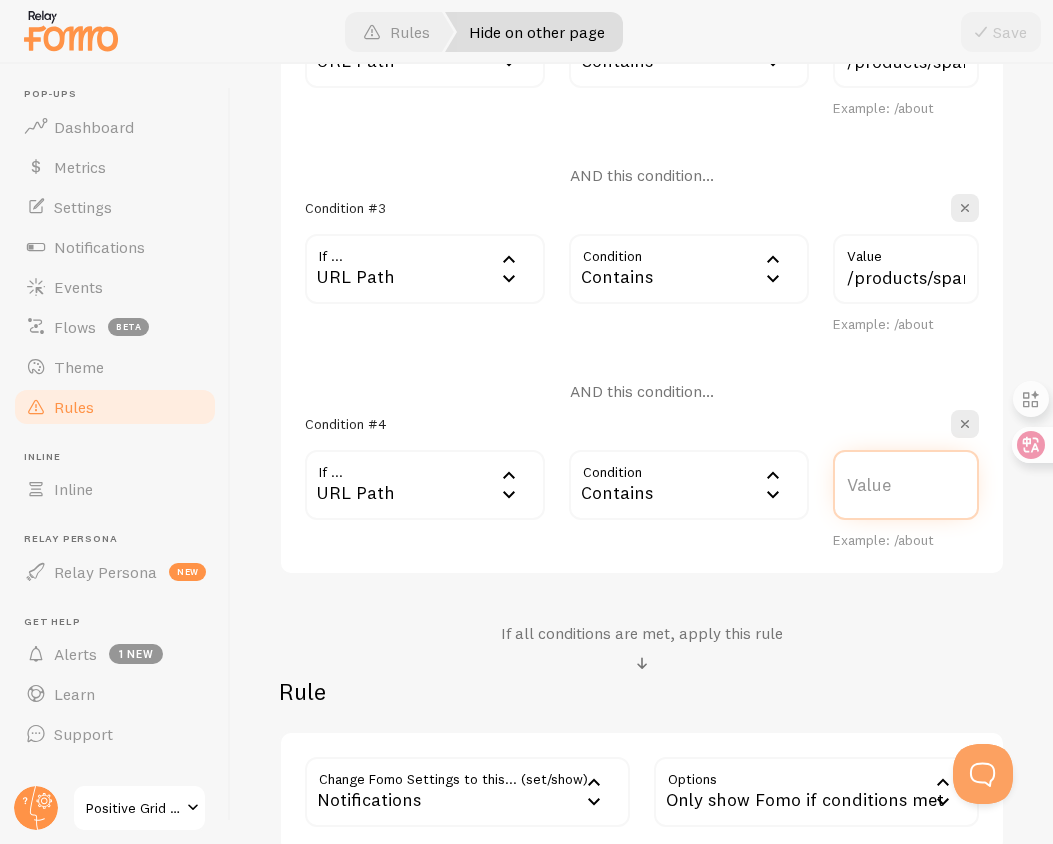 paste on "/products/spark,/products/bias-fx-2,/custom,/personalization" 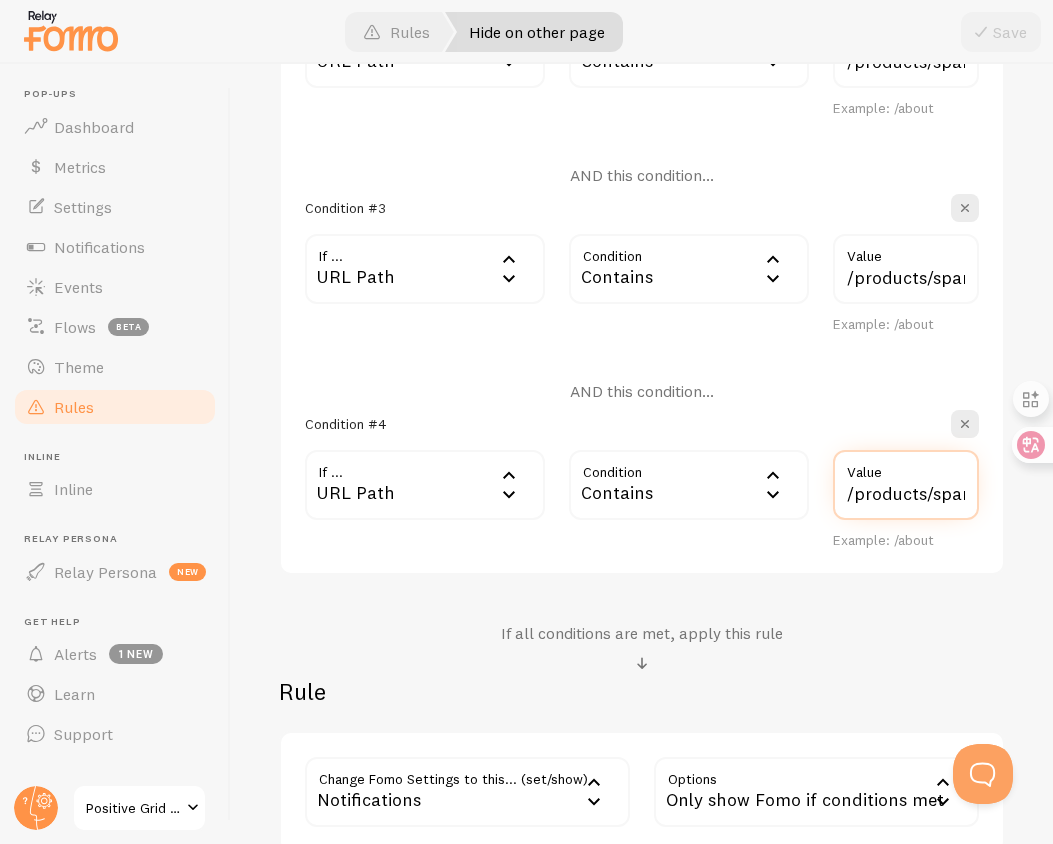 scroll, scrollTop: 0, scrollLeft: 376, axis: horizontal 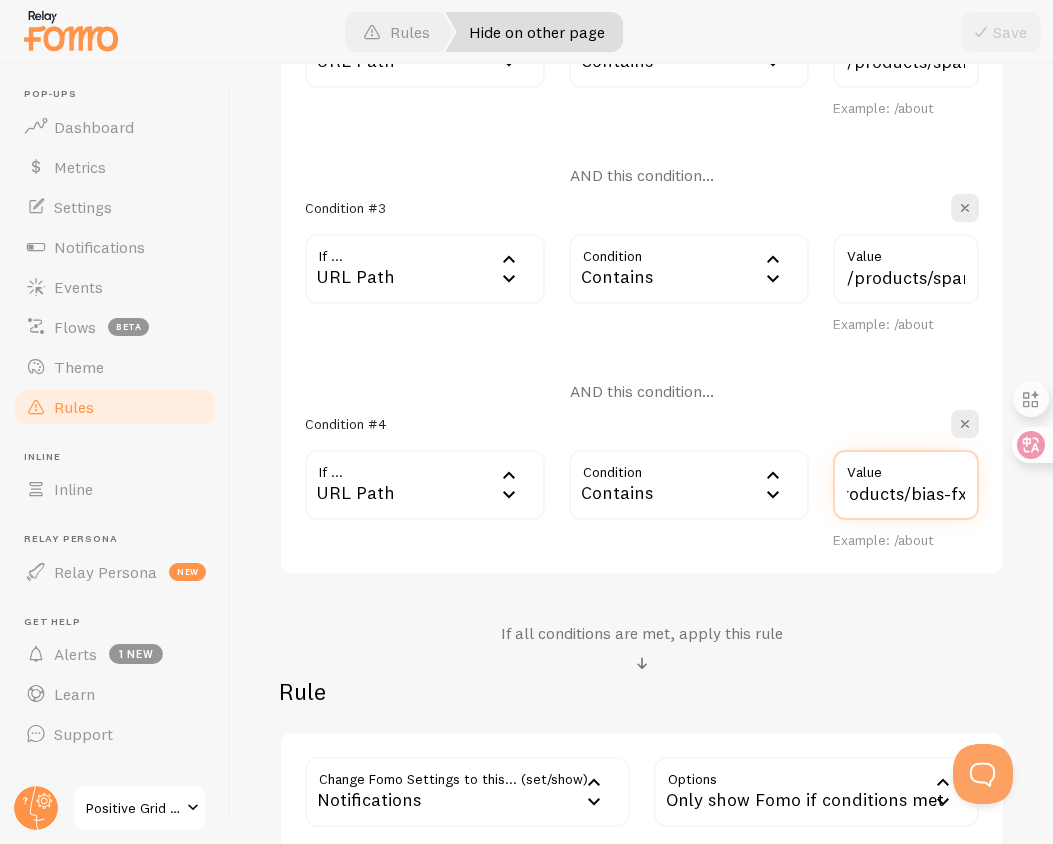 type on "/products/spark,/products/bias-fx" 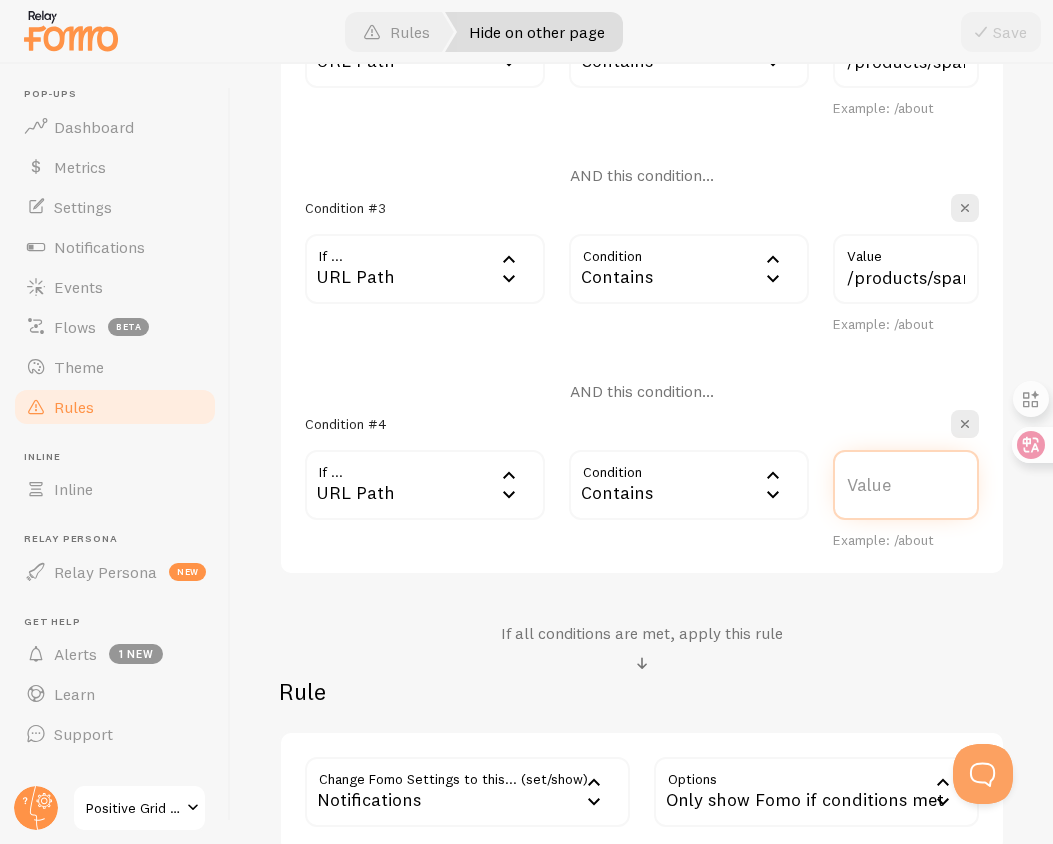 scroll, scrollTop: 0, scrollLeft: 0, axis: both 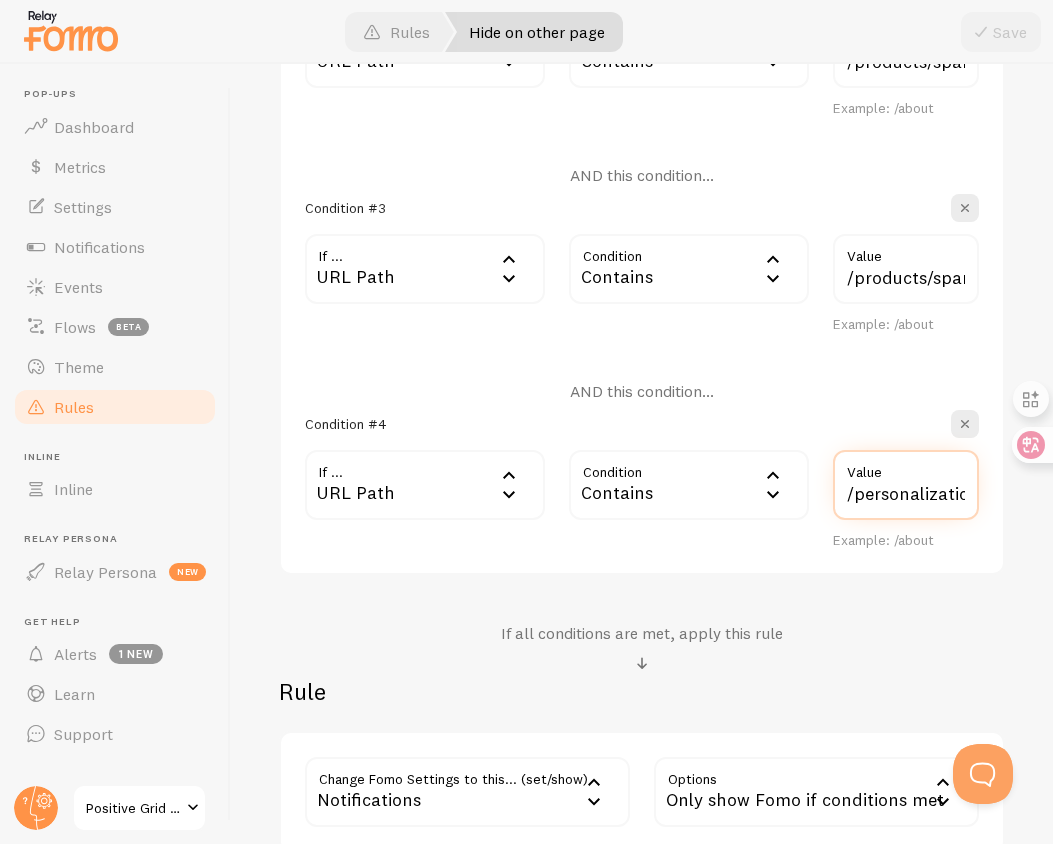 type on "/personalization" 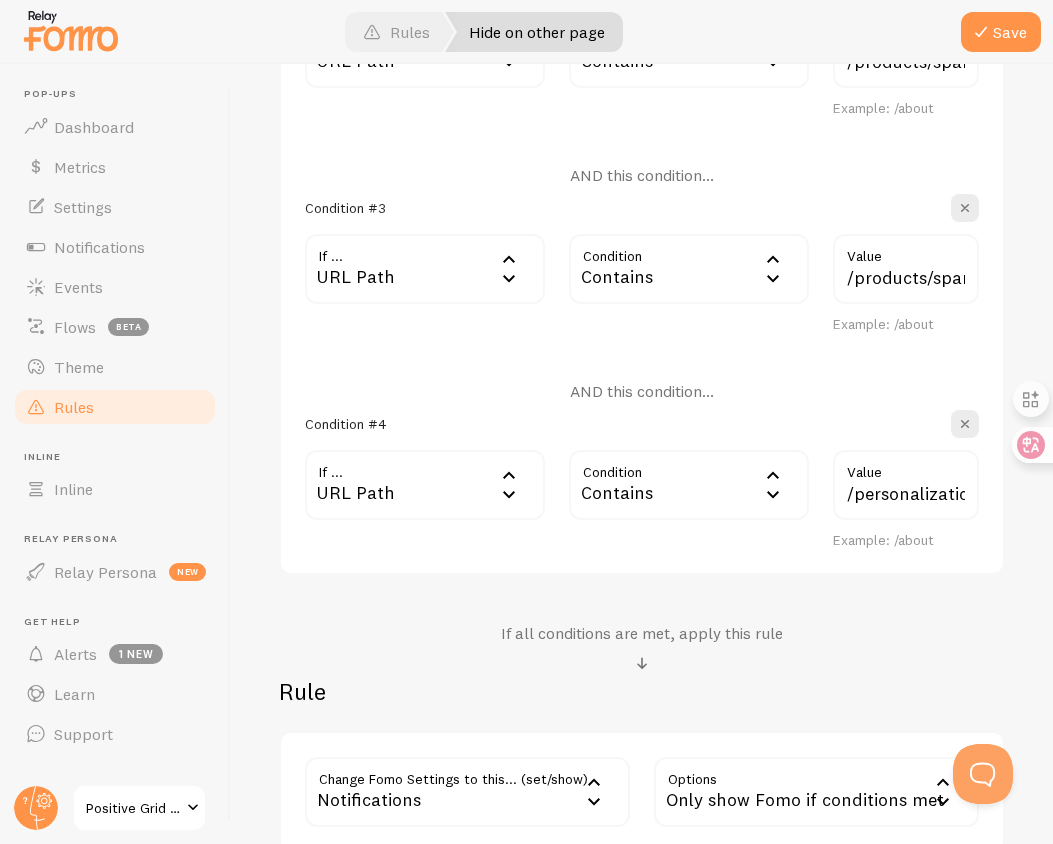click on "Value" at bounding box center [906, 251] 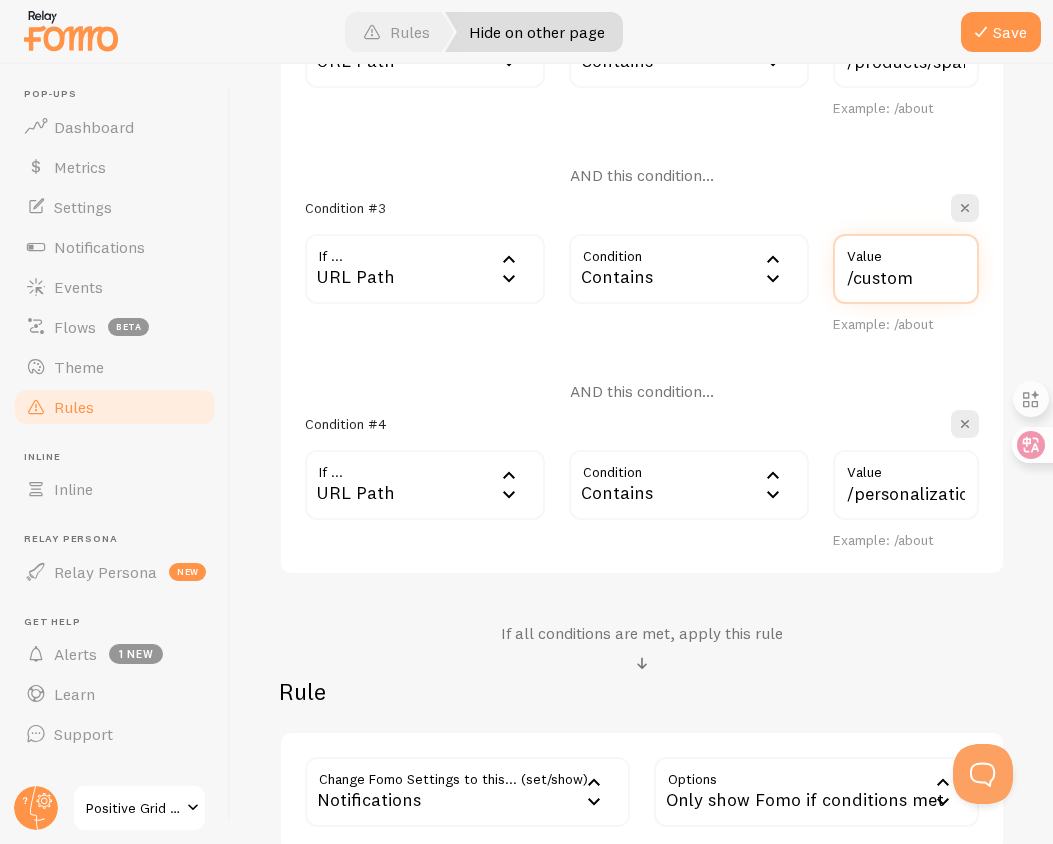 scroll, scrollTop: 0, scrollLeft: 0, axis: both 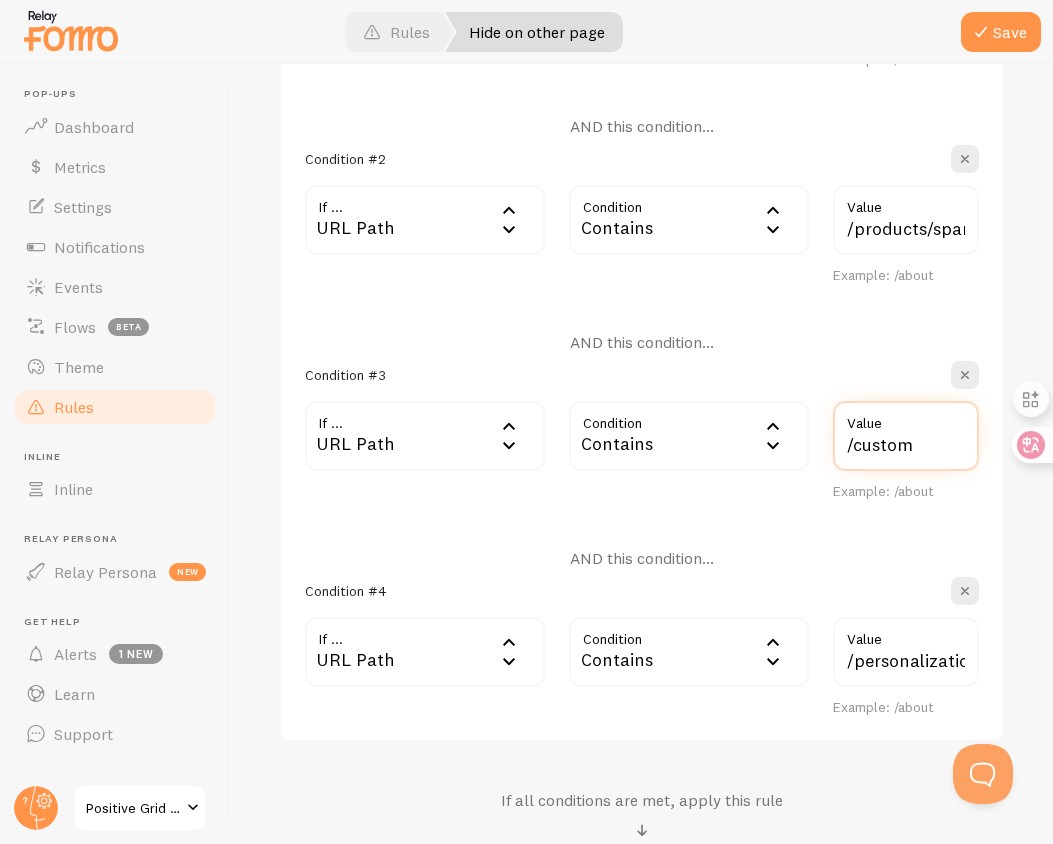 type on "/custom" 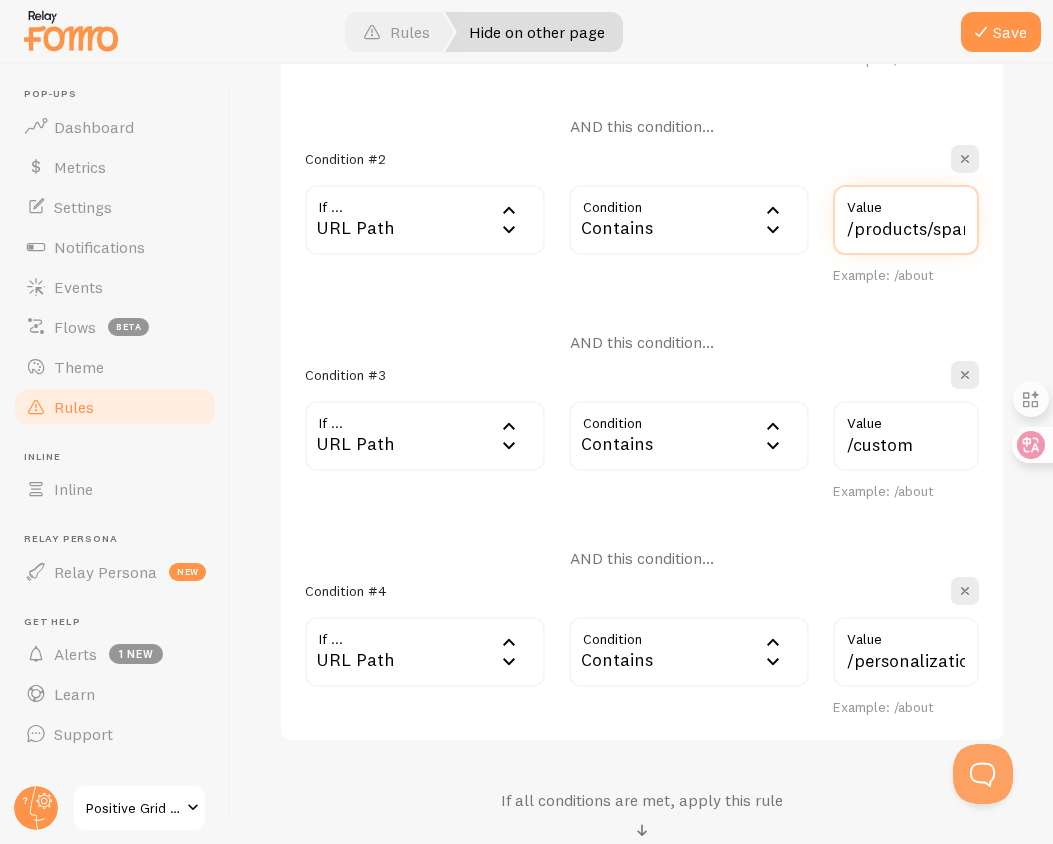 click on "/products/spark,/products/bias-fx-2,/custom,/personalization" at bounding box center (906, 220) 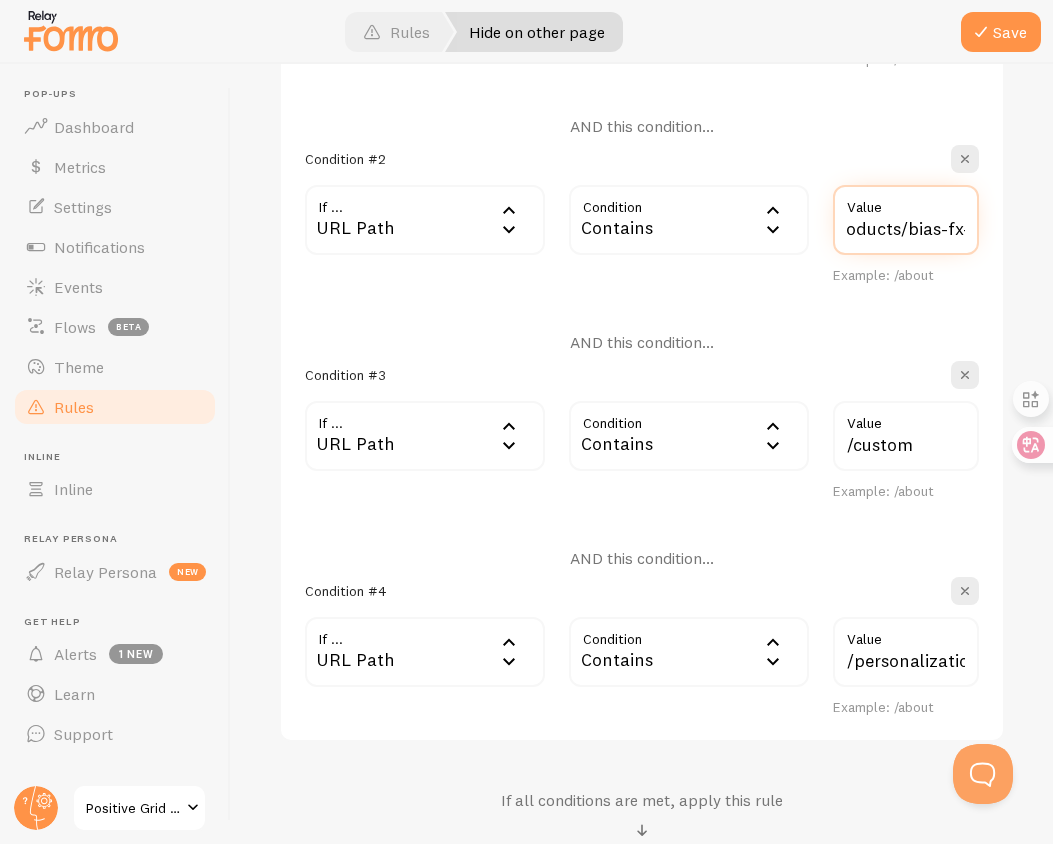 scroll, scrollTop: 0, scrollLeft: 36, axis: horizontal 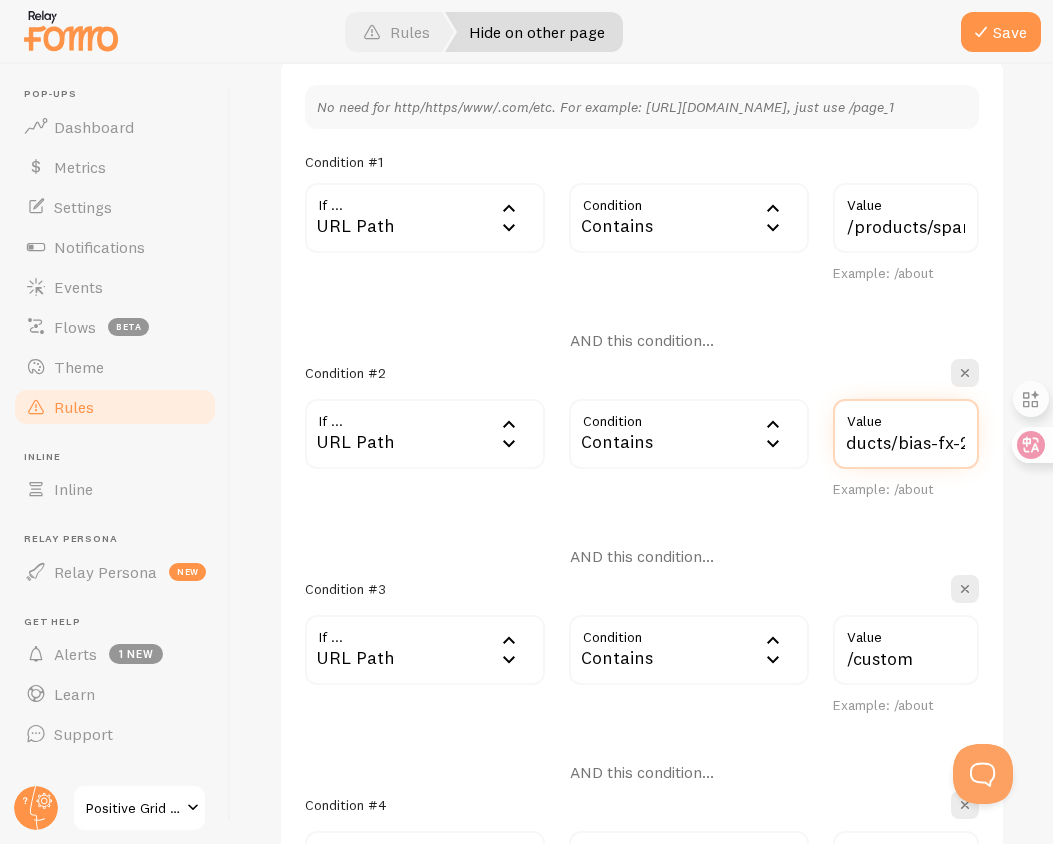 type on "/products/bias-fx-2" 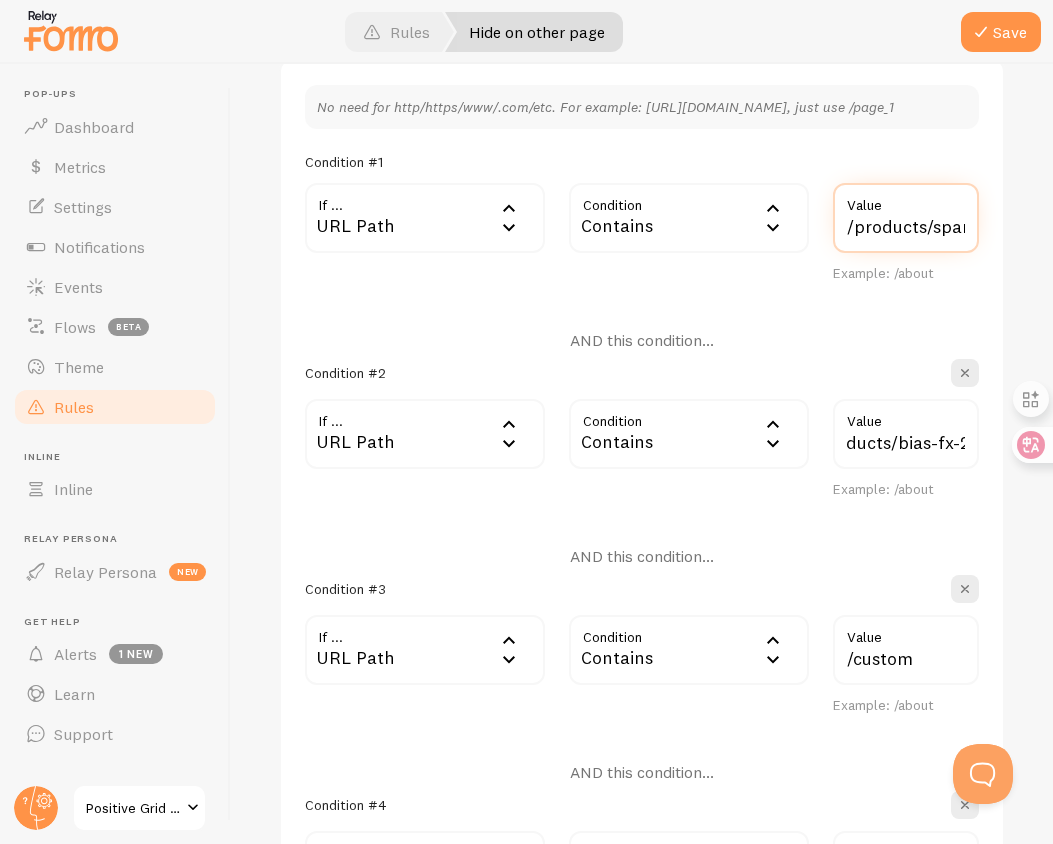 scroll, scrollTop: 0, scrollLeft: 0, axis: both 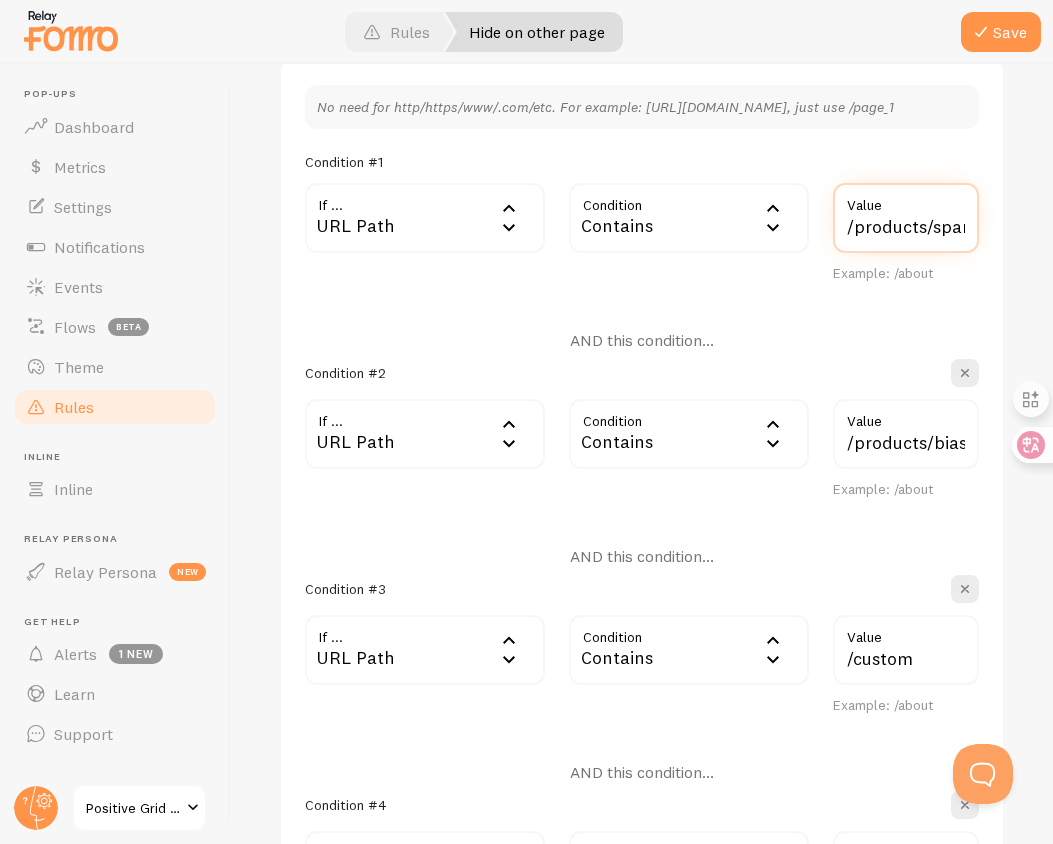 click on "/products/spark,/products/bias-fx-2,/custom,/personalization" at bounding box center (906, 218) 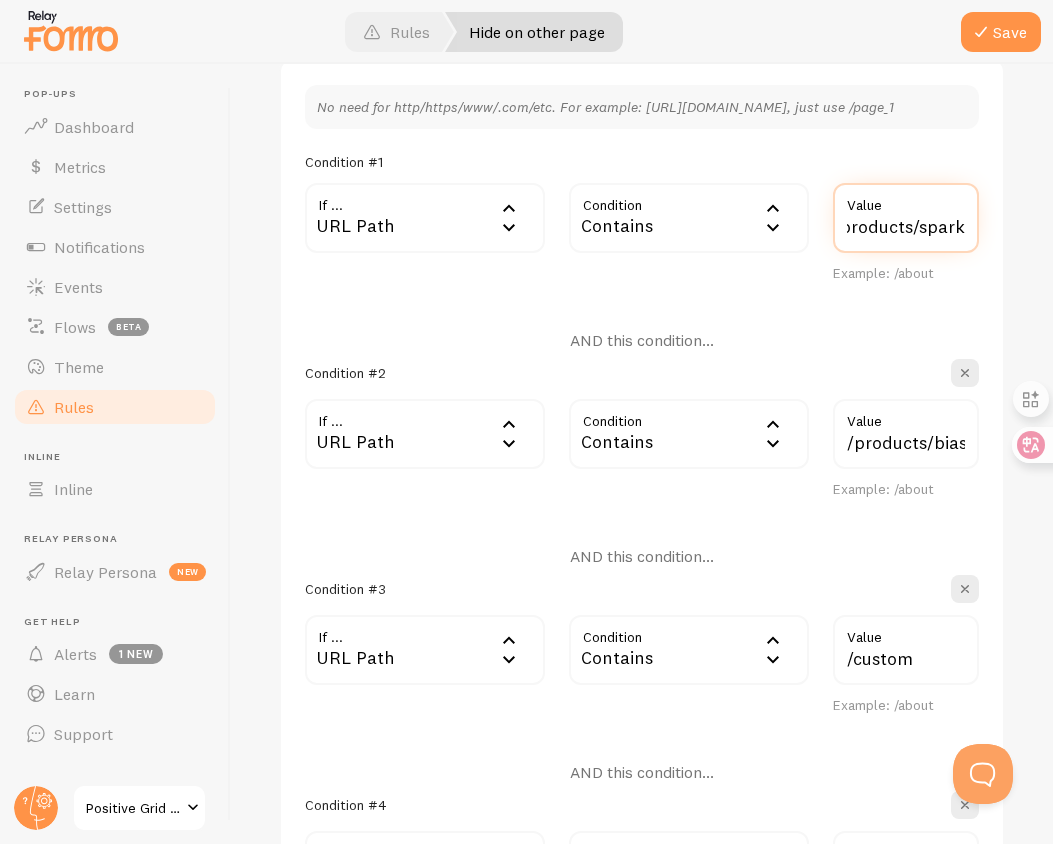 scroll, scrollTop: 0, scrollLeft: 11, axis: horizontal 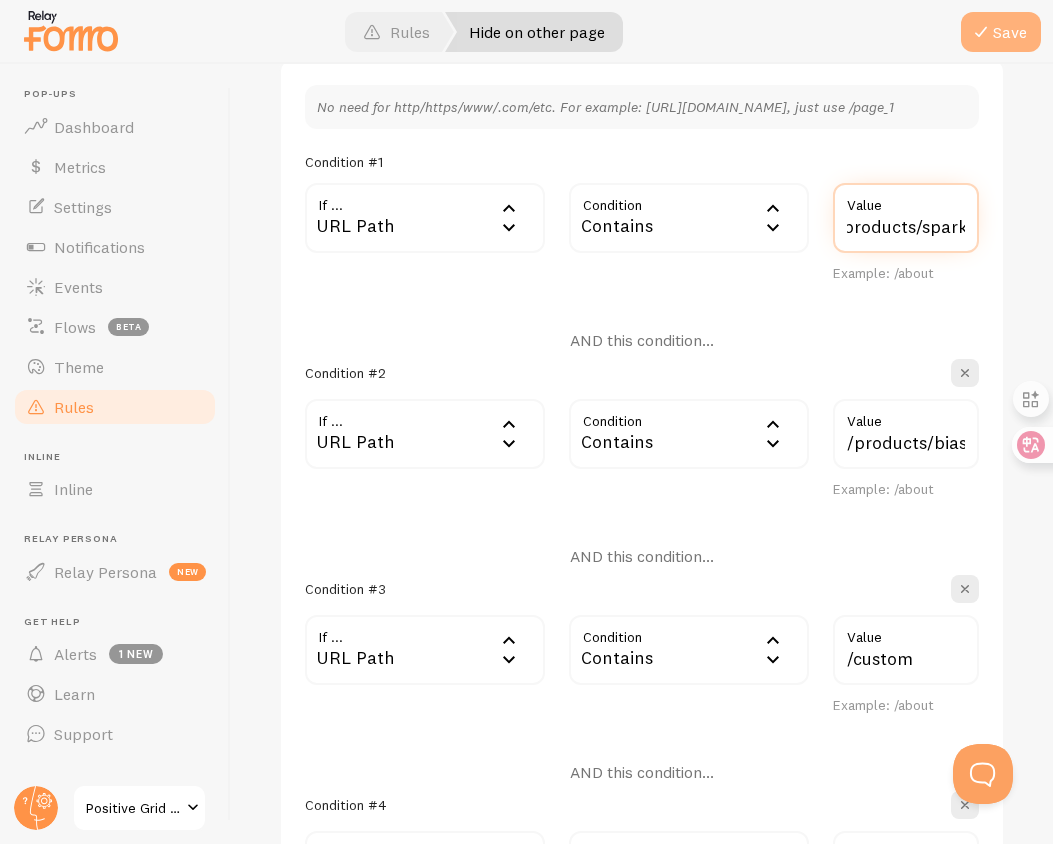 type on "/products/spark" 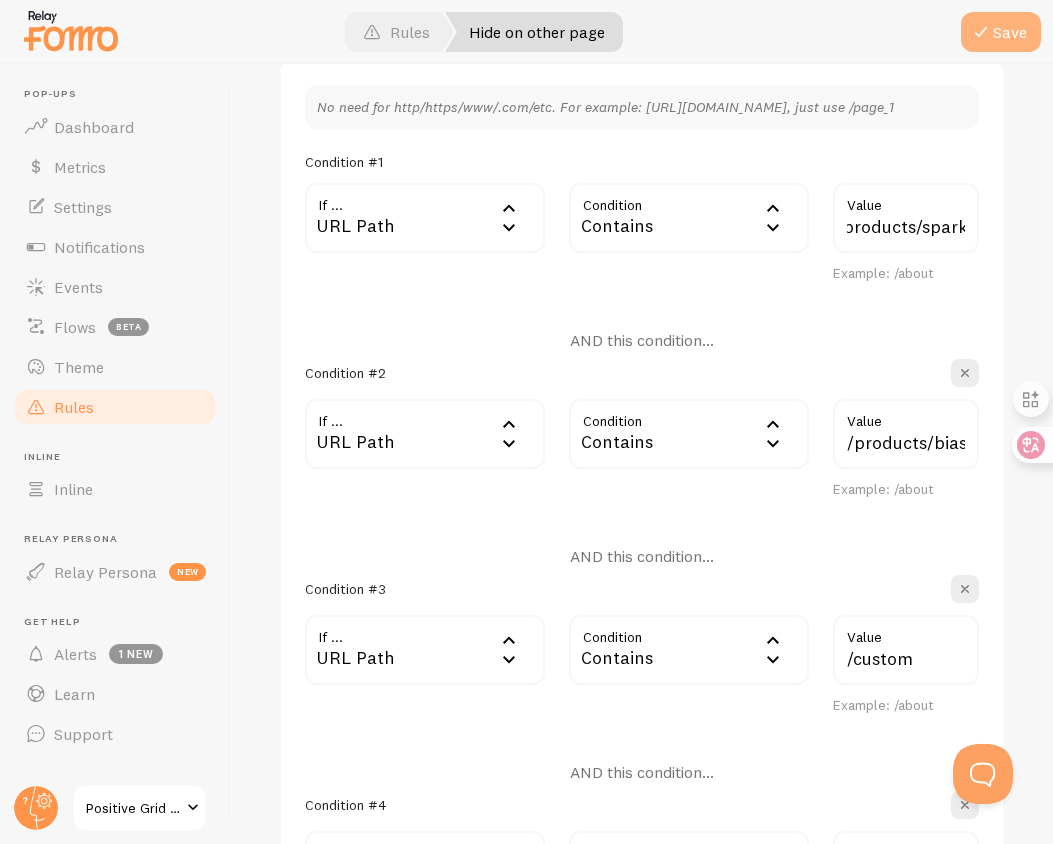 click on "Save" at bounding box center [1001, 32] 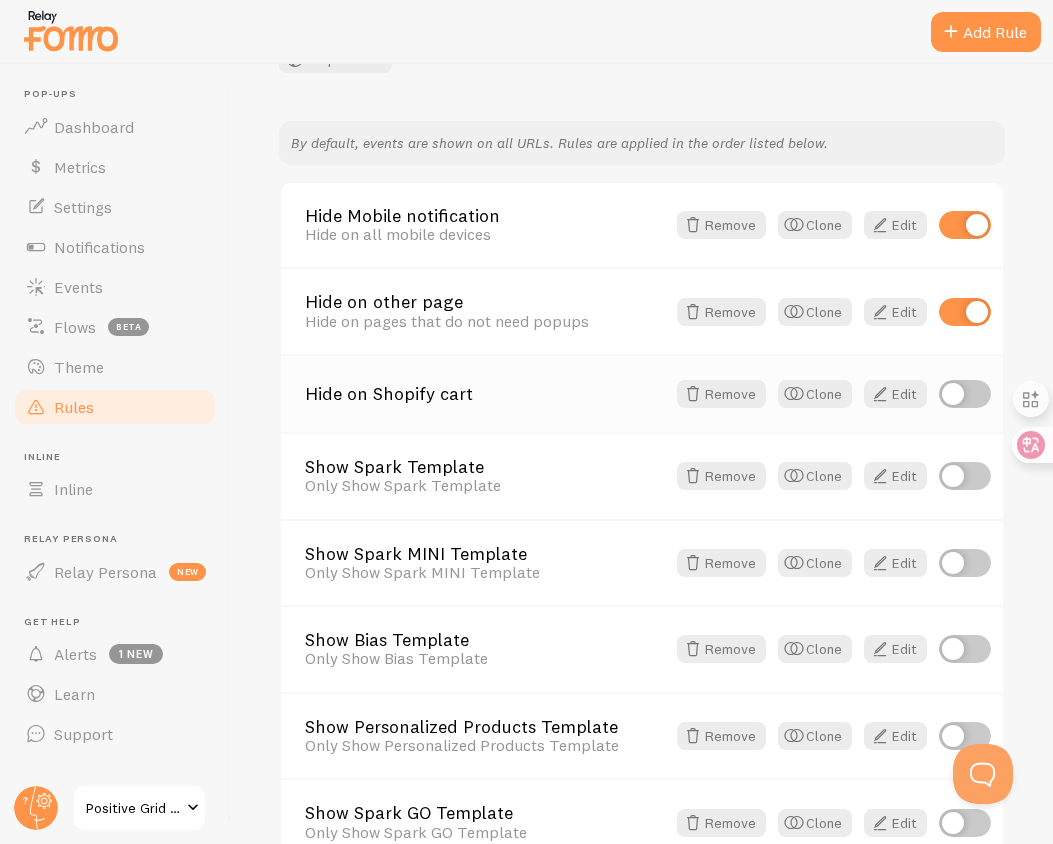 scroll, scrollTop: 172, scrollLeft: 0, axis: vertical 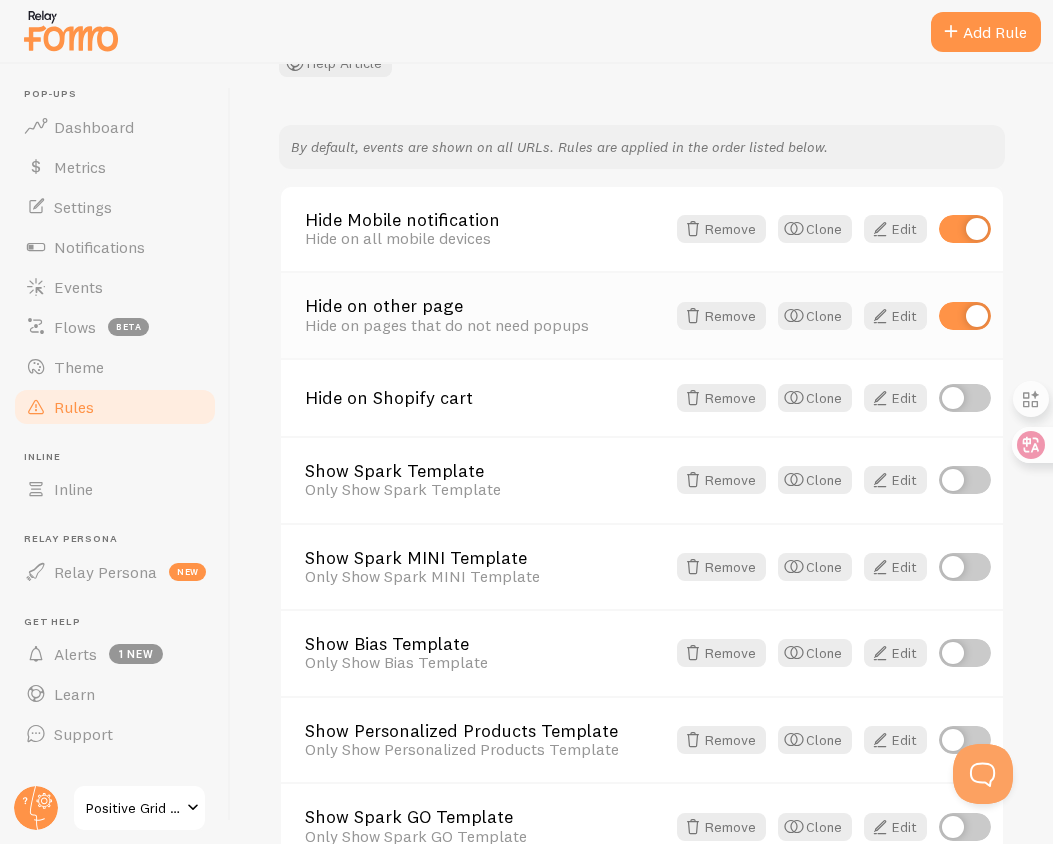 click on "Hide on other page" at bounding box center [485, 306] 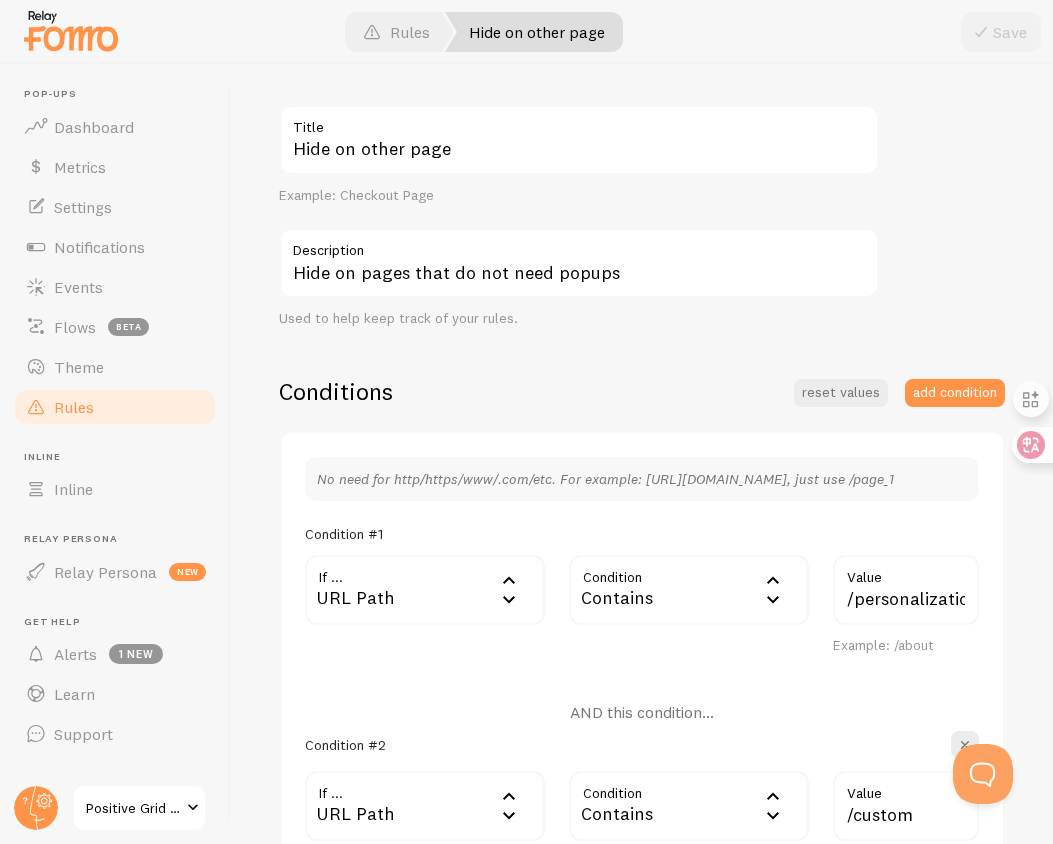 scroll, scrollTop: 0, scrollLeft: 0, axis: both 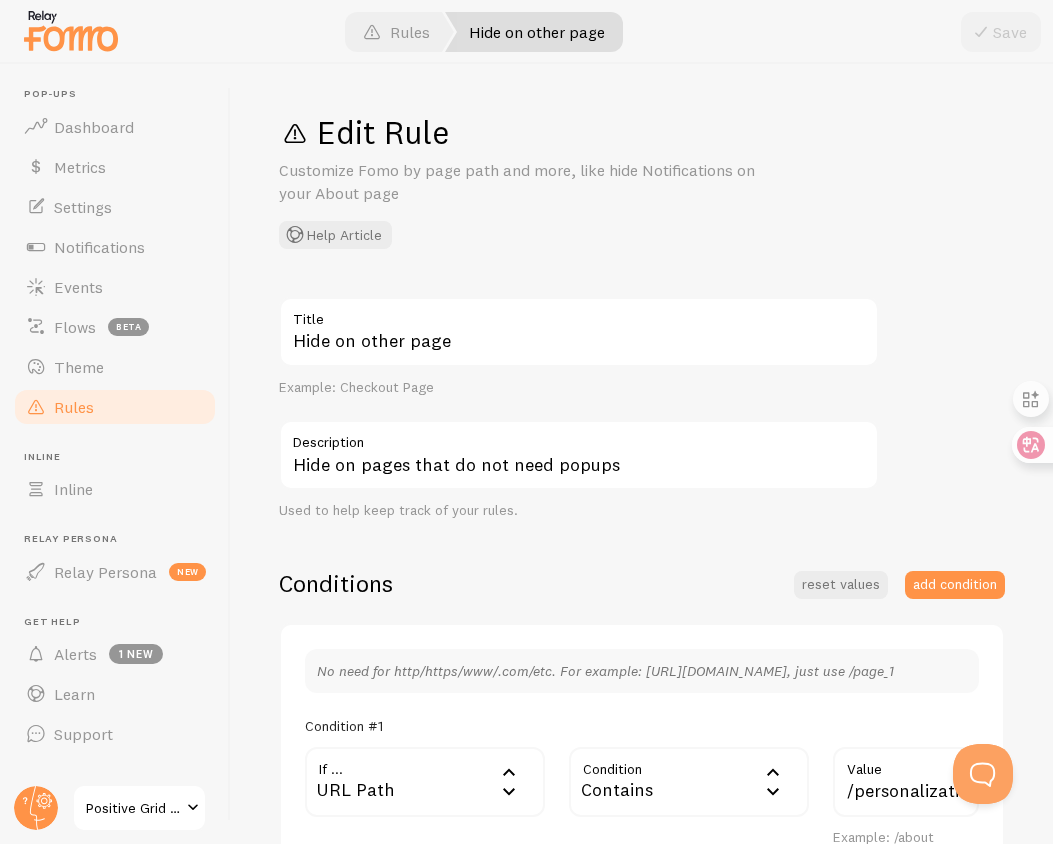 click at bounding box center (193, 808) 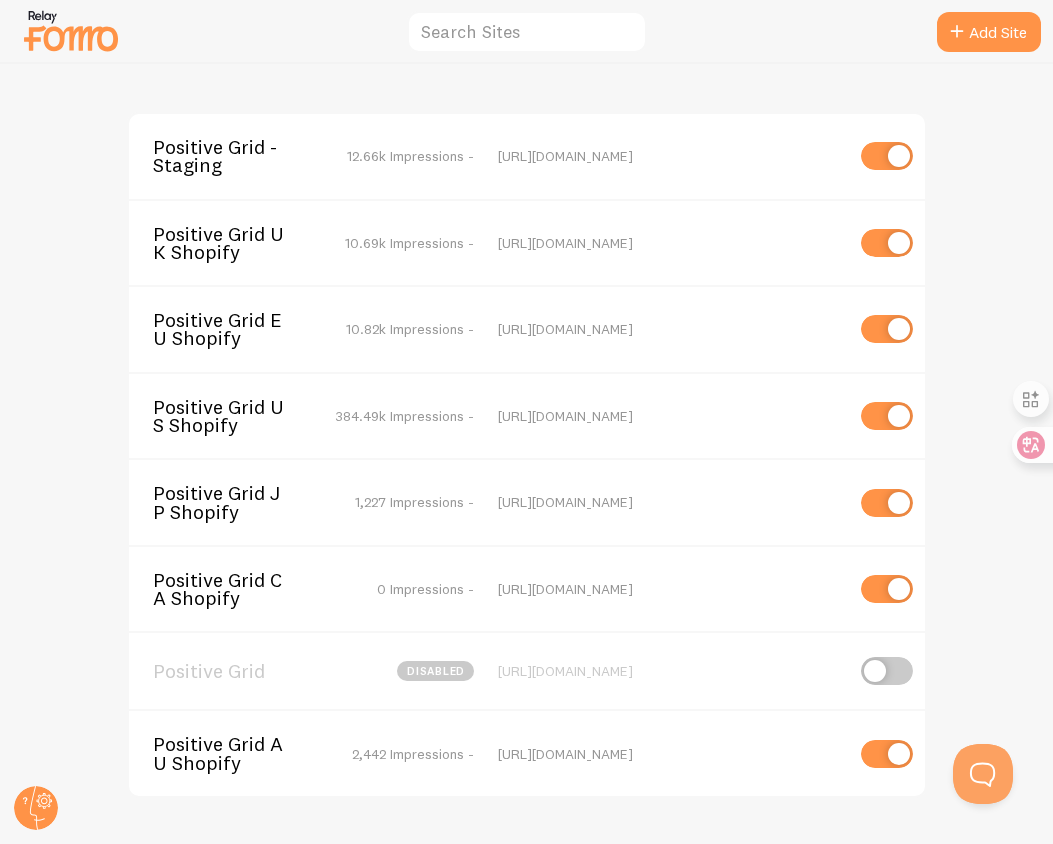 click on "Positive Grid - Staging" at bounding box center [233, 156] 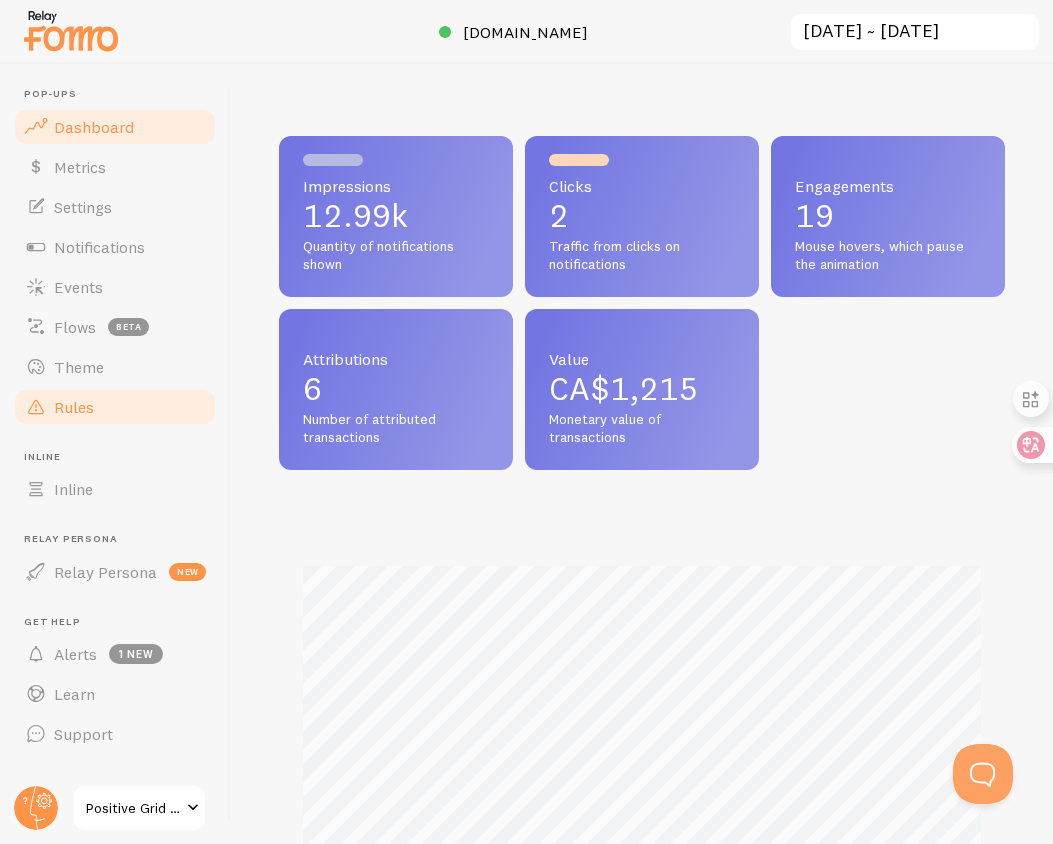 scroll, scrollTop: 999474, scrollLeft: 999274, axis: both 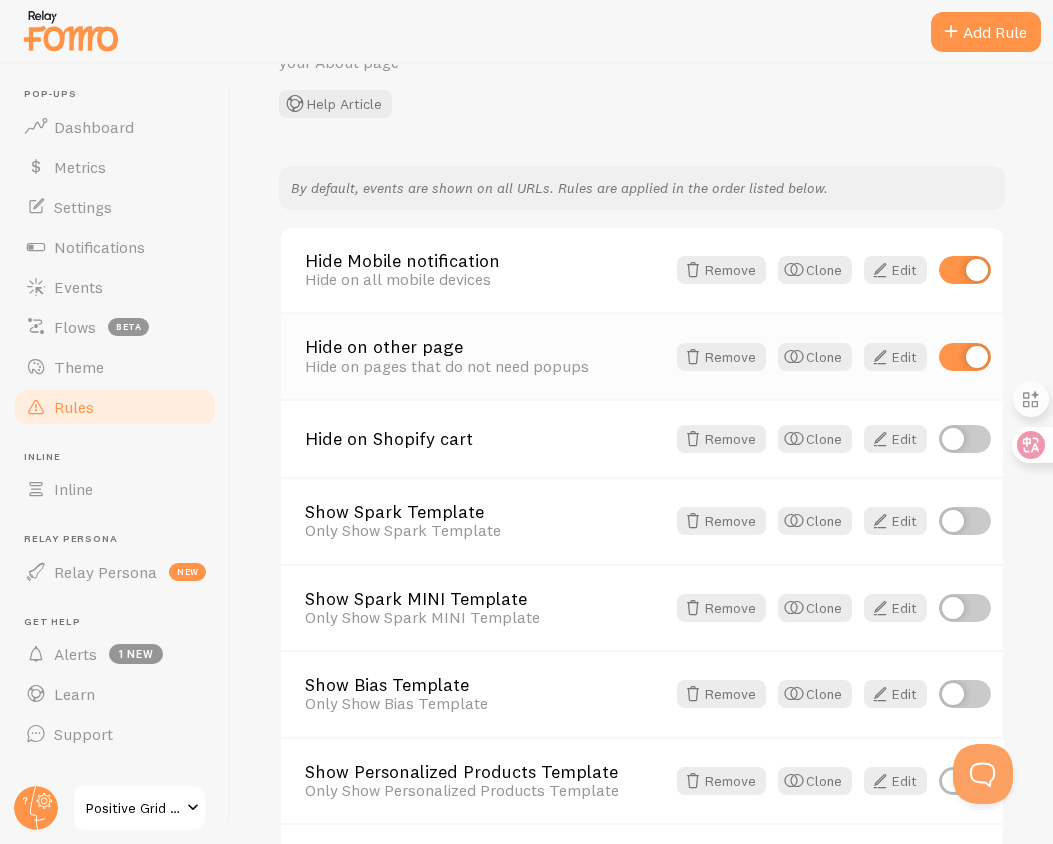 click on "Hide on other page" at bounding box center [485, 347] 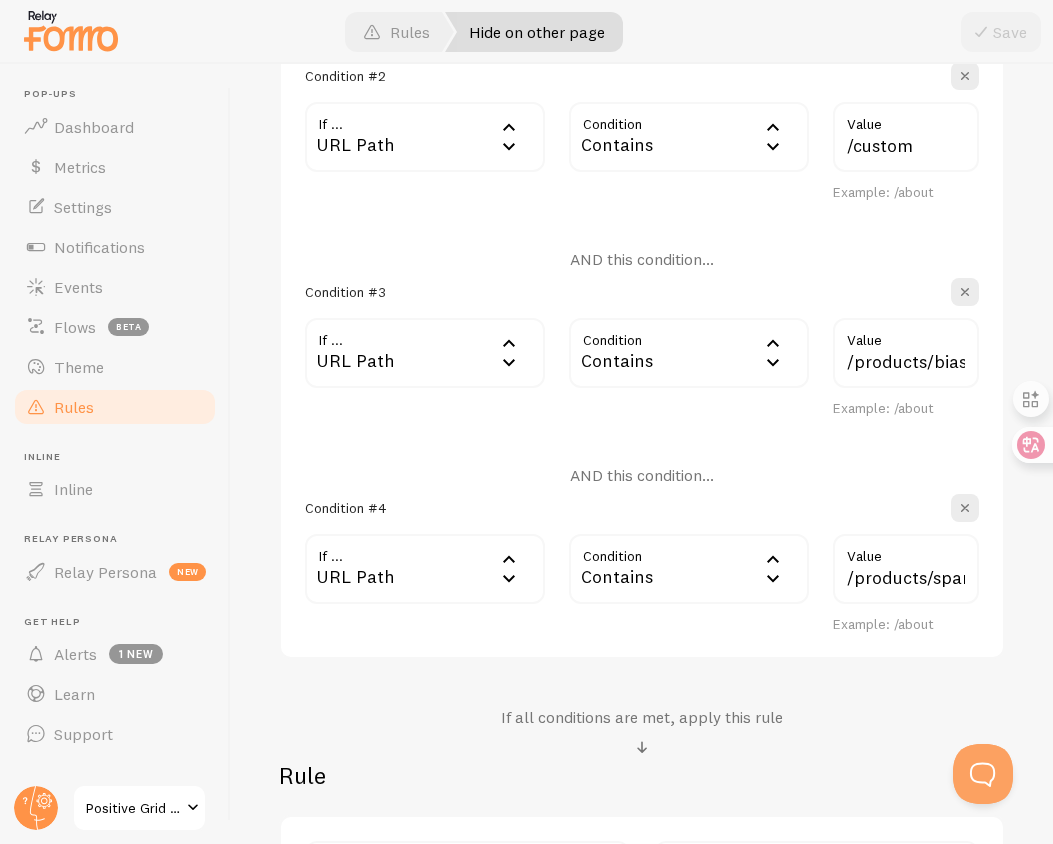 scroll, scrollTop: 1150, scrollLeft: 0, axis: vertical 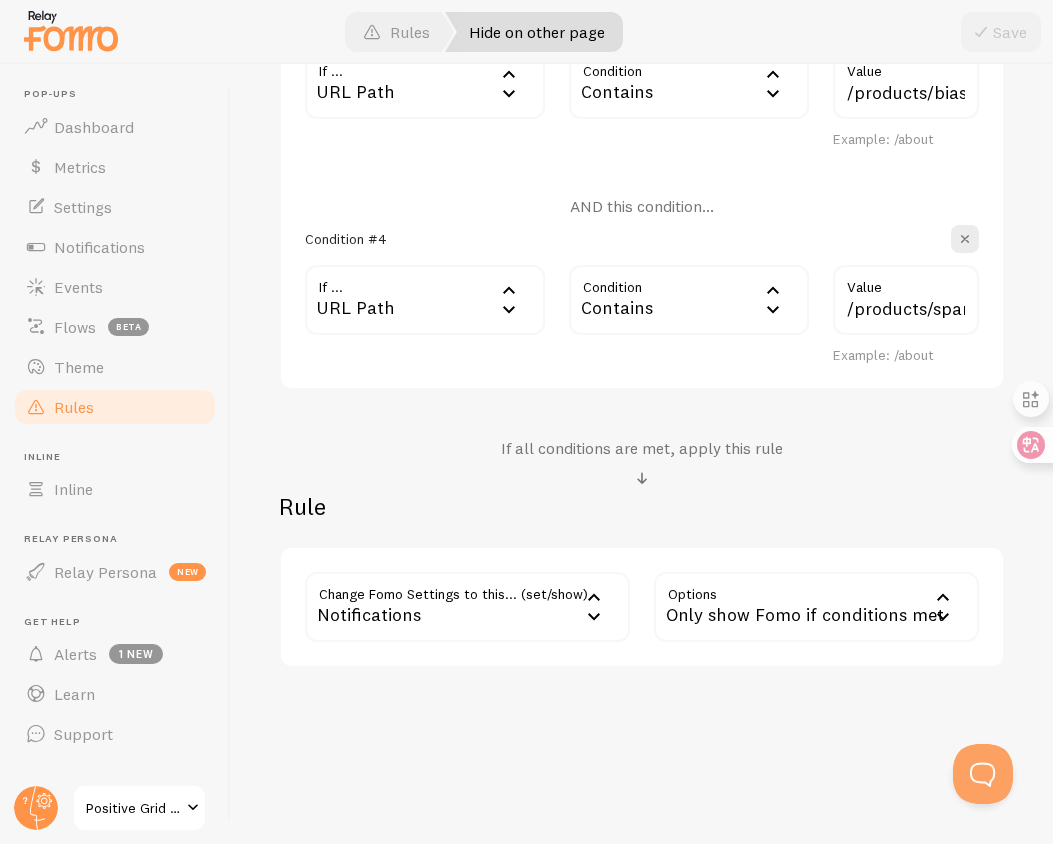 click on "Only show Fomo if conditions met" at bounding box center [816, 607] 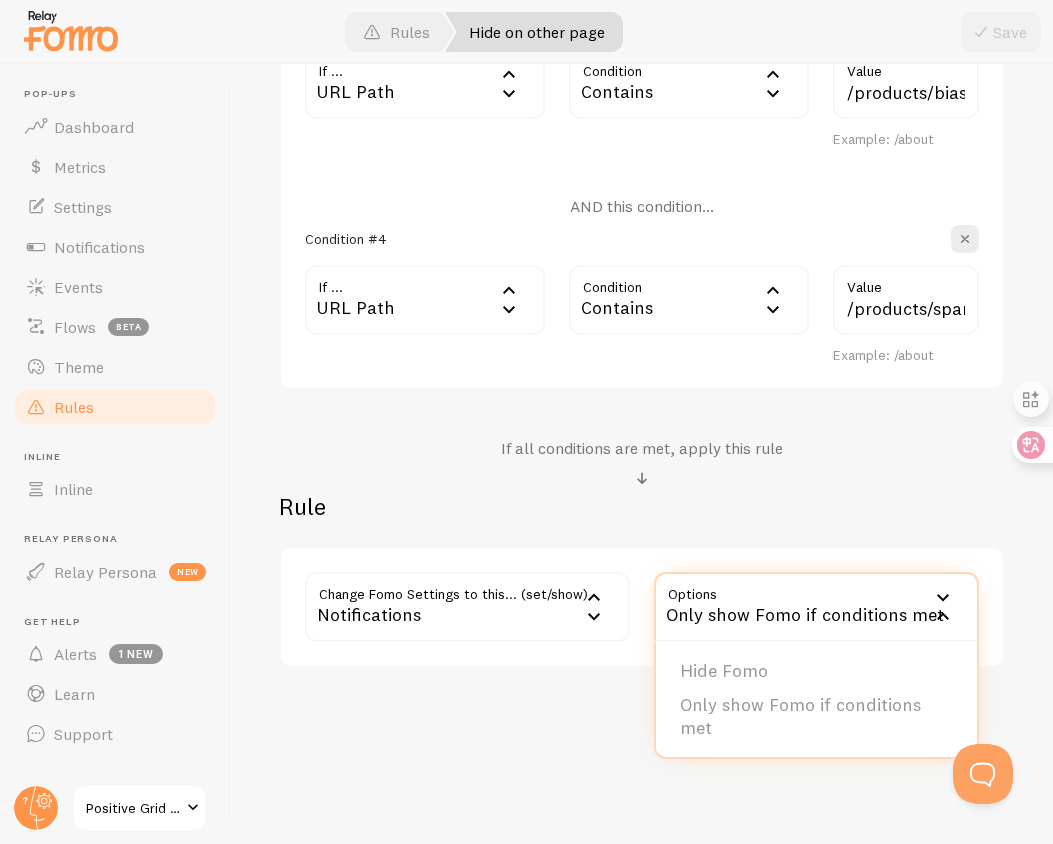 click on "Edit
Rule
Customize Fomo by page path and more, like hide Notifications on your About page
Help Article      Hide on other page   Title       Example: Checkout Page     Hide on pages that do not need popups   Description       Used to help keep track of your rules.   Conditions
reset values
add condition
No need for http/https/www/.com/etc. For example: [URL][DOMAIN_NAME], just use /page_1       Condition #1     If ...   url   URL Path       URL Path  URL Parameter  Home page  Mobile Browser  URL Host  CSS Selector        Condition   contains   Contains       Equals  Not Equal  Begins With  Contains  Does Not Contain        /personalization   Value       Example: /about     AND this condition...   Condition #2     If ...   url   URL Path       URL Path  URL Parameter  Home page  Mobile Browser  URL Host  CSS Selector        Condition   contains" at bounding box center (642, 454) 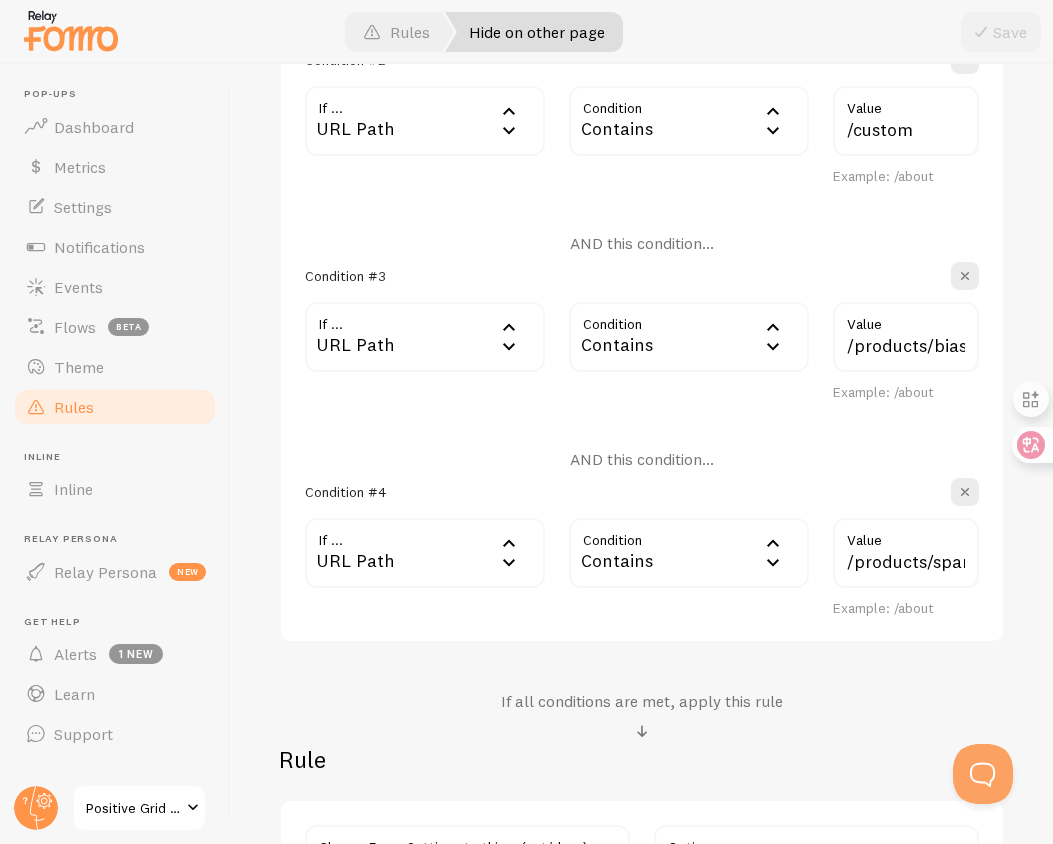 scroll, scrollTop: 786, scrollLeft: 0, axis: vertical 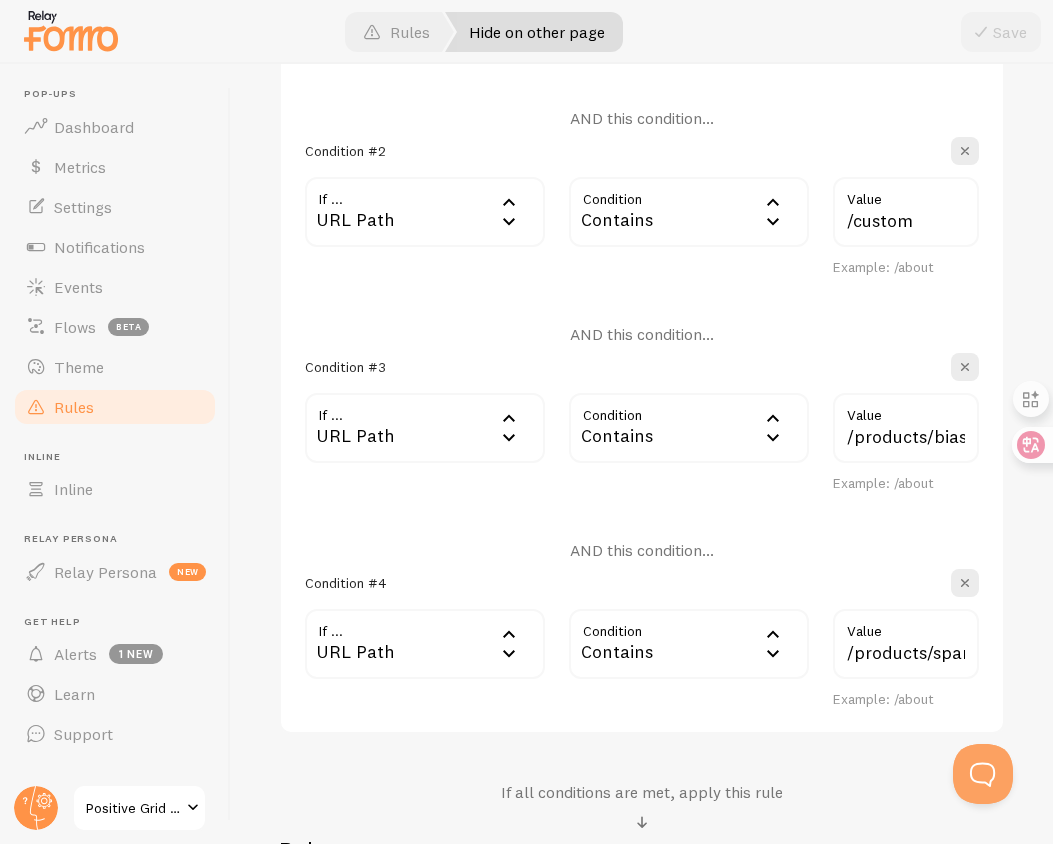 click on "AND this condition..." at bounding box center (642, 550) 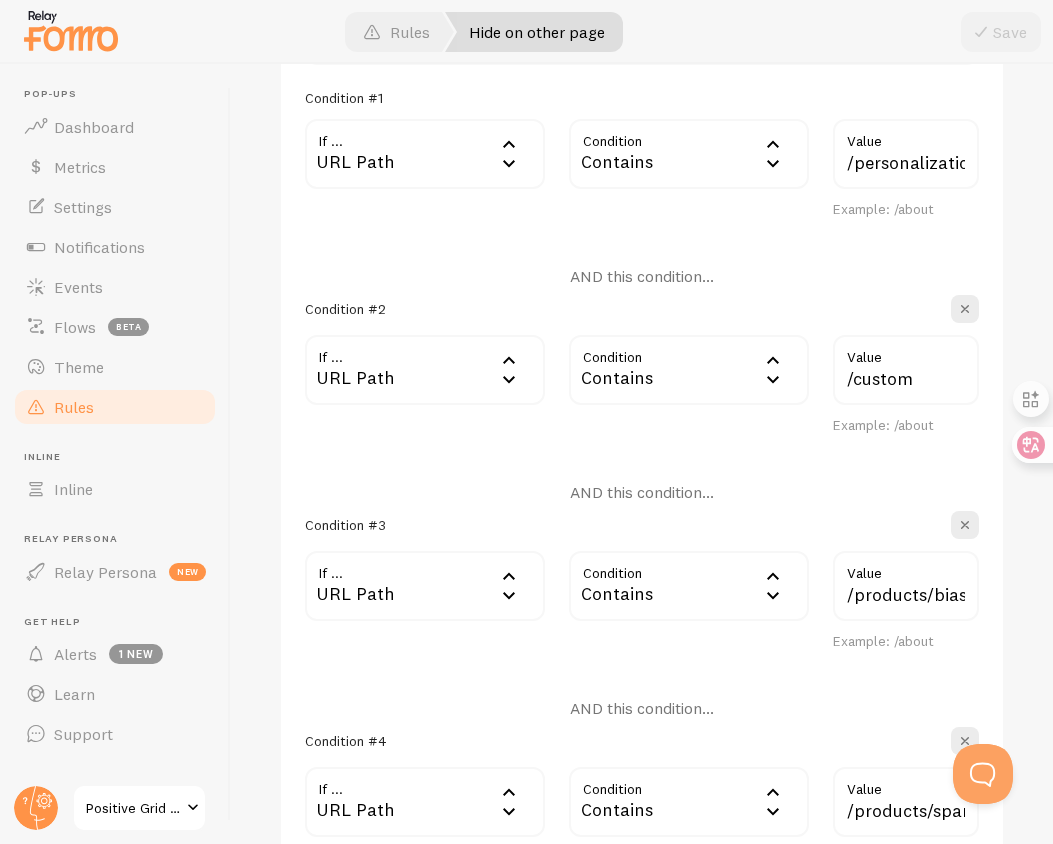 scroll, scrollTop: 580, scrollLeft: 0, axis: vertical 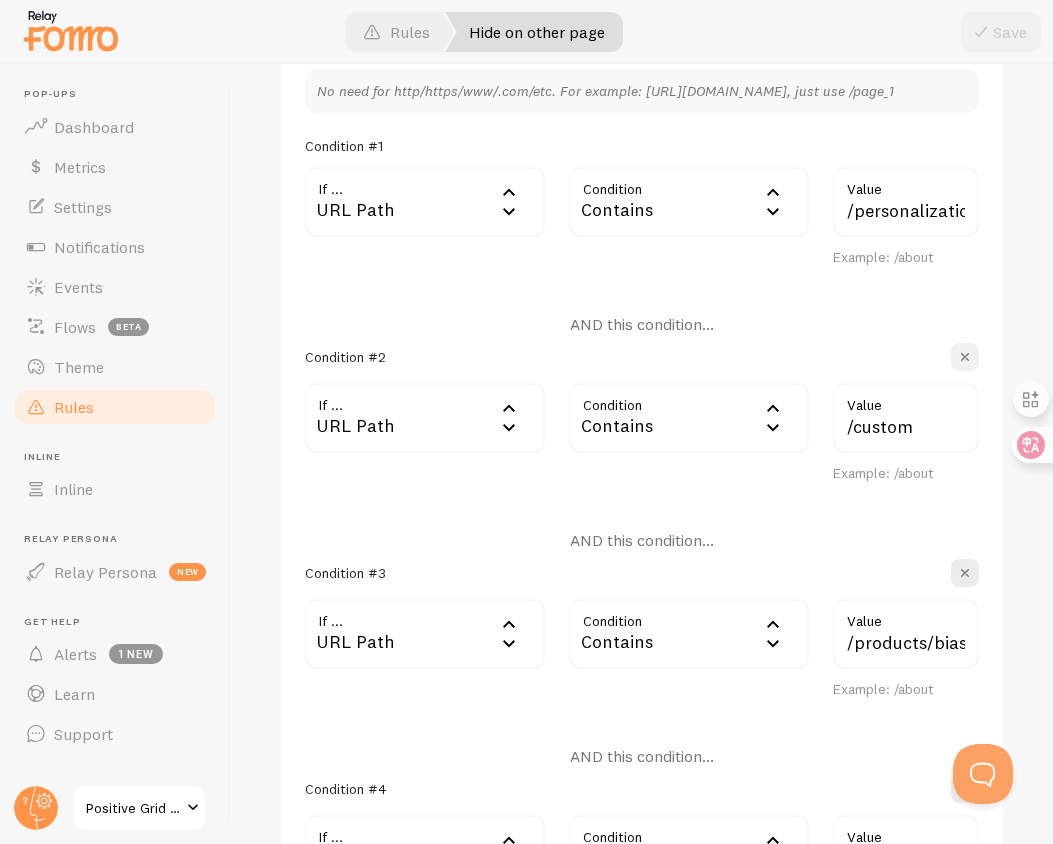 click at bounding box center [965, 357] 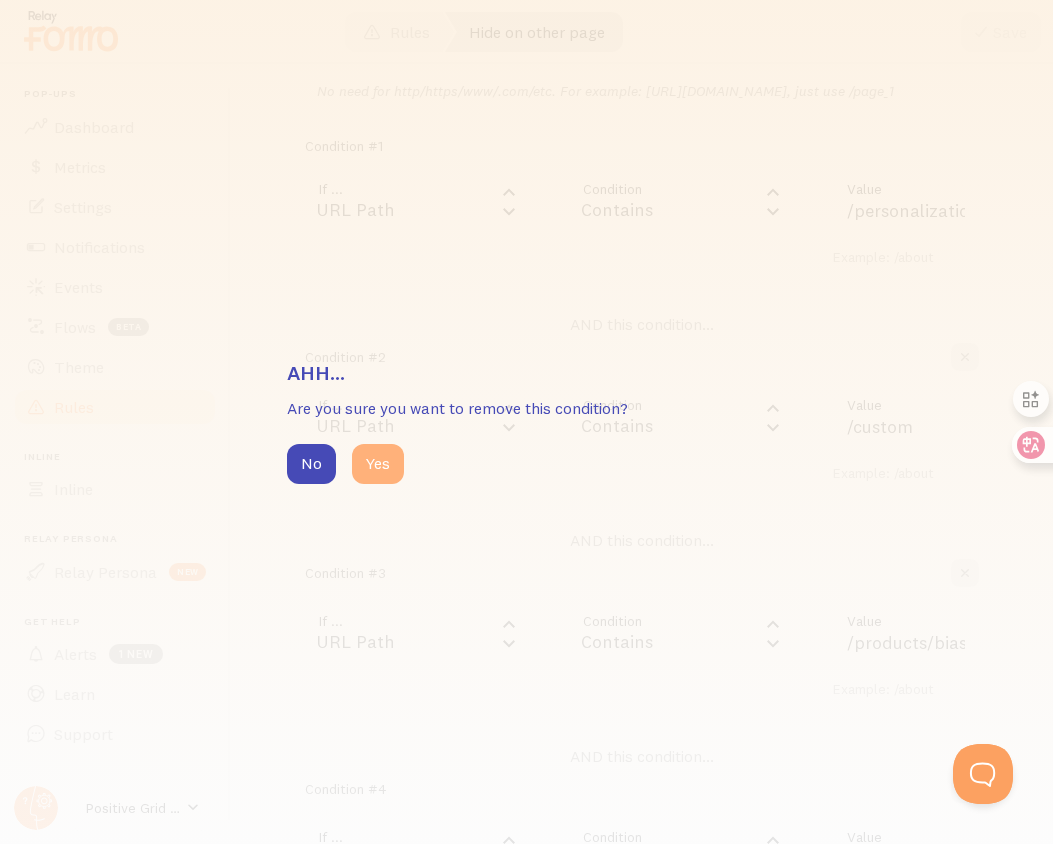 click on "Yes" at bounding box center (378, 464) 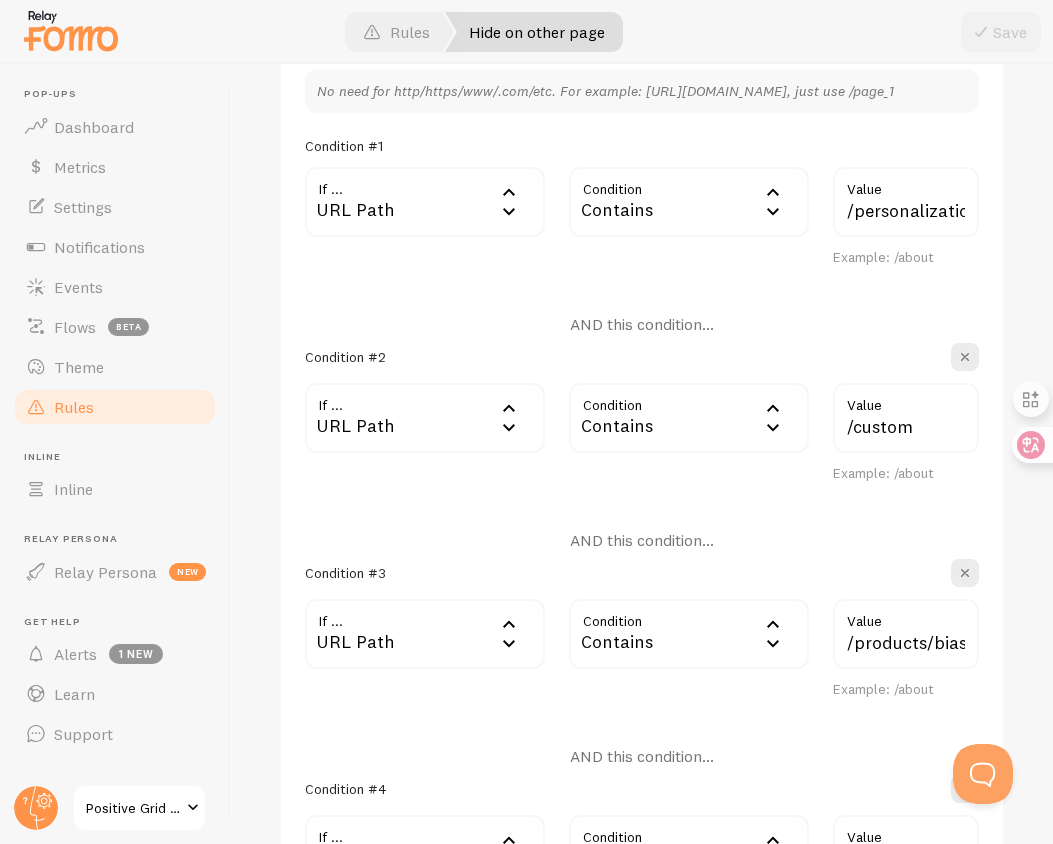 type on "/products/bias-fx-2" 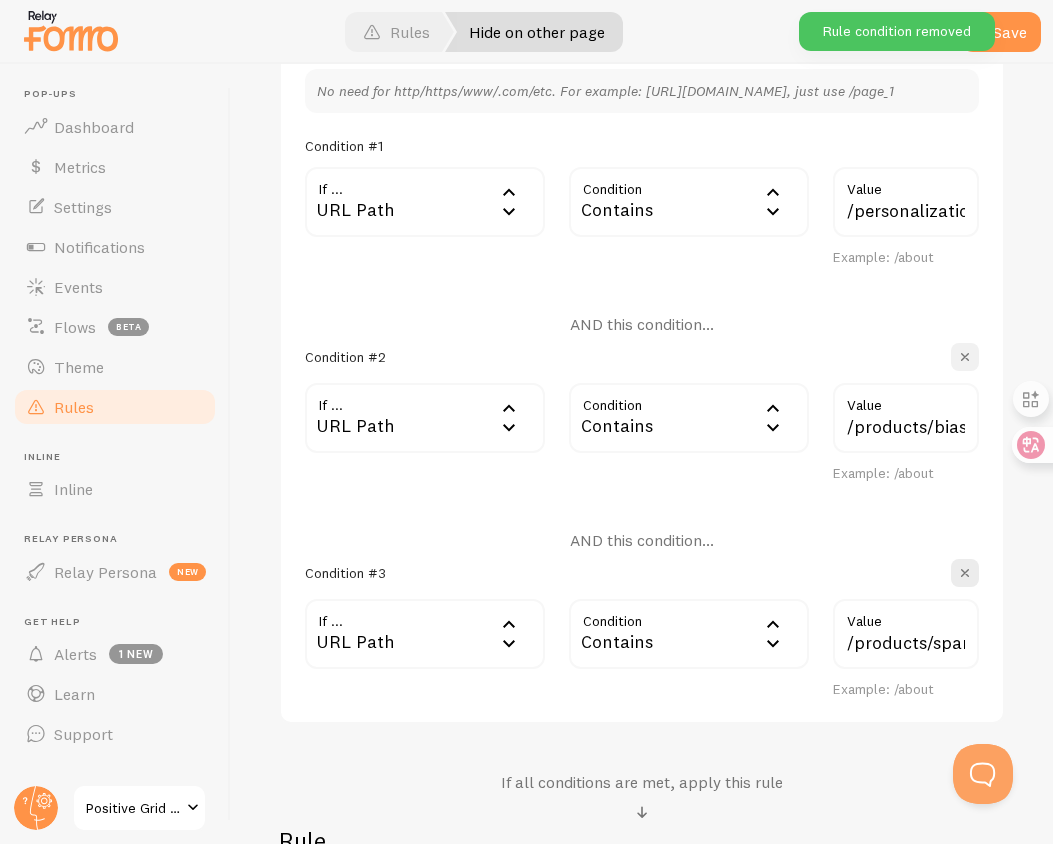 click at bounding box center (965, 357) 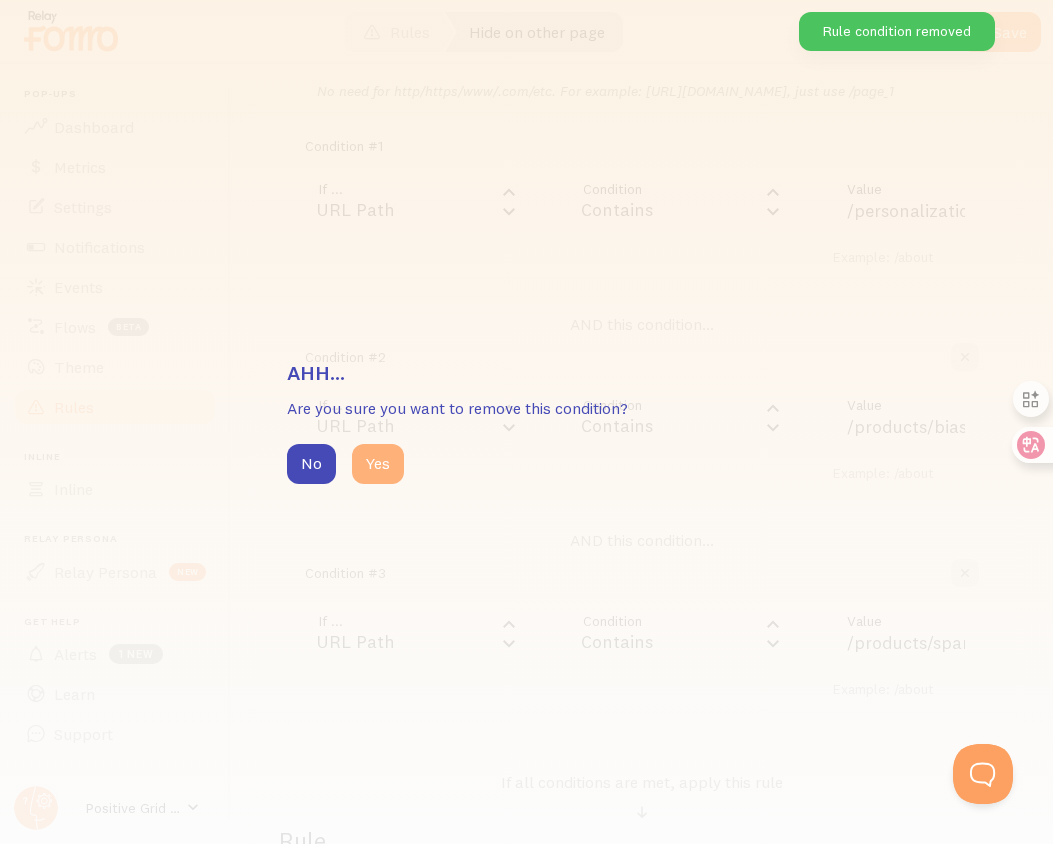 click on "Yes" at bounding box center [378, 464] 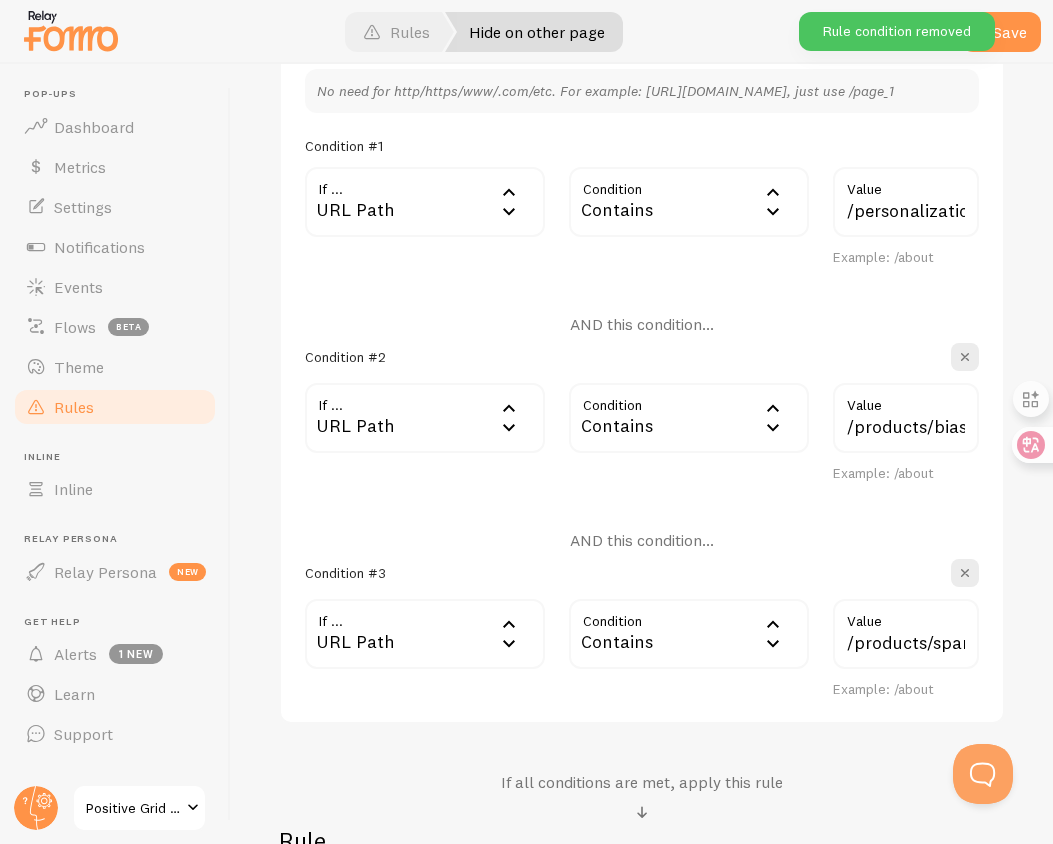 type on "/products/spark" 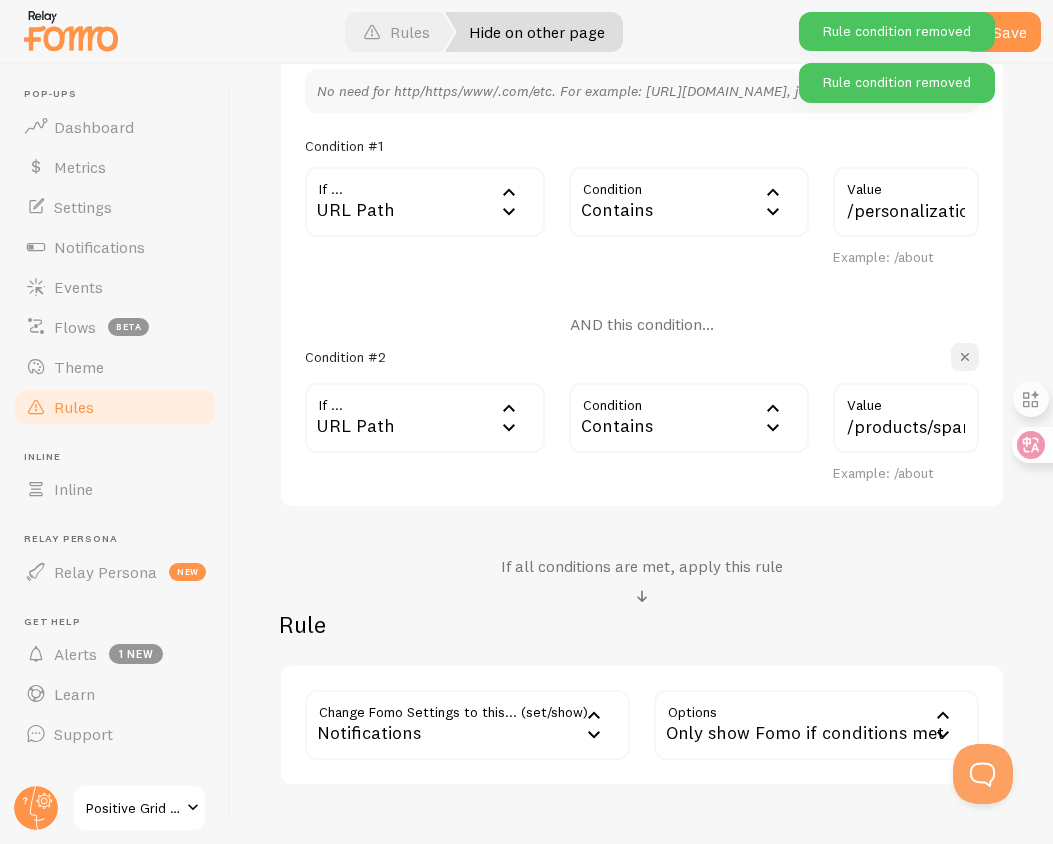 click at bounding box center (965, 357) 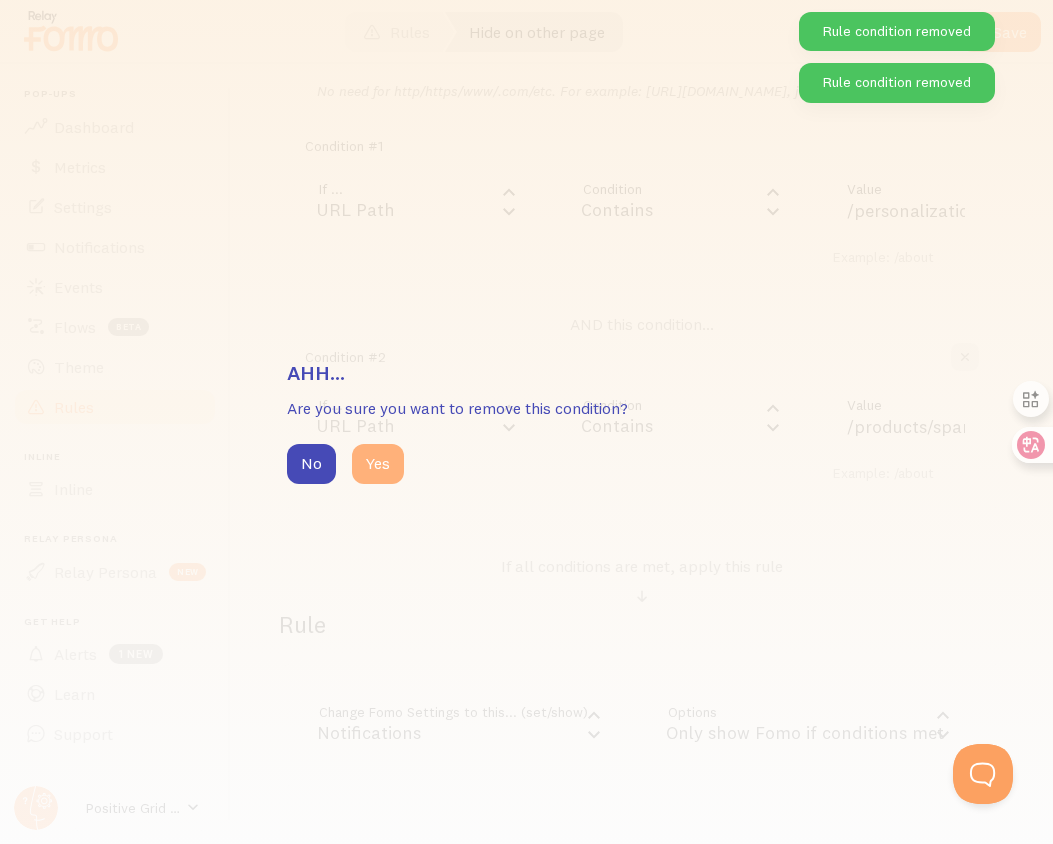 click on "Yes" at bounding box center [378, 464] 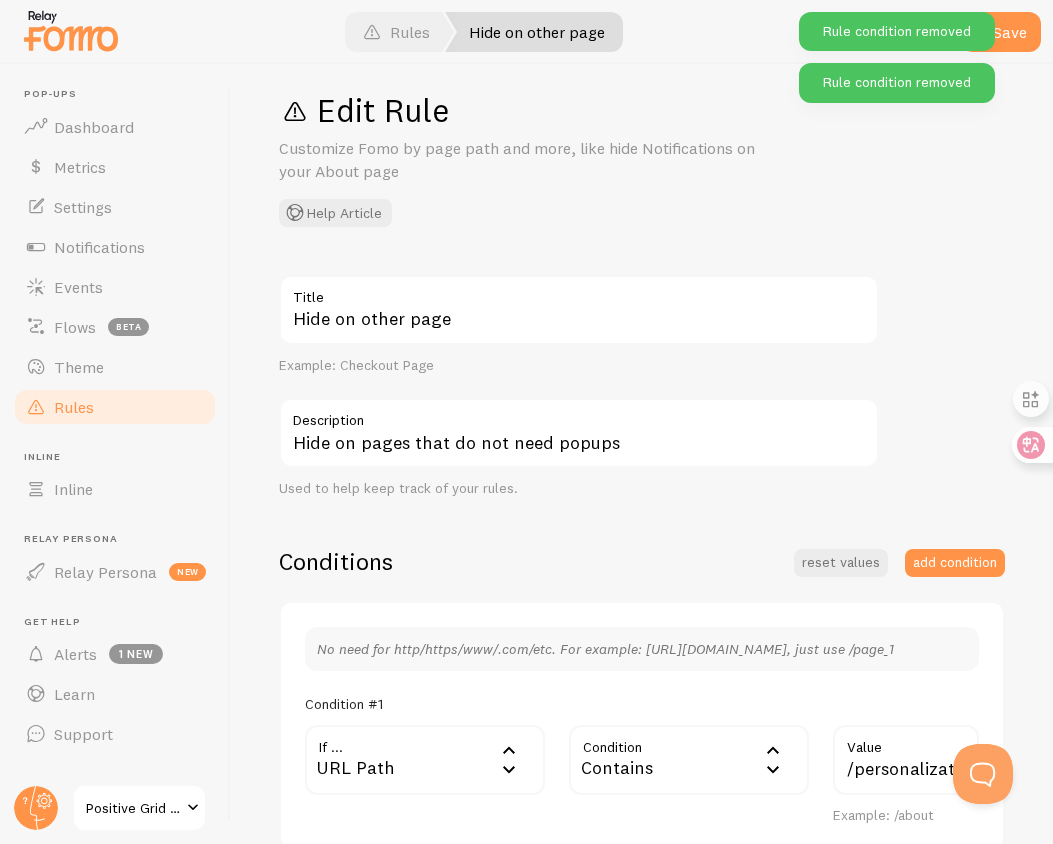 scroll, scrollTop: 0, scrollLeft: 0, axis: both 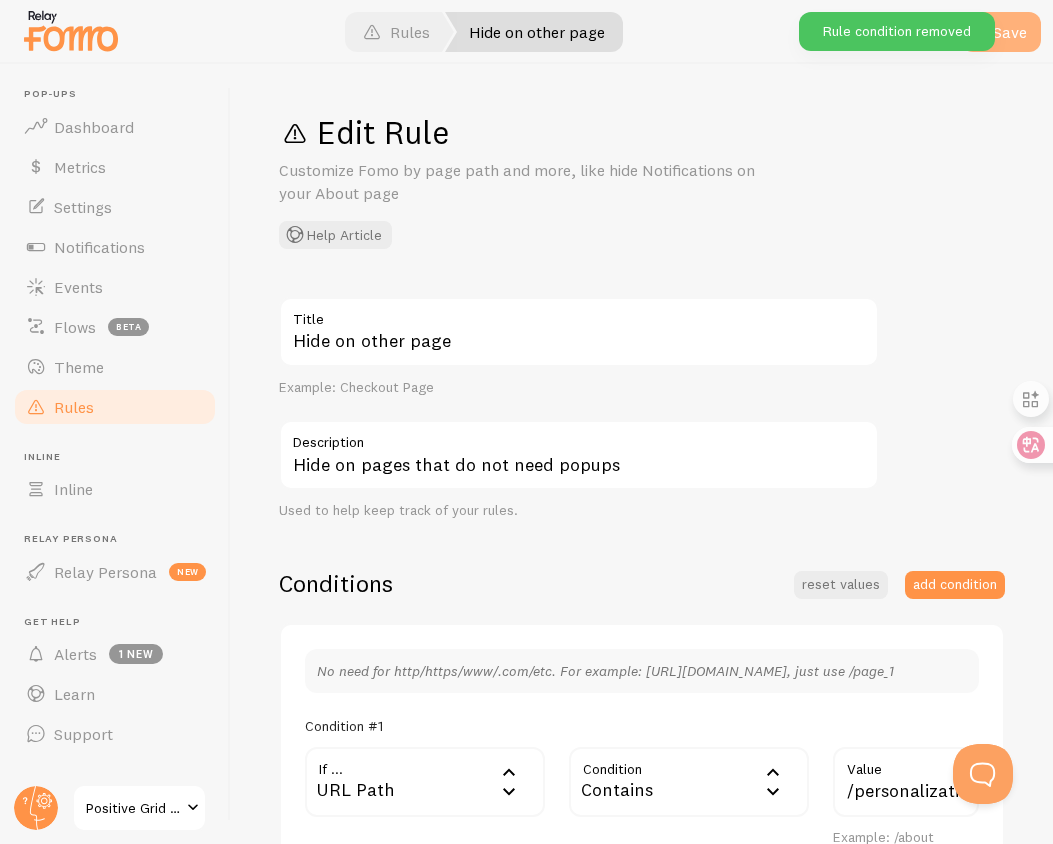 click on "Save" at bounding box center [1001, 32] 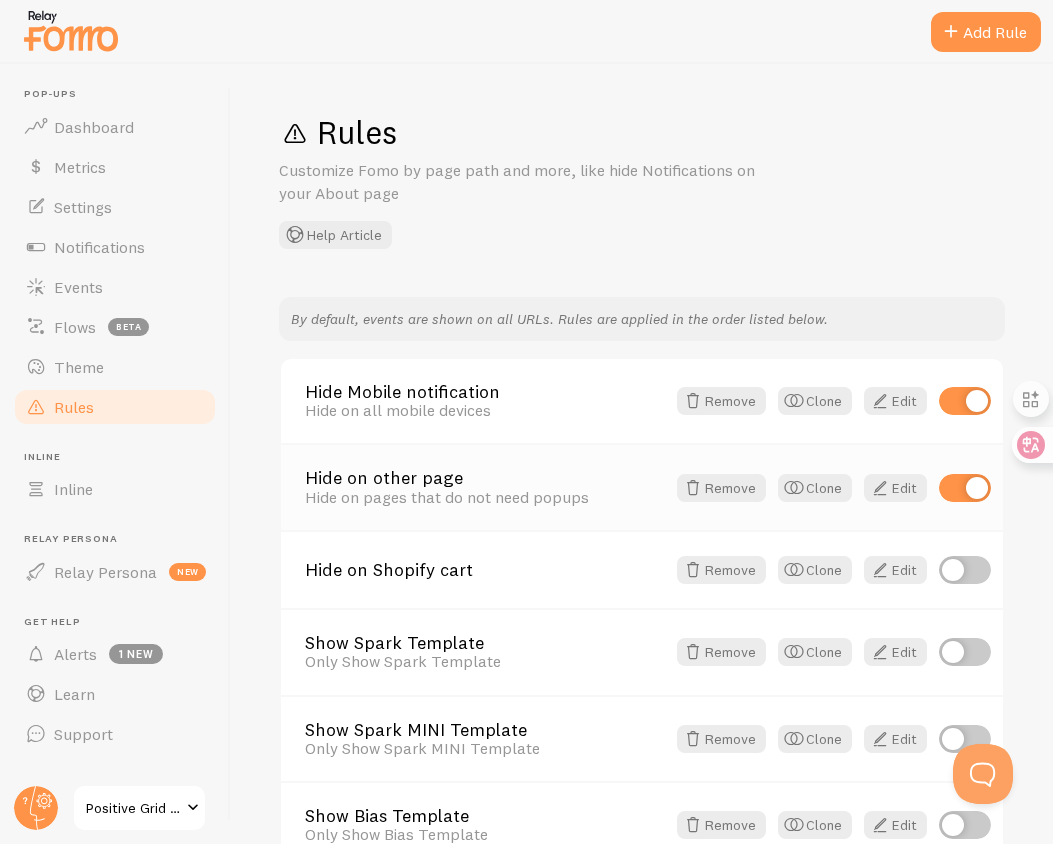 click on "Hide on other page" at bounding box center (485, 478) 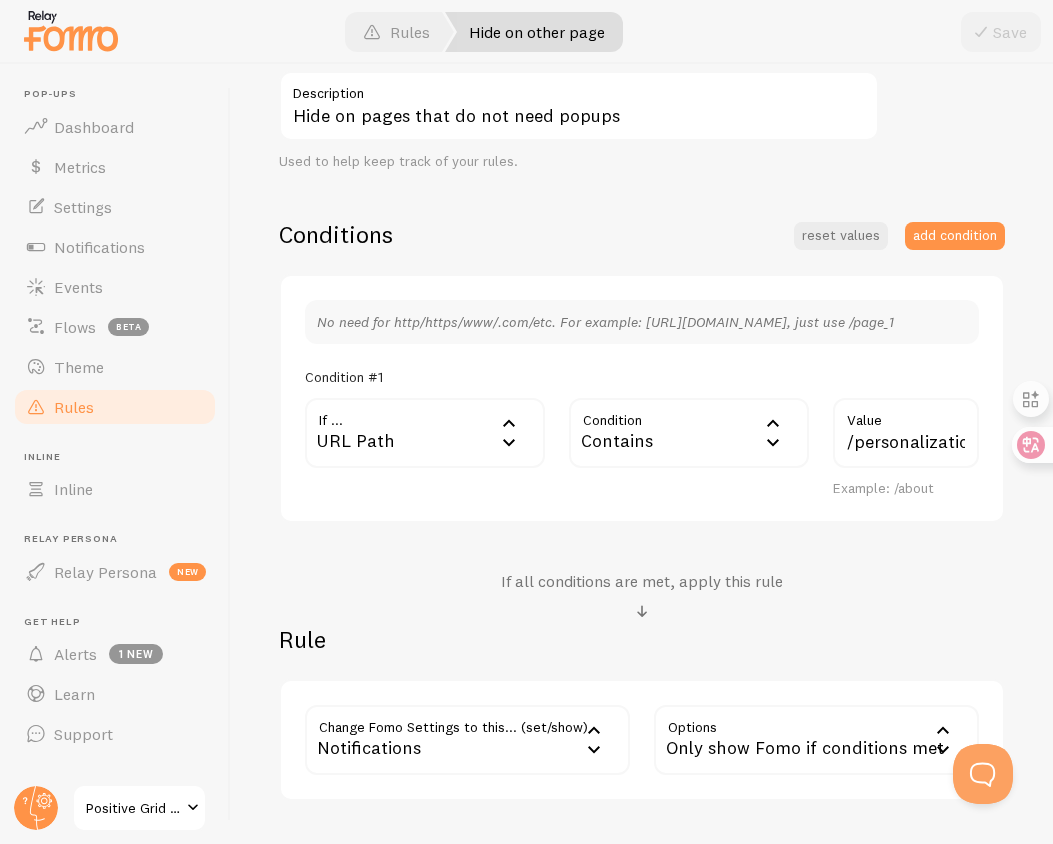scroll, scrollTop: 501, scrollLeft: 0, axis: vertical 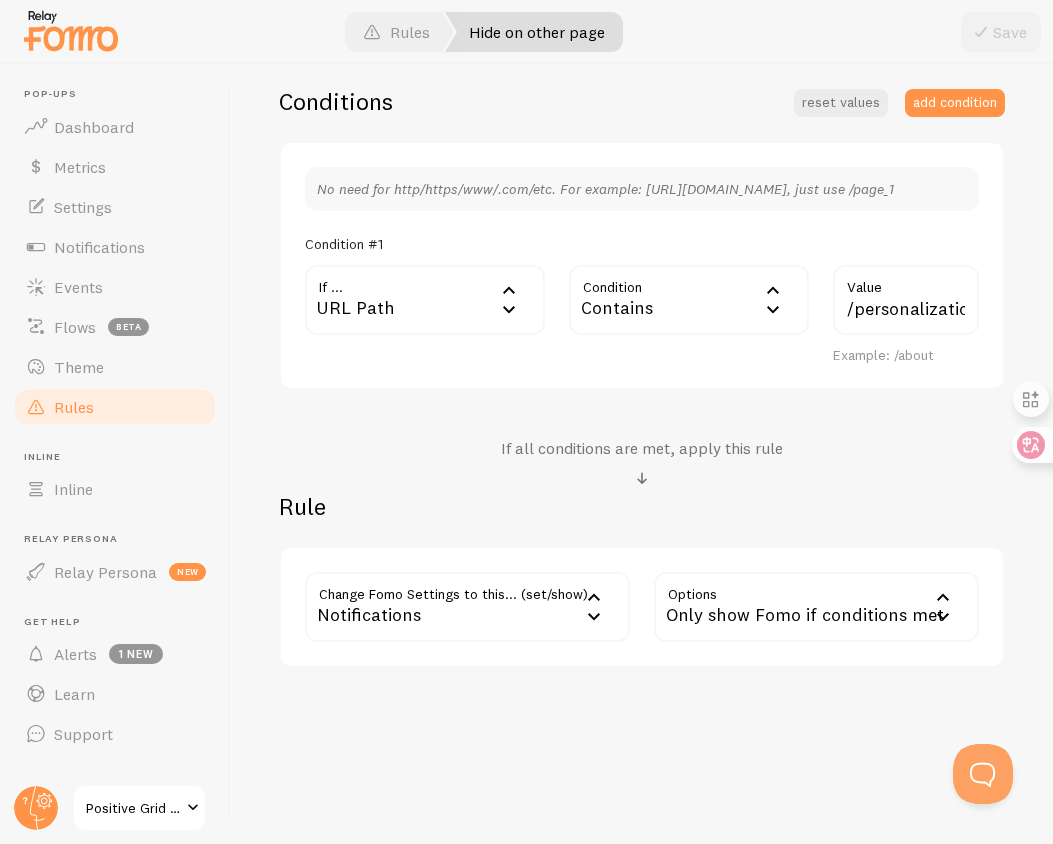 click on "Contains" at bounding box center (689, 300) 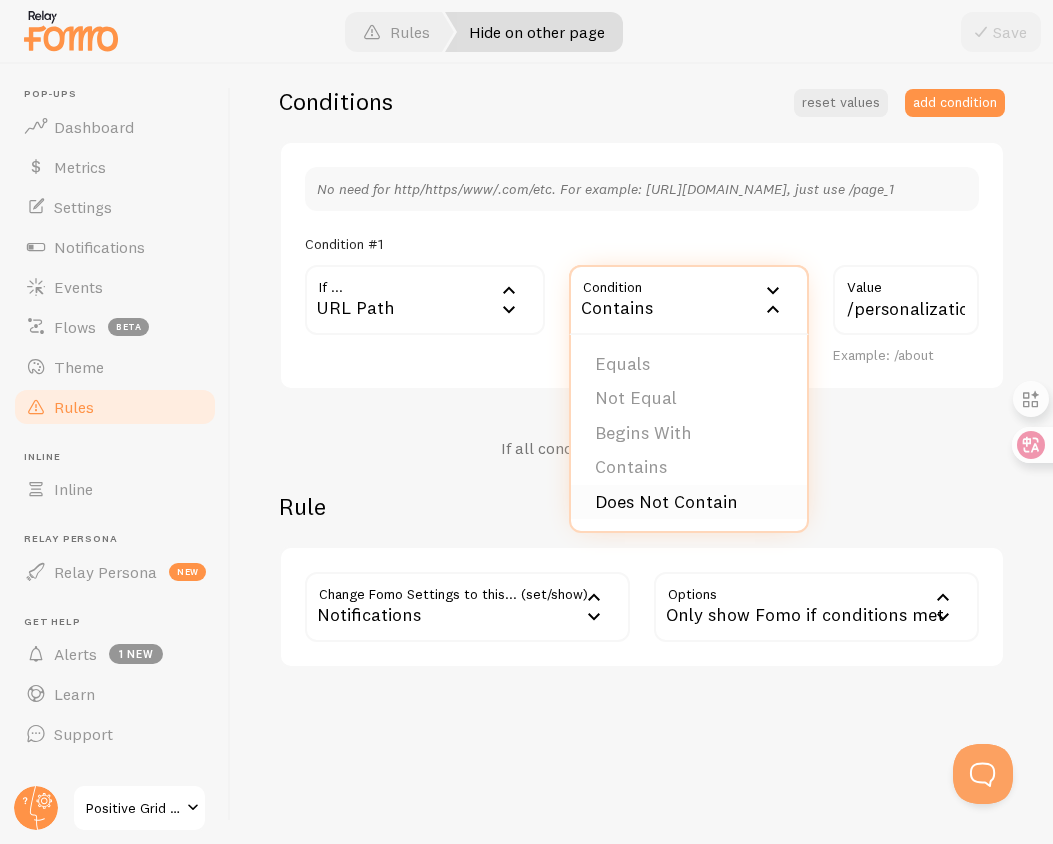 click on "Does Not Contain" at bounding box center (689, 502) 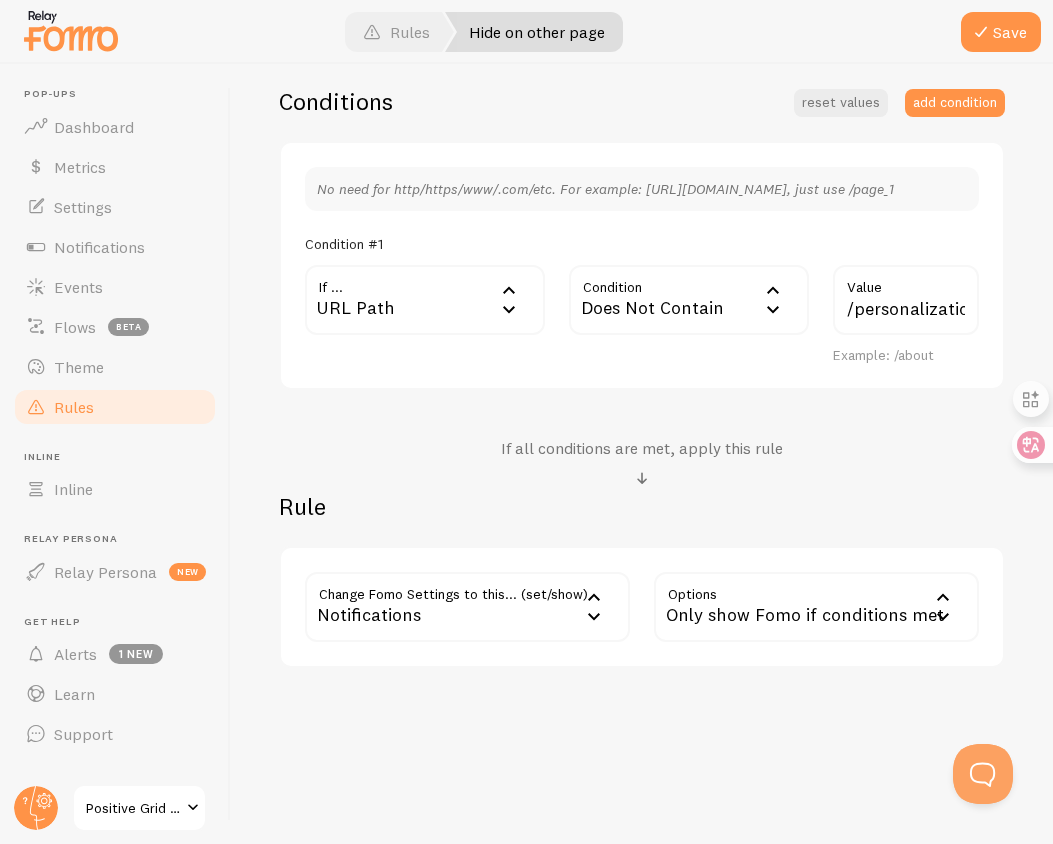 click on "Only show Fomo if conditions met" at bounding box center [816, 607] 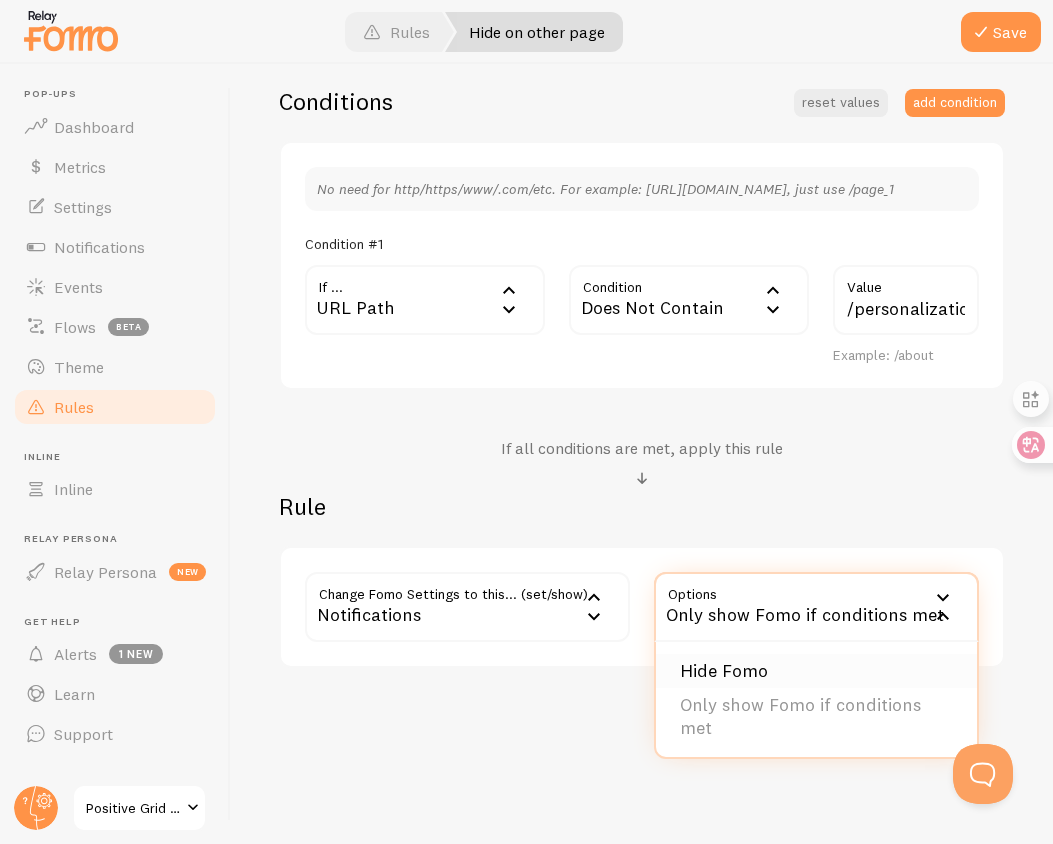 click on "Hide Fomo" at bounding box center (816, 671) 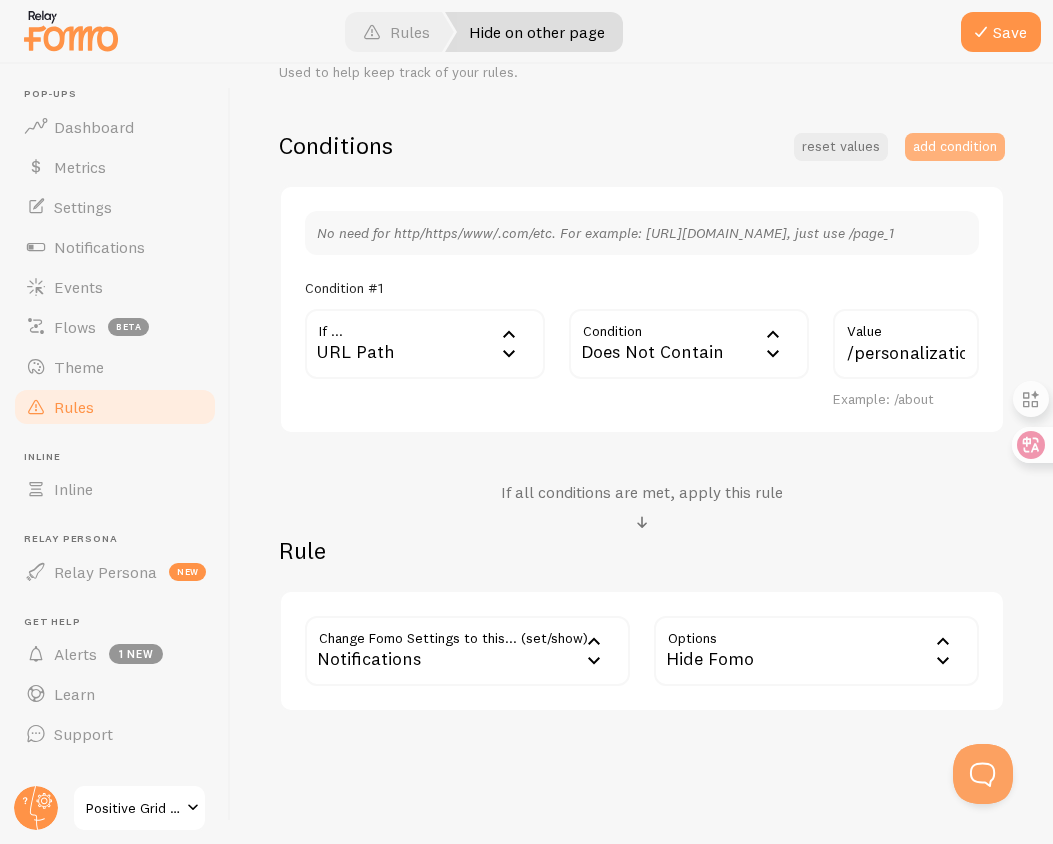 scroll, scrollTop: 435, scrollLeft: 0, axis: vertical 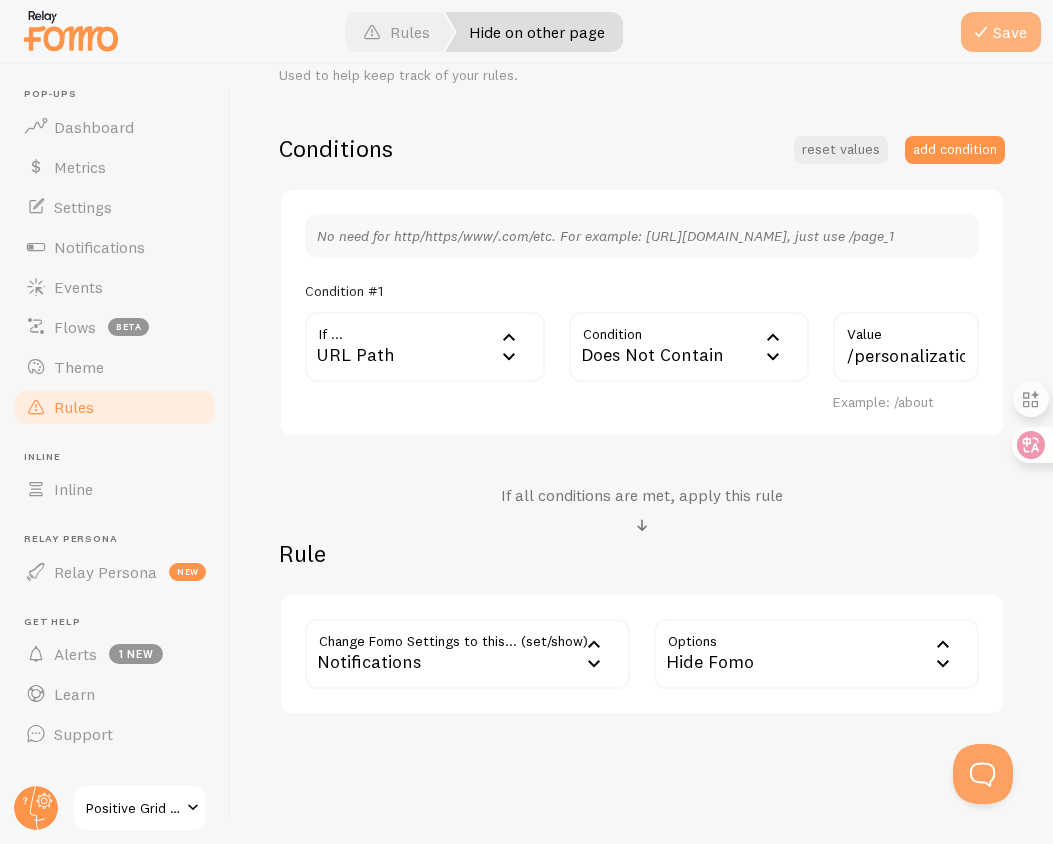 click on "Save" at bounding box center (1001, 32) 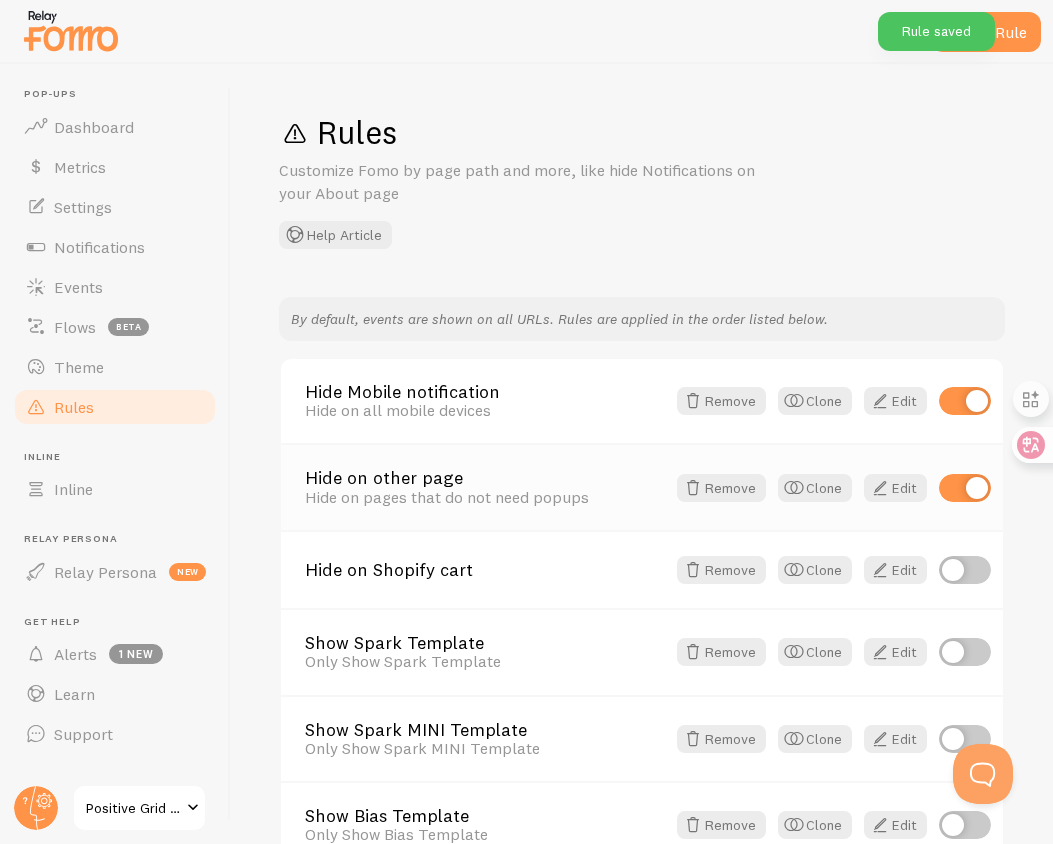 click at bounding box center (965, 488) 